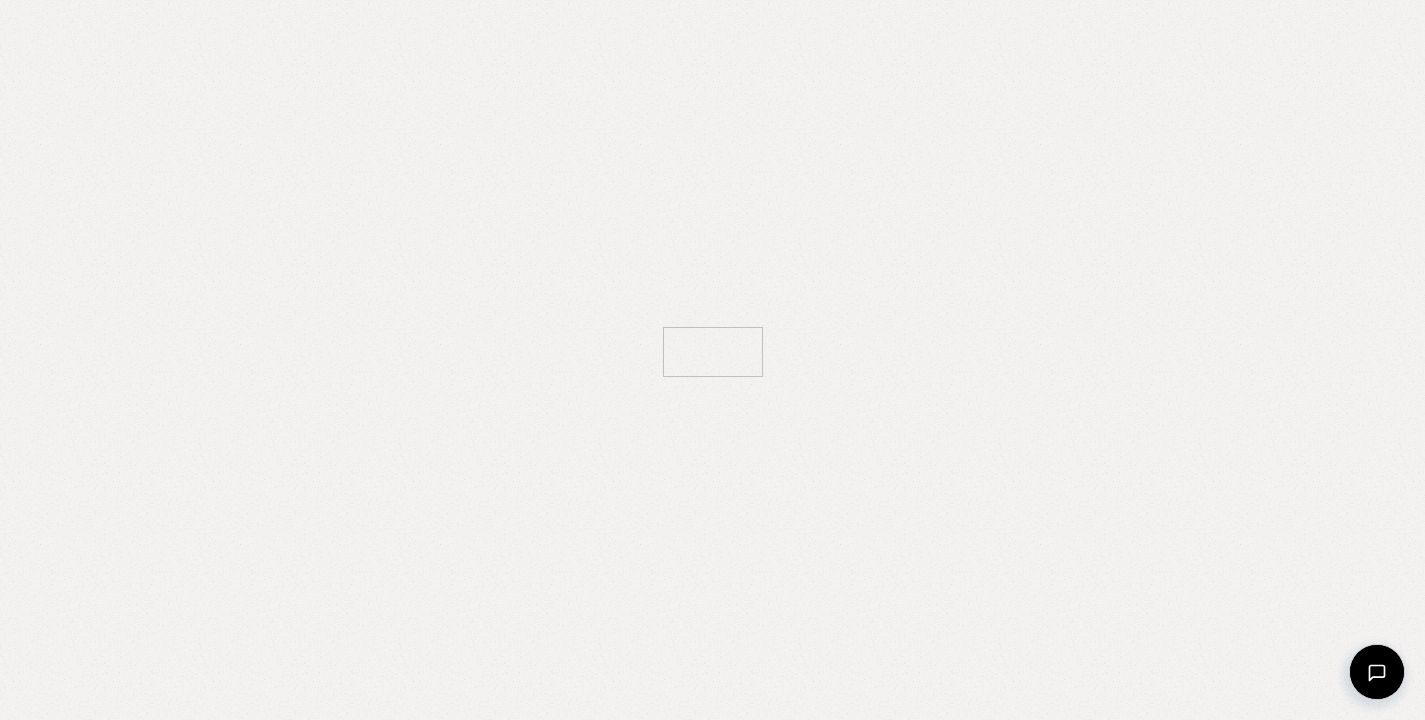 scroll, scrollTop: 0, scrollLeft: 0, axis: both 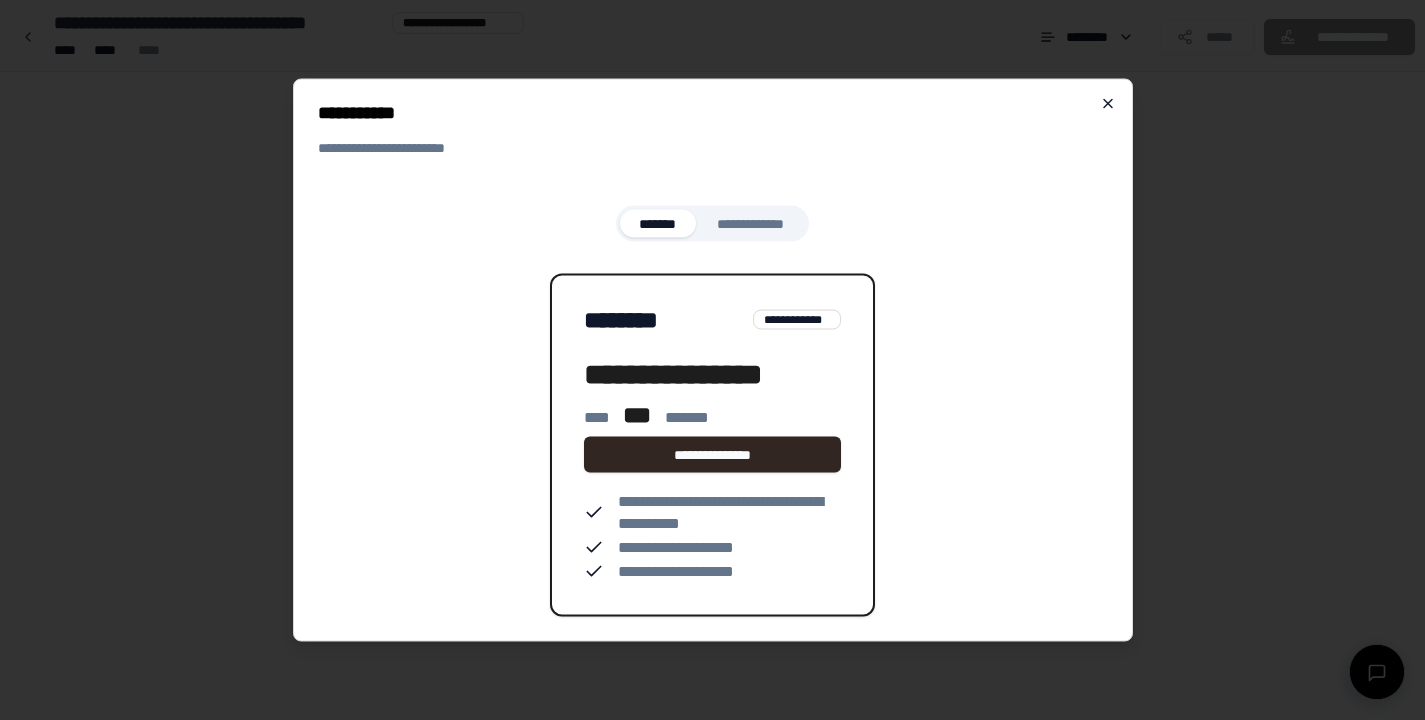 click 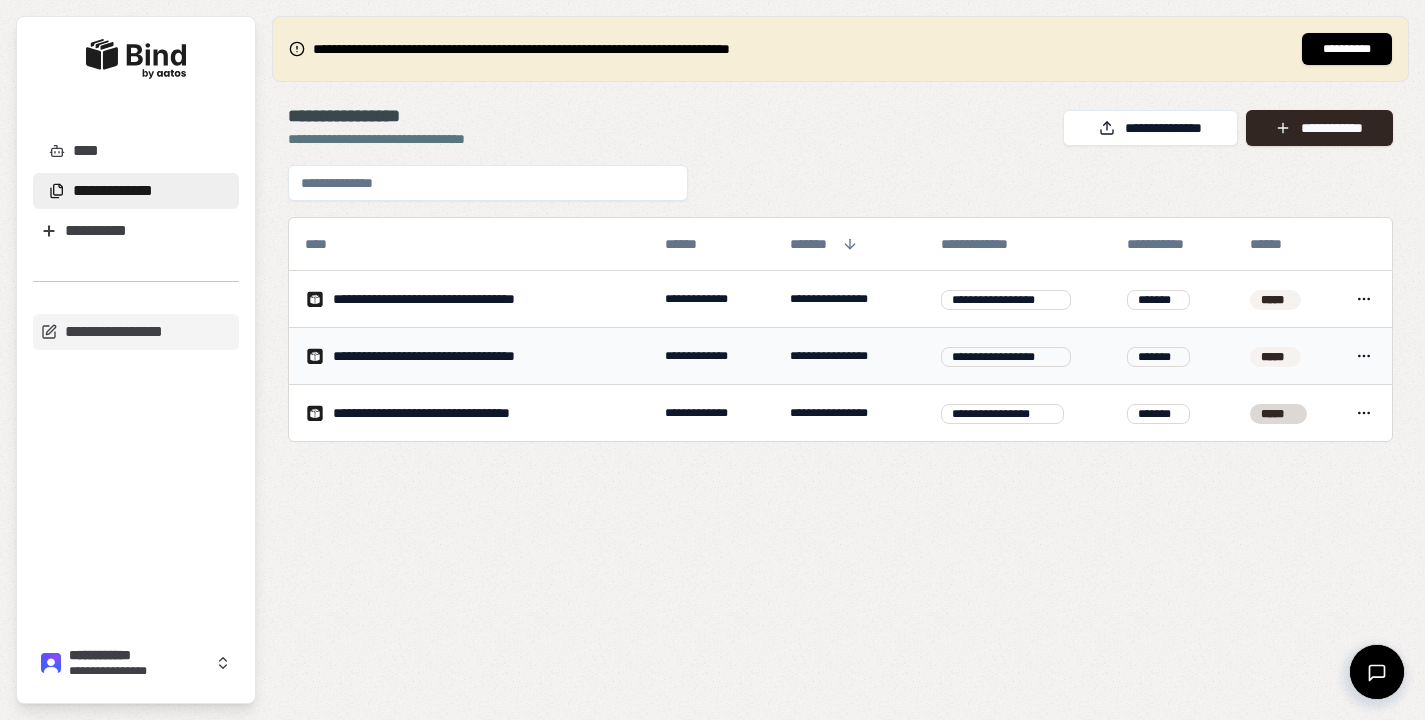 click on "*****" at bounding box center (1275, 357) 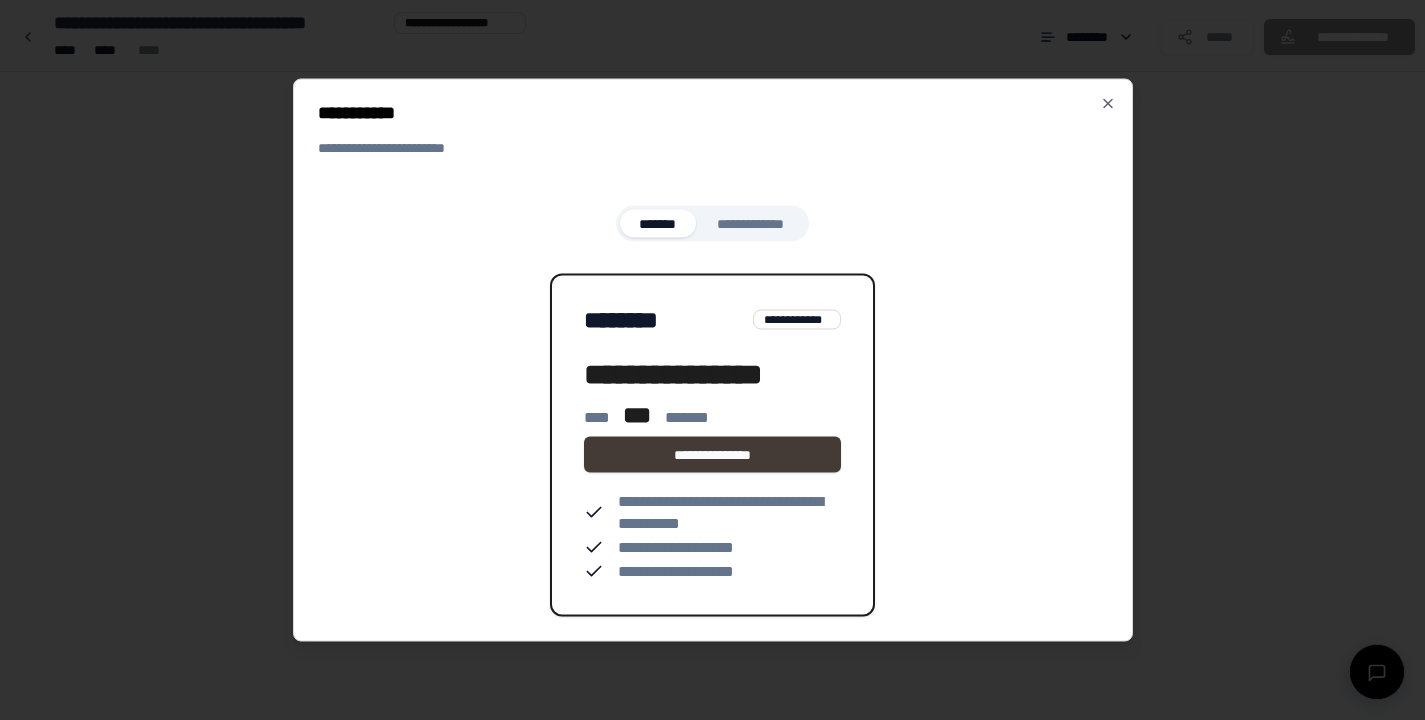 click on "**********" at bounding box center (712, 455) 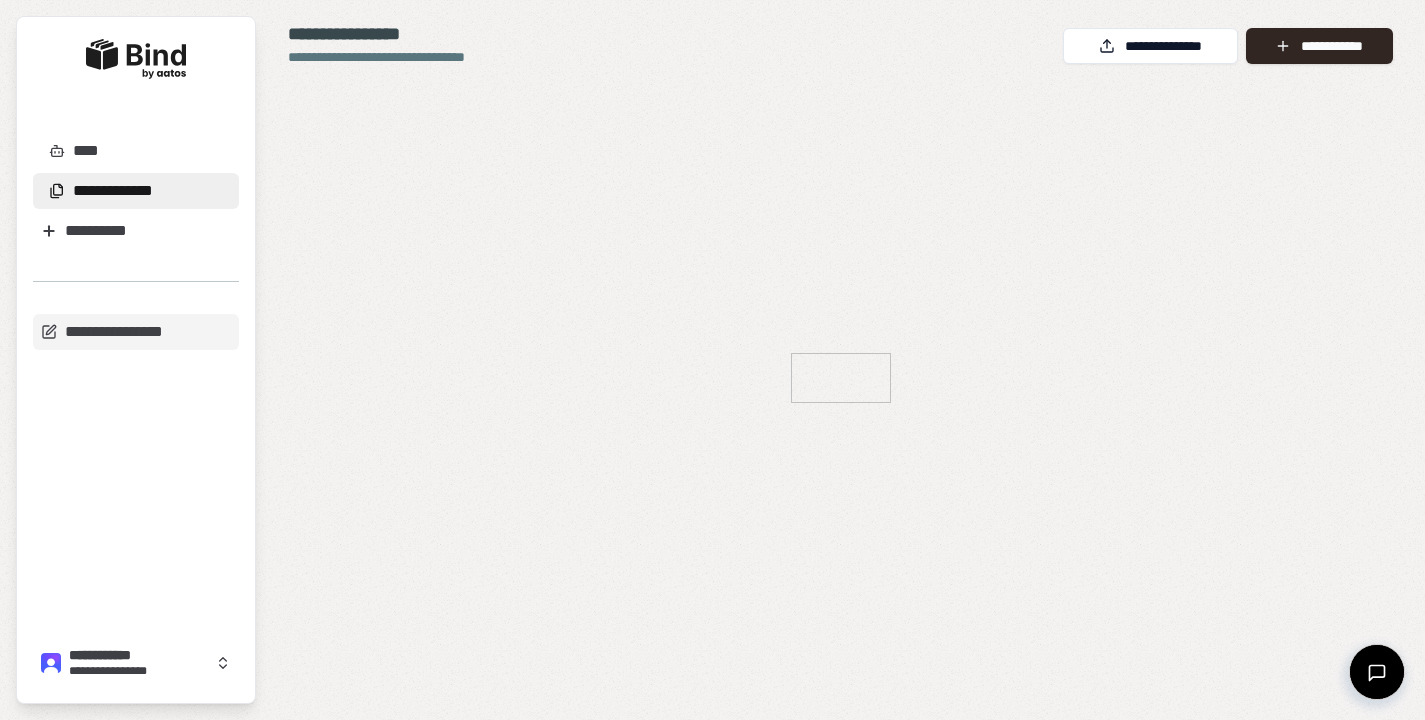scroll, scrollTop: 0, scrollLeft: 0, axis: both 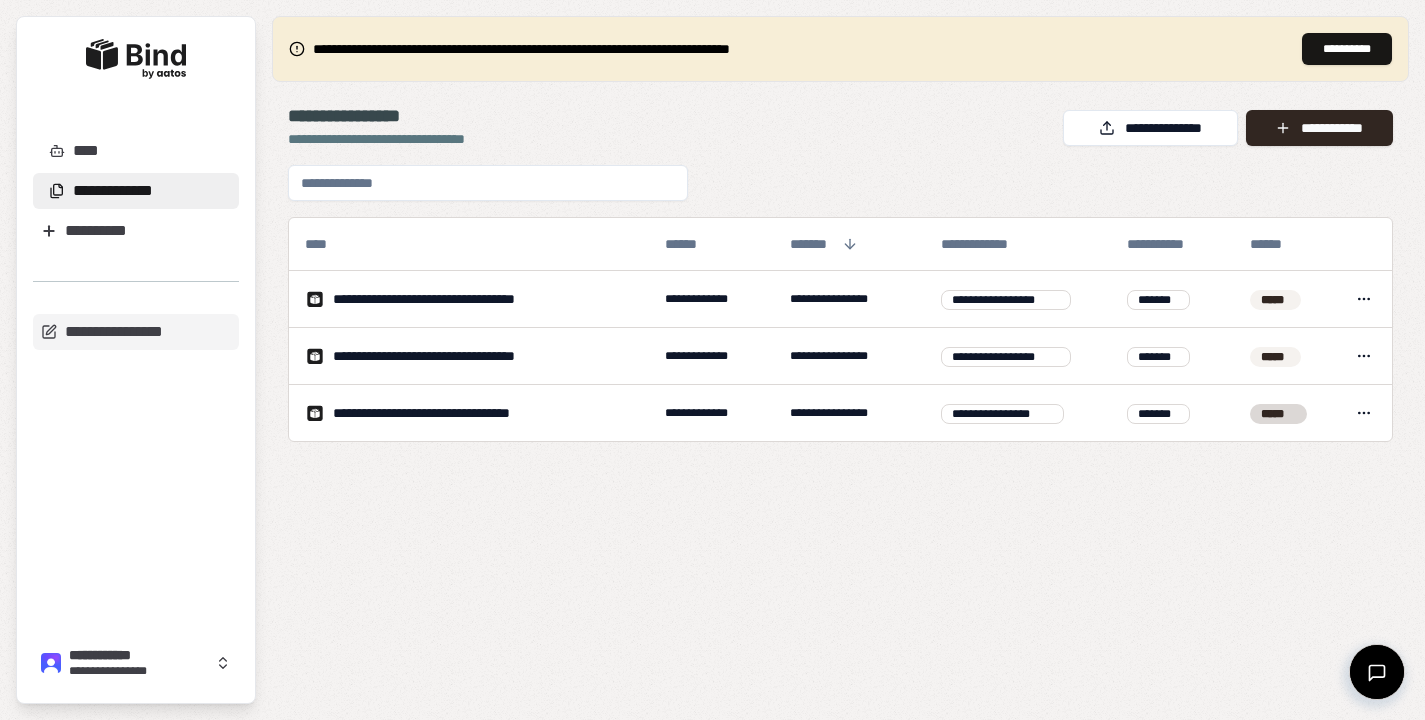 click on "**********" at bounding box center (1347, 49) 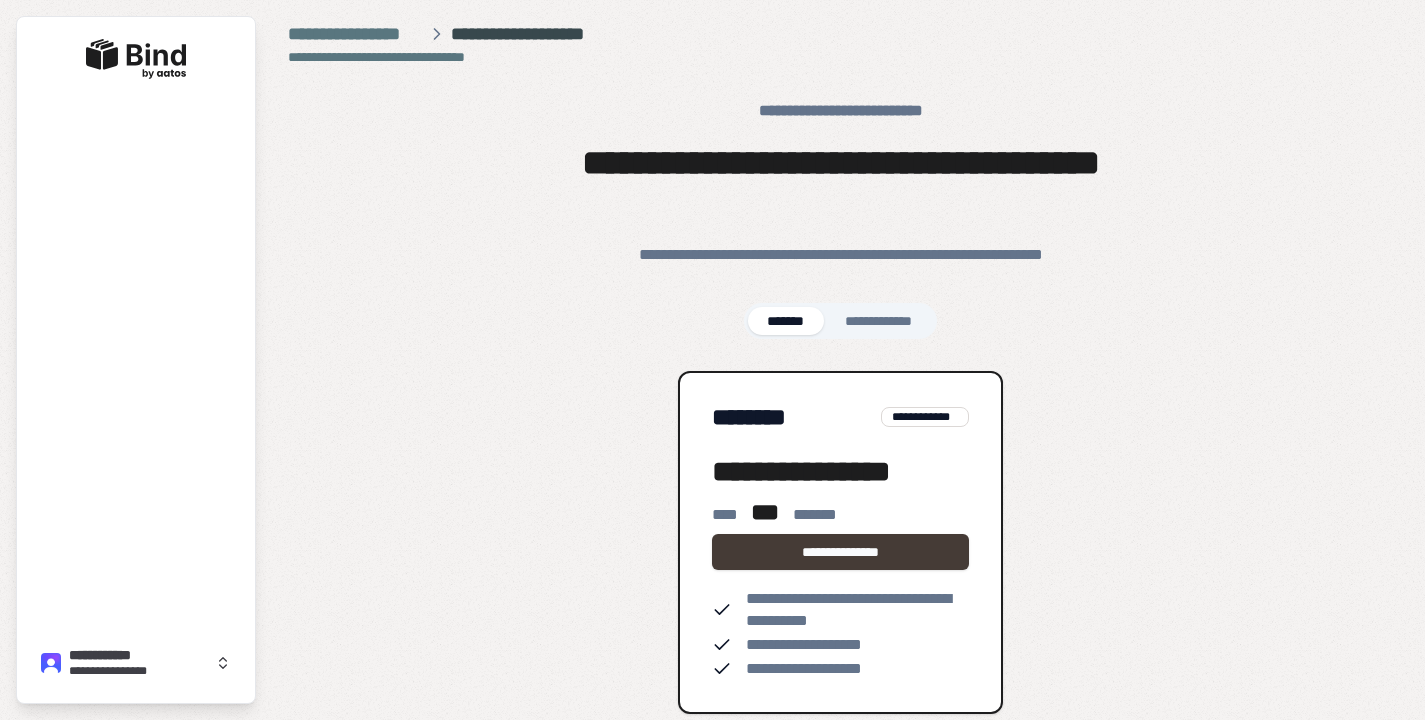 click on "**********" at bounding box center [840, 552] 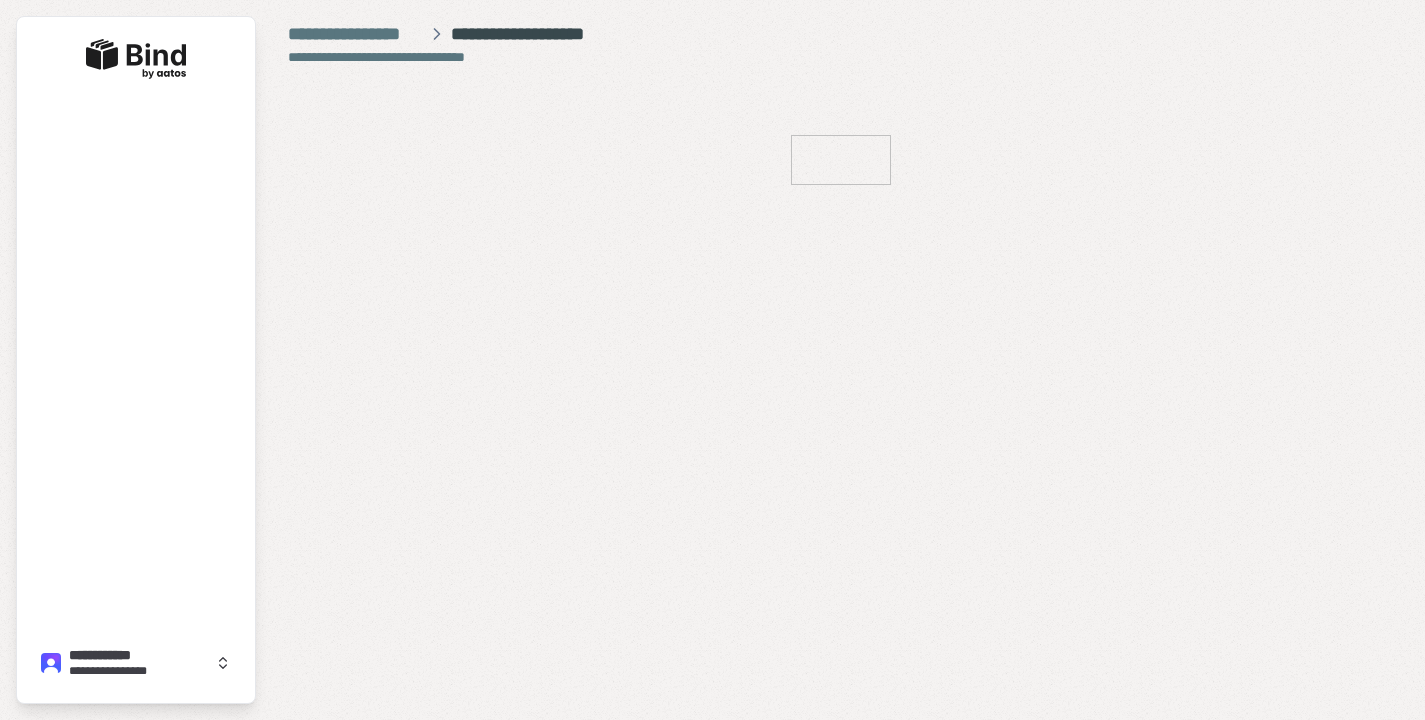 scroll, scrollTop: 0, scrollLeft: 0, axis: both 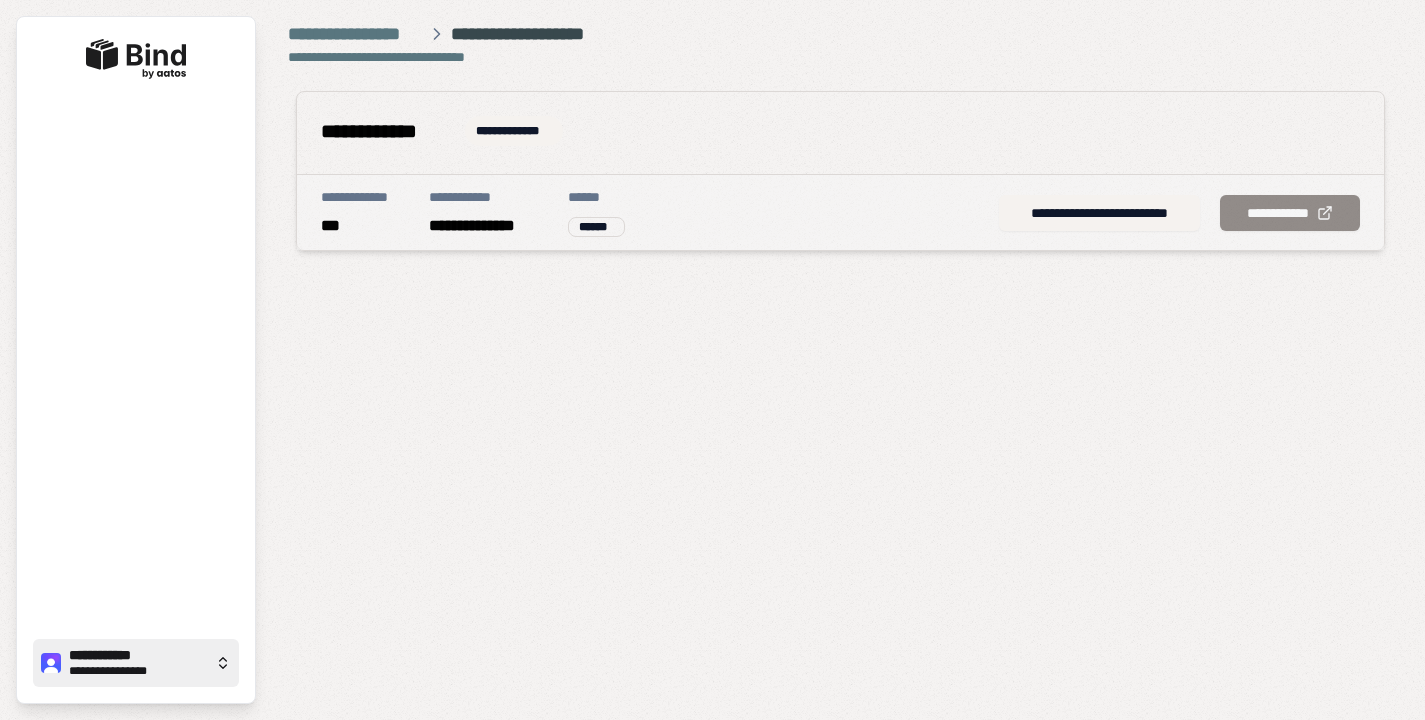 click on "**********" at bounding box center [138, 655] 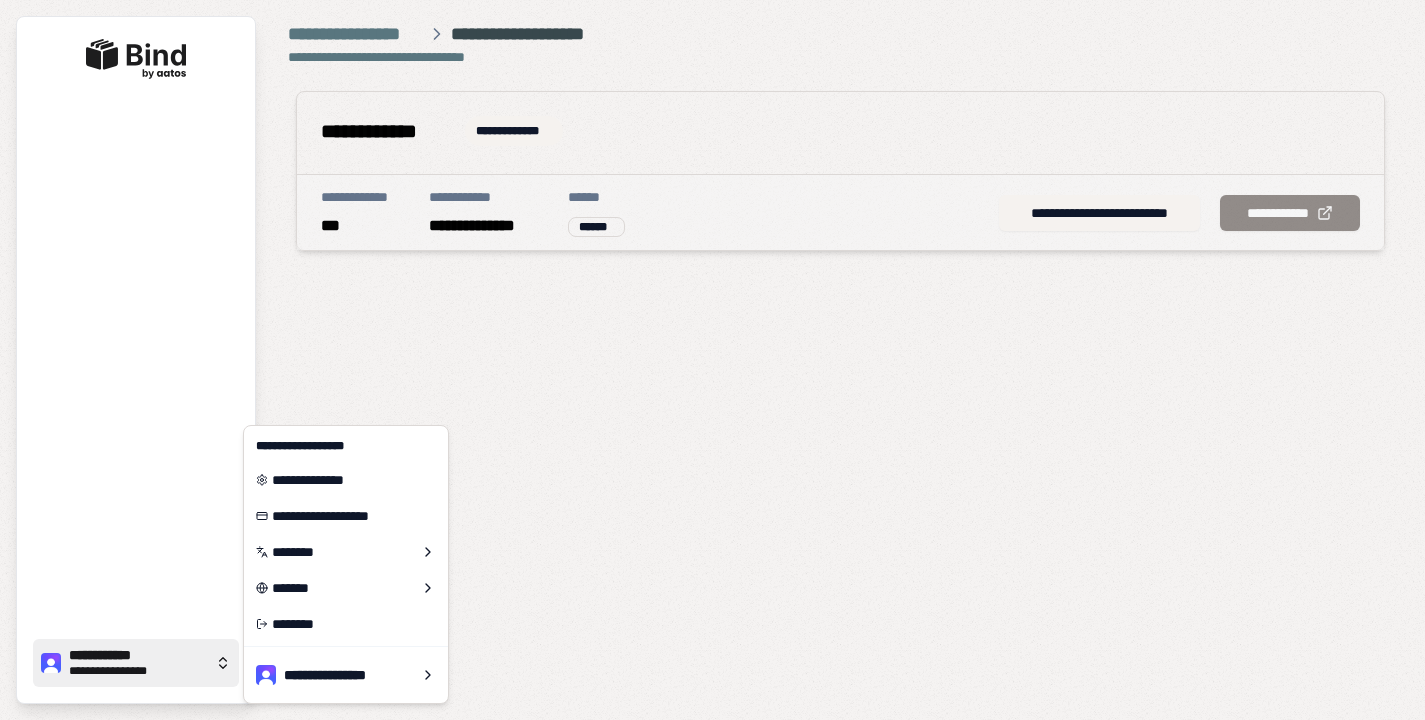 click on "**********" at bounding box center [138, 655] 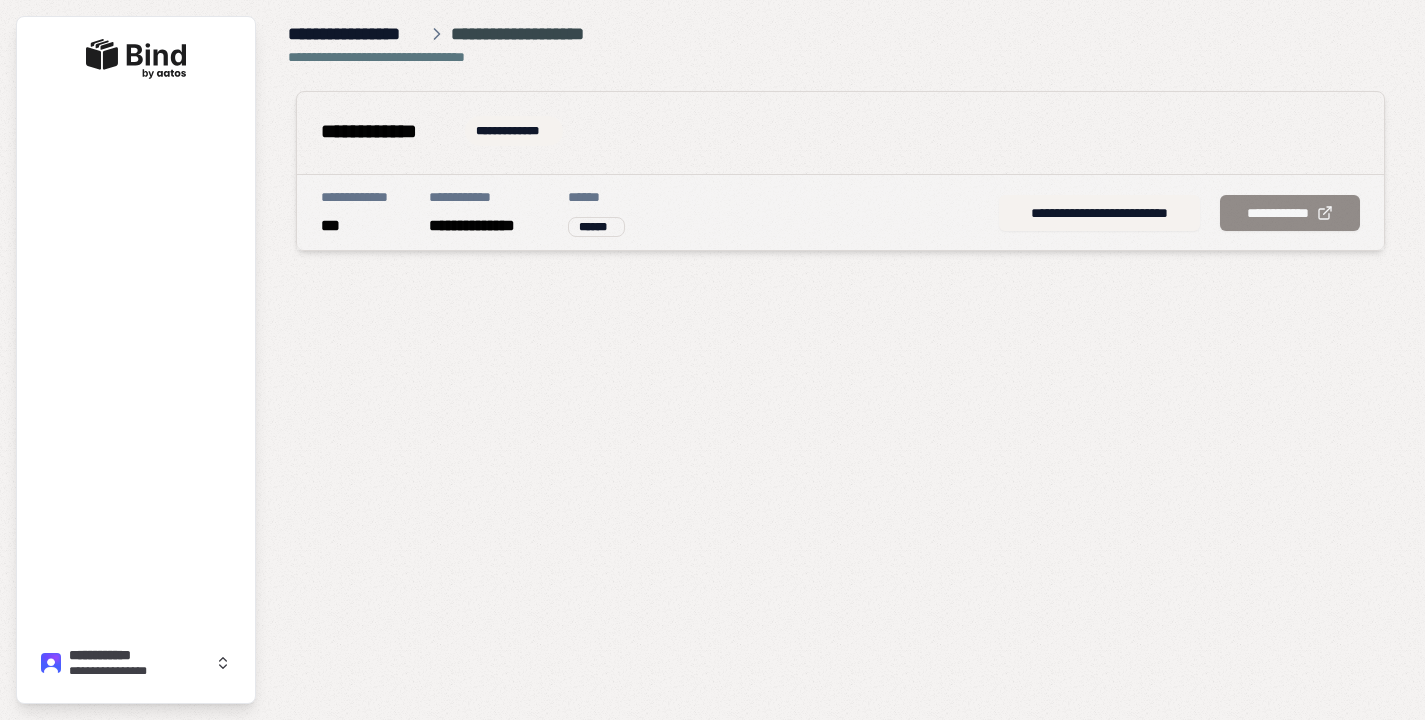 click on "**********" at bounding box center [355, 34] 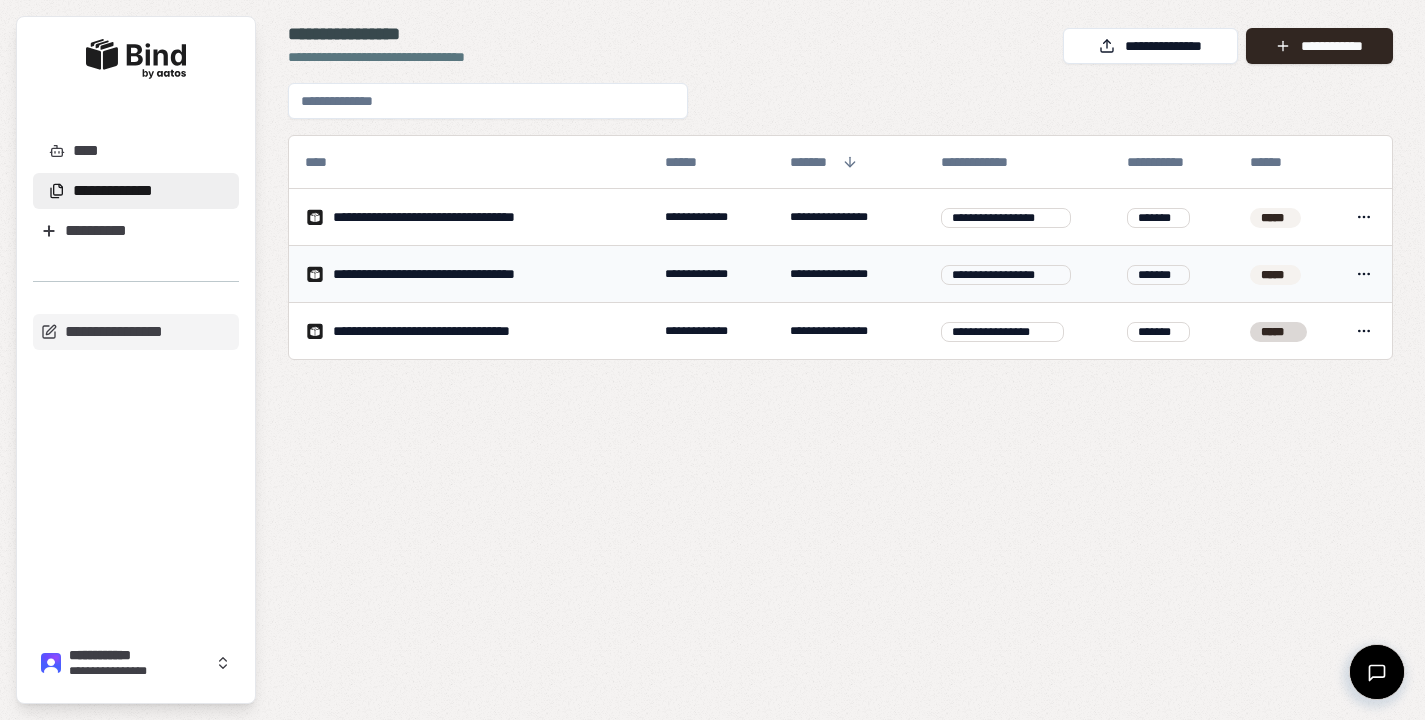 click on "*****" at bounding box center (1275, 275) 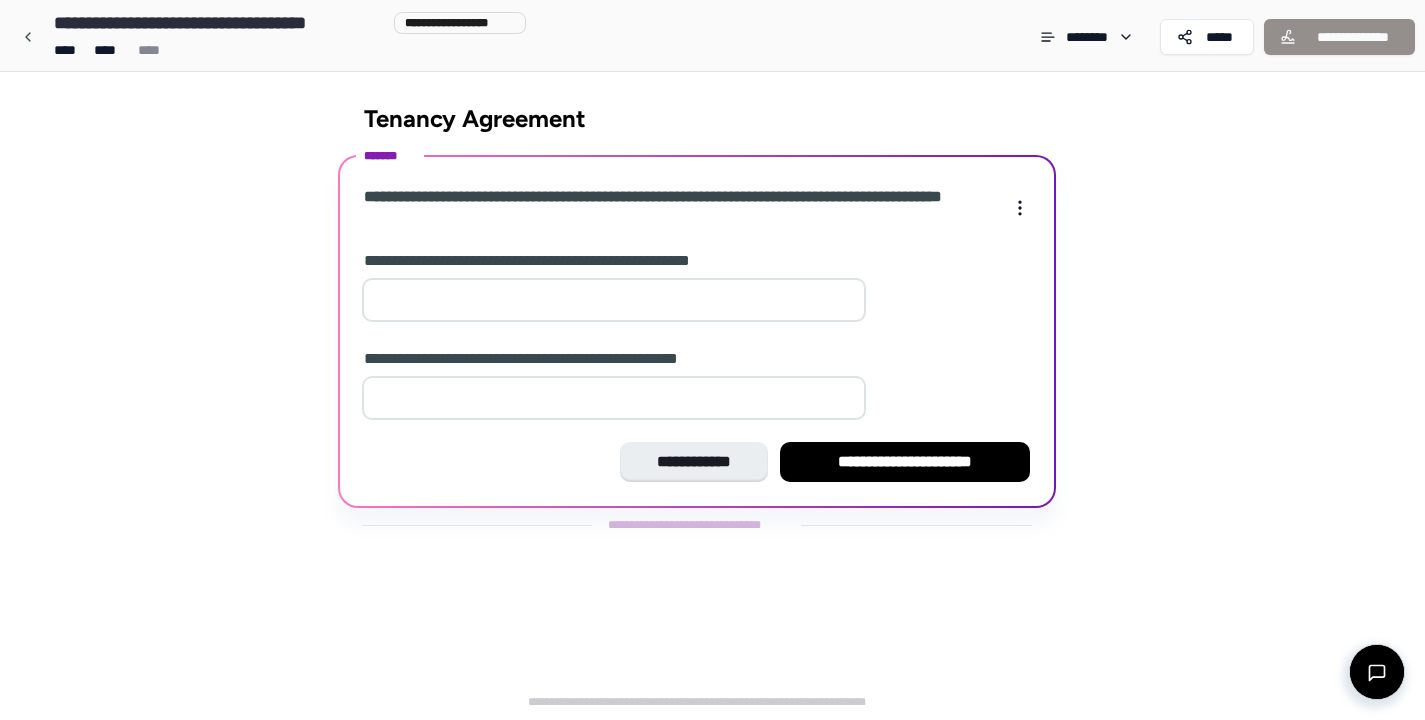 click on "**" at bounding box center (614, 300) 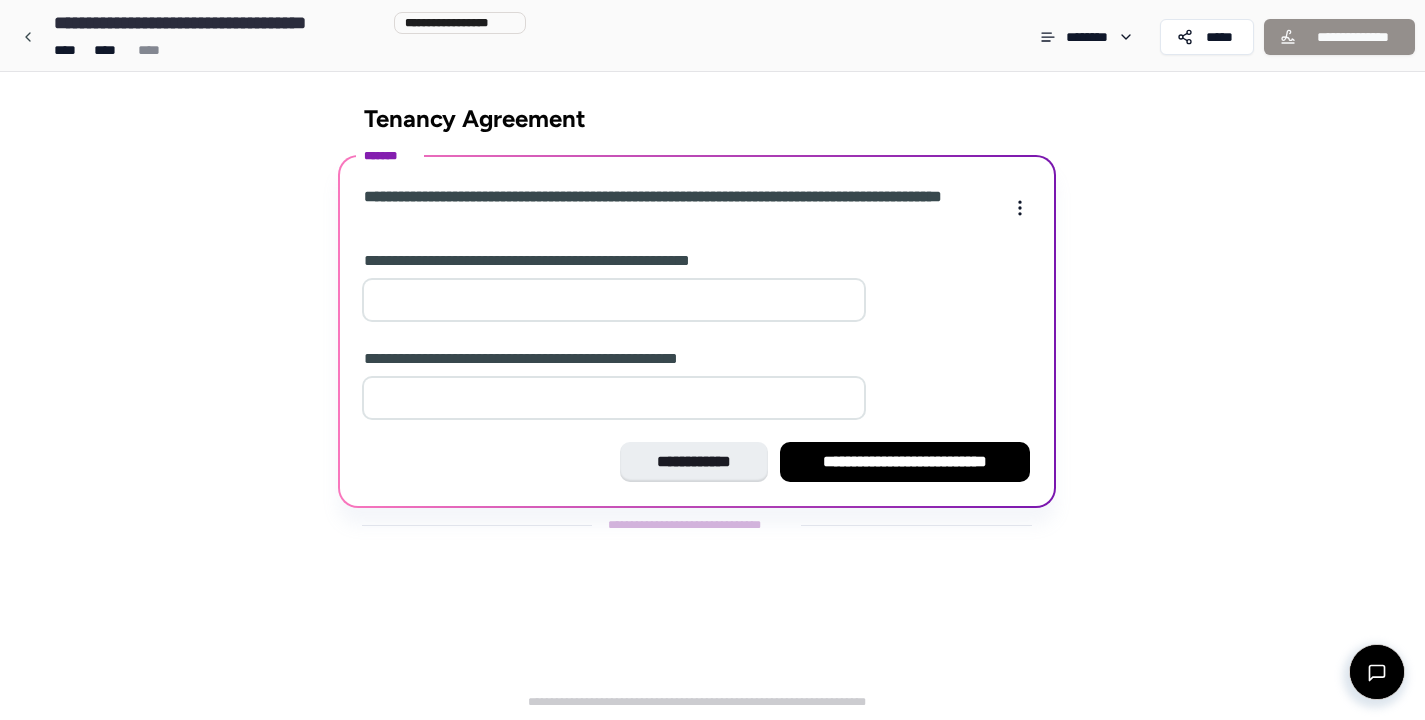 click on "*" at bounding box center (614, 300) 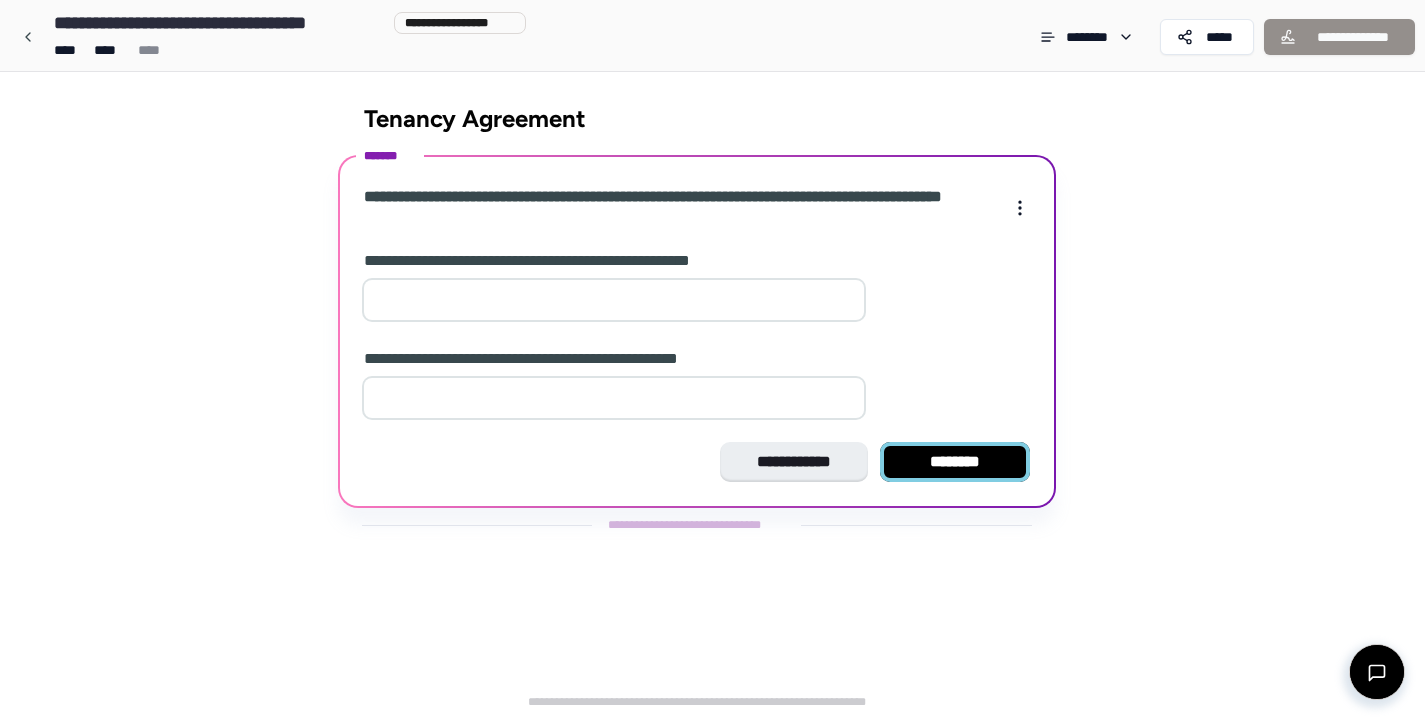 click on "********" at bounding box center [955, 462] 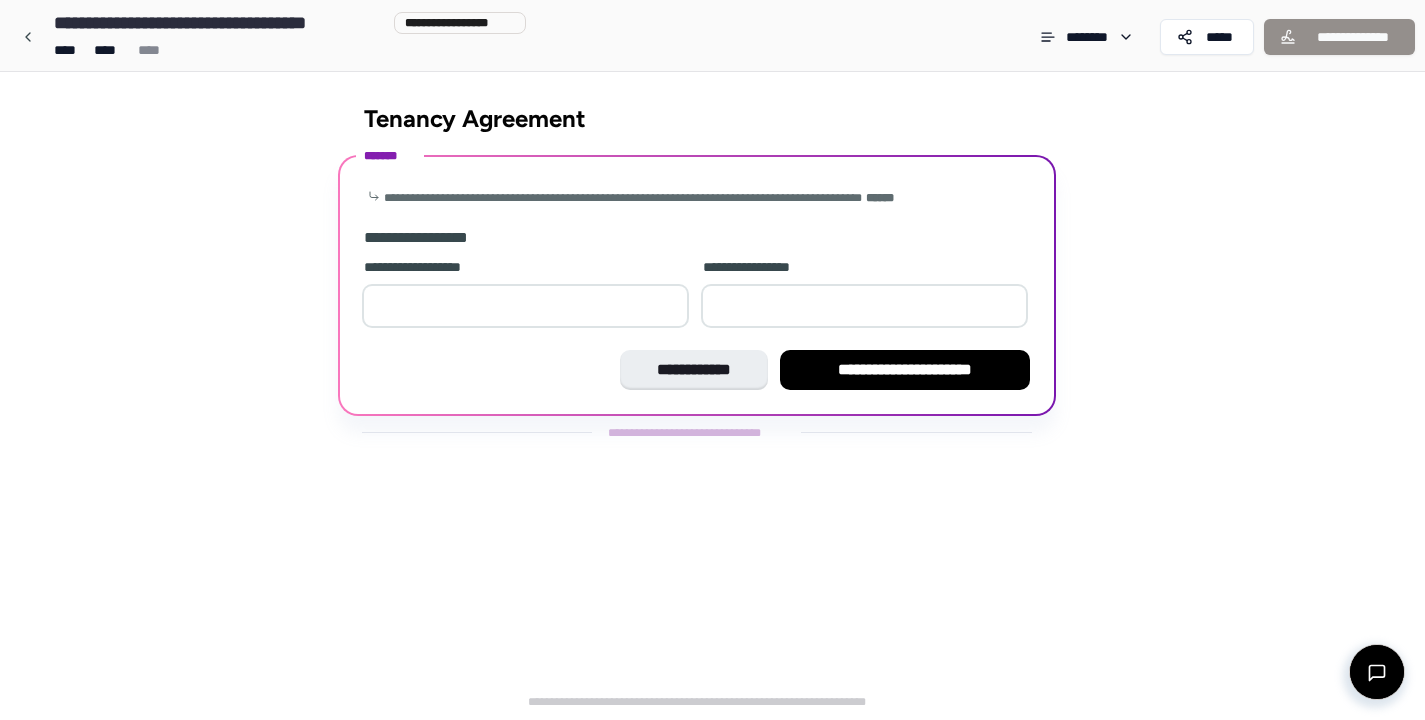 type on "**" 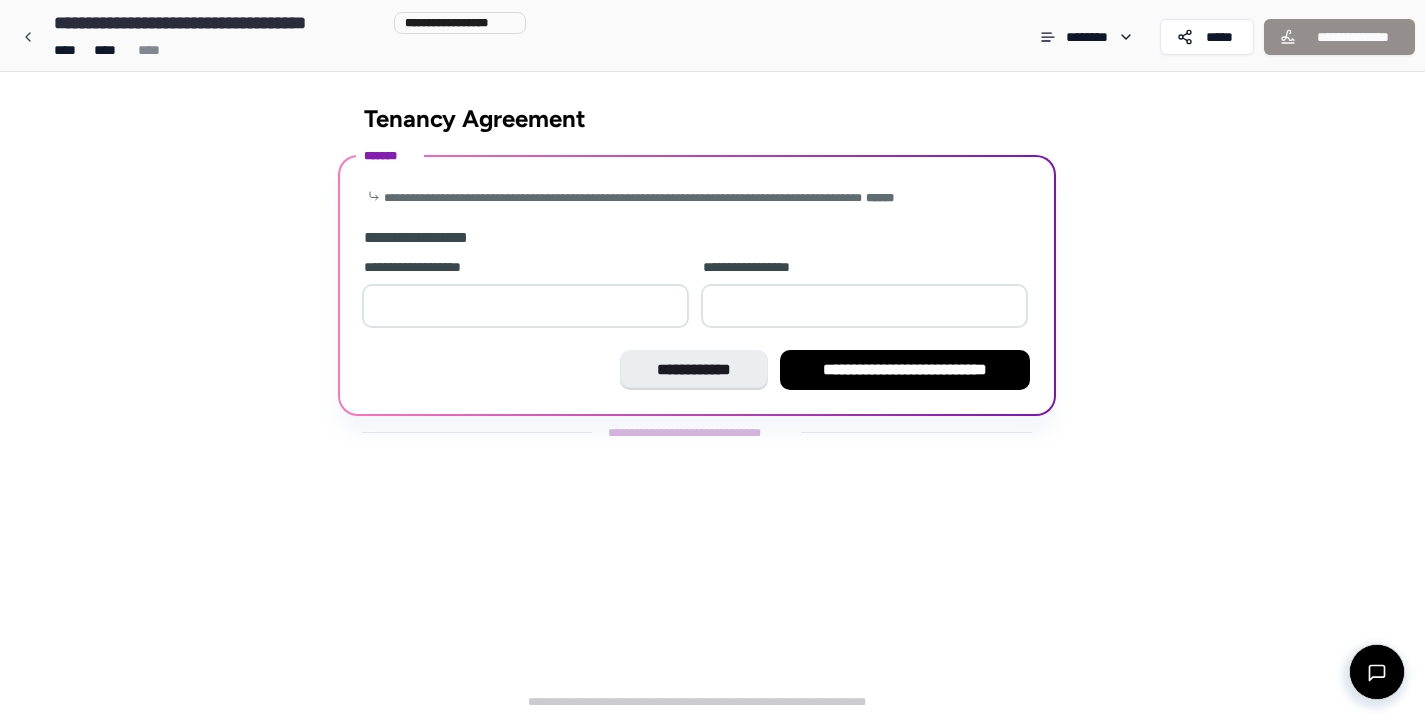 click on "**" at bounding box center (525, 306) 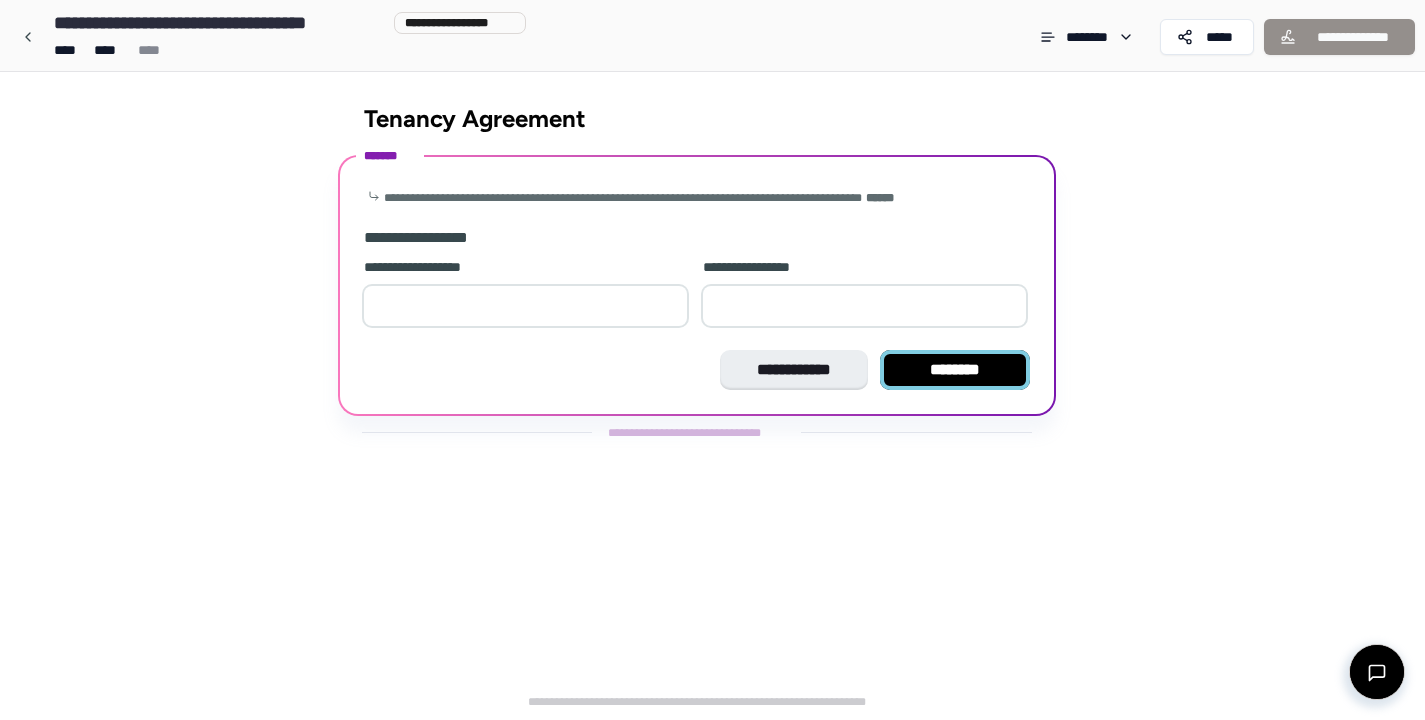 click on "********" at bounding box center (955, 370) 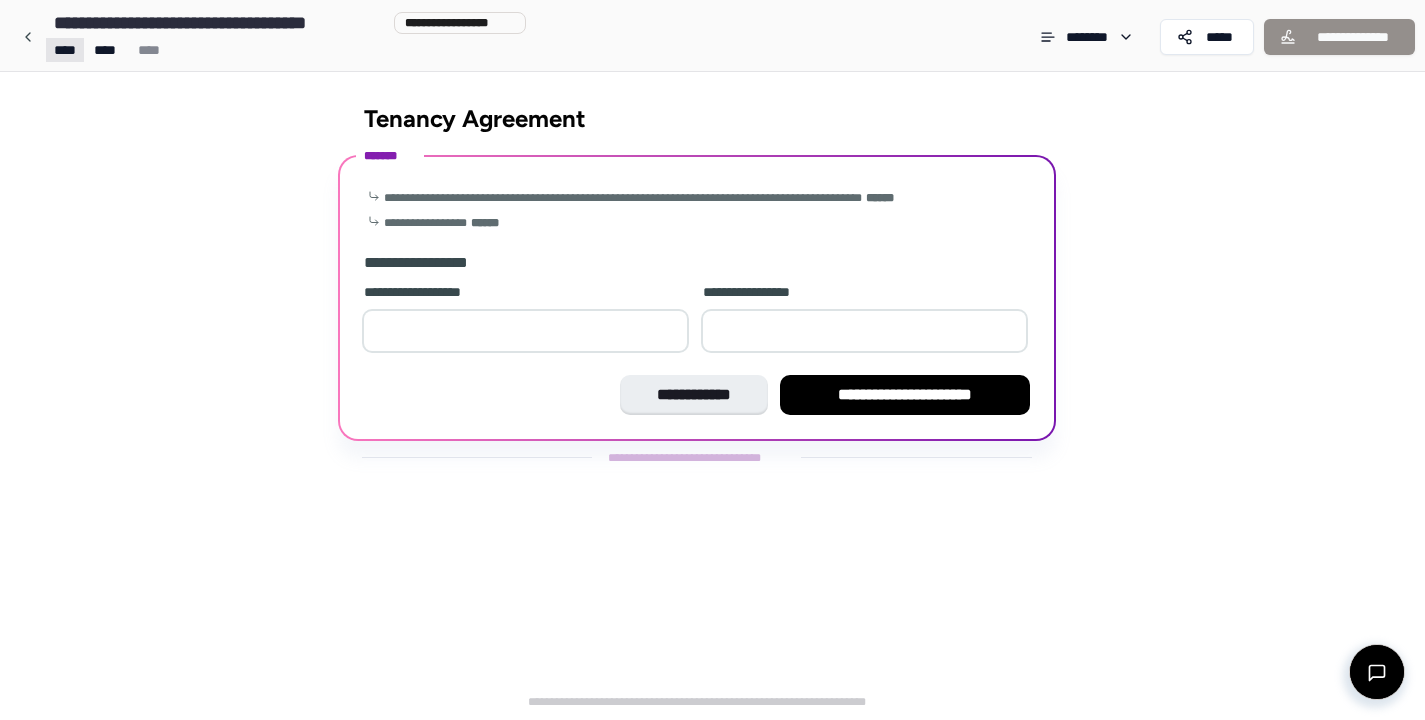 click on "**********" at bounding box center (712, 360) 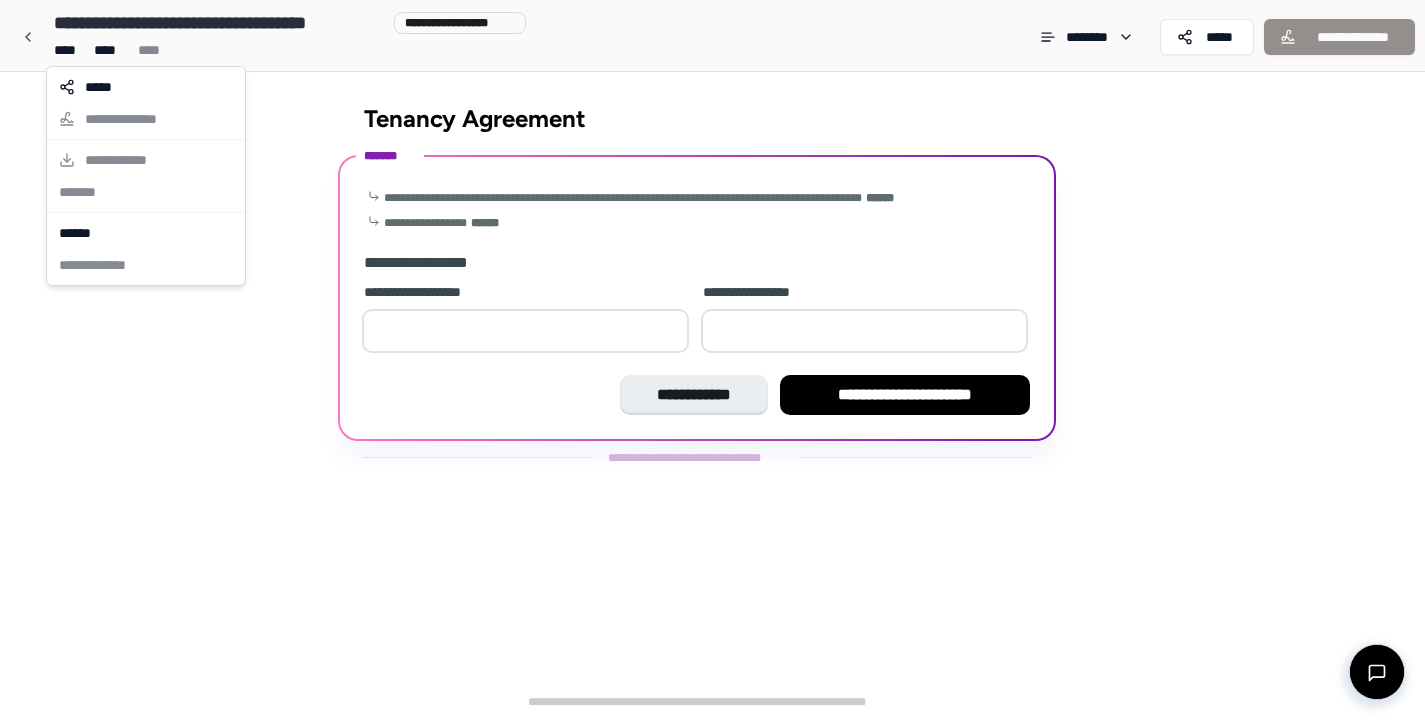 click on "**********" at bounding box center (712, 360) 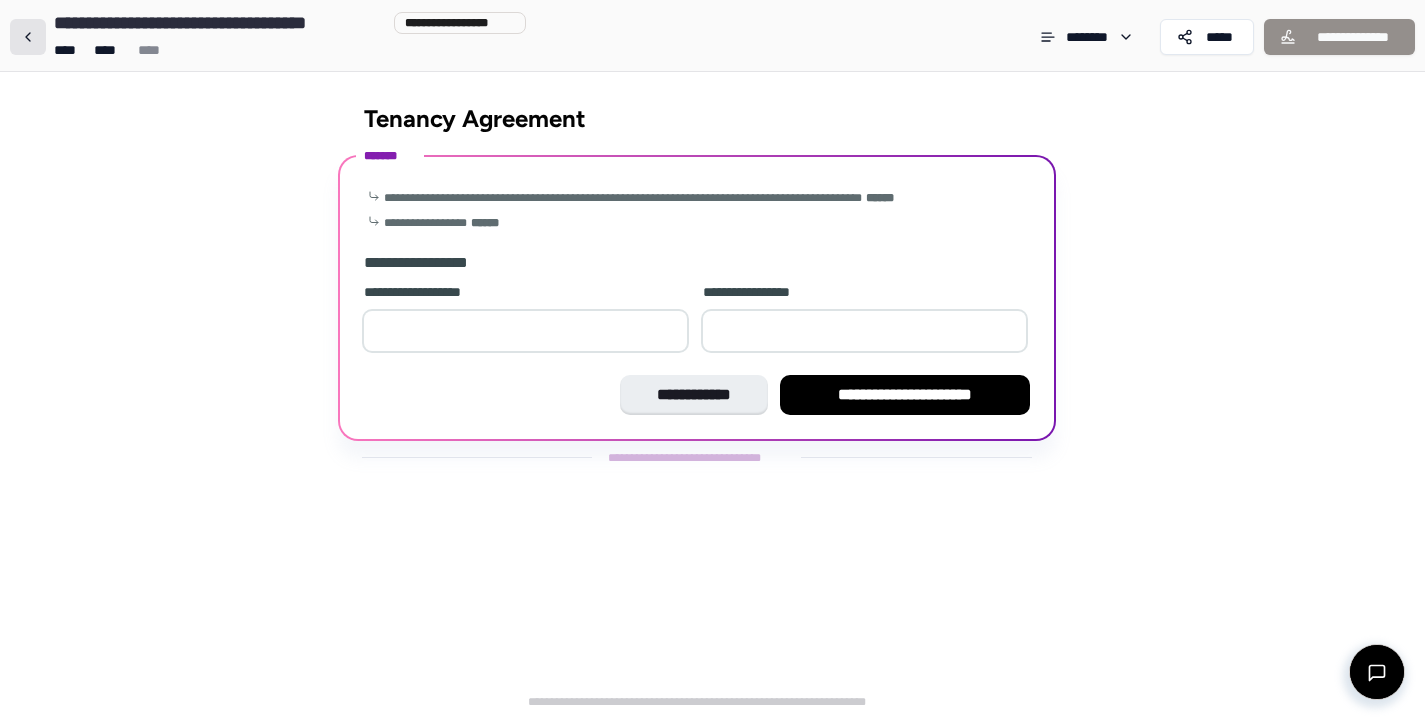click at bounding box center [28, 37] 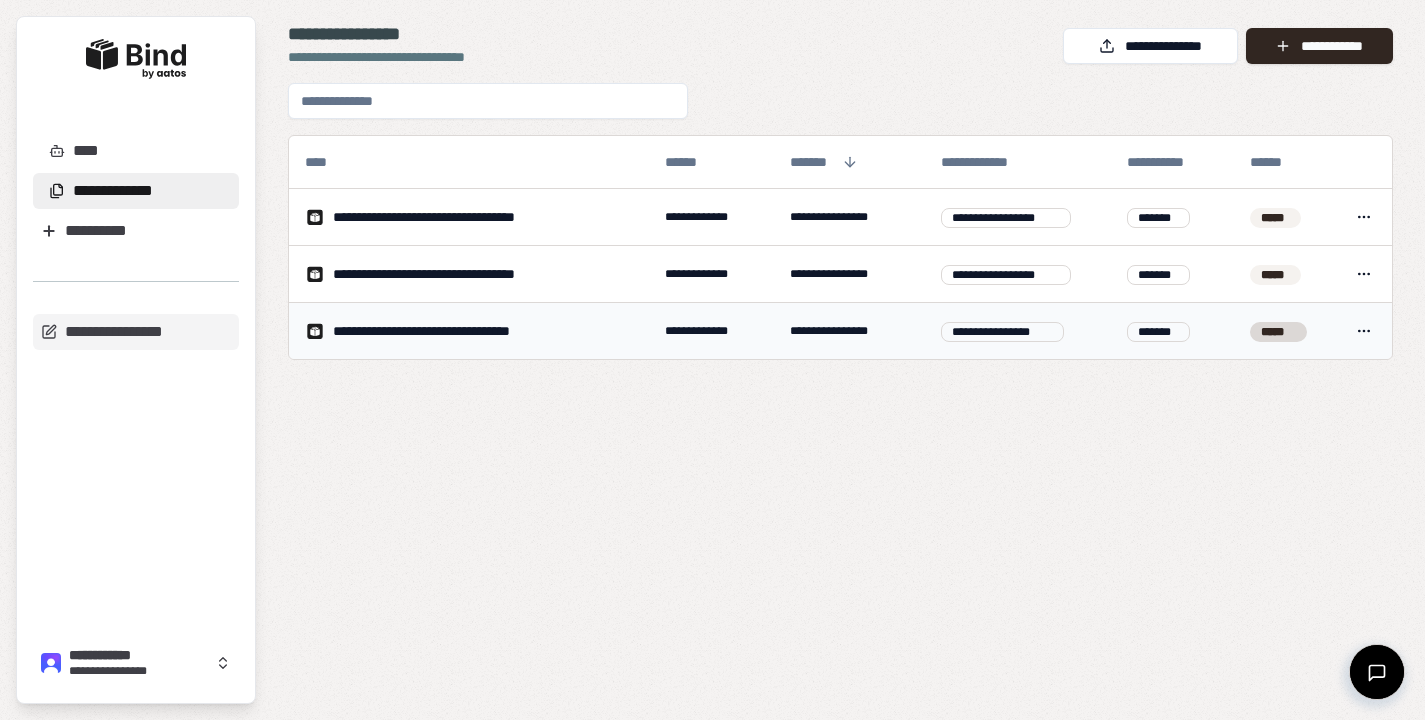 click on "*****" at bounding box center (1278, 332) 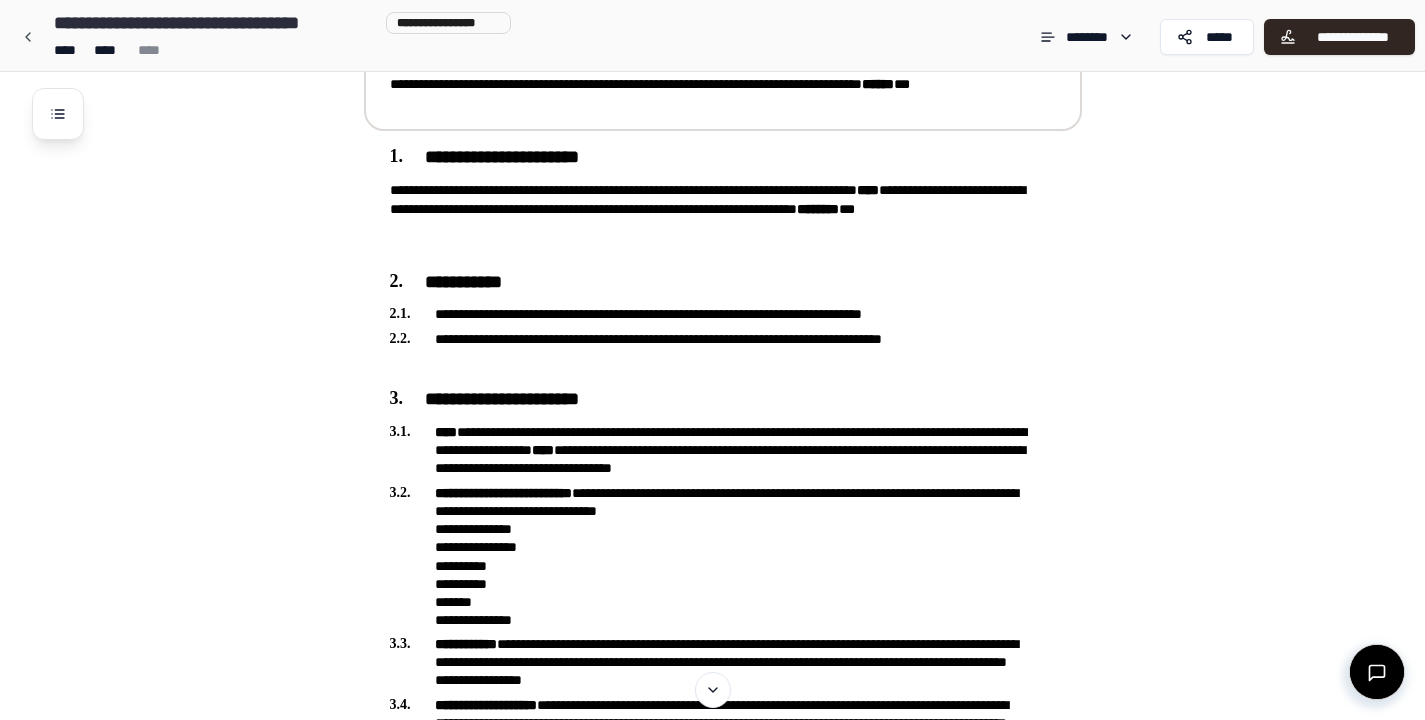 scroll, scrollTop: 165, scrollLeft: 0, axis: vertical 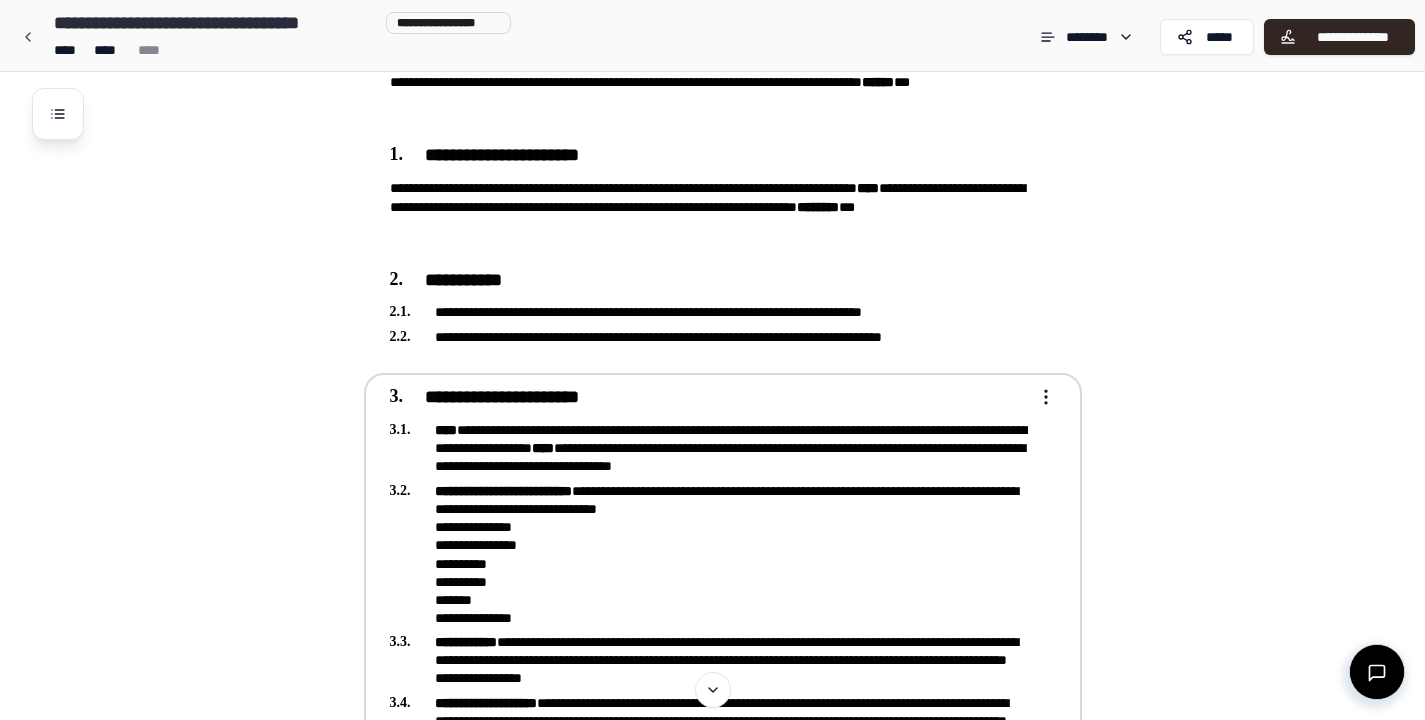click on "**********" at bounding box center [709, 554] 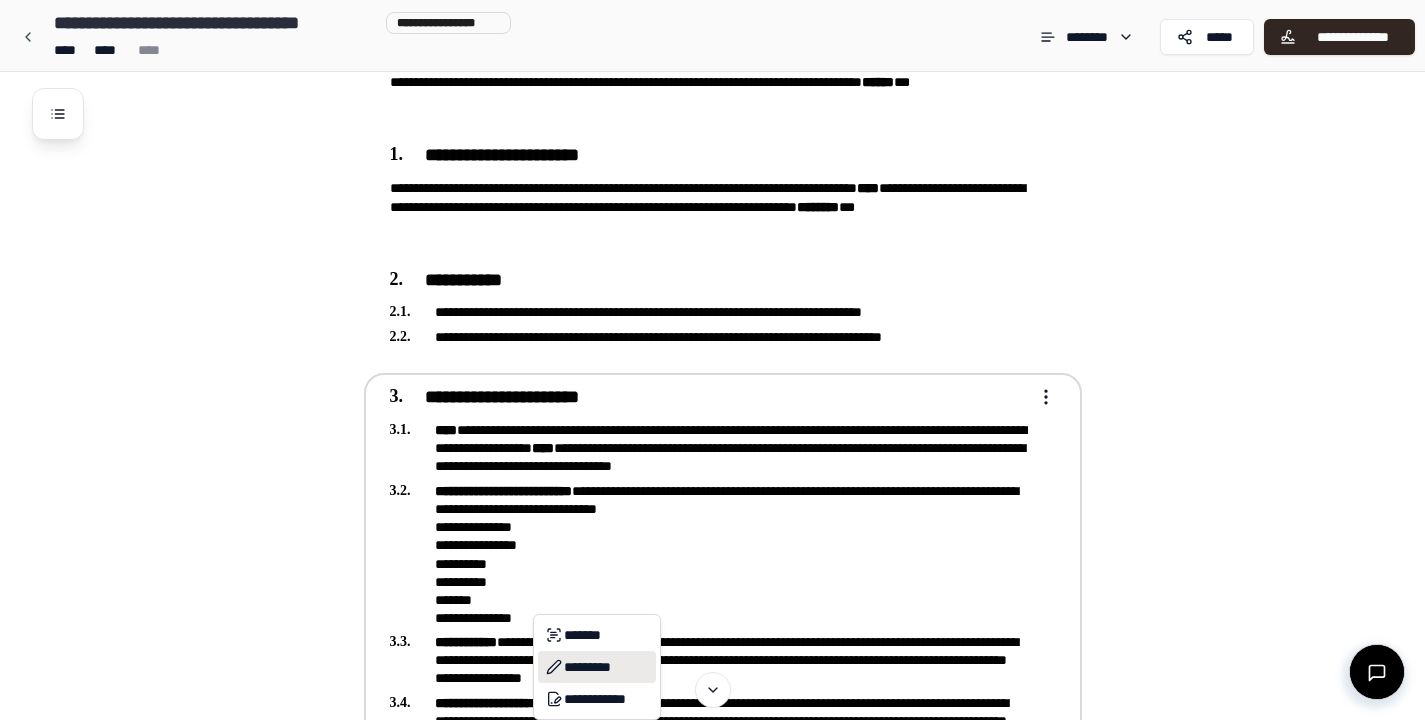 click on "*********" at bounding box center (597, 667) 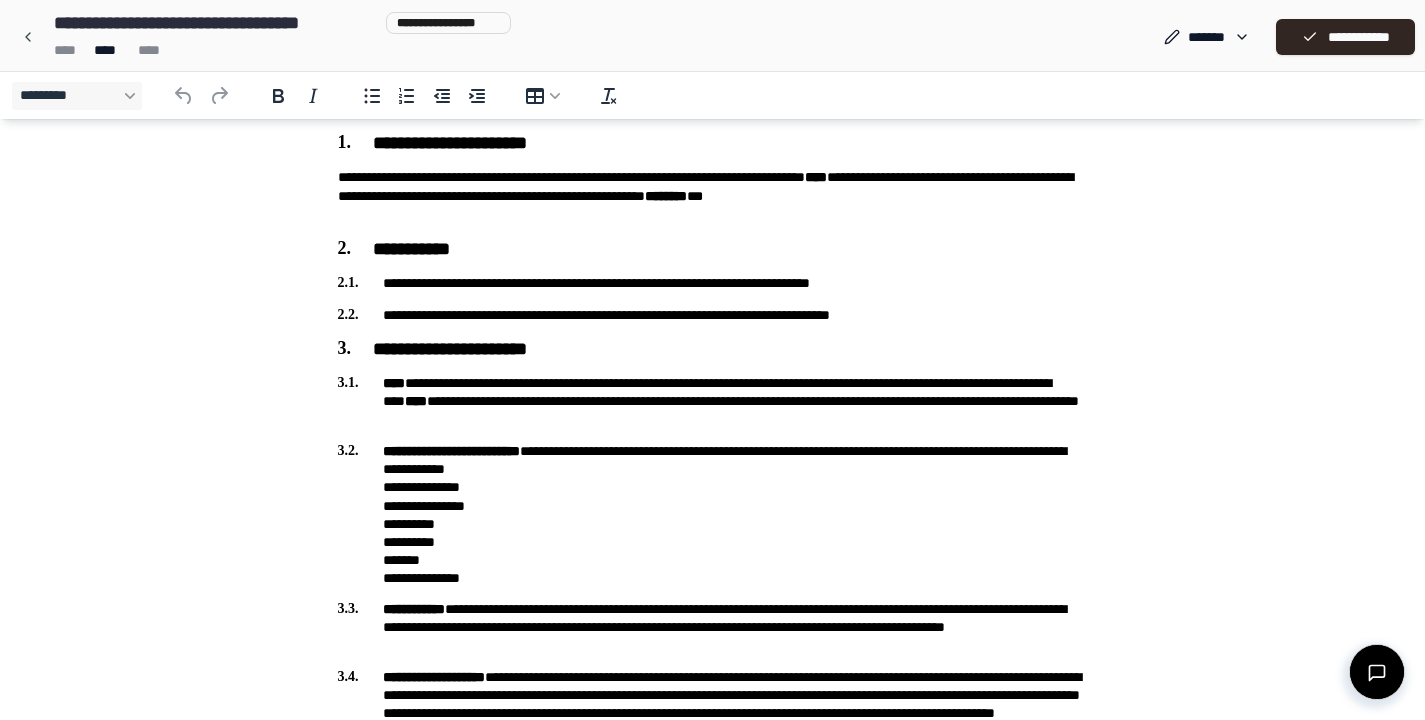 scroll, scrollTop: 206, scrollLeft: 0, axis: vertical 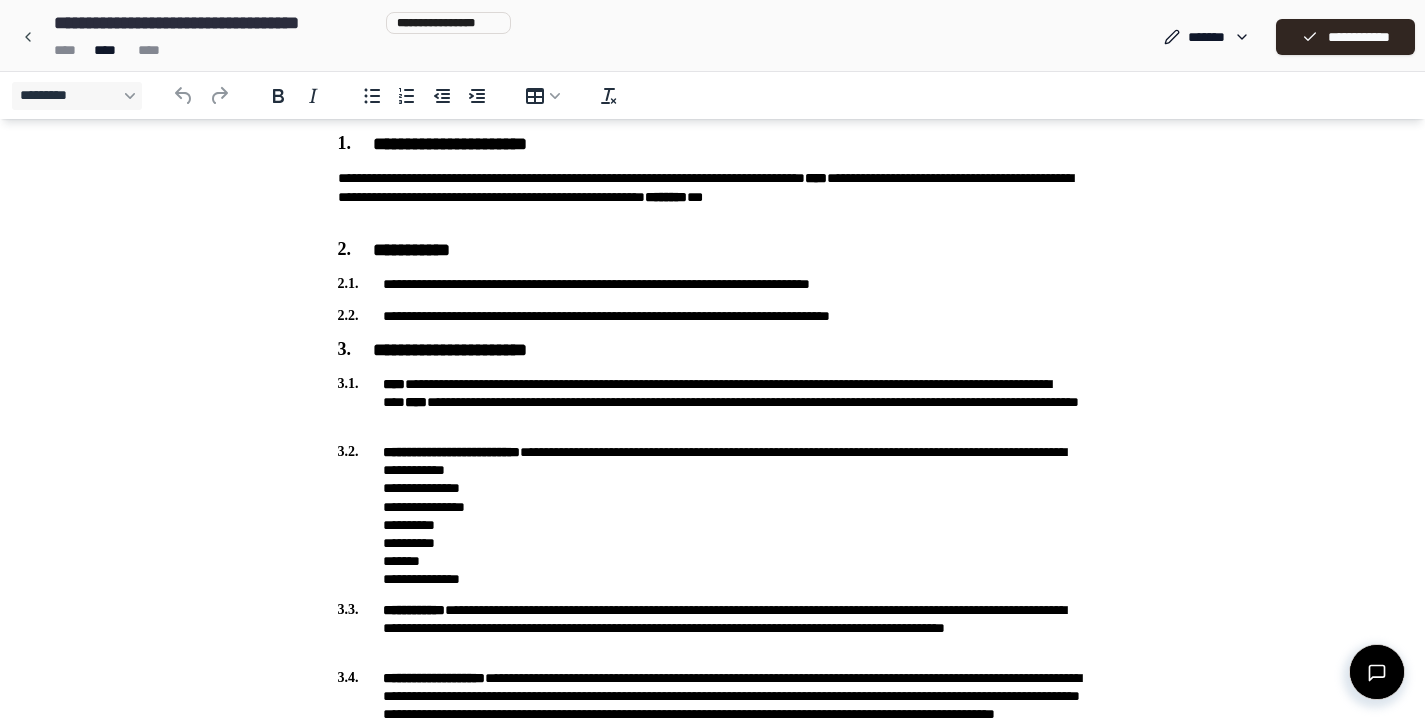 click on "**********" at bounding box center (713, 515) 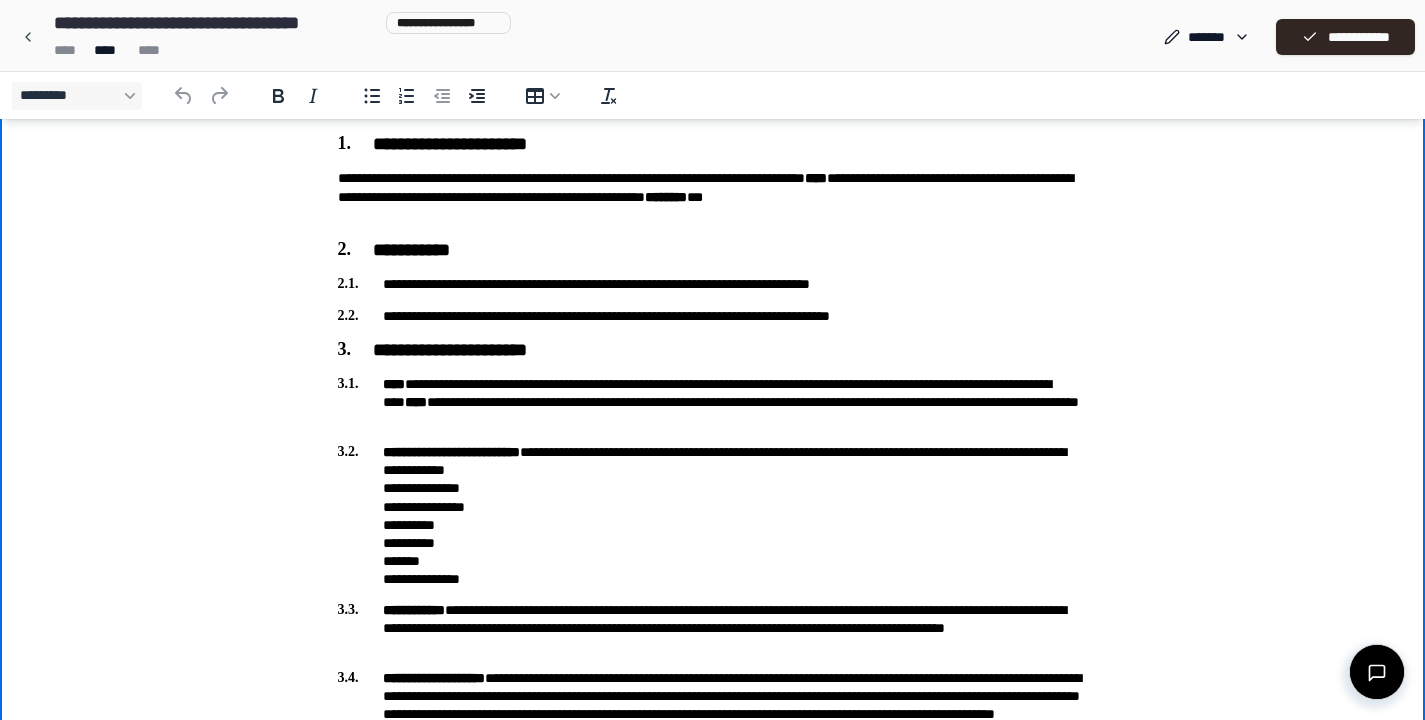 type 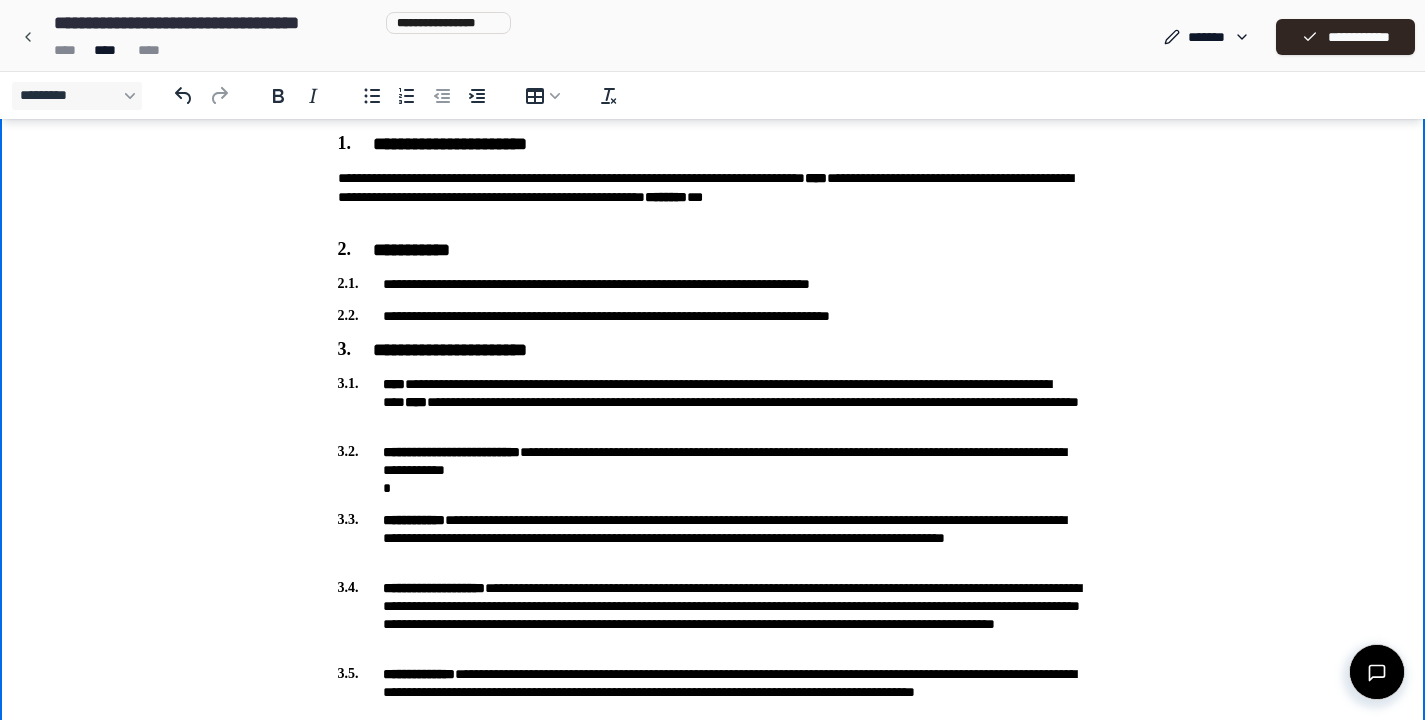 click on "**********" at bounding box center (713, 470) 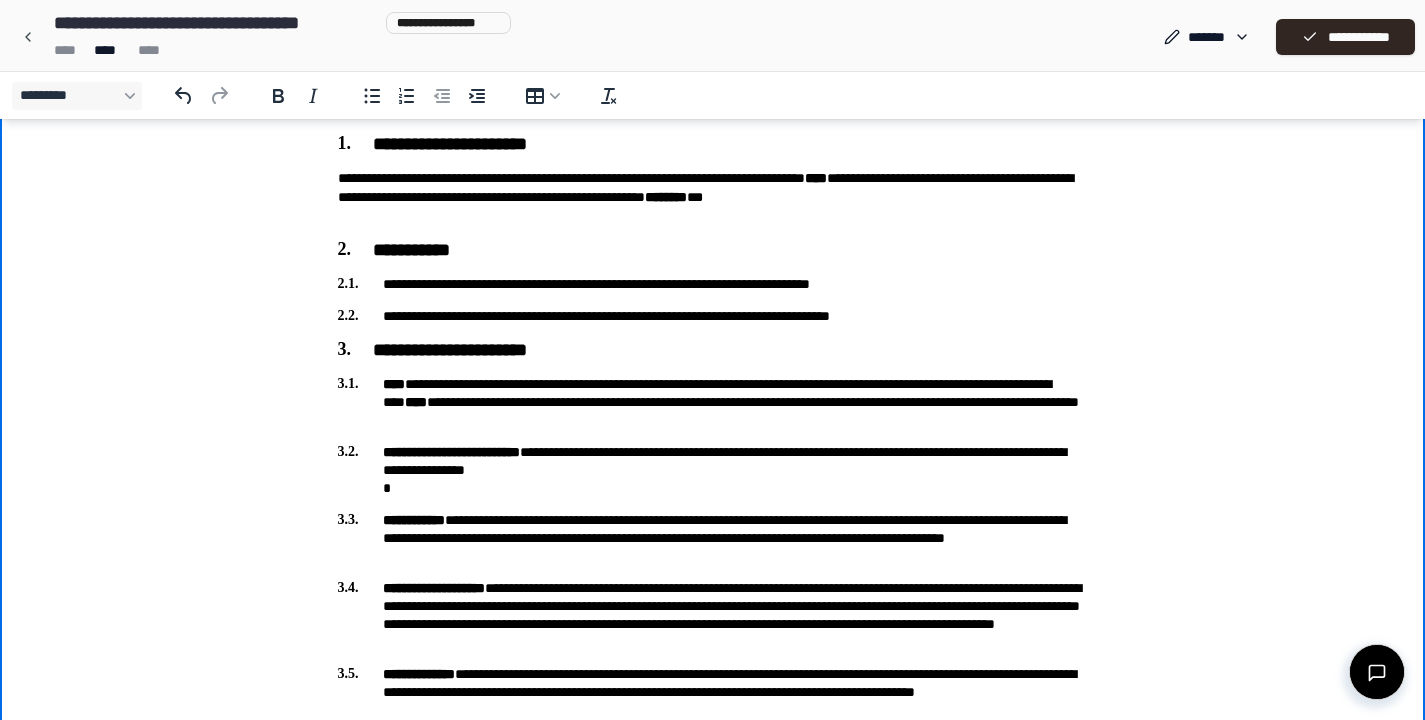 click on "**********" at bounding box center (713, 470) 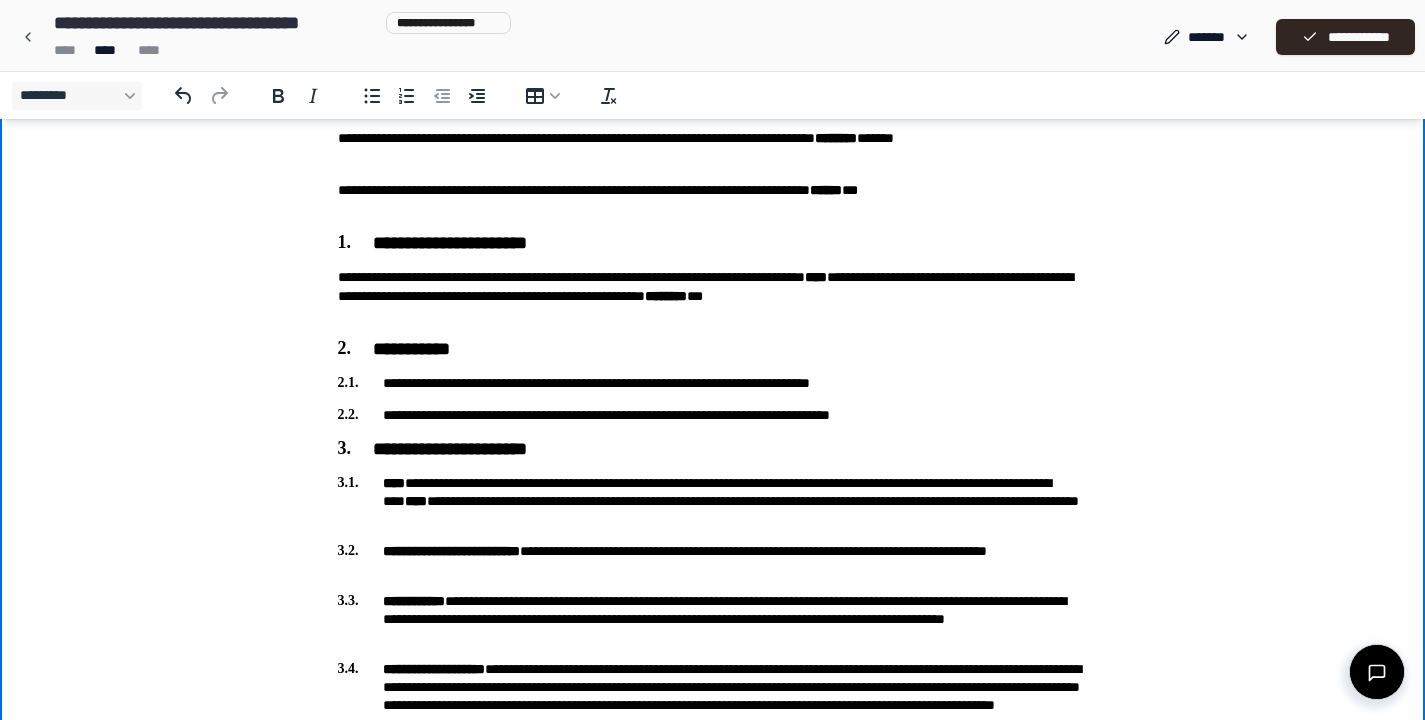 scroll, scrollTop: 113, scrollLeft: 0, axis: vertical 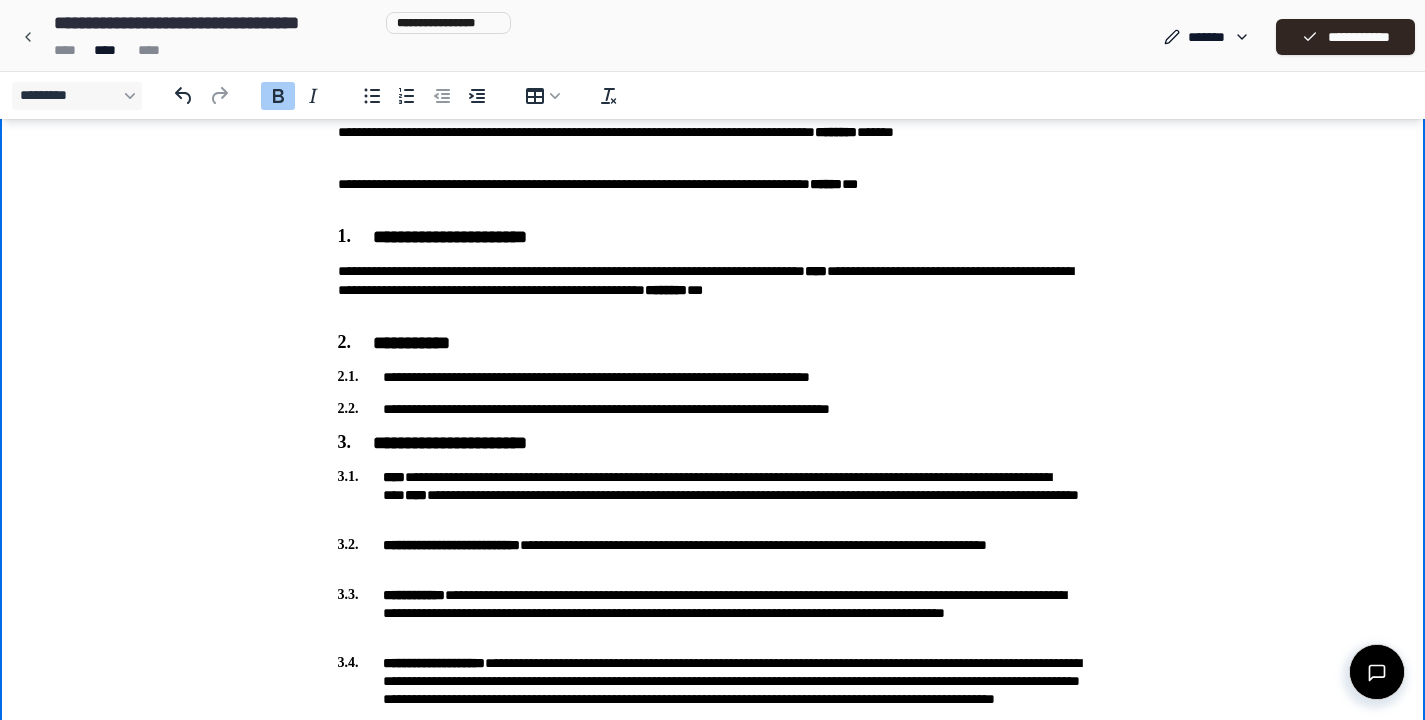 click on "**********" at bounding box center (451, 545) 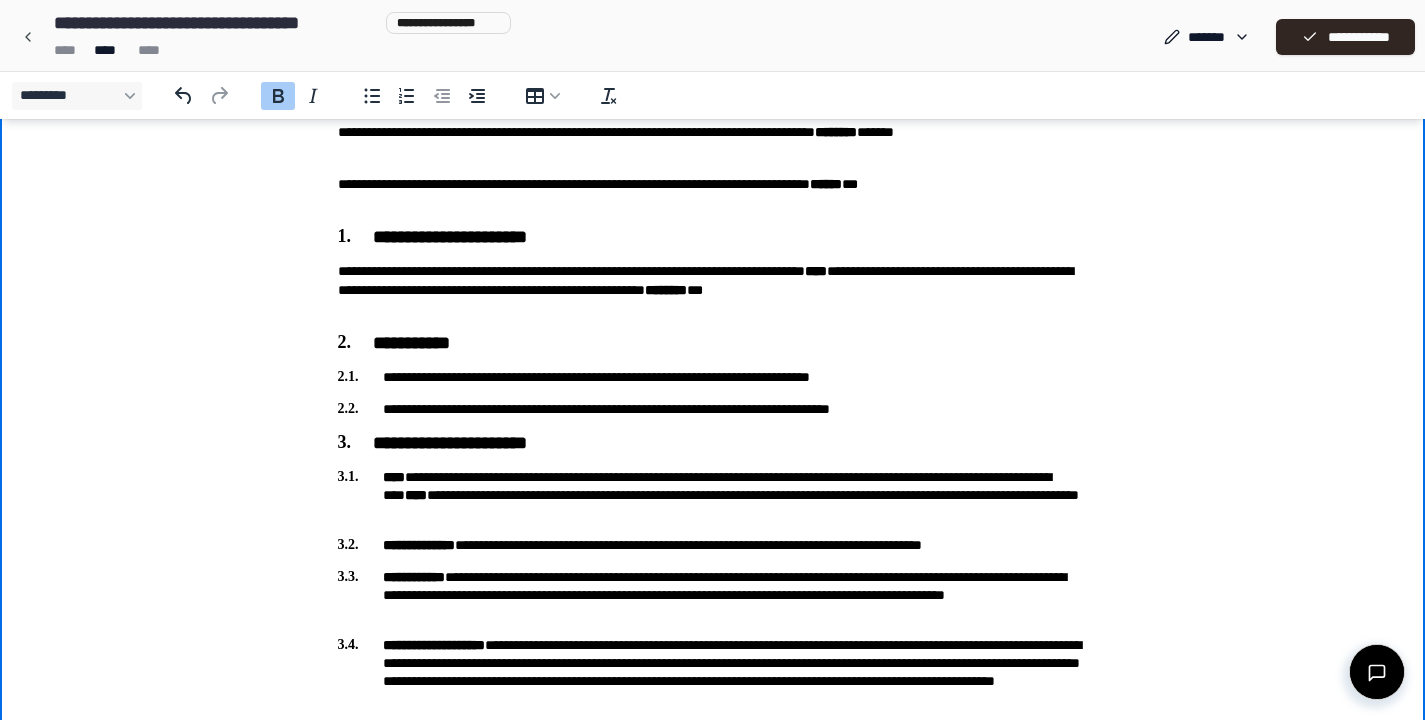 click on "**********" at bounding box center (713, 545) 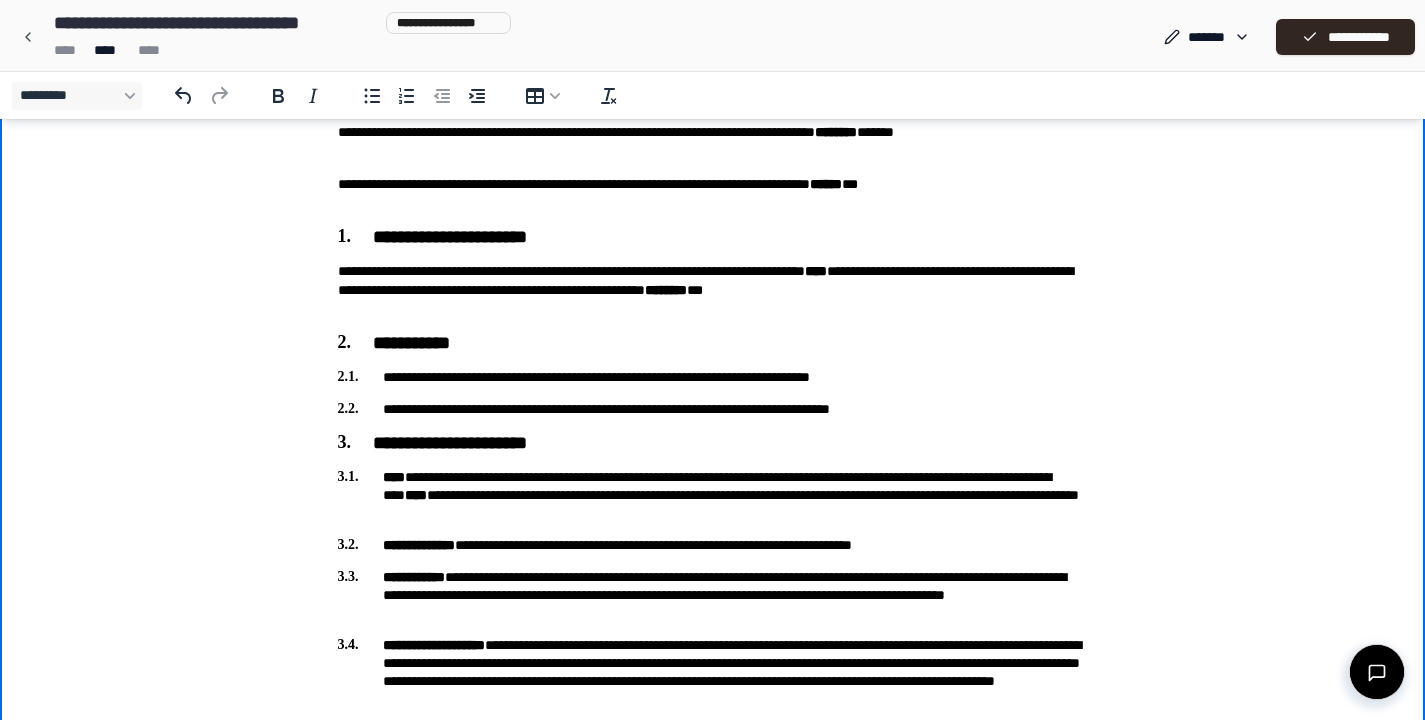 click on "**********" at bounding box center (713, 545) 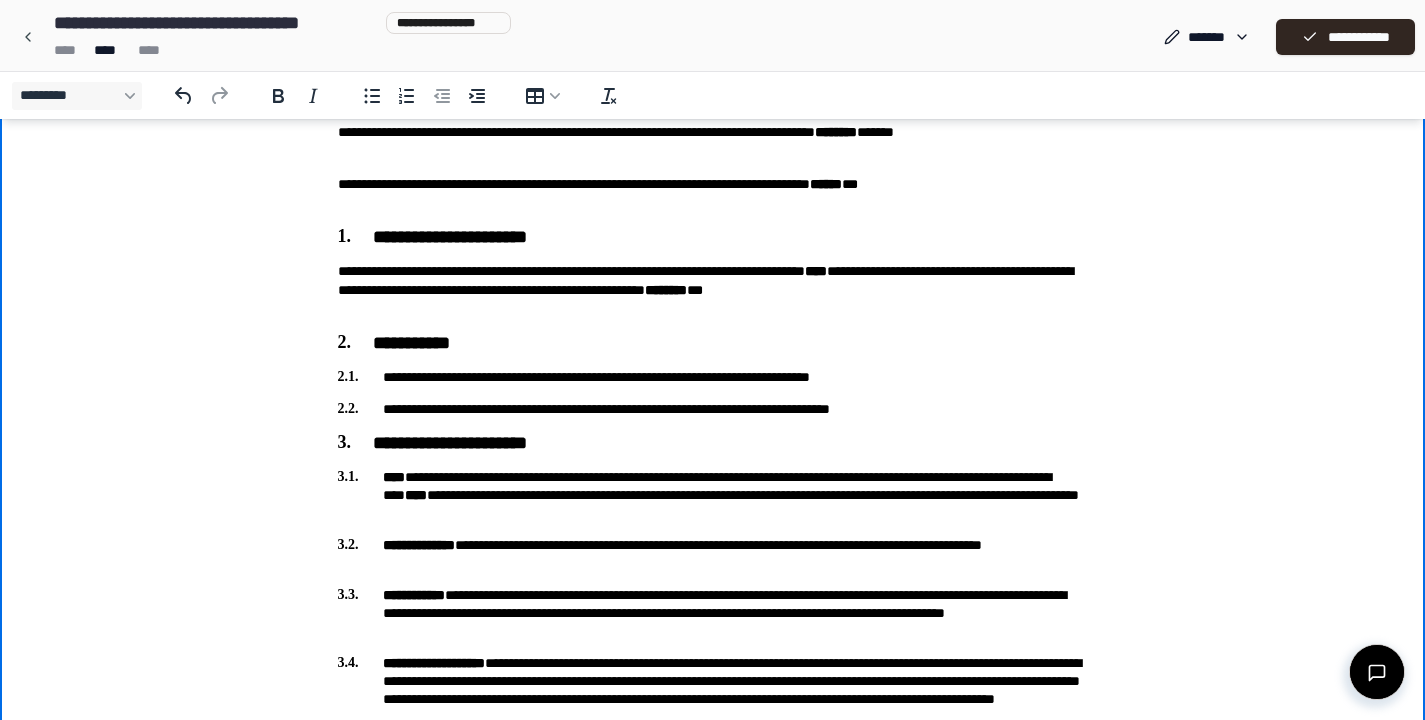 click on "**********" at bounding box center [712, 1290] 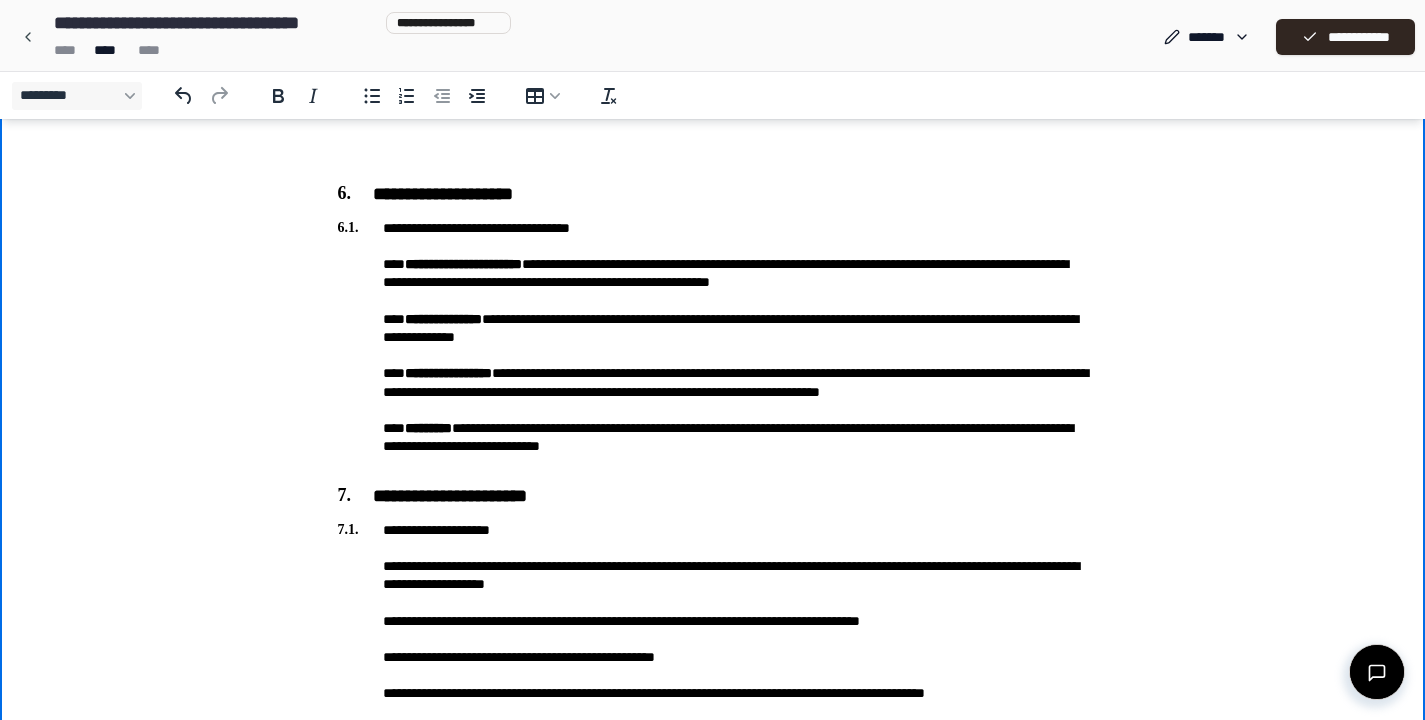 scroll, scrollTop: 1632, scrollLeft: 0, axis: vertical 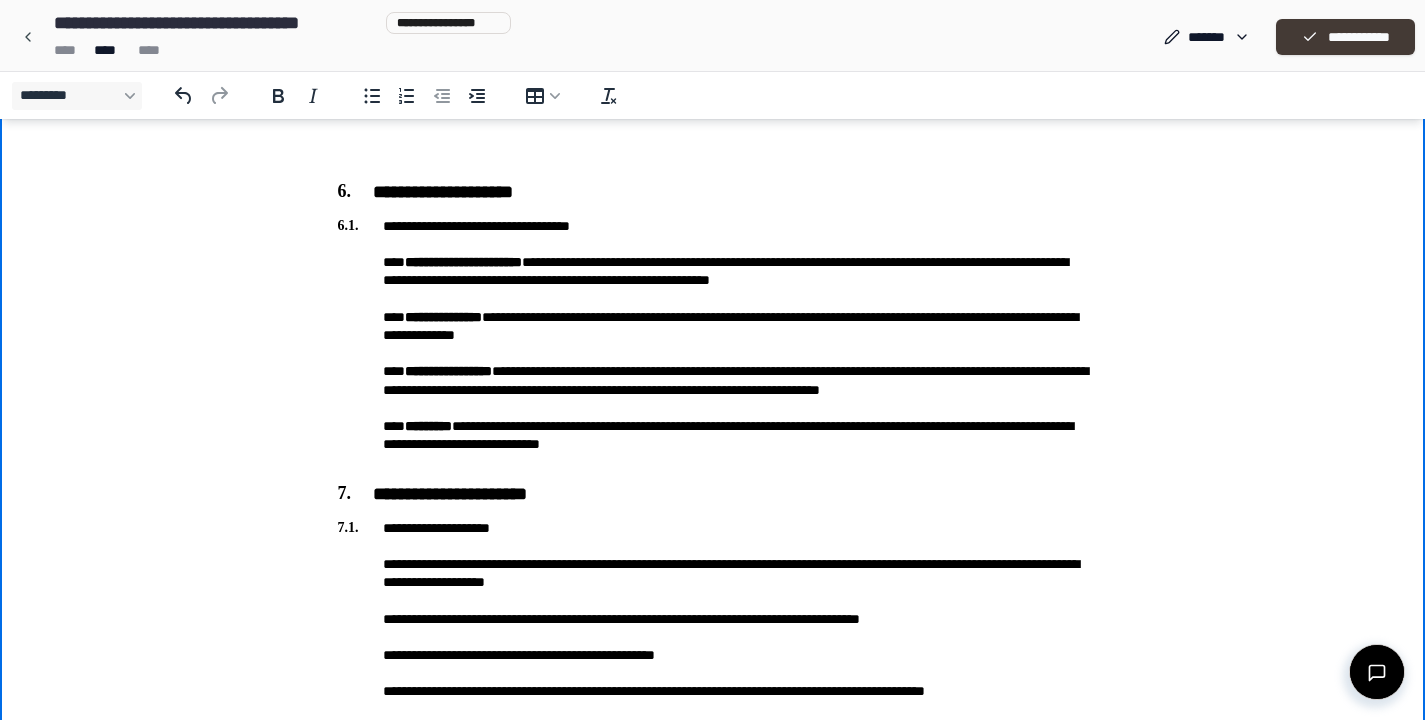 click on "**********" at bounding box center [1345, 37] 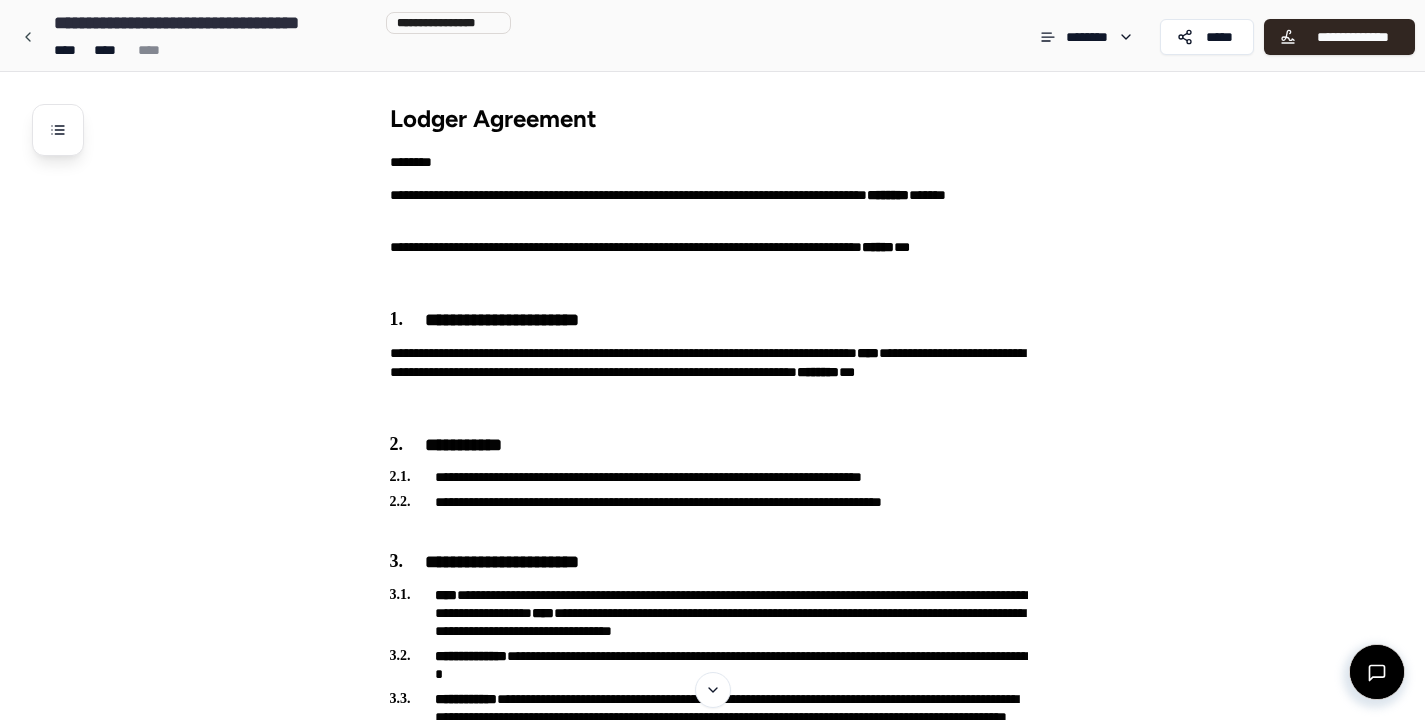 scroll, scrollTop: 0, scrollLeft: 0, axis: both 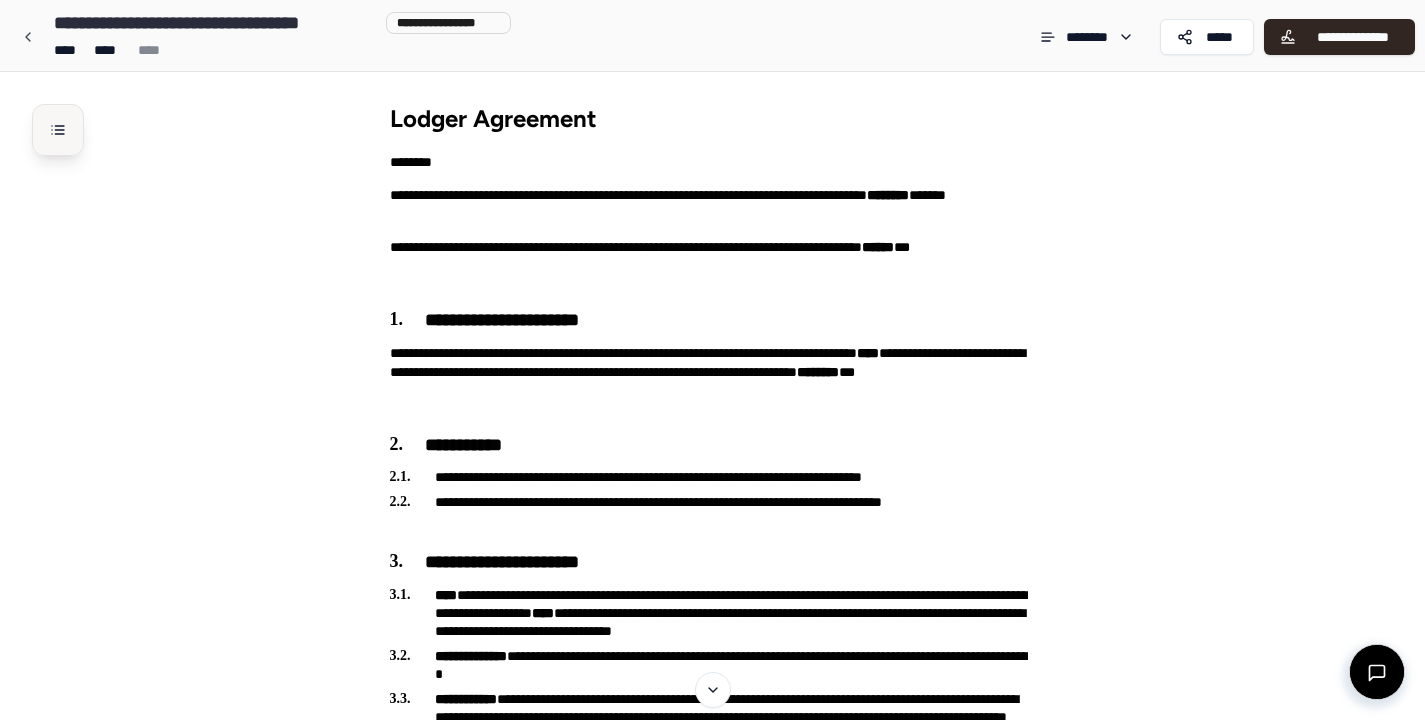 click at bounding box center [58, 130] 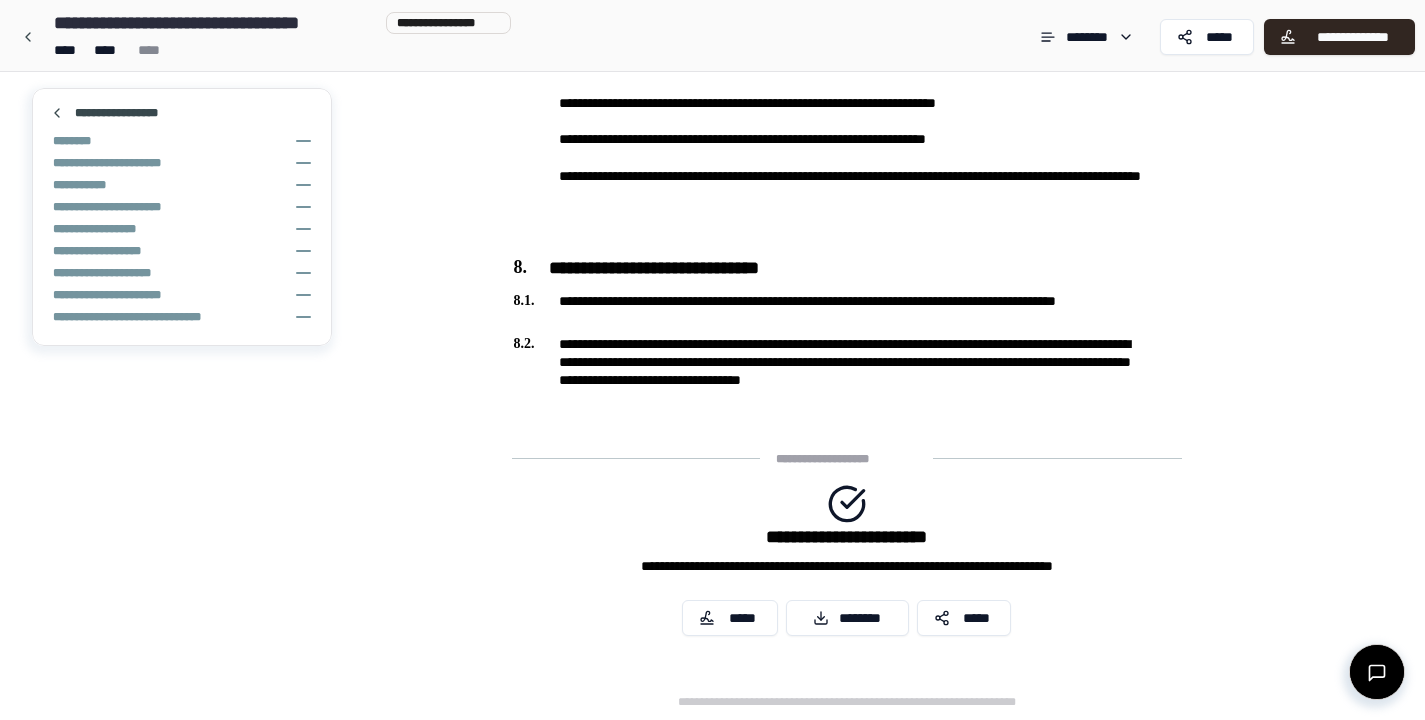 scroll, scrollTop: 2567, scrollLeft: 0, axis: vertical 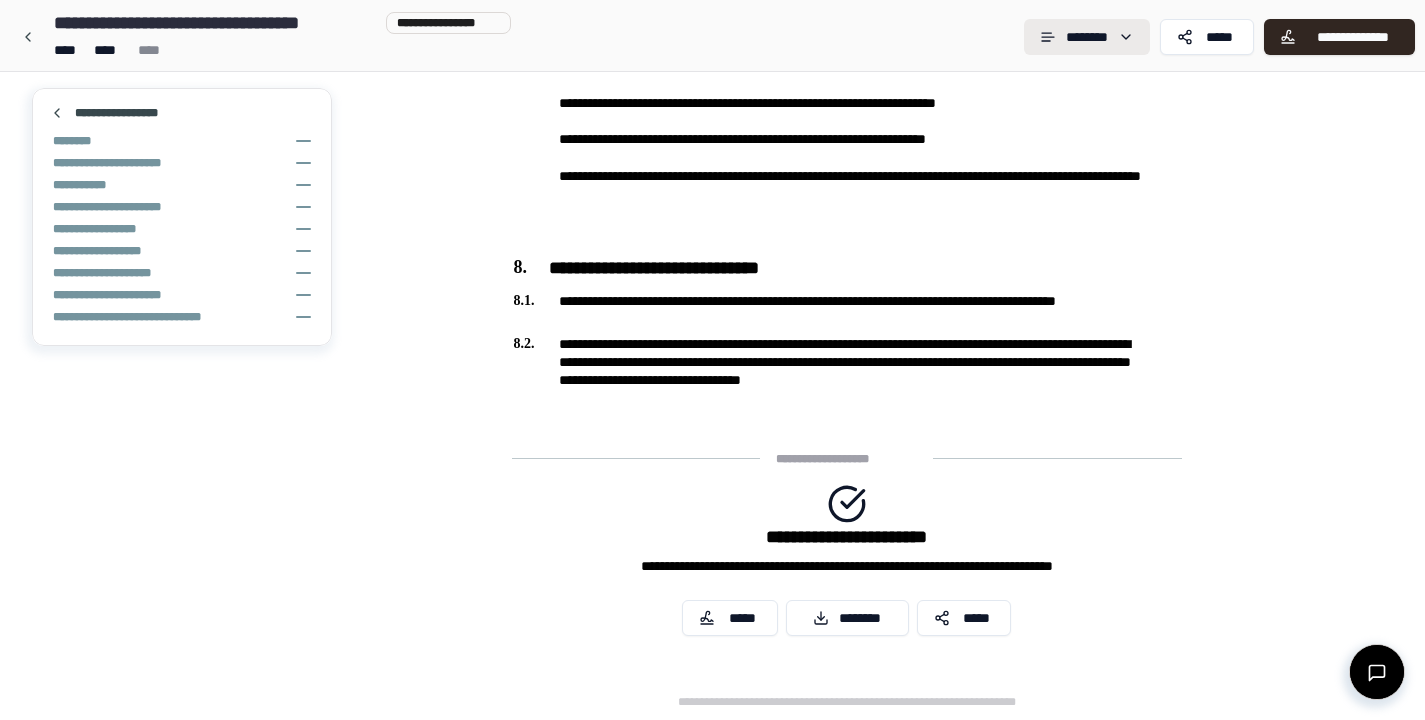 click on "**********" at bounding box center [712, -924] 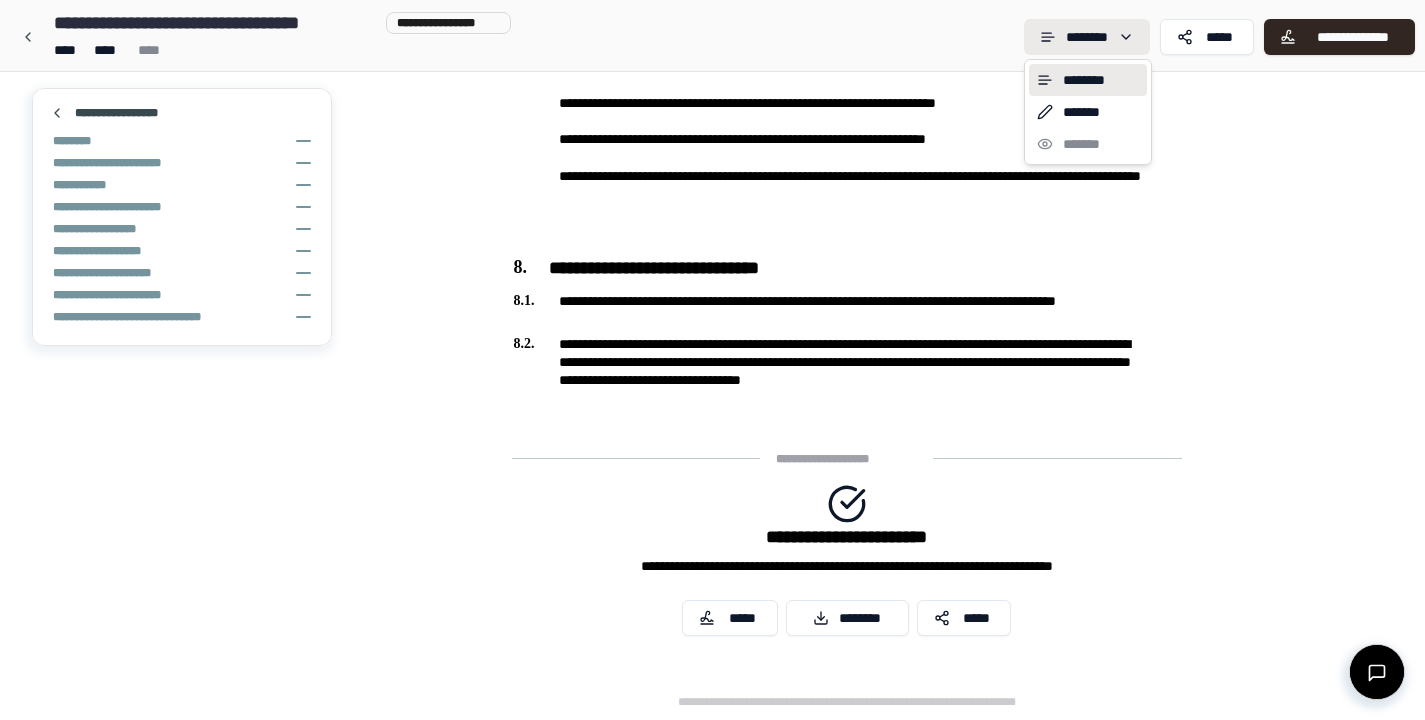click on "**********" at bounding box center (712, -924) 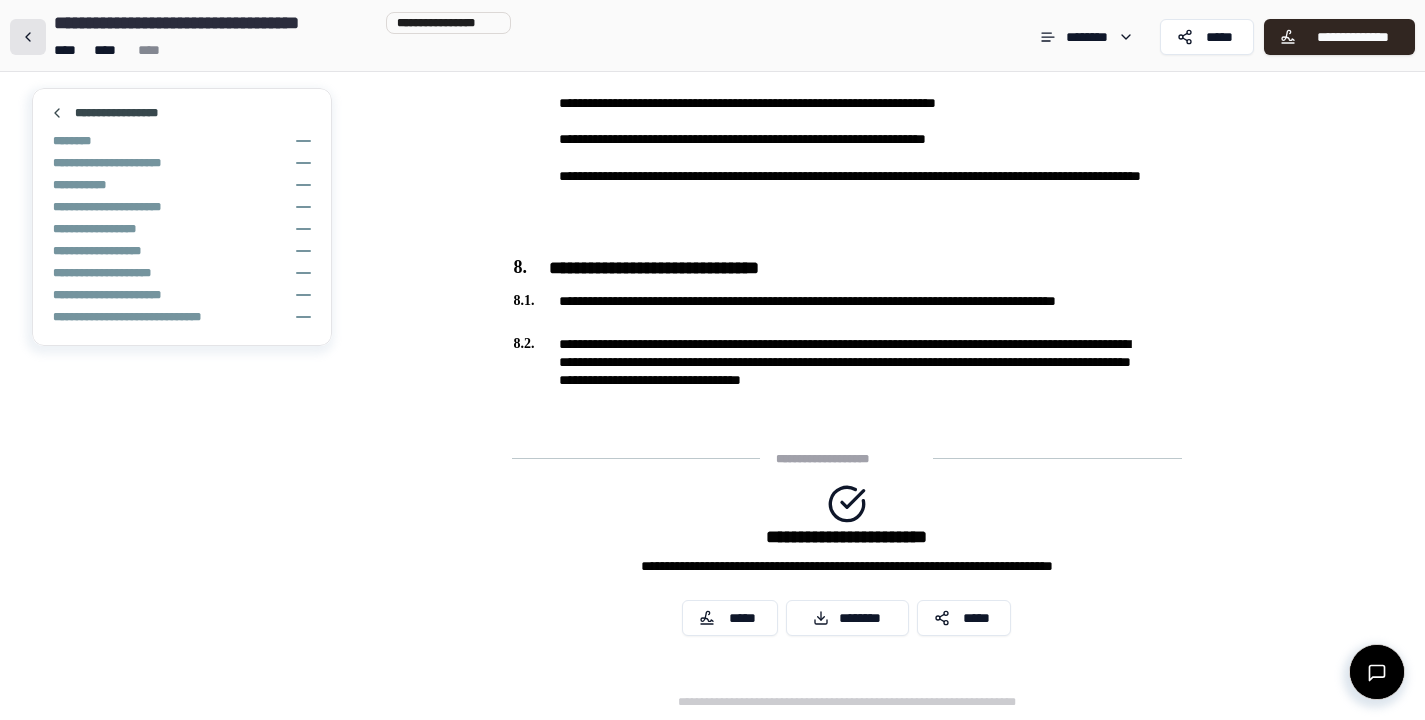 click at bounding box center [28, 37] 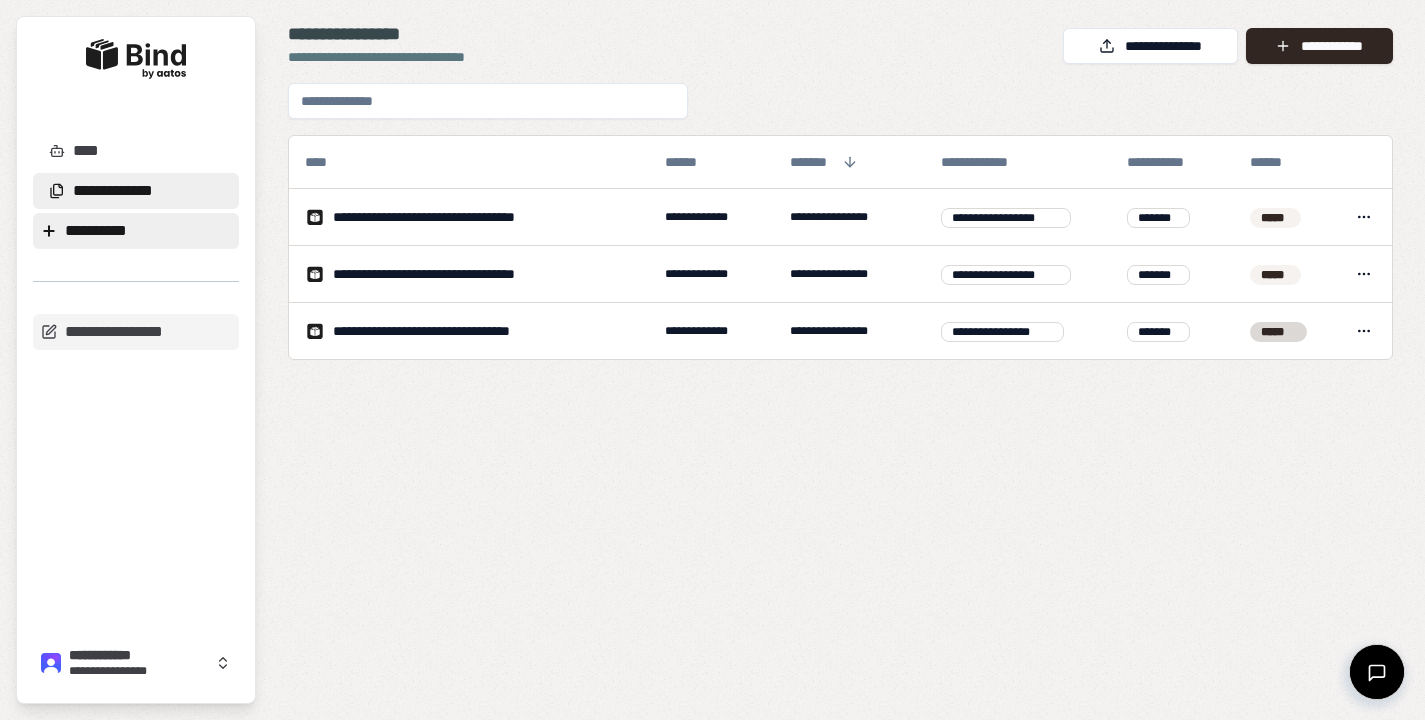 click on "**********" at bounding box center [136, 231] 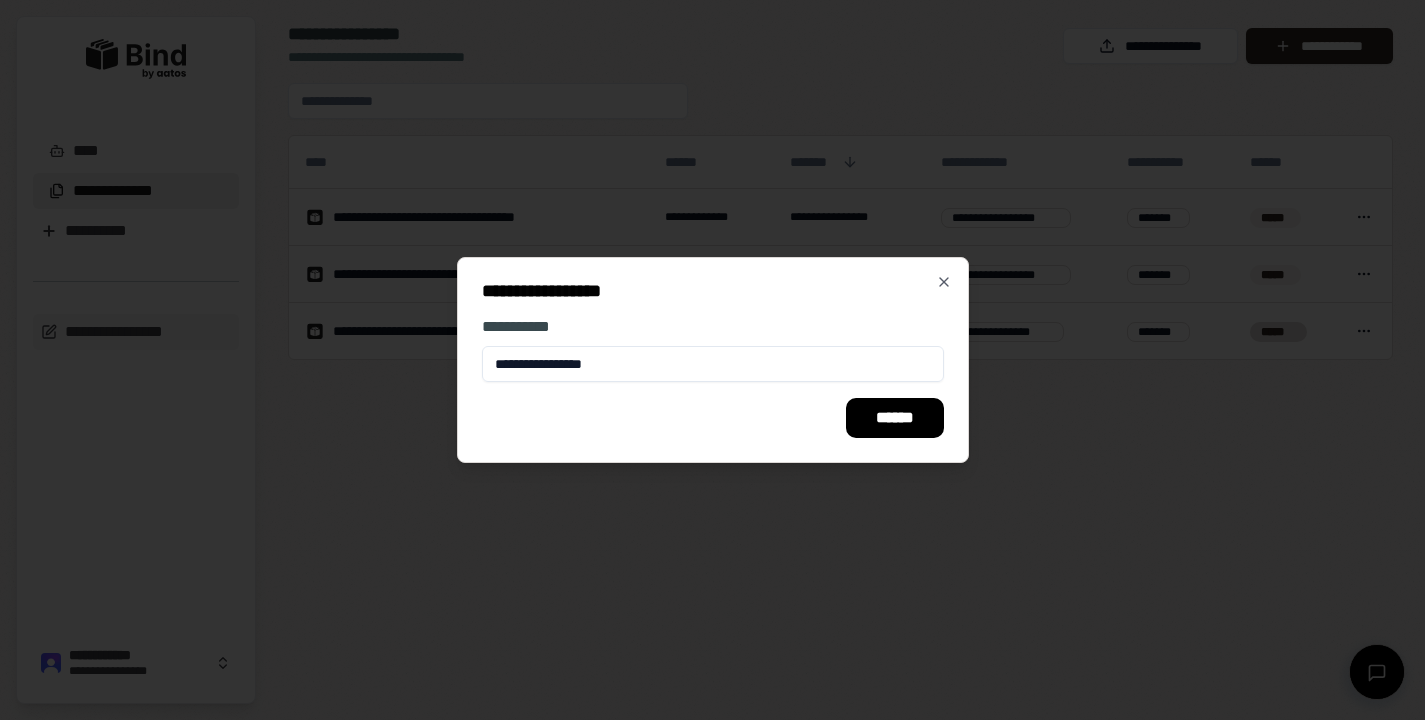 click on "**********" at bounding box center [713, 364] 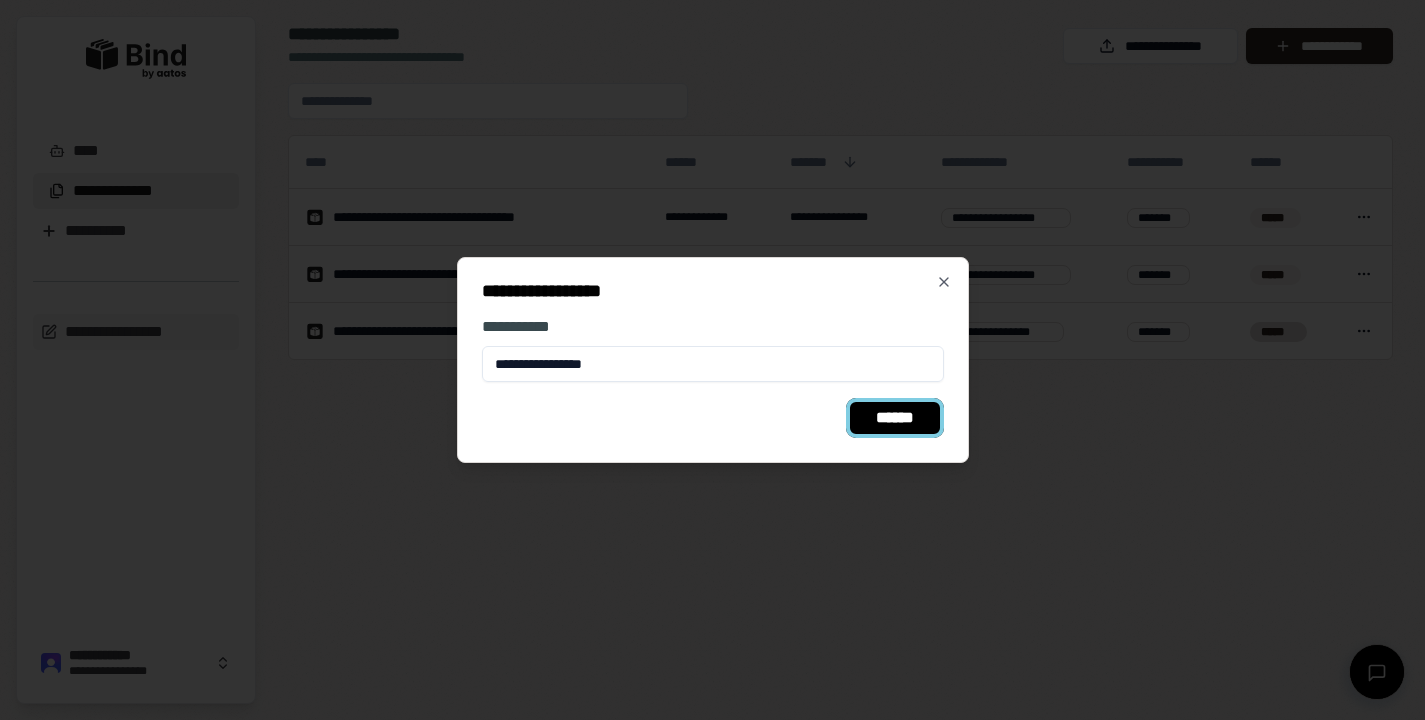 type on "**********" 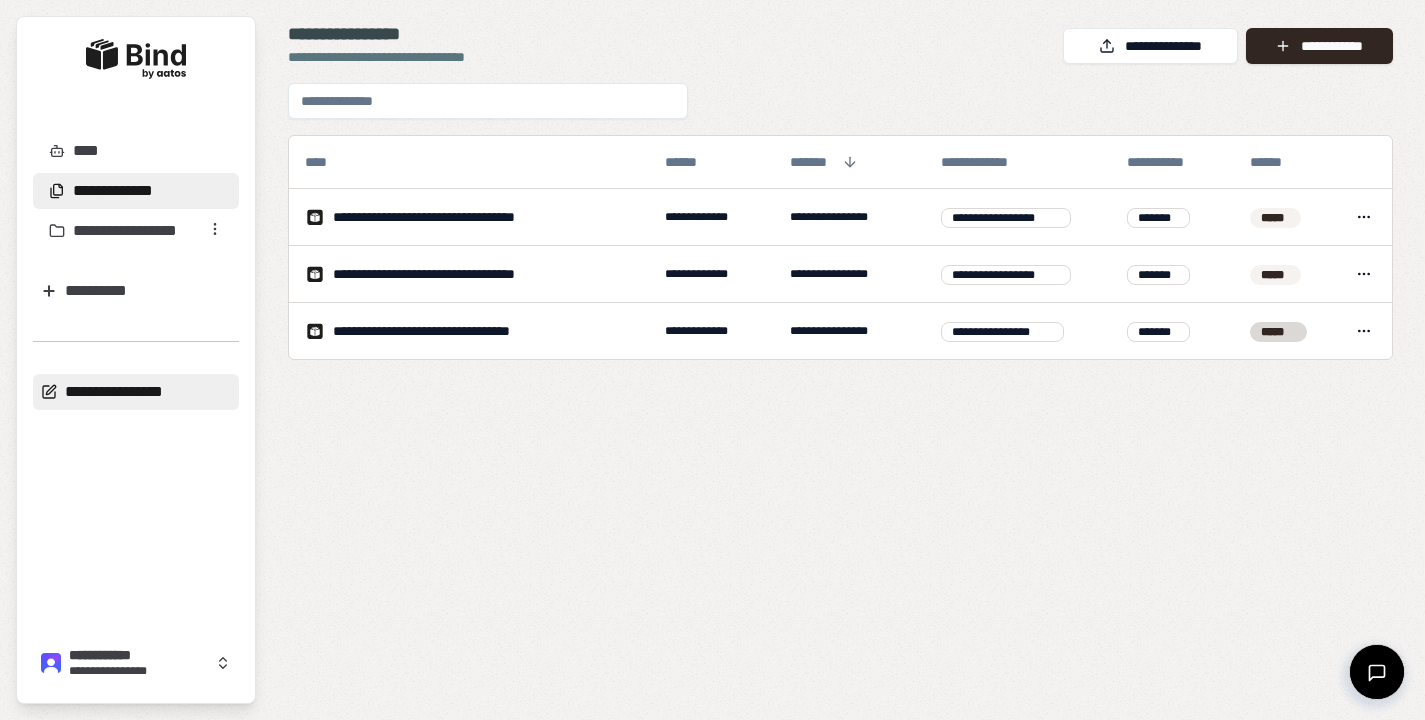 click on "**********" at bounding box center [136, 392] 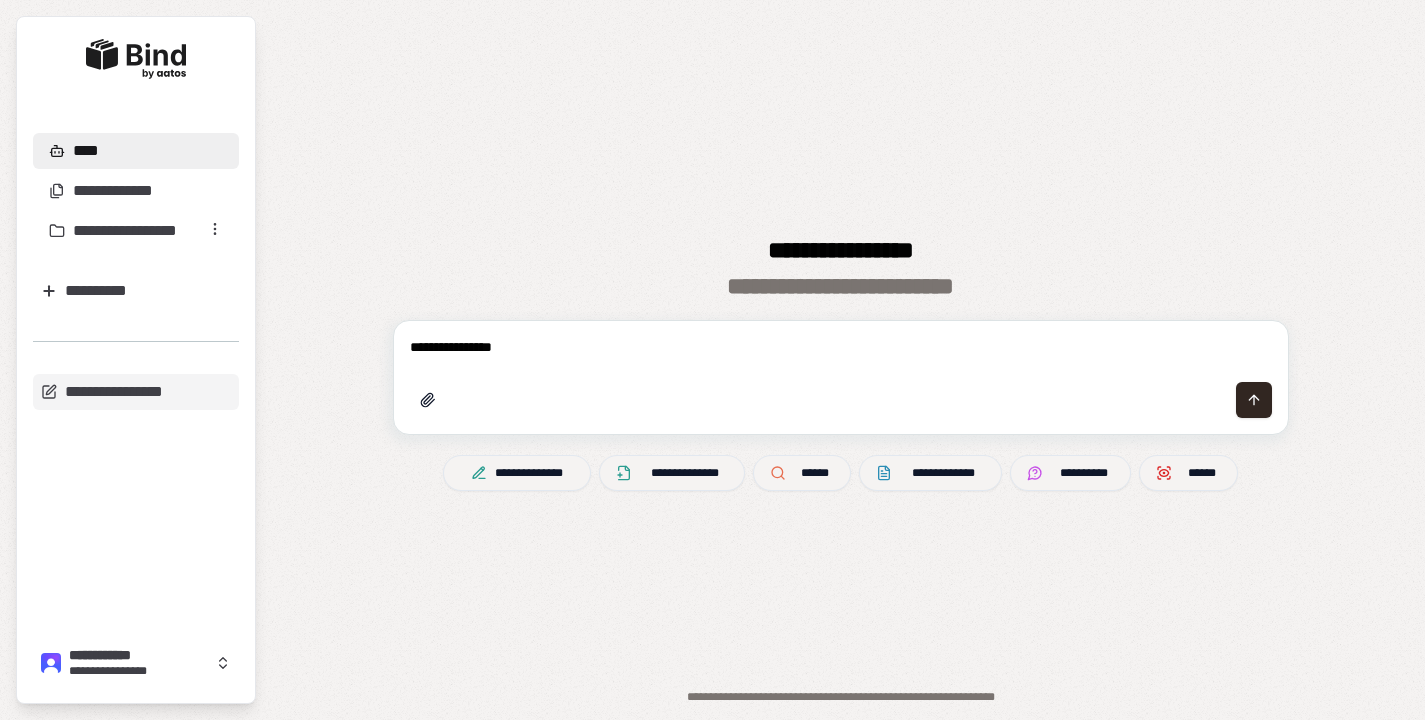 type on "**********" 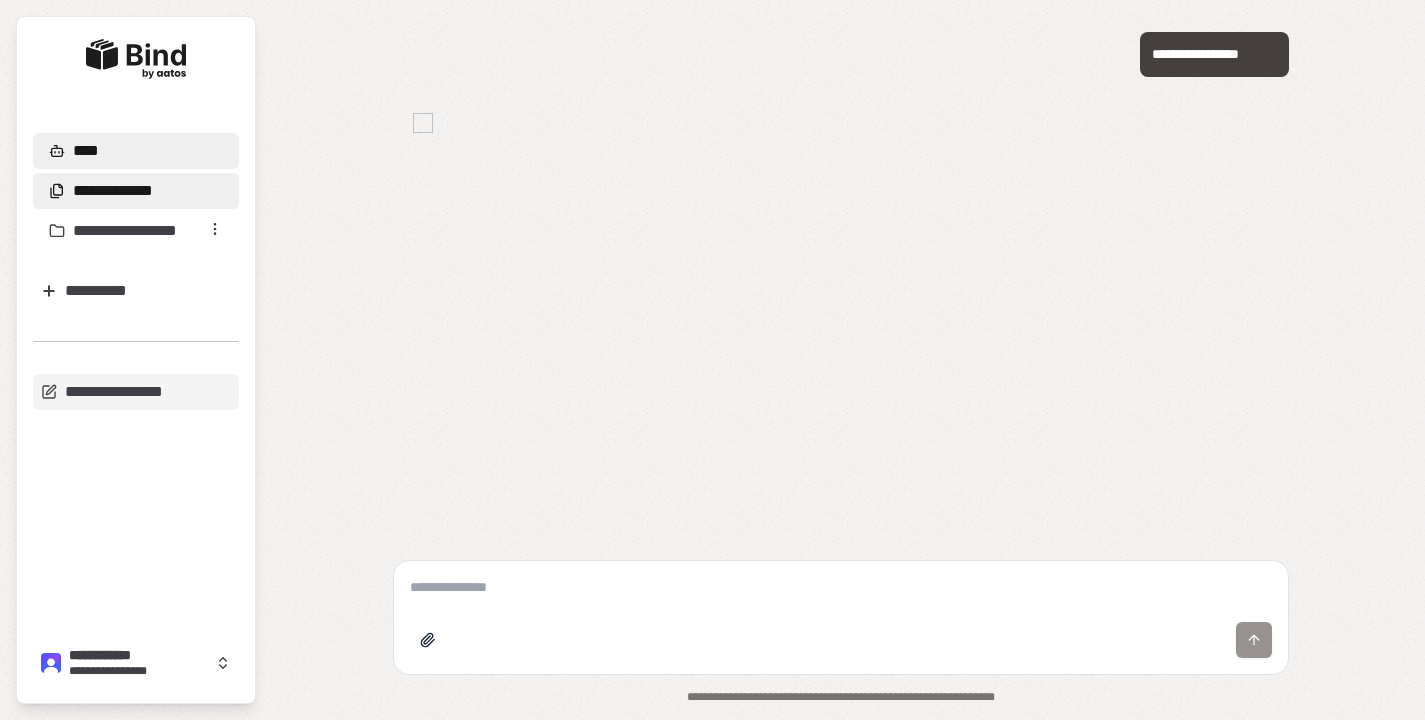 click on "**********" at bounding box center (113, 191) 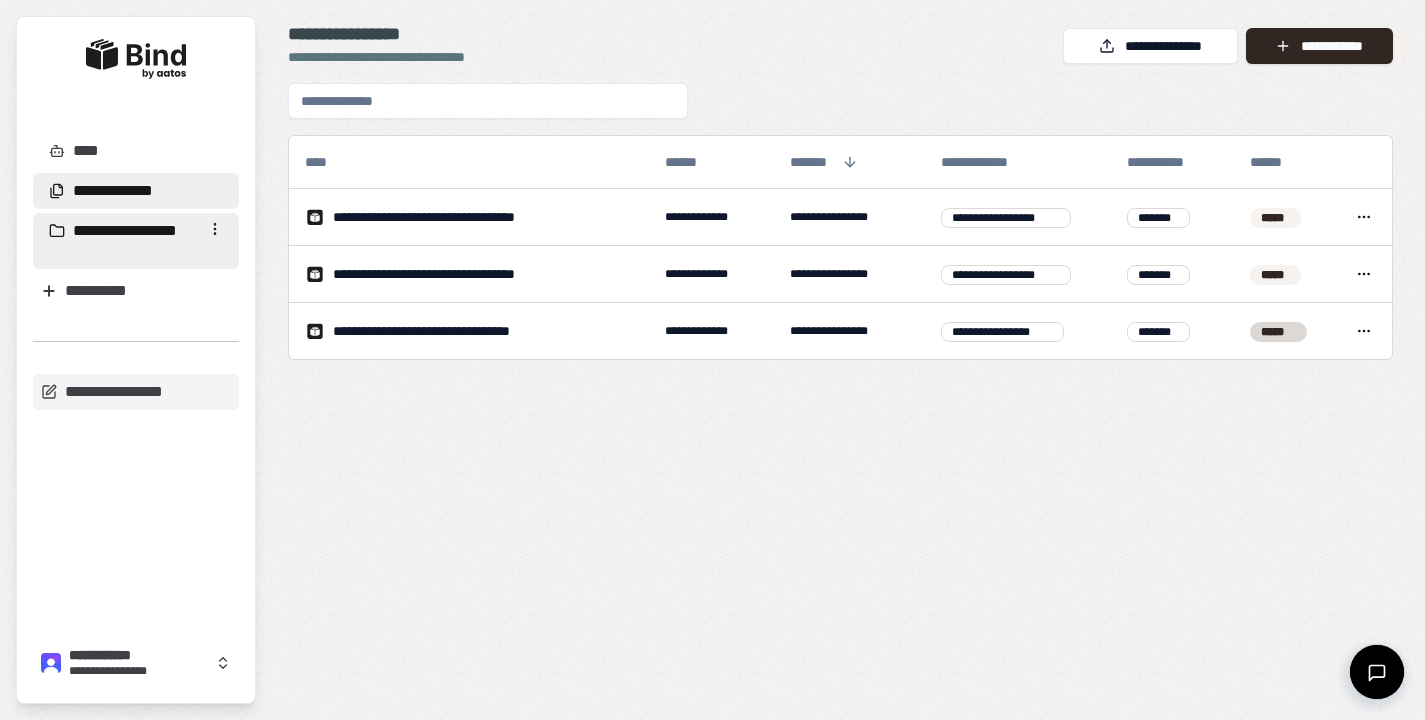 click on "**********" at bounding box center [136, 241] 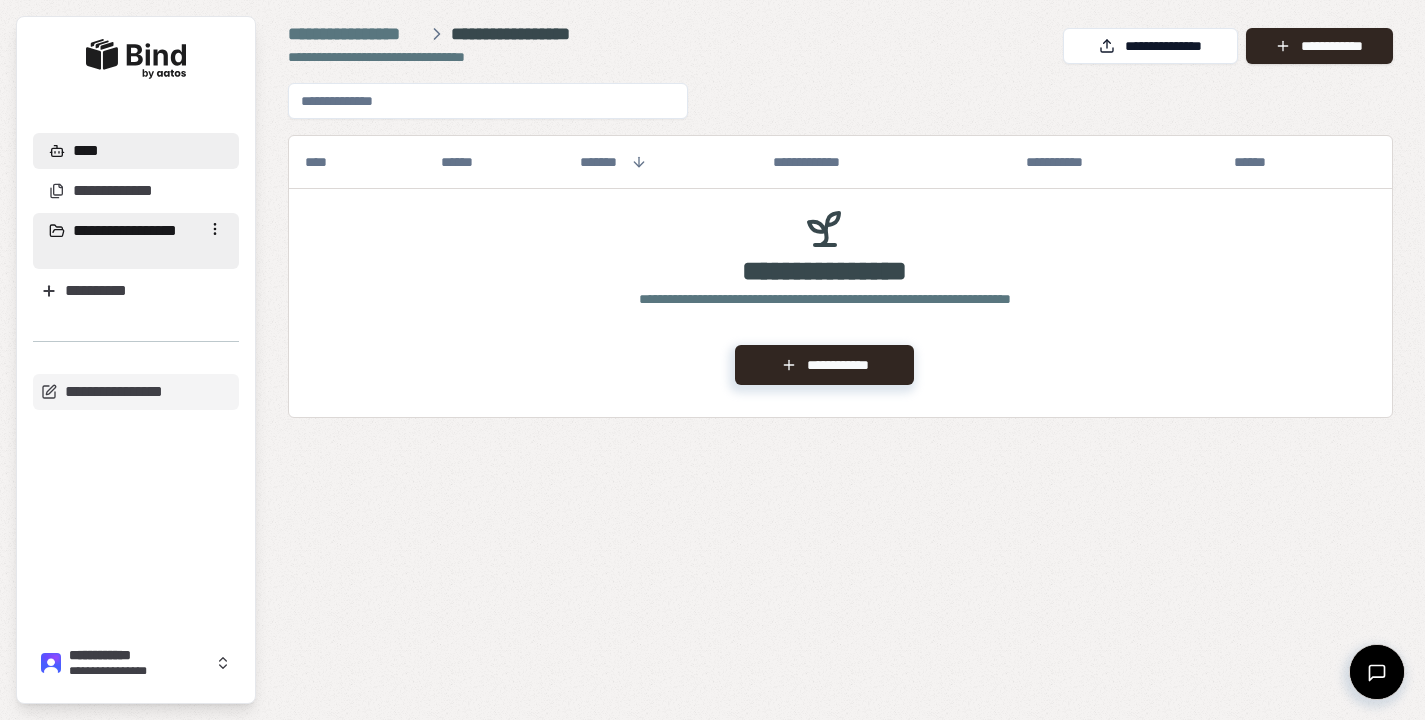 click on "****" at bounding box center [78, 151] 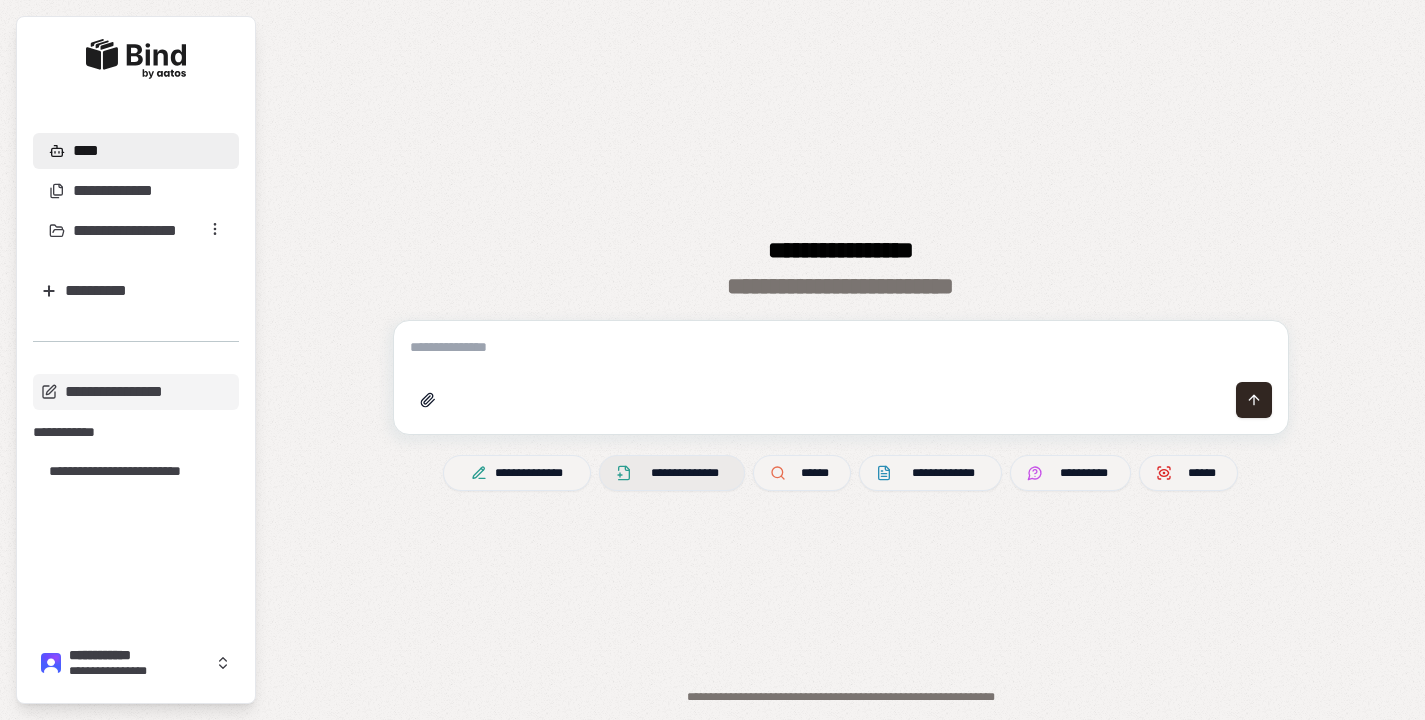 click on "**********" at bounding box center (685, 473) 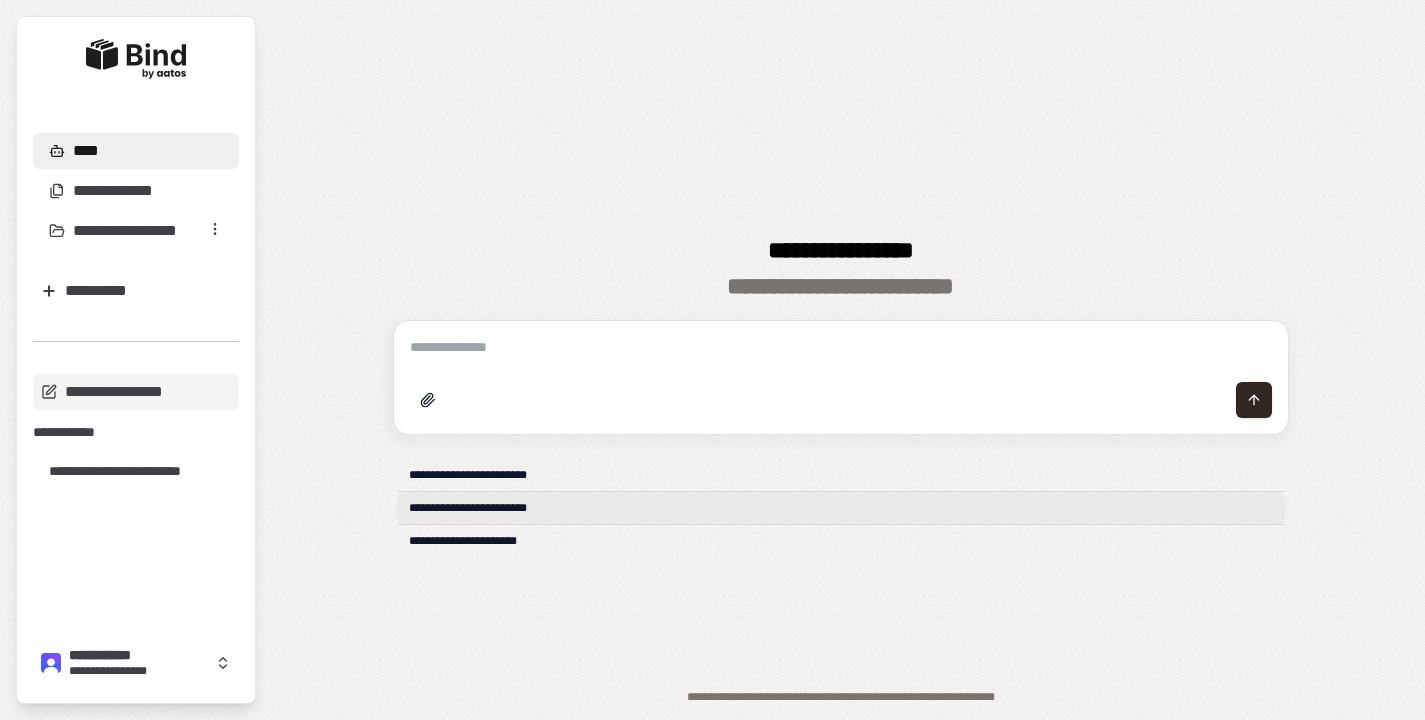 click on "**********" at bounding box center [841, 508] 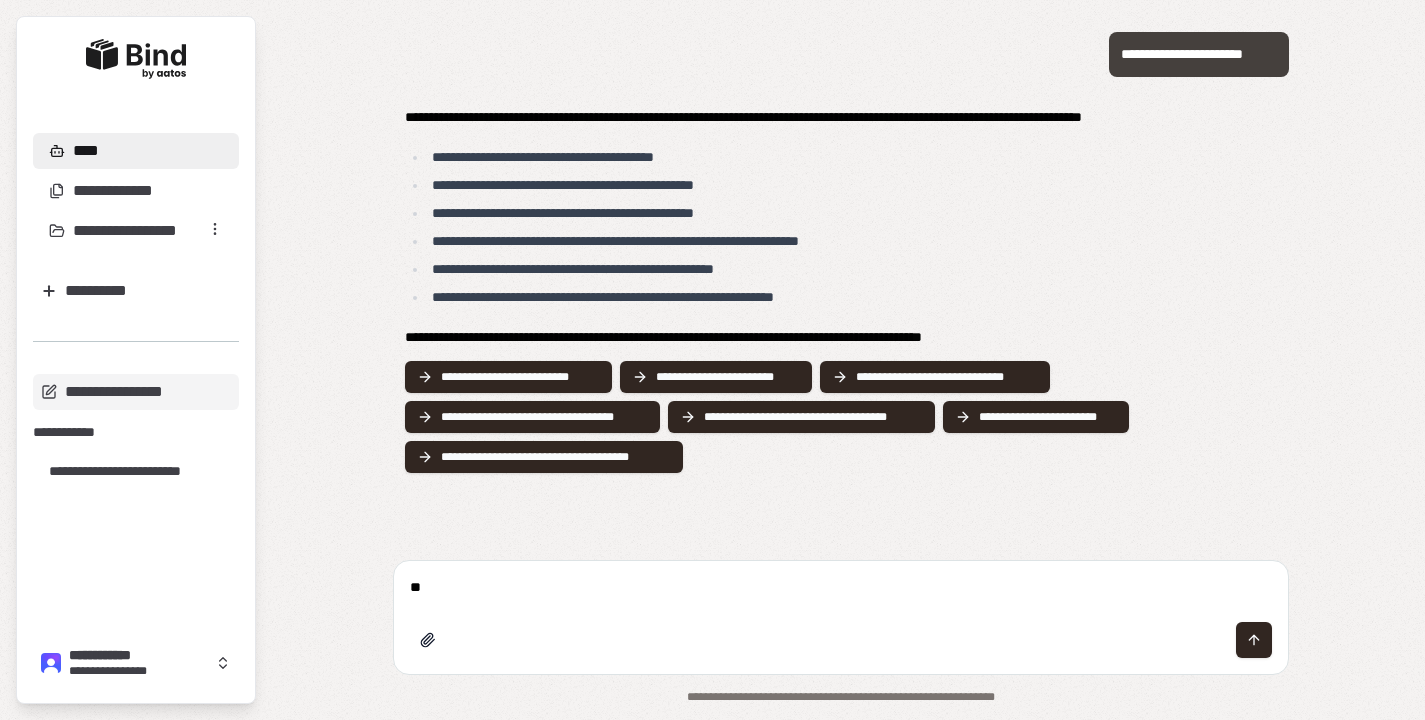 type on "*" 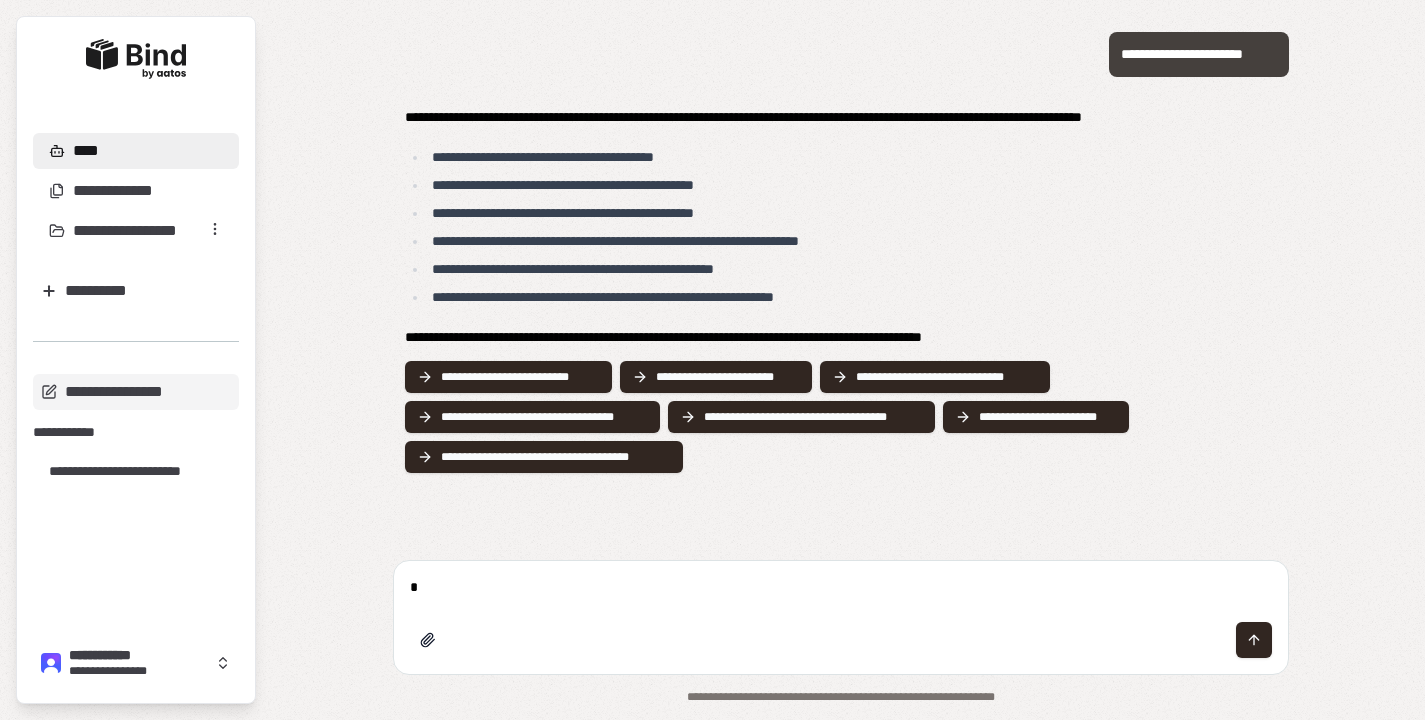 type 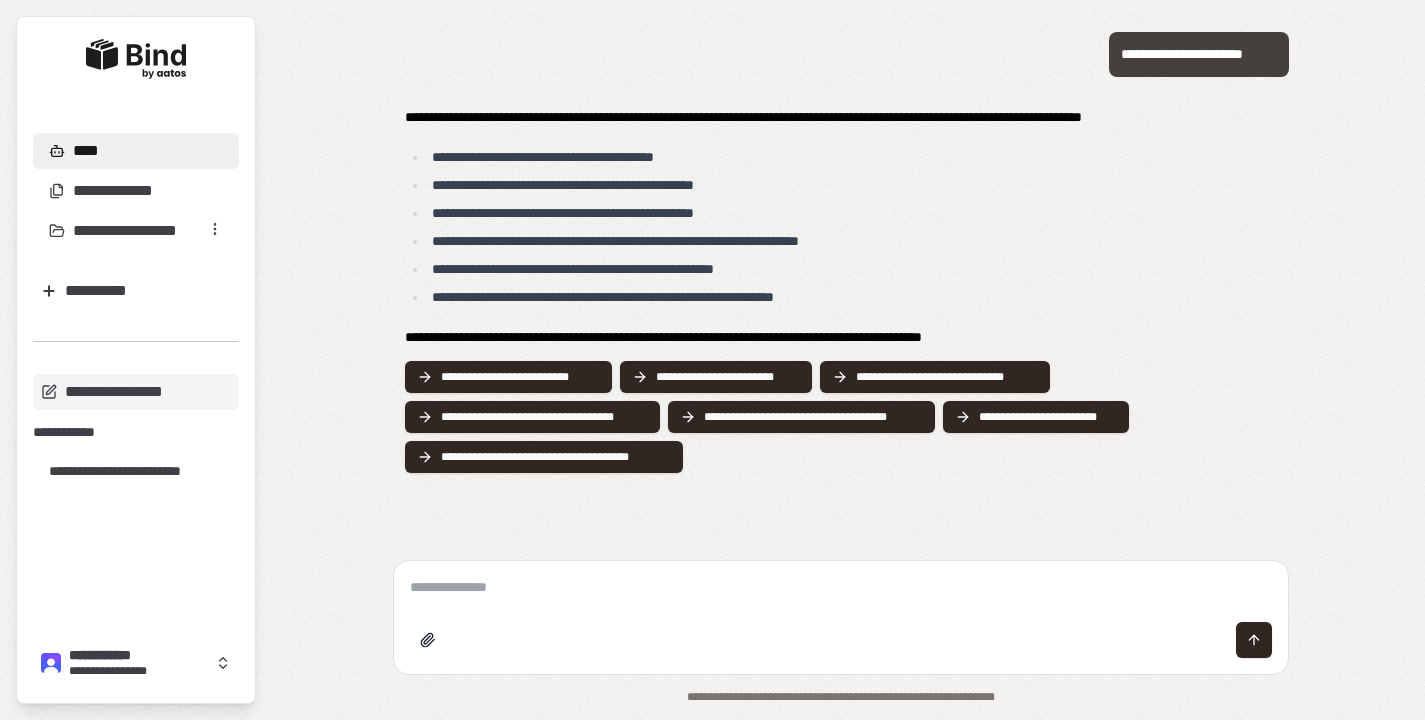 click on "**********" at bounding box center (1198, 54) 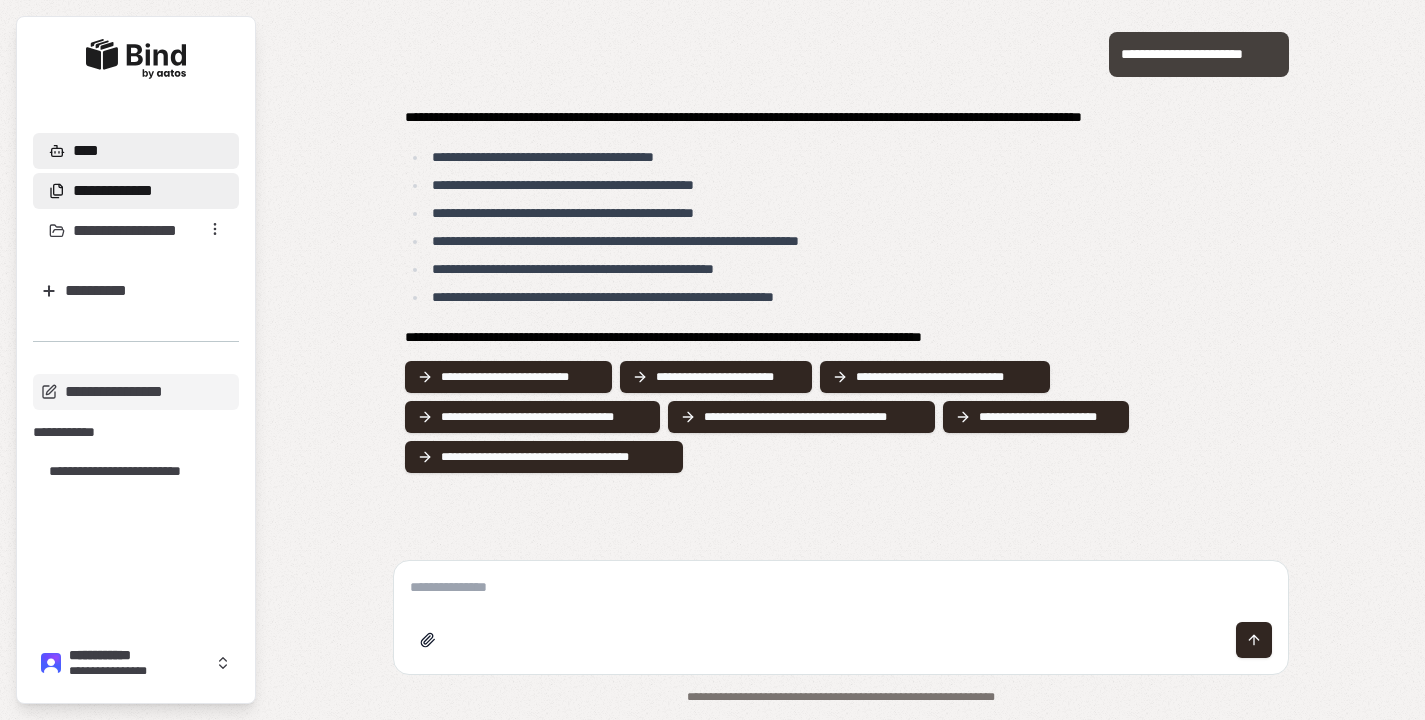 click on "**********" at bounding box center (113, 191) 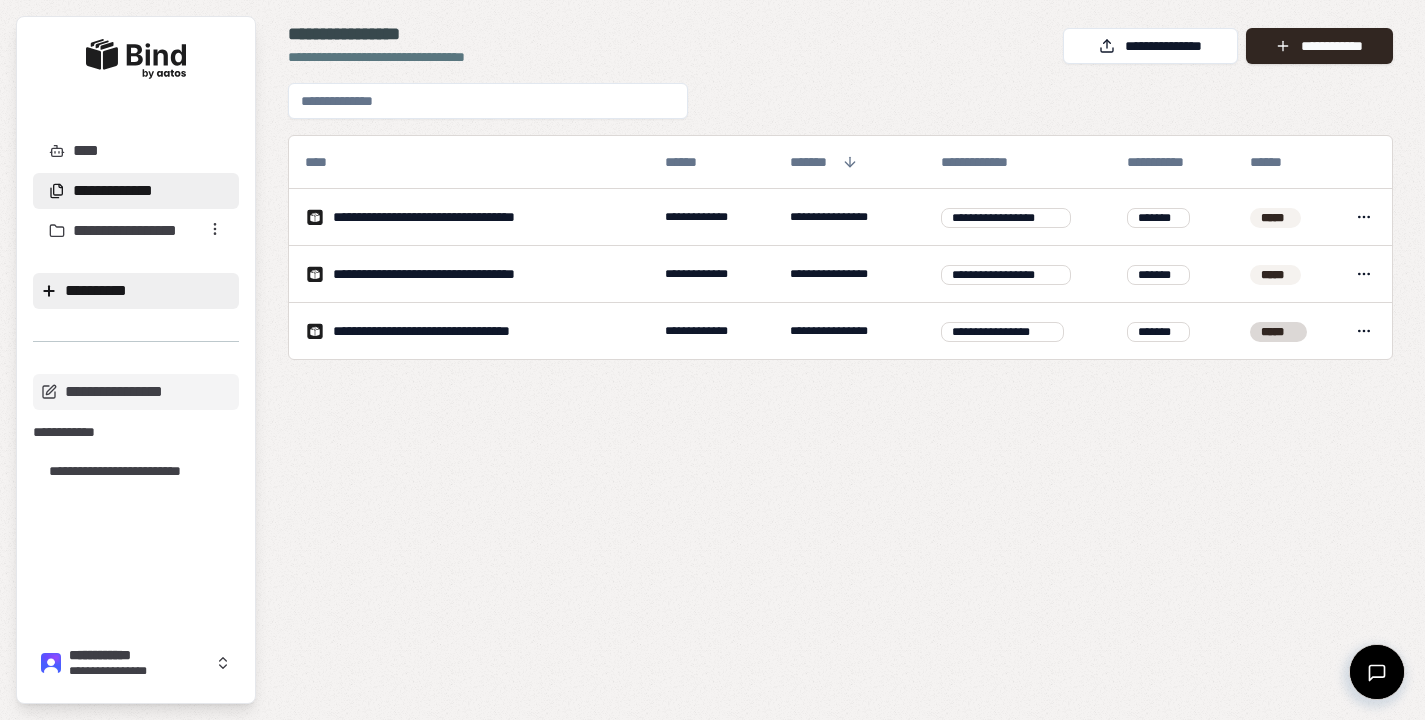 click on "**********" at bounding box center (136, 291) 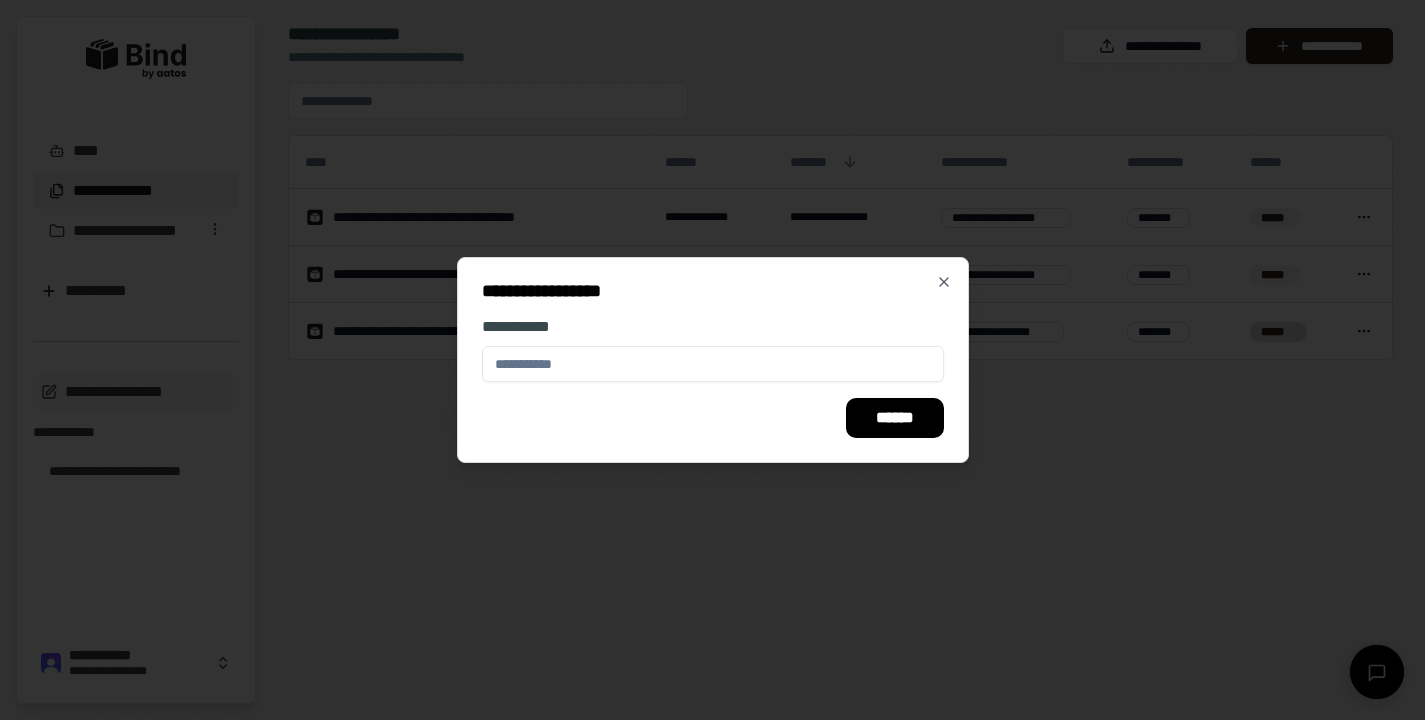 click at bounding box center (712, 360) 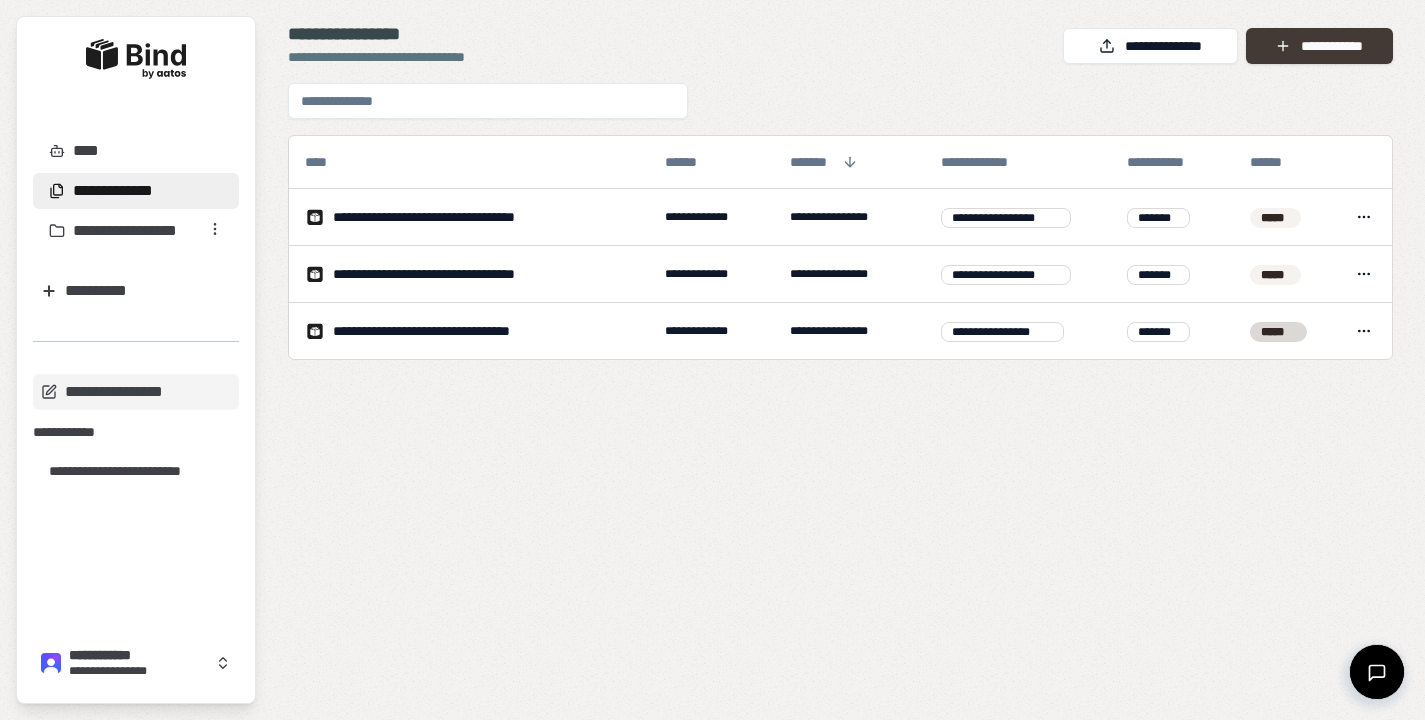 click on "**********" at bounding box center (1319, 46) 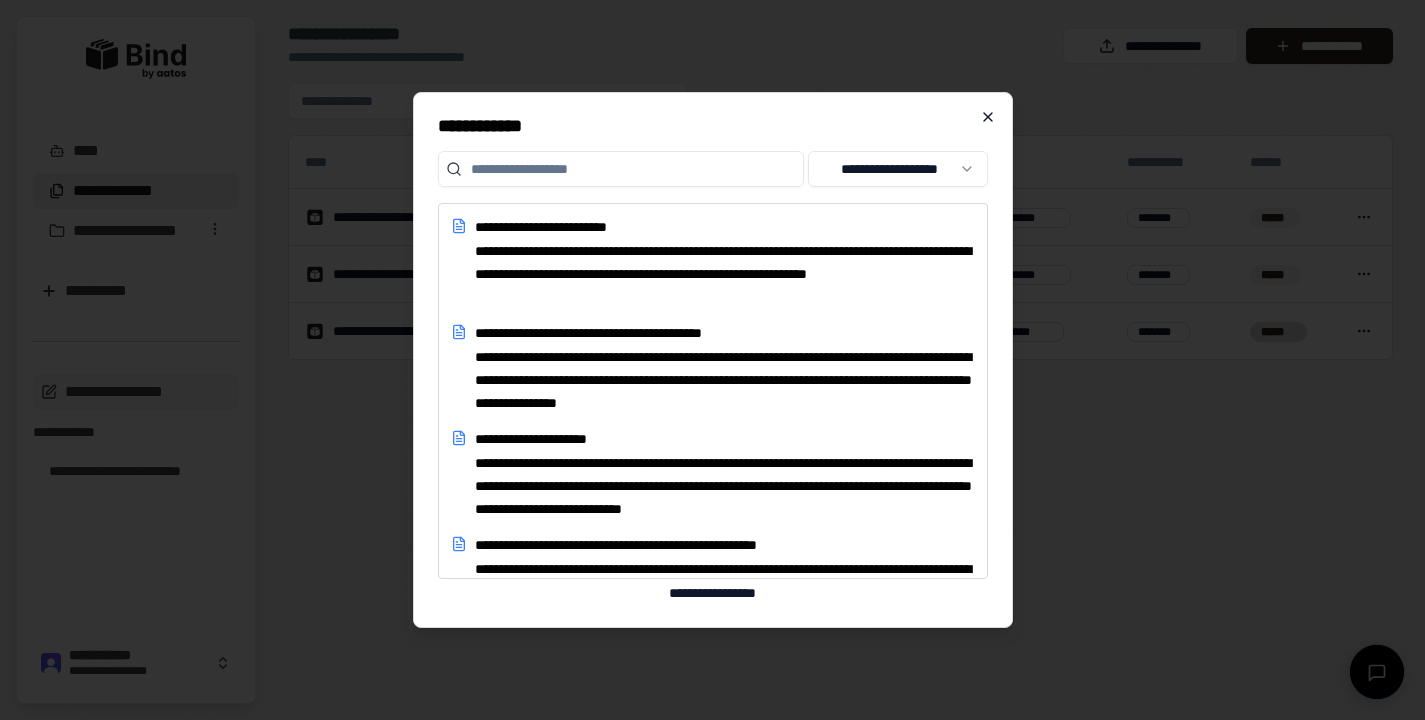 click 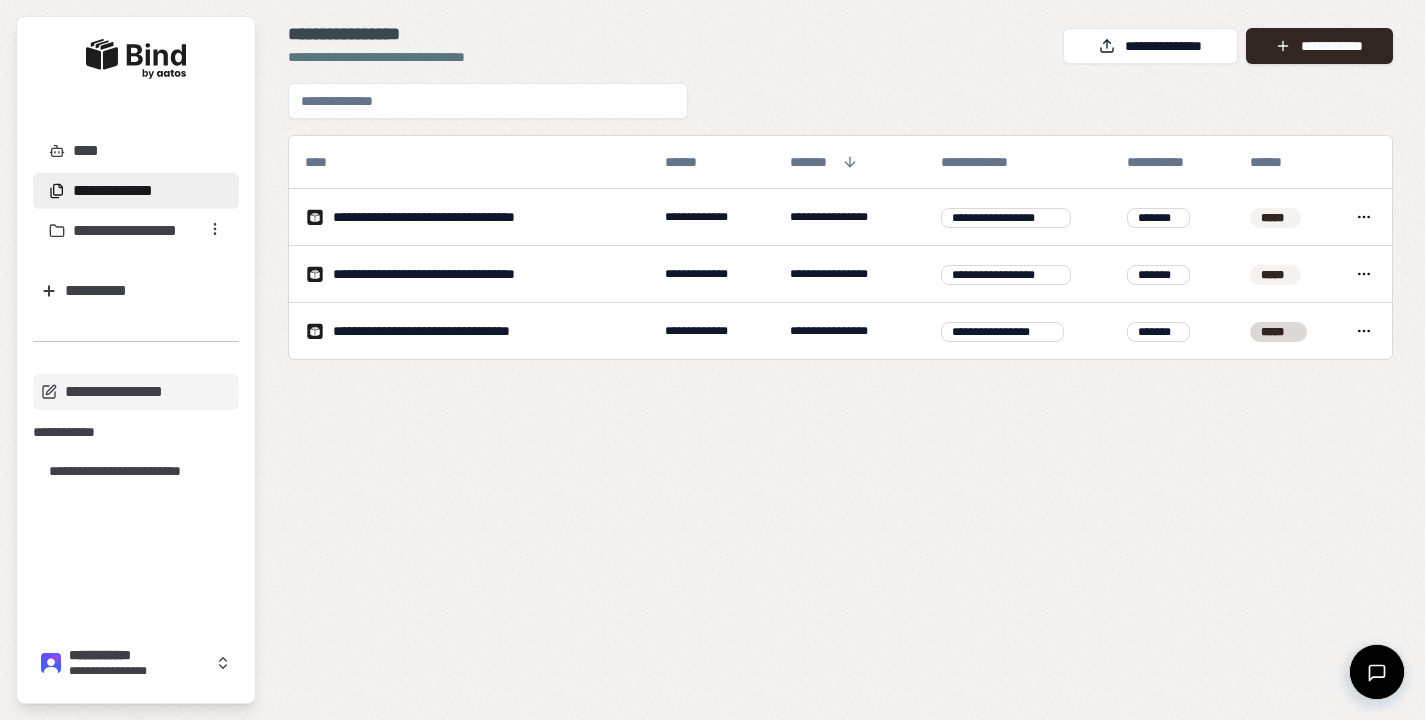 click on "**********" at bounding box center [113, 191] 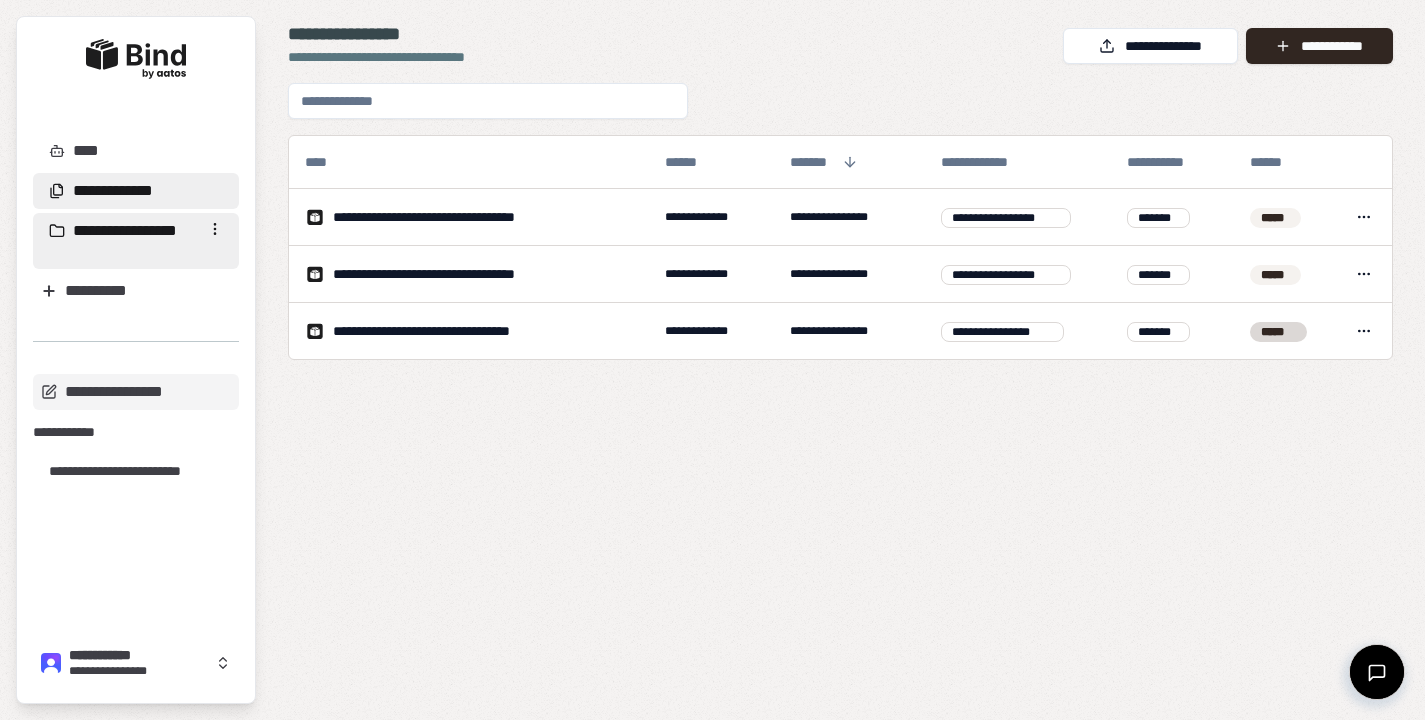 click on "**********" at bounding box center [136, 241] 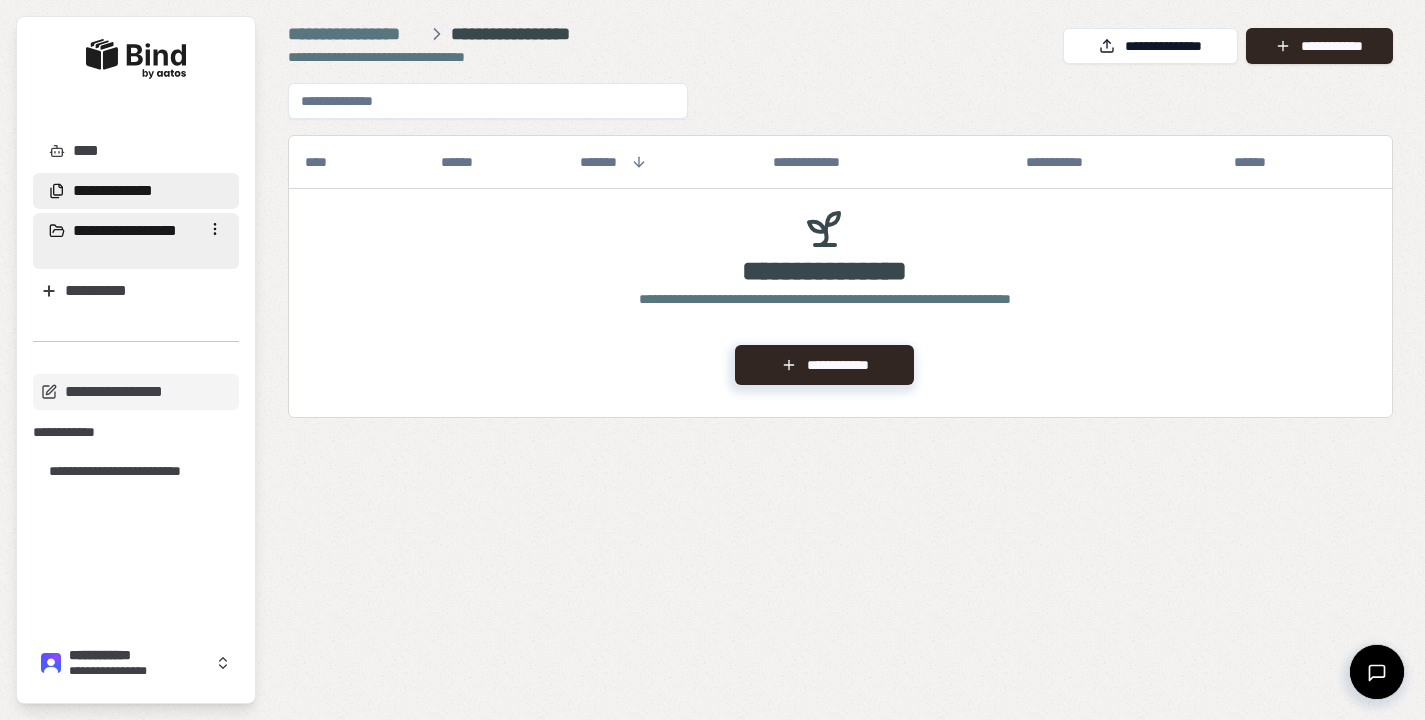 click on "**********" at bounding box center [113, 191] 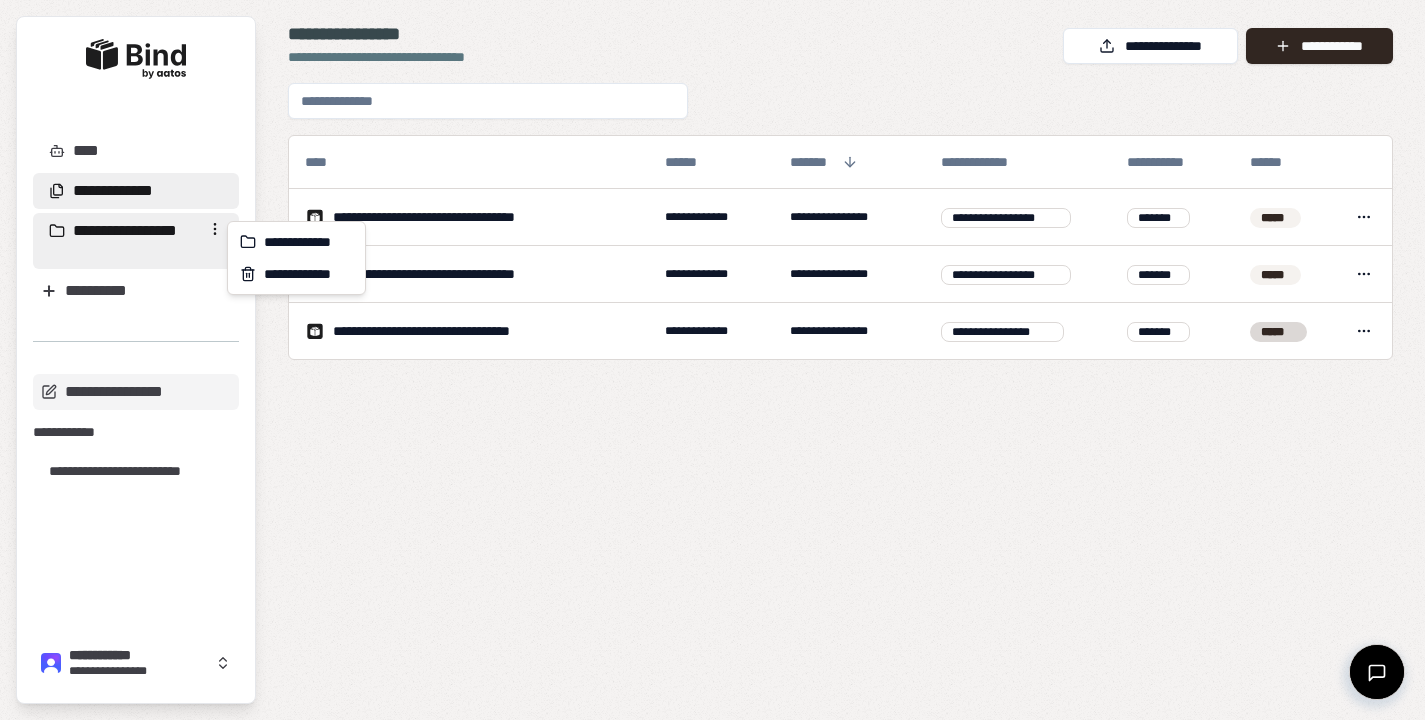 click on "**********" at bounding box center (712, 360) 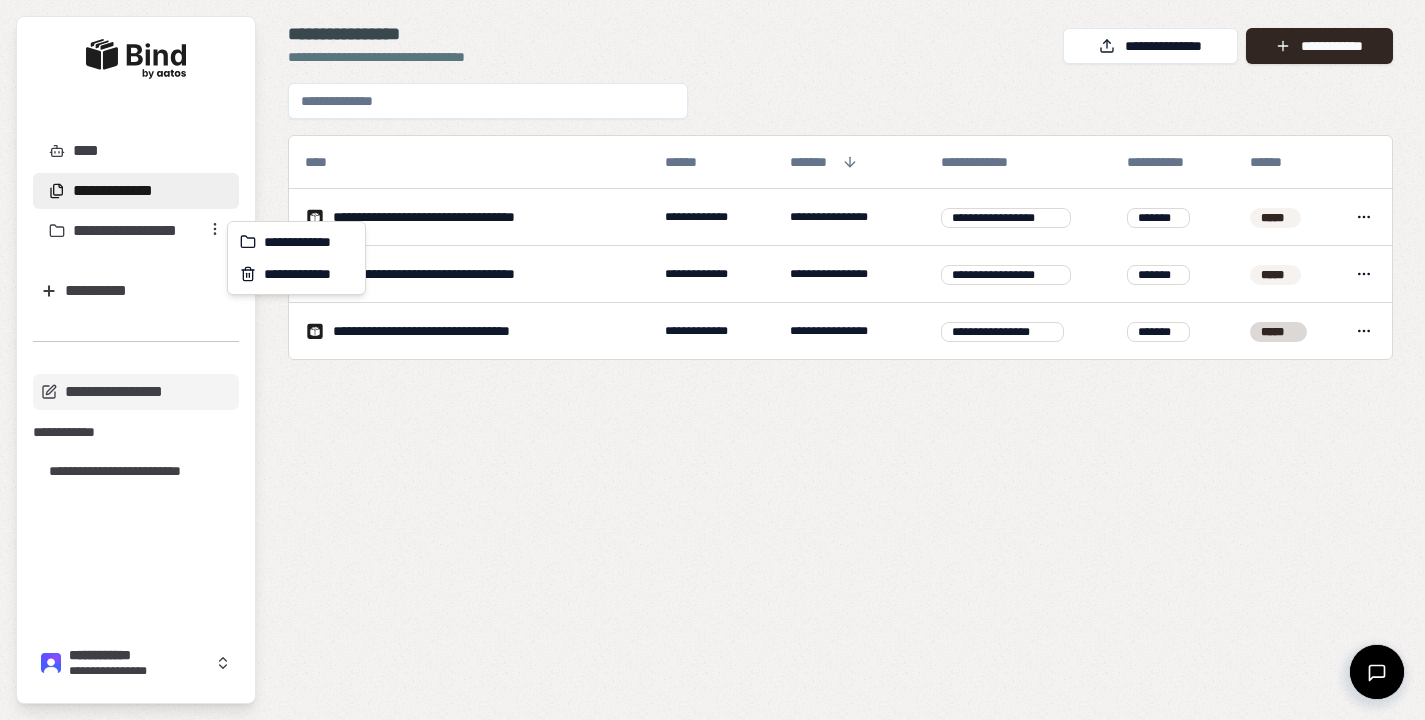 click on "**********" at bounding box center (712, 360) 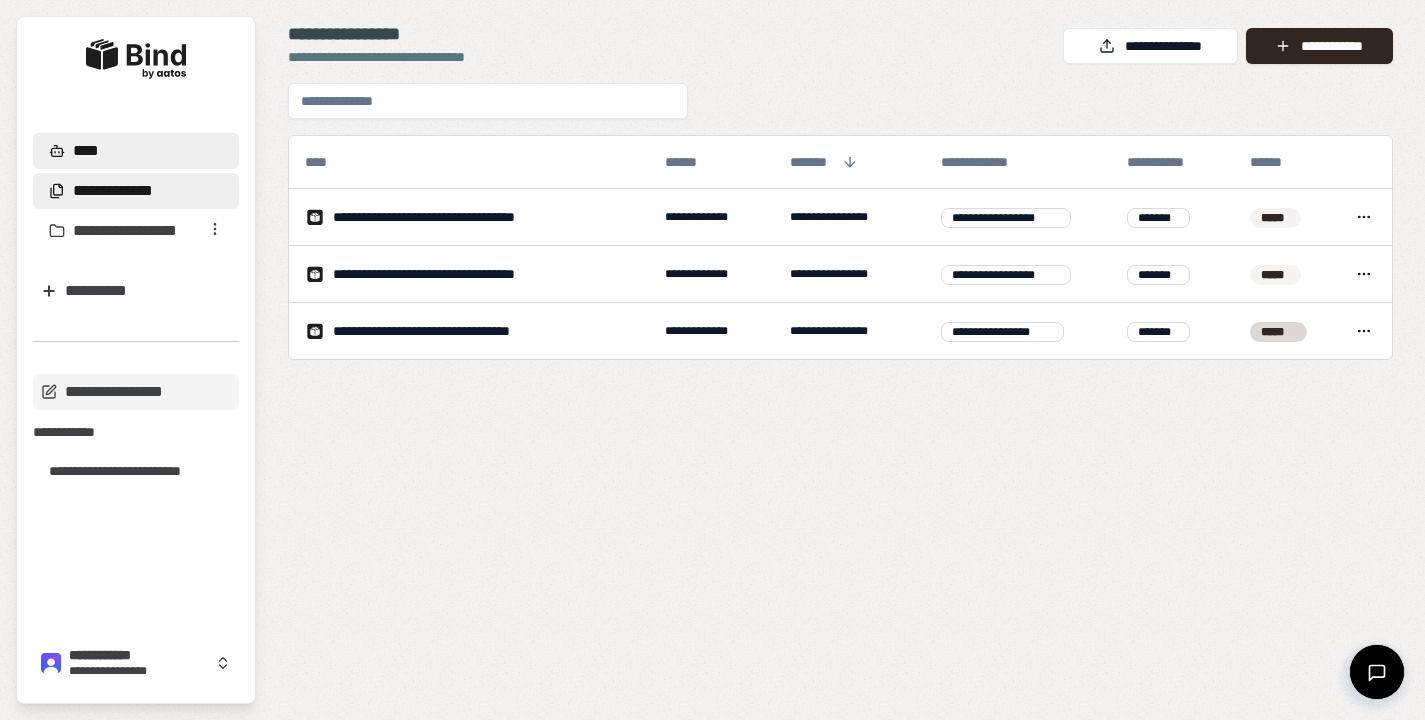 click on "****" at bounding box center [78, 151] 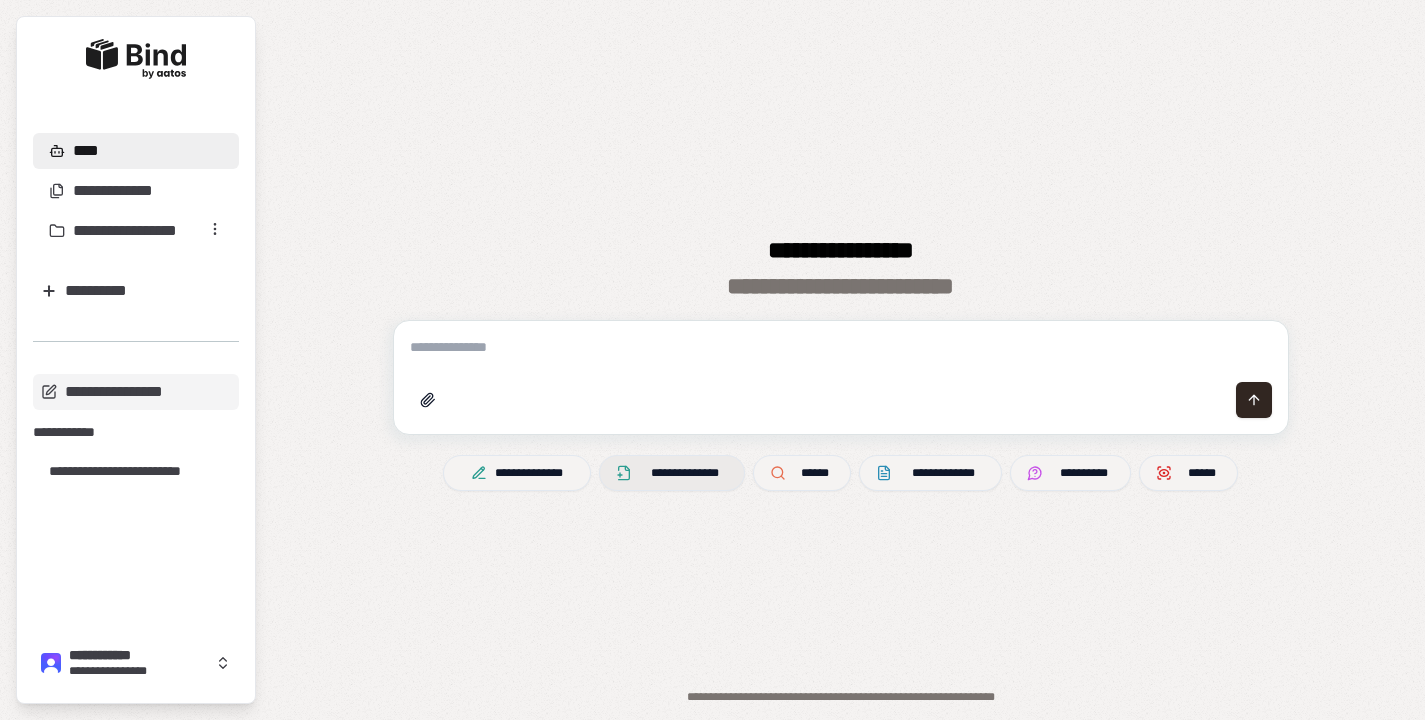 click on "**********" at bounding box center [685, 473] 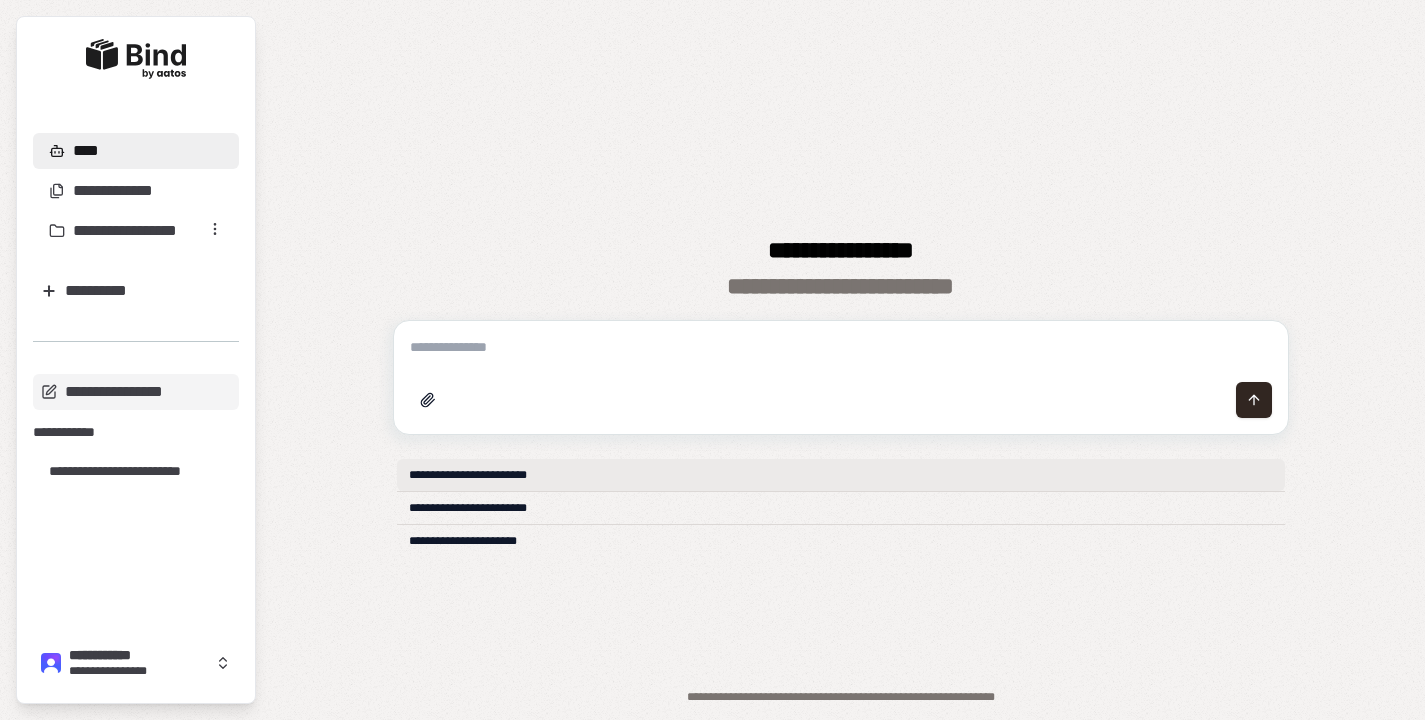 click on "**********" at bounding box center (841, 475) 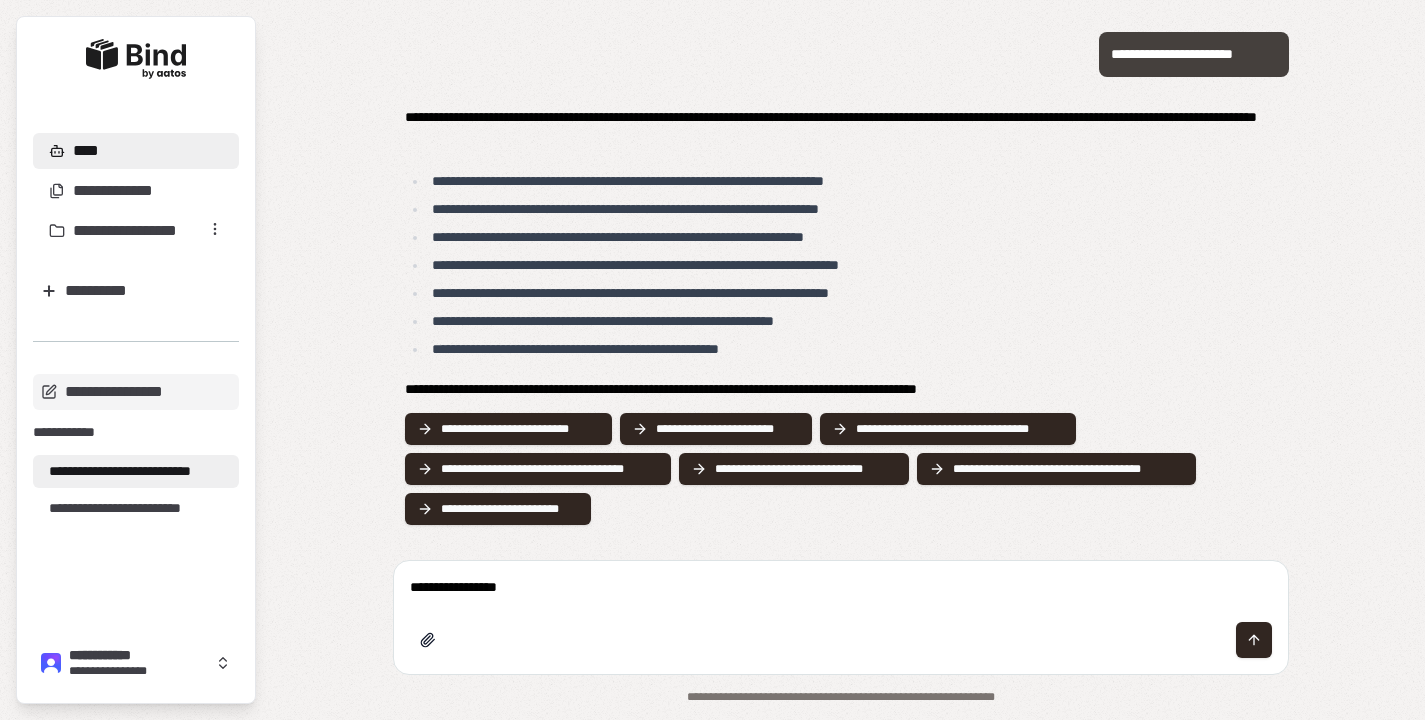 type on "**********" 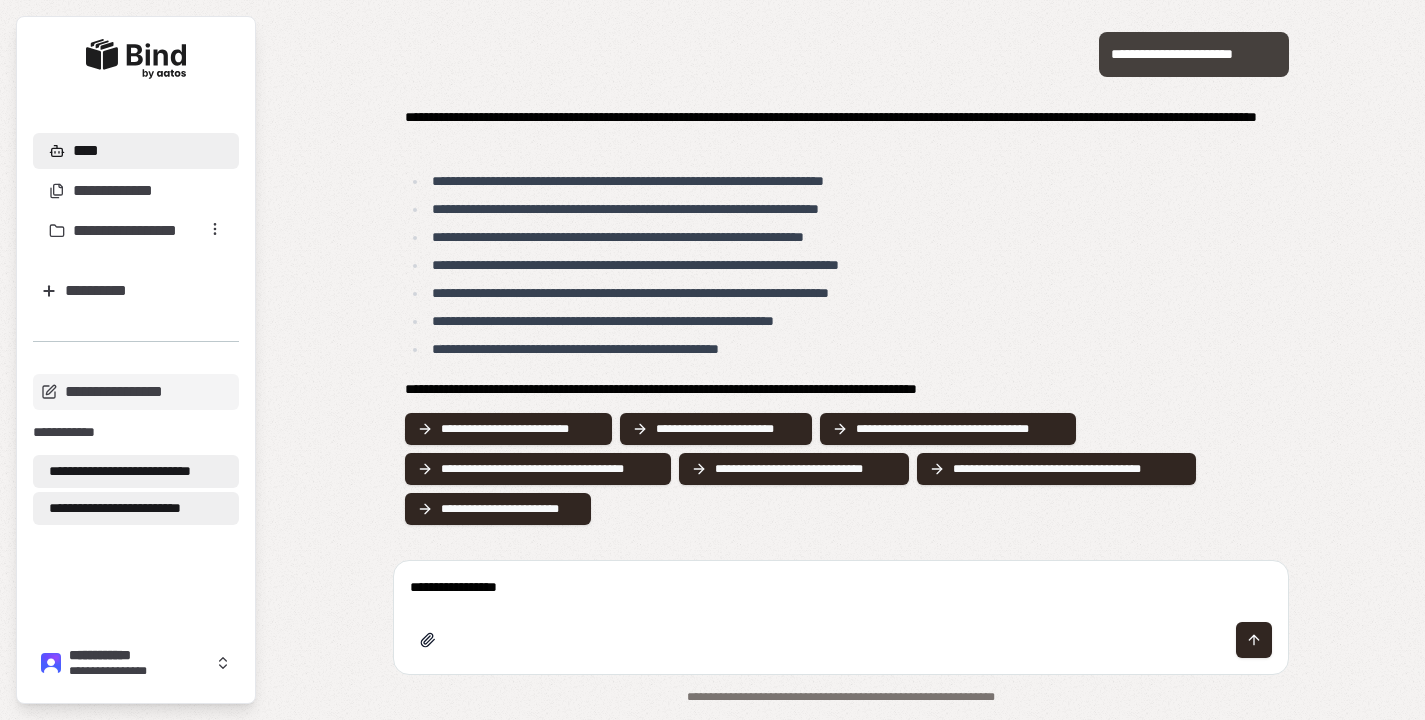 click on "**********" at bounding box center (136, 508) 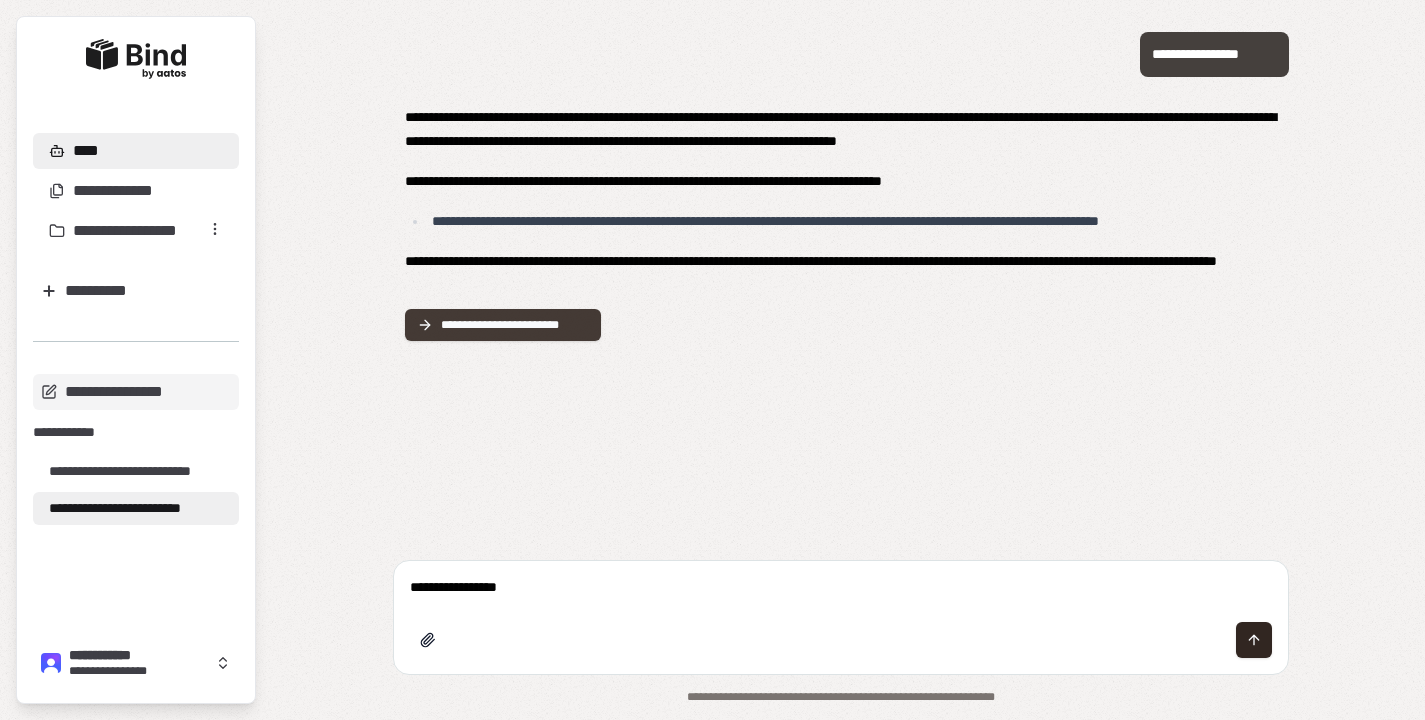 click on "**********" at bounding box center [515, 325] 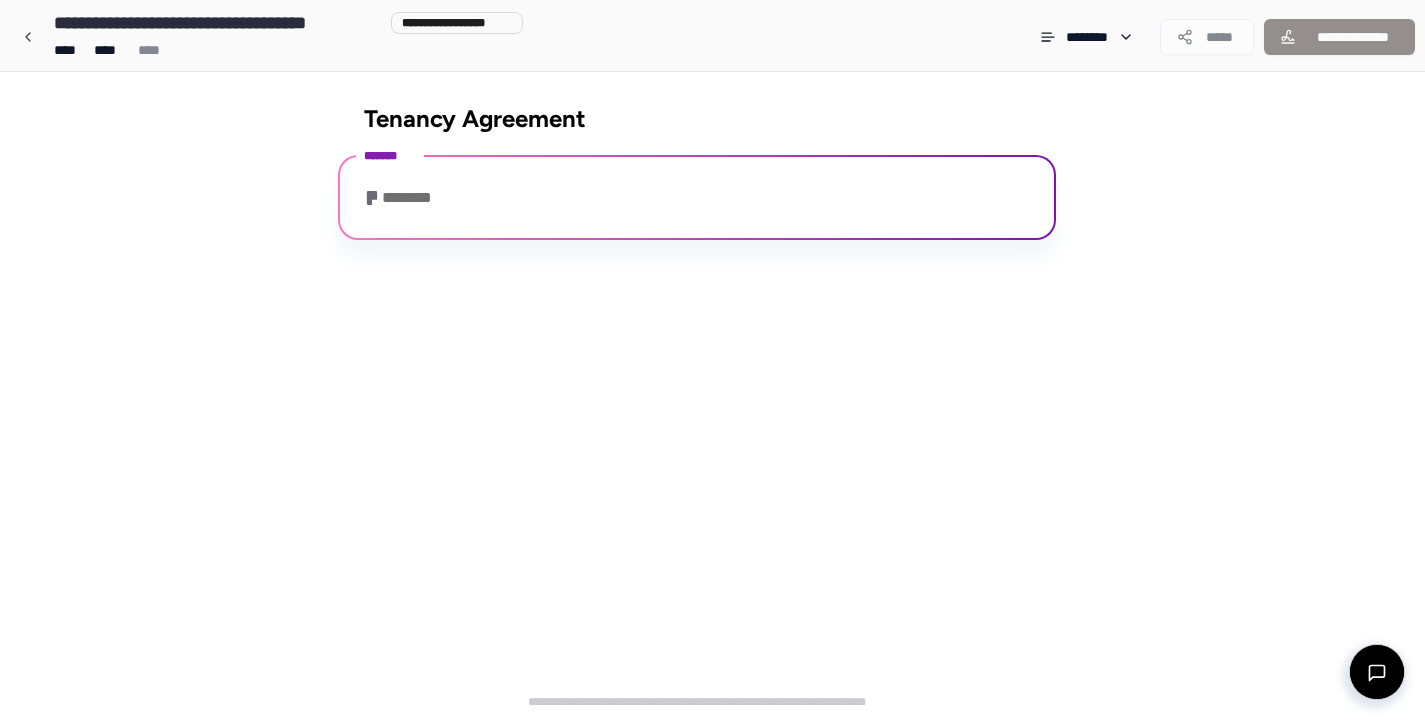 click on "********" at bounding box center (697, 200) 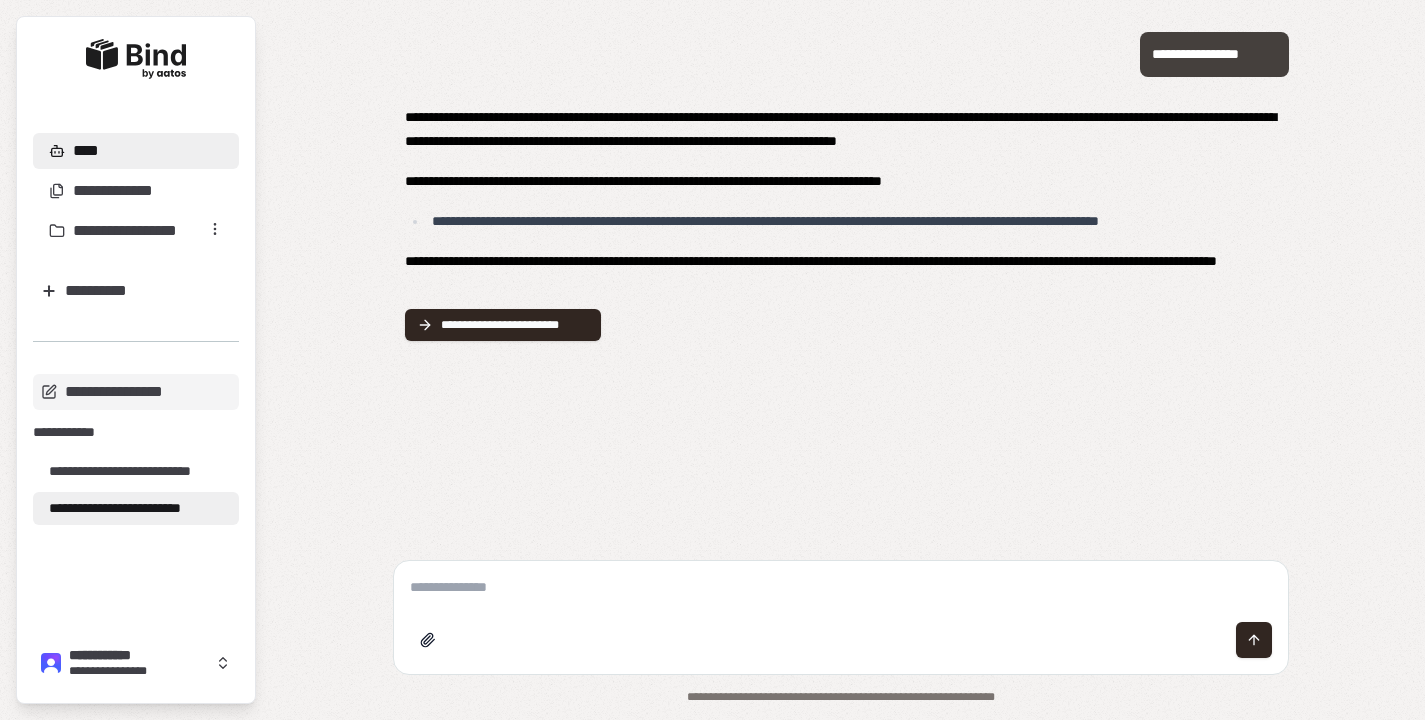 click at bounding box center [841, 587] 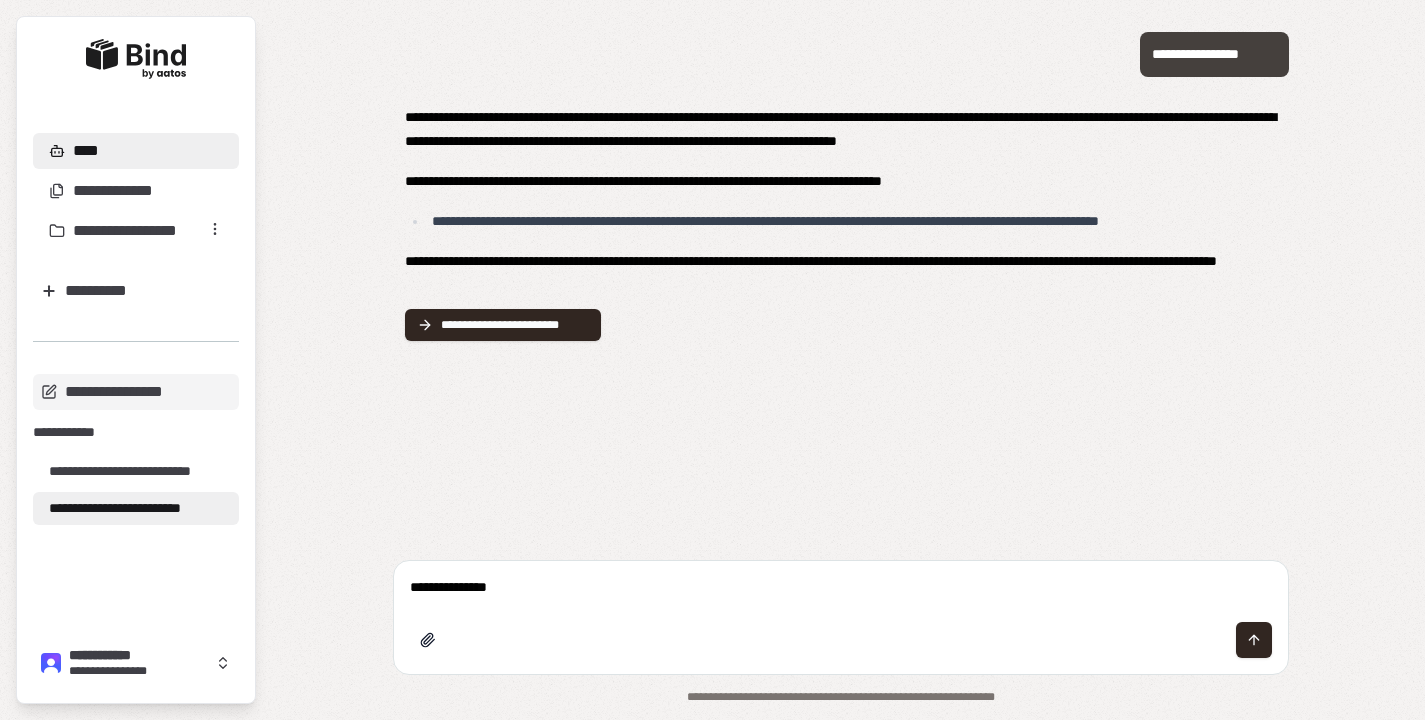 type on "**********" 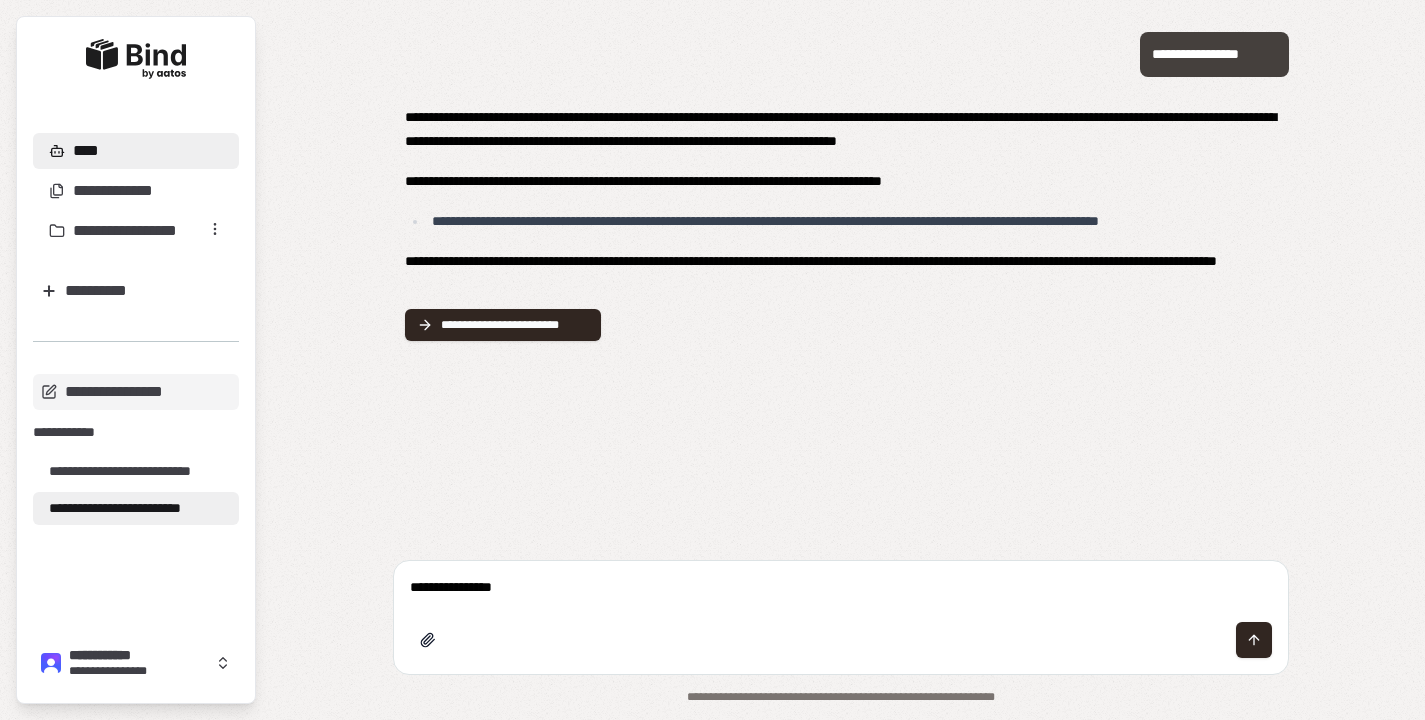 type 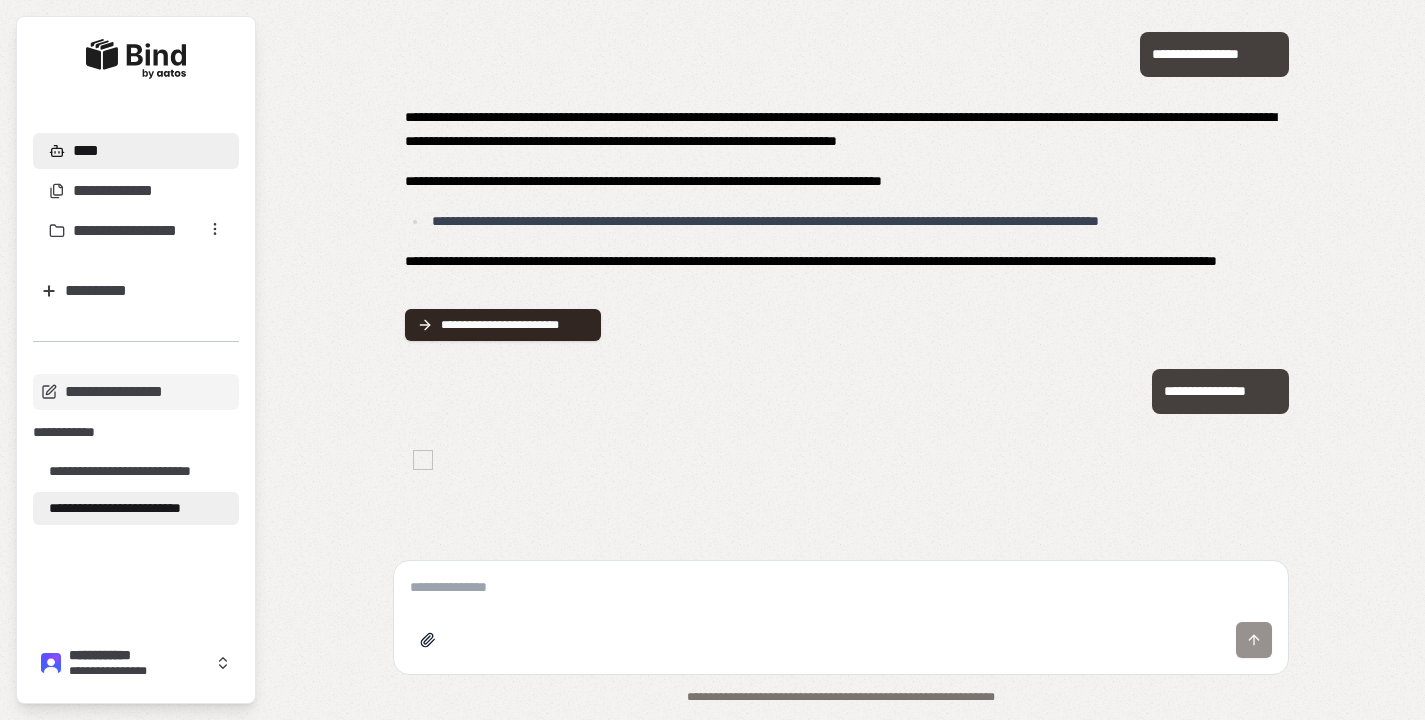 scroll, scrollTop: 337, scrollLeft: 0, axis: vertical 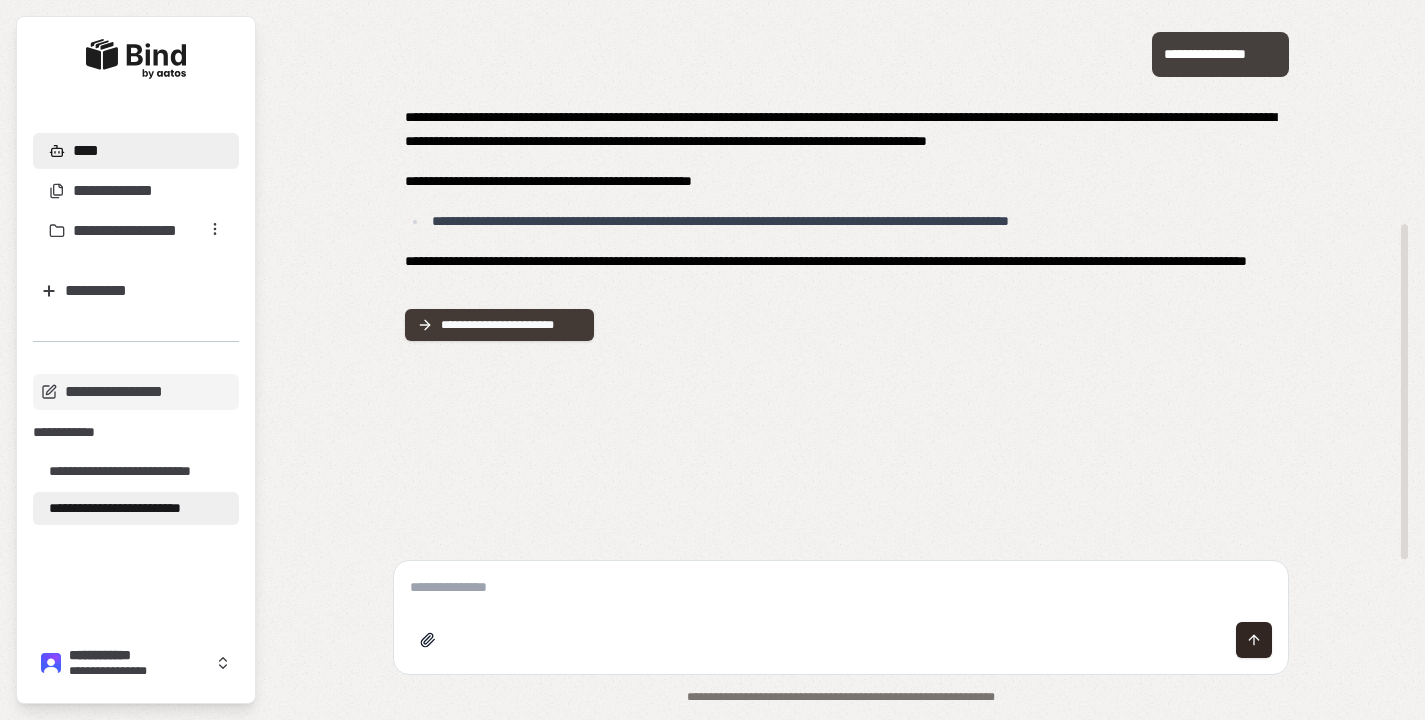 click on "**********" at bounding box center [512, 325] 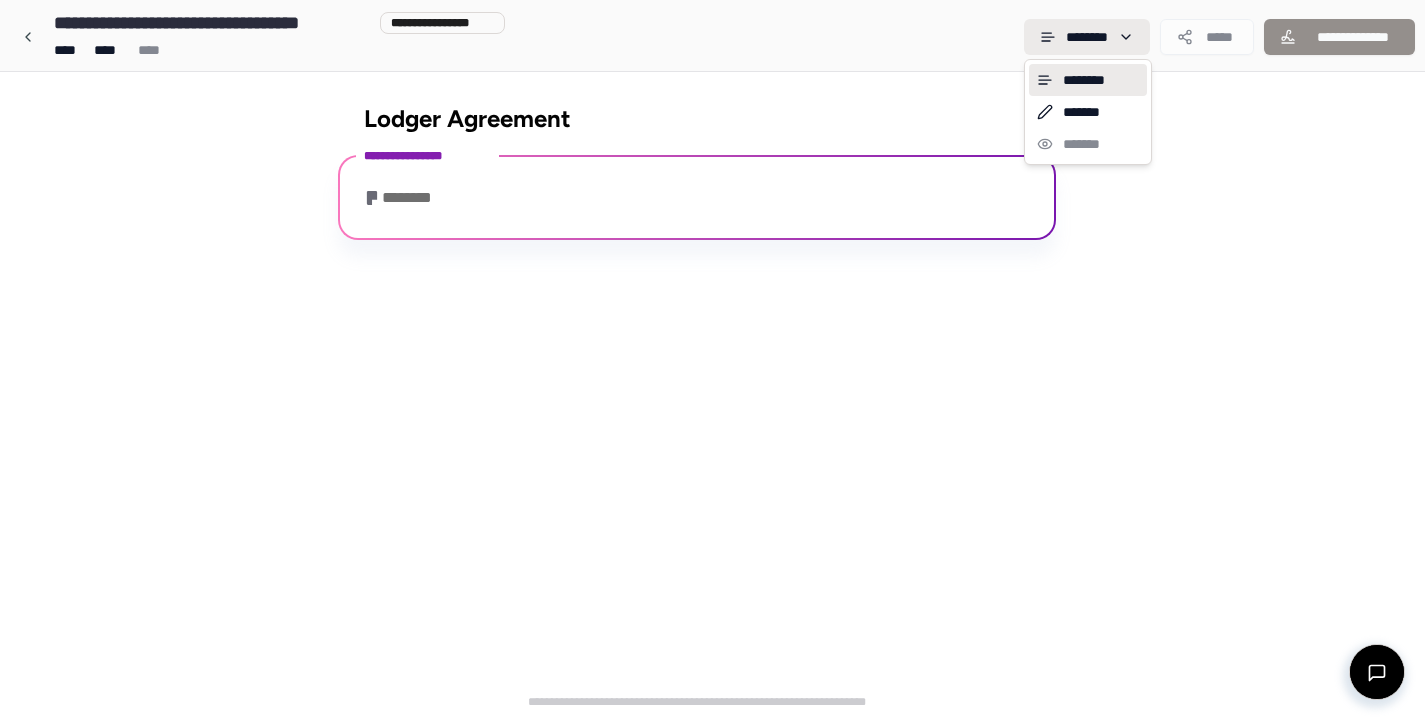 click on "**********" at bounding box center (712, 360) 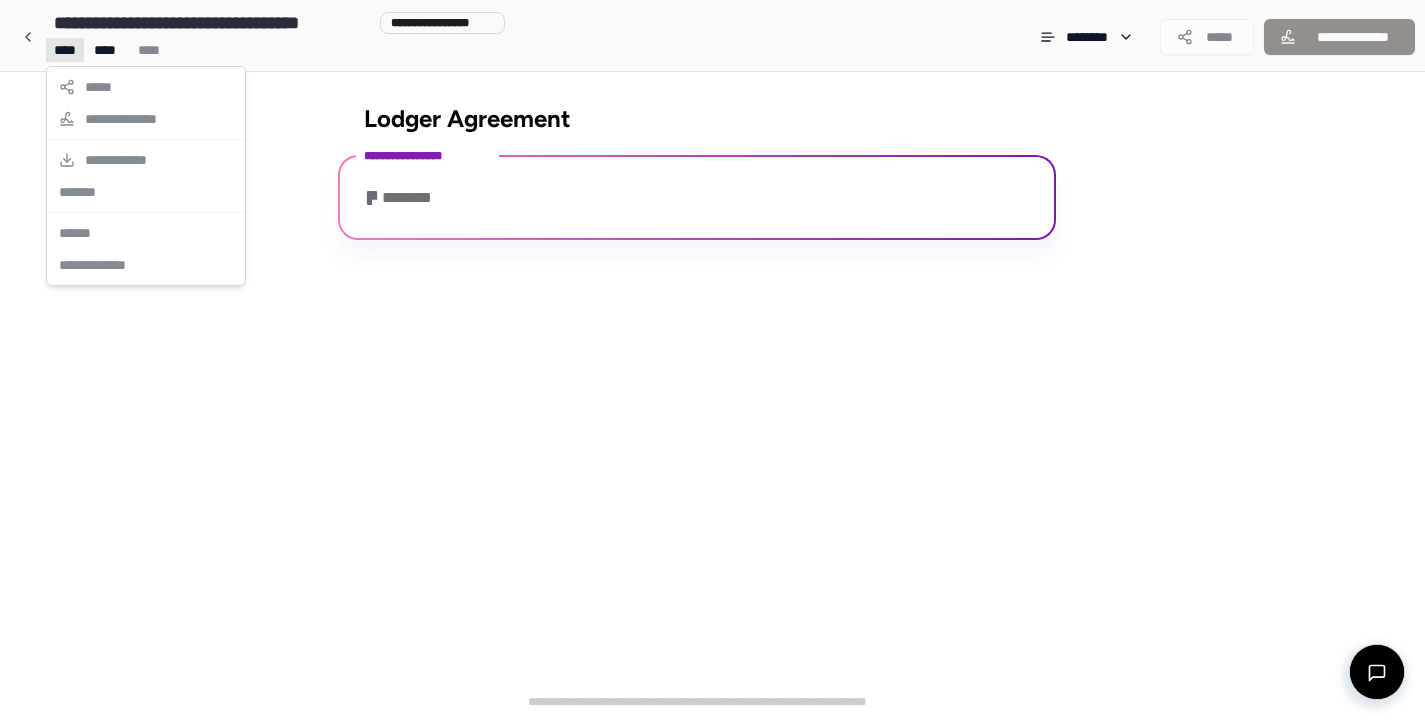 click on "**********" at bounding box center (712, 360) 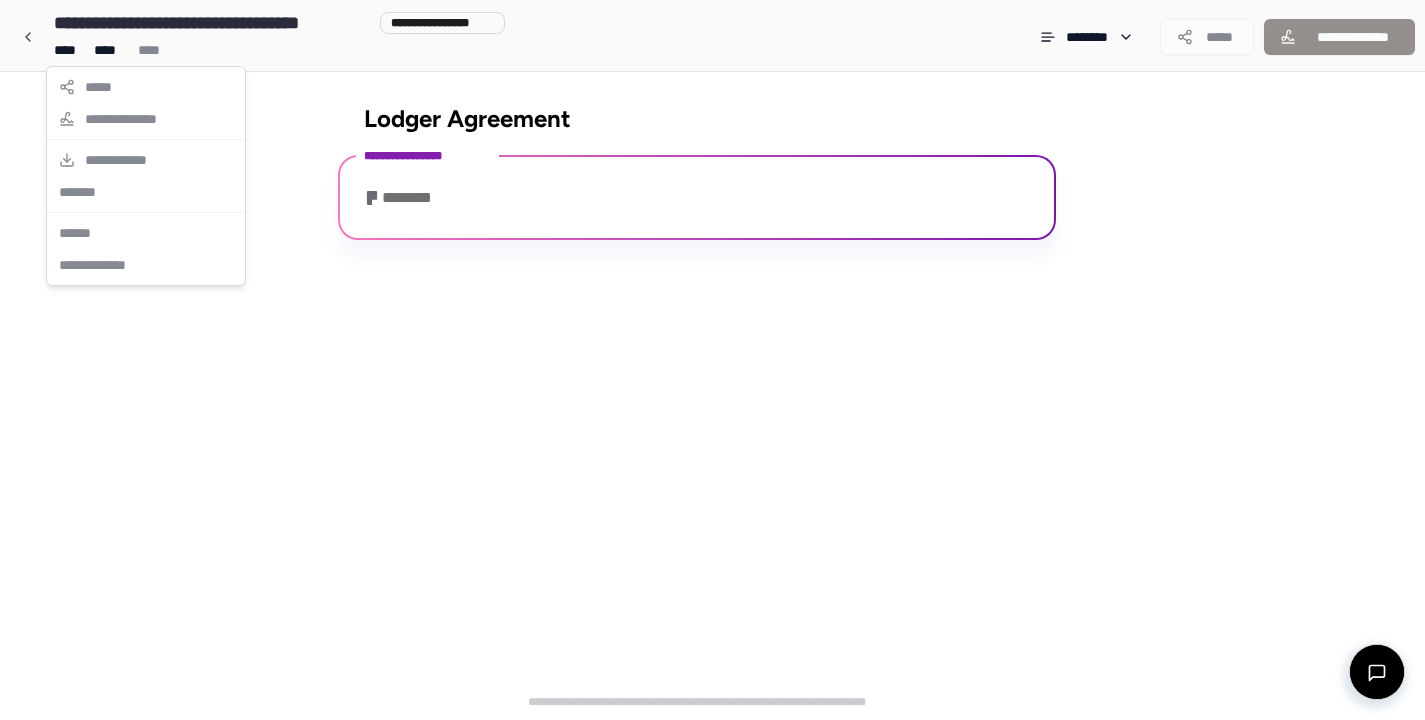 click on "**********" at bounding box center [712, 360] 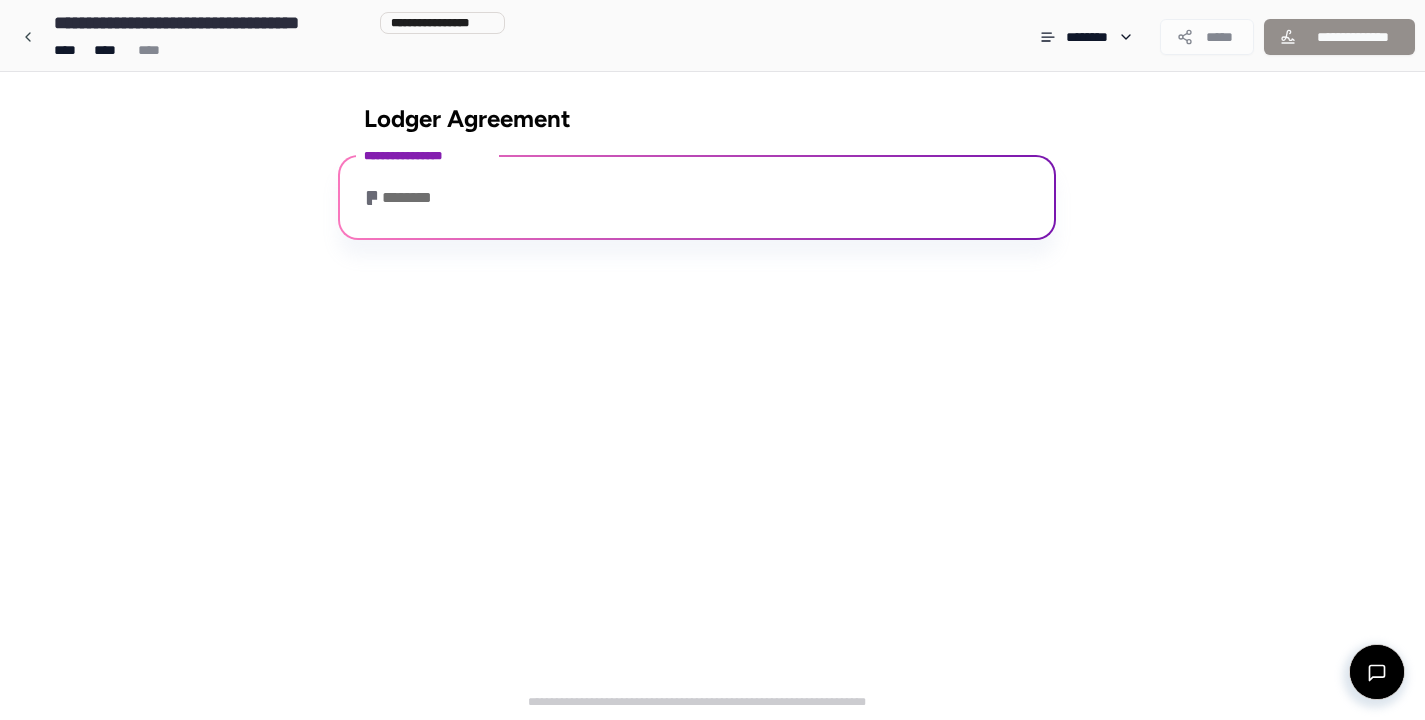 click on "********" at bounding box center [697, 200] 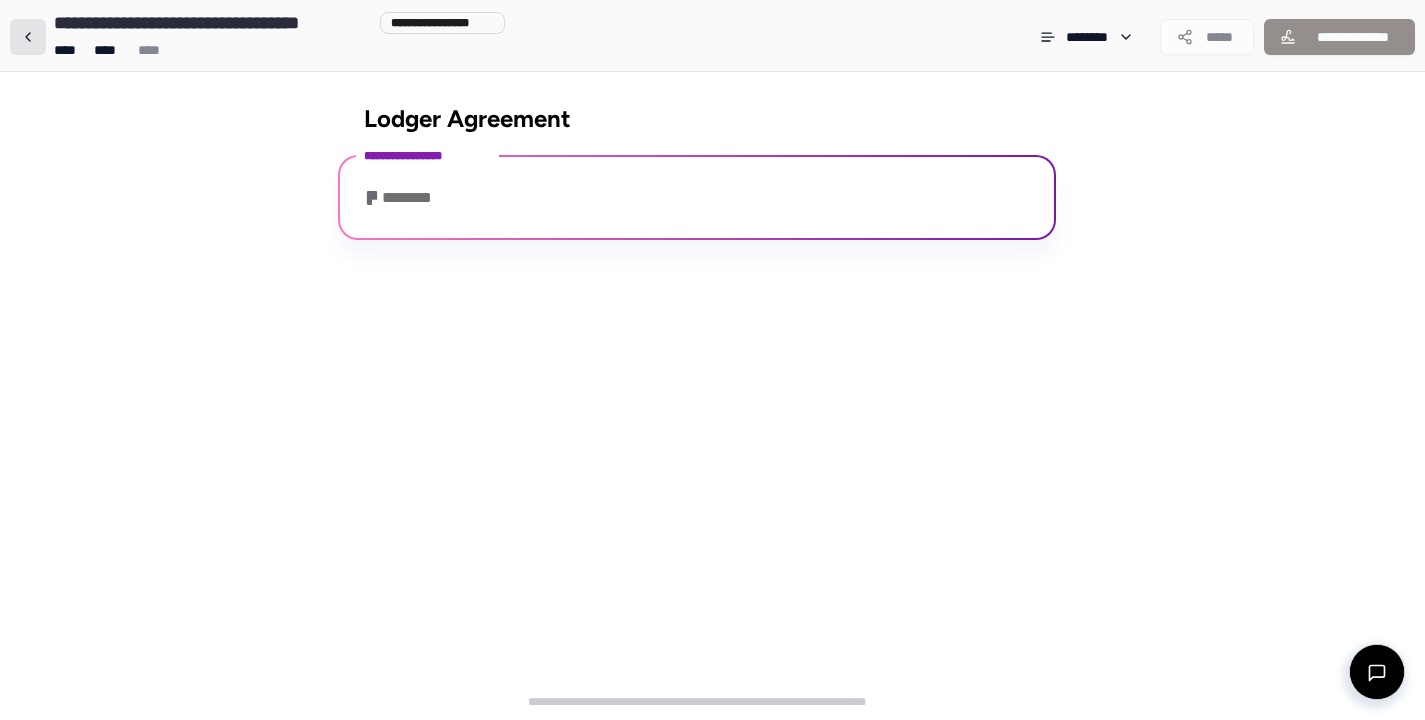 click at bounding box center (28, 37) 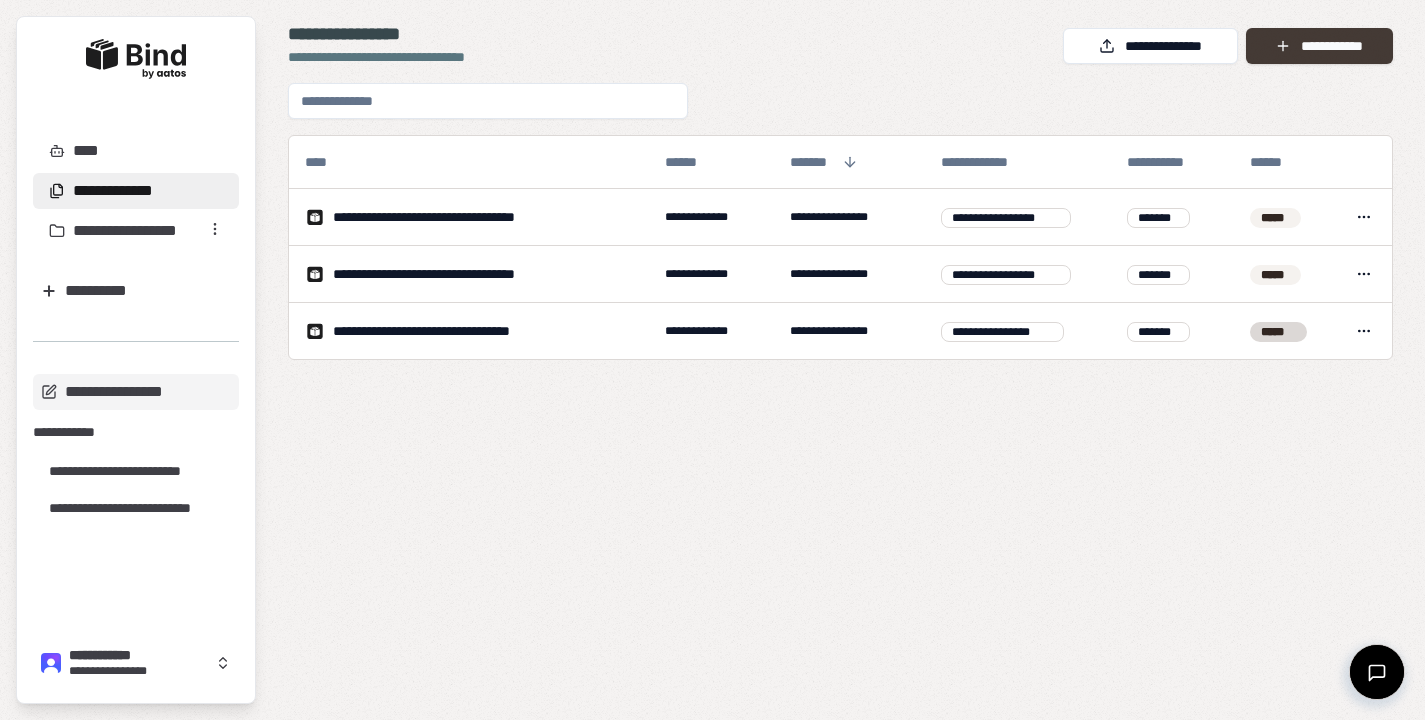 click on "**********" at bounding box center [1319, 46] 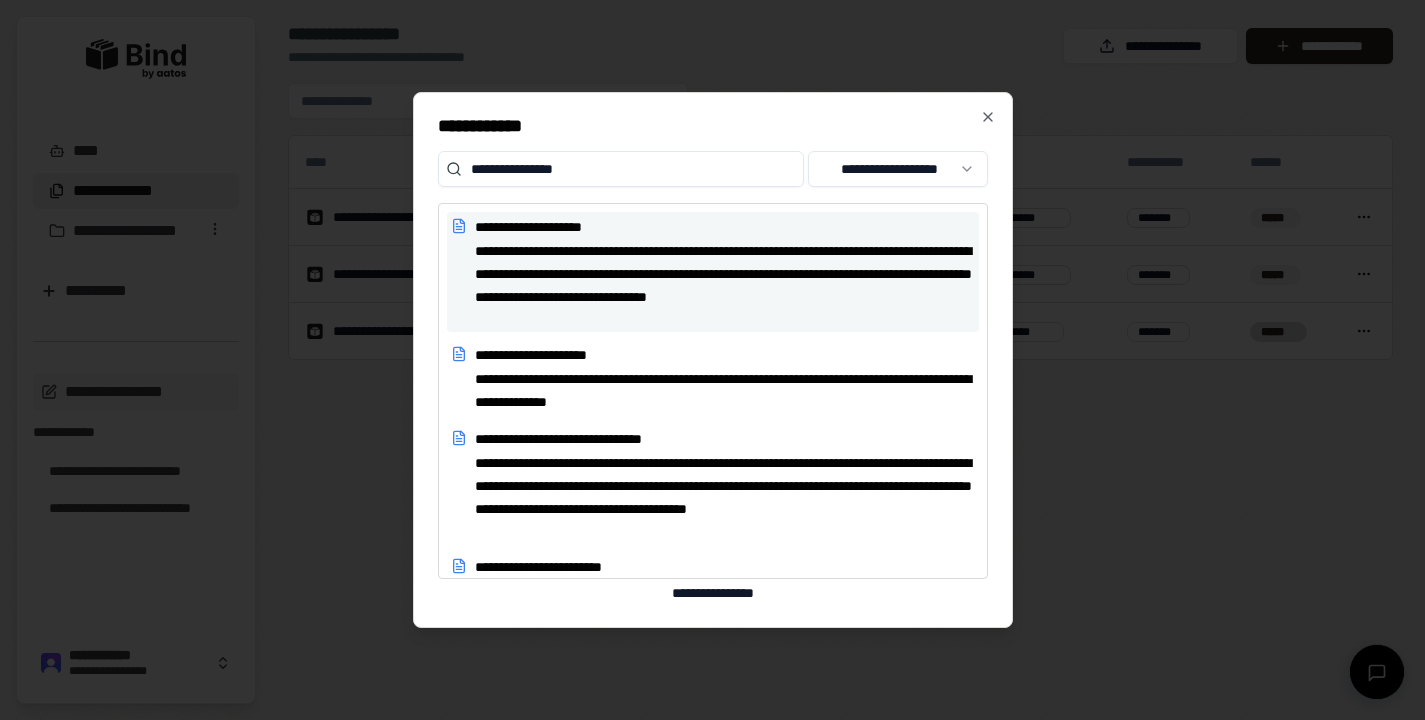 type on "**********" 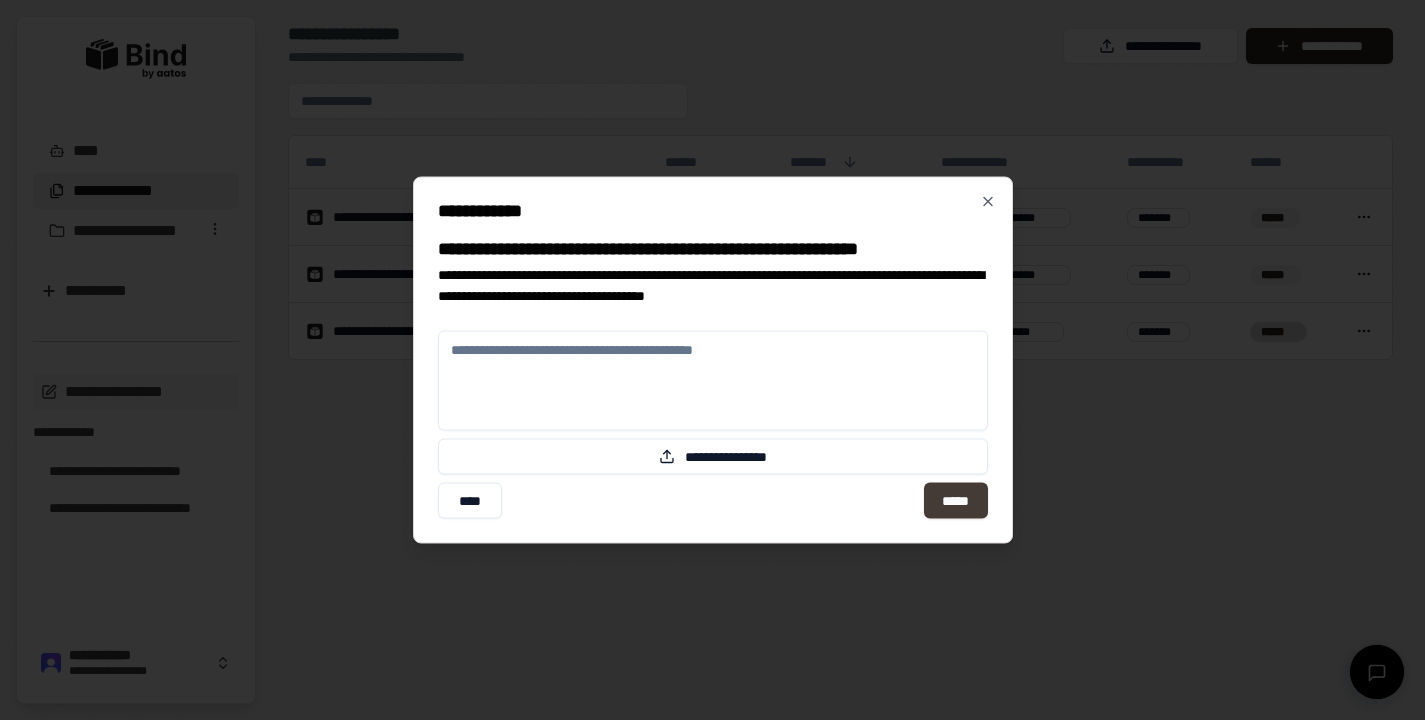 click on "*****" at bounding box center [955, 501] 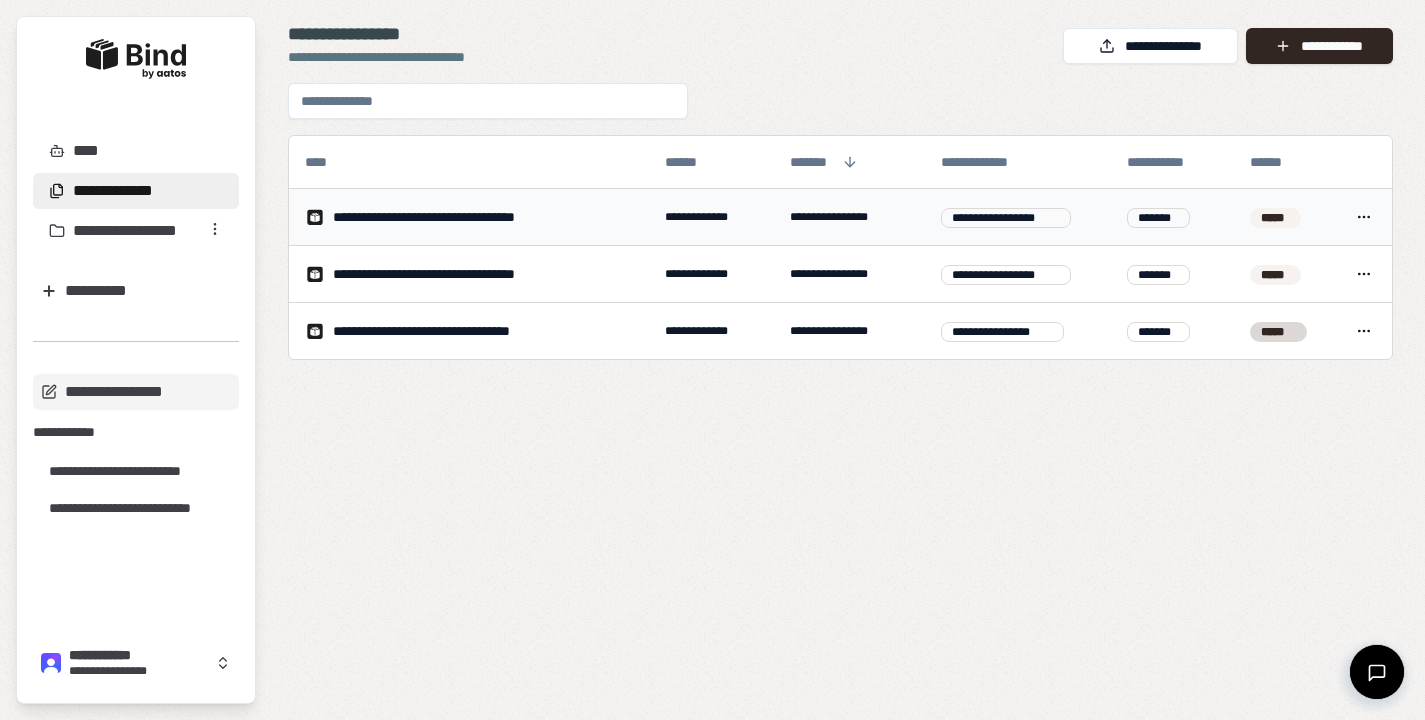 click on "**********" at bounding box center (458, 217) 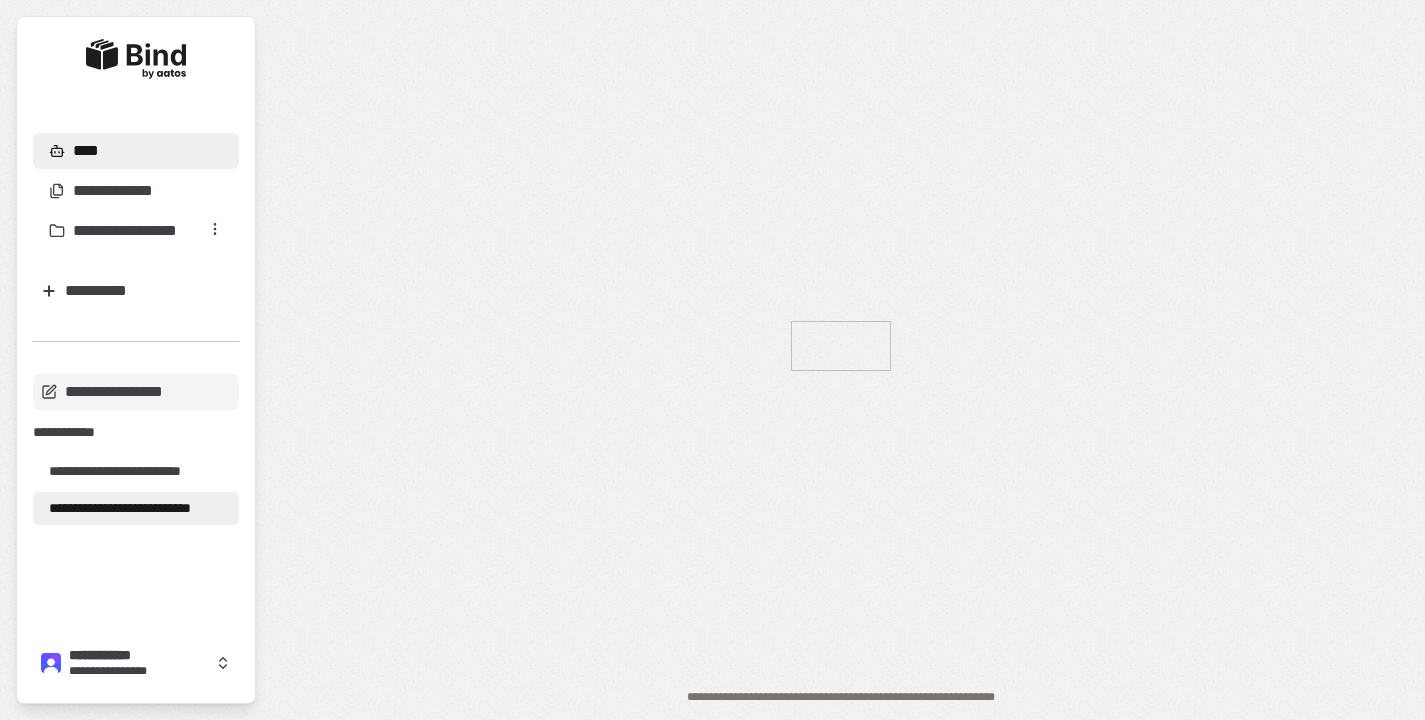 scroll, scrollTop: 0, scrollLeft: 0, axis: both 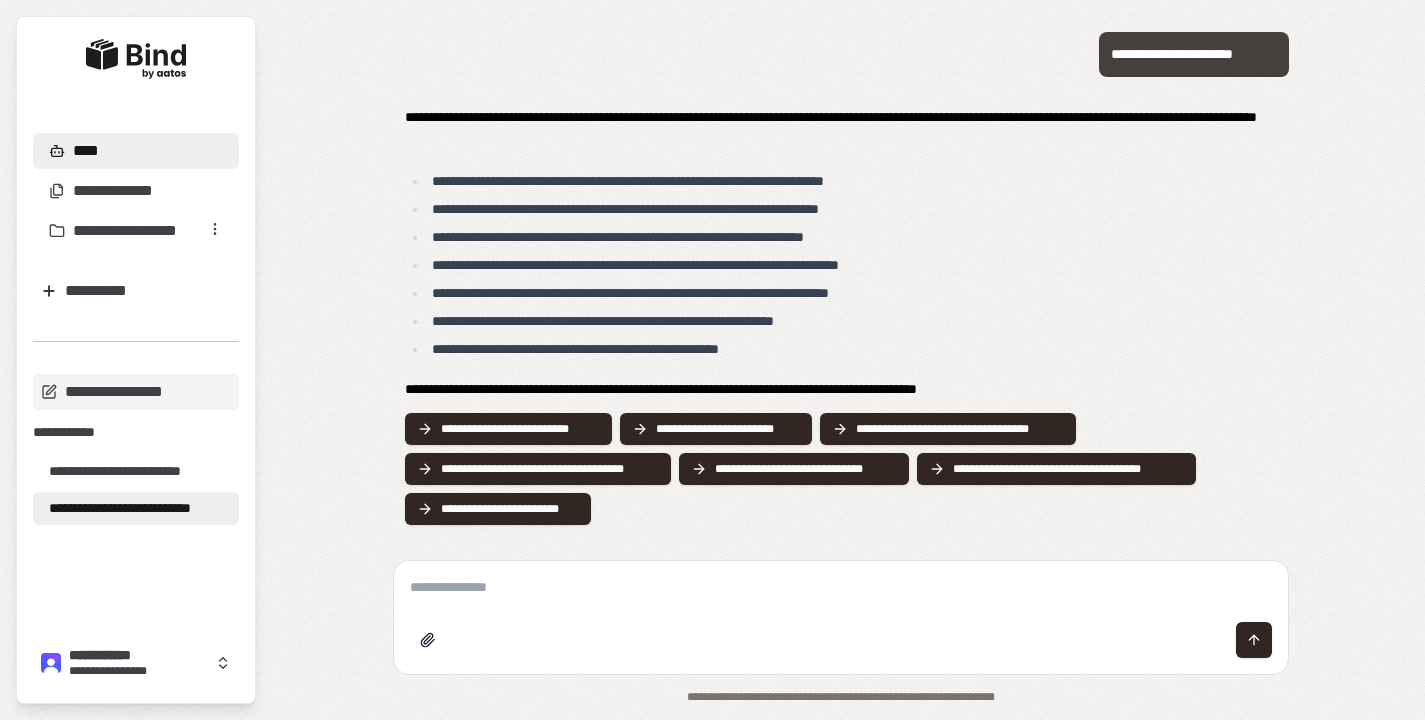 click at bounding box center (841, 587) 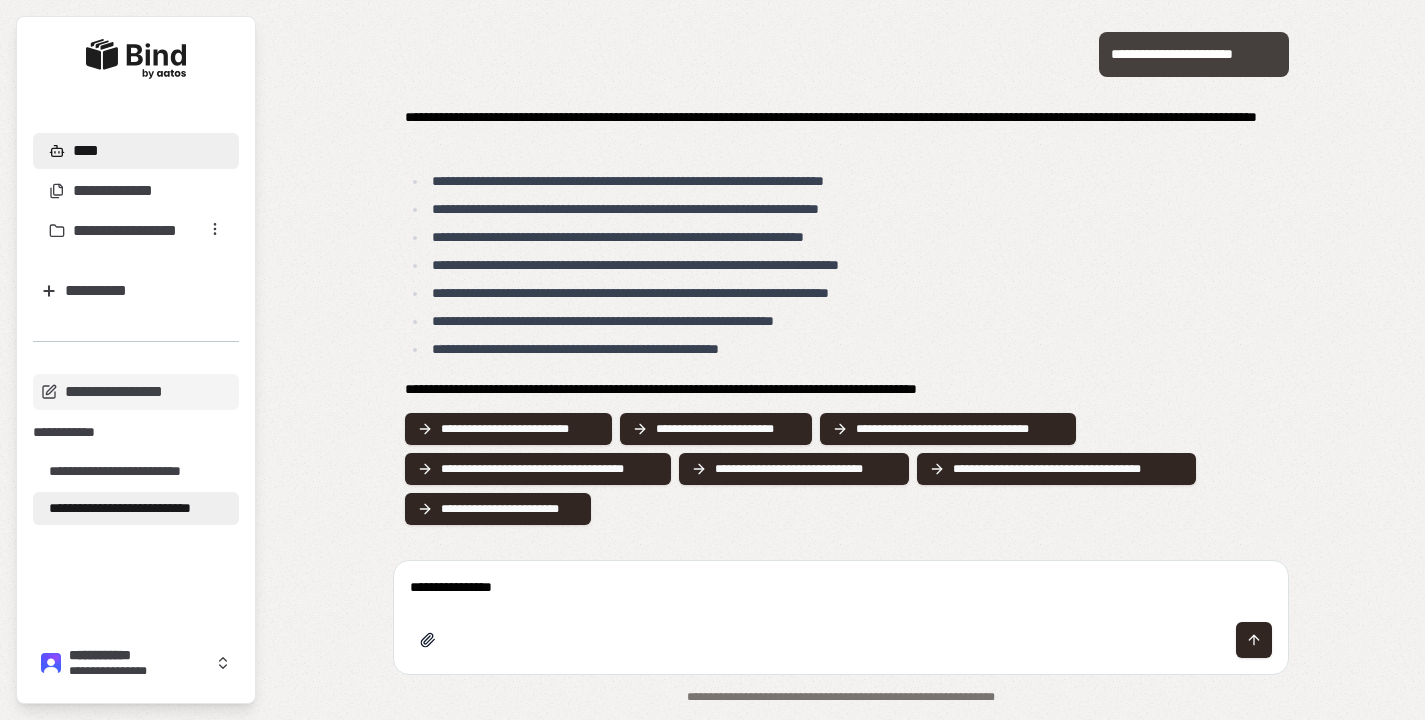 click on "**********" at bounding box center (841, 587) 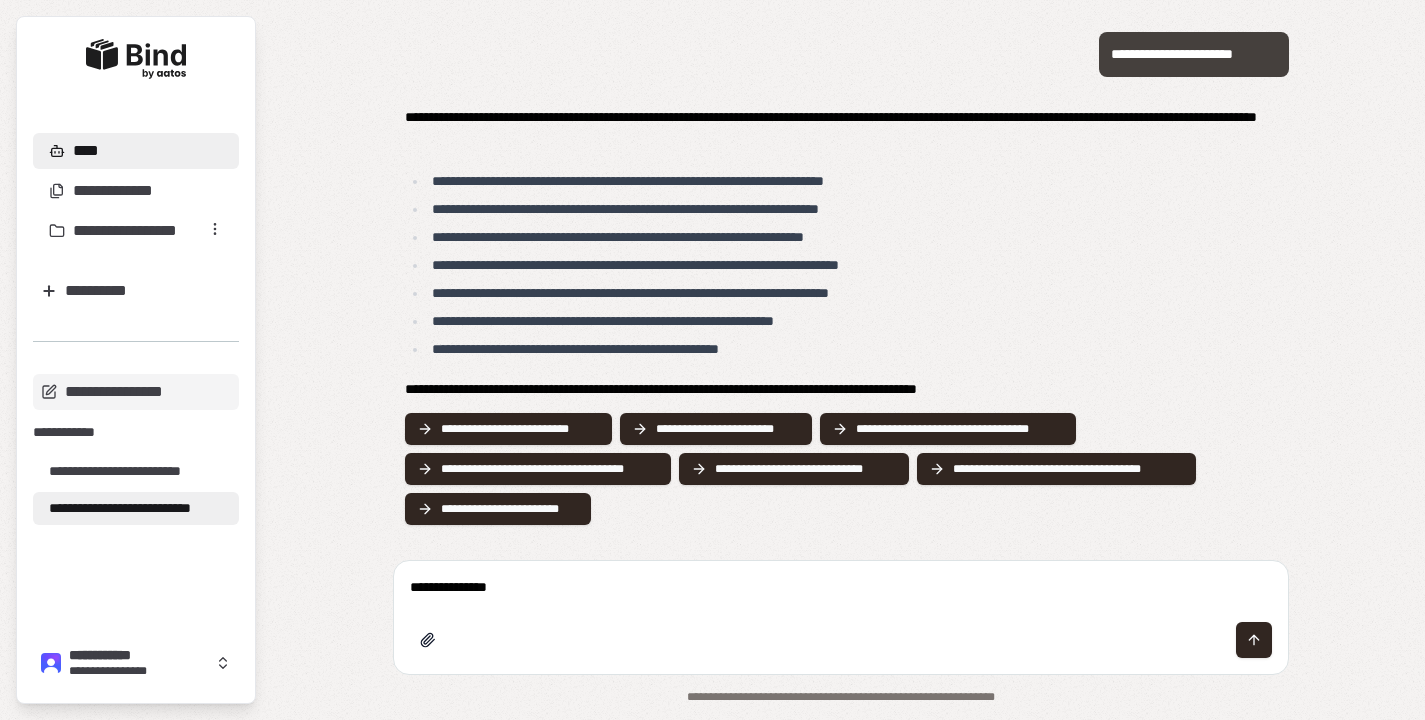 click on "**********" at bounding box center (841, 587) 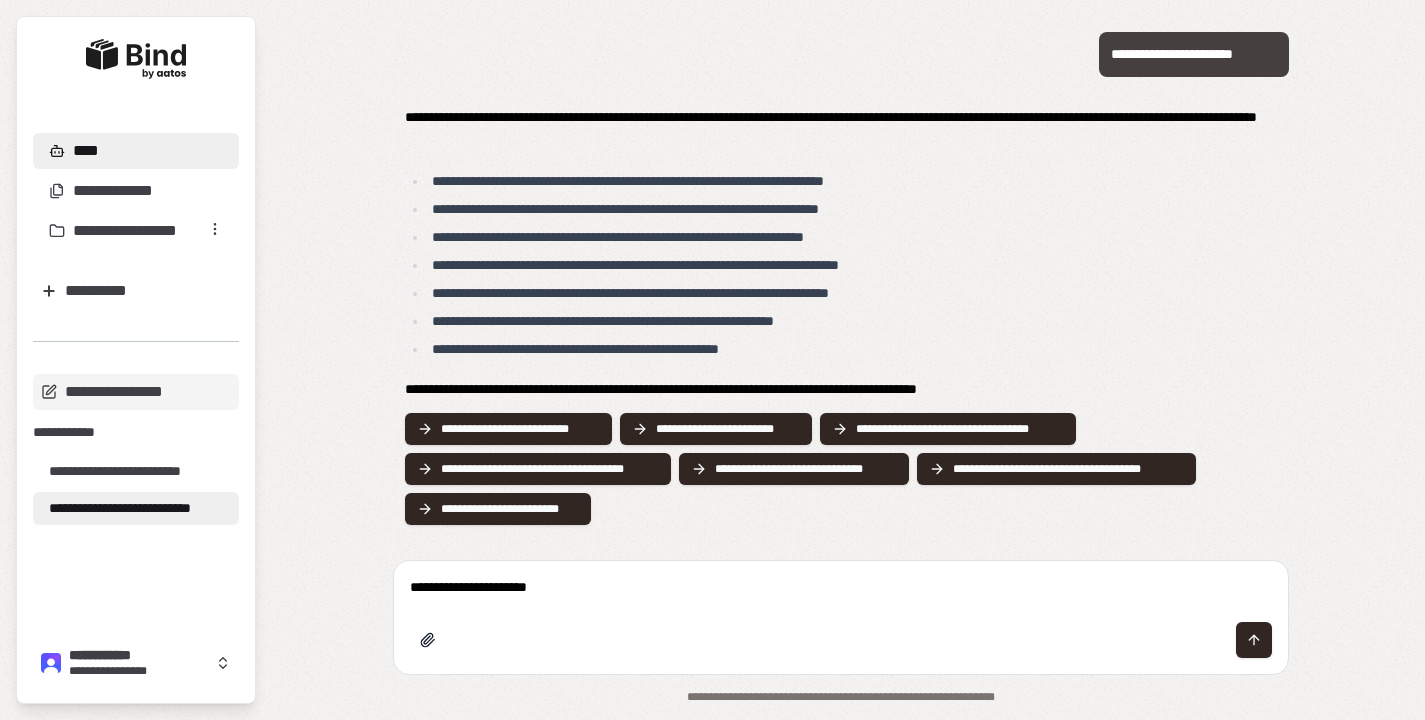 type on "**********" 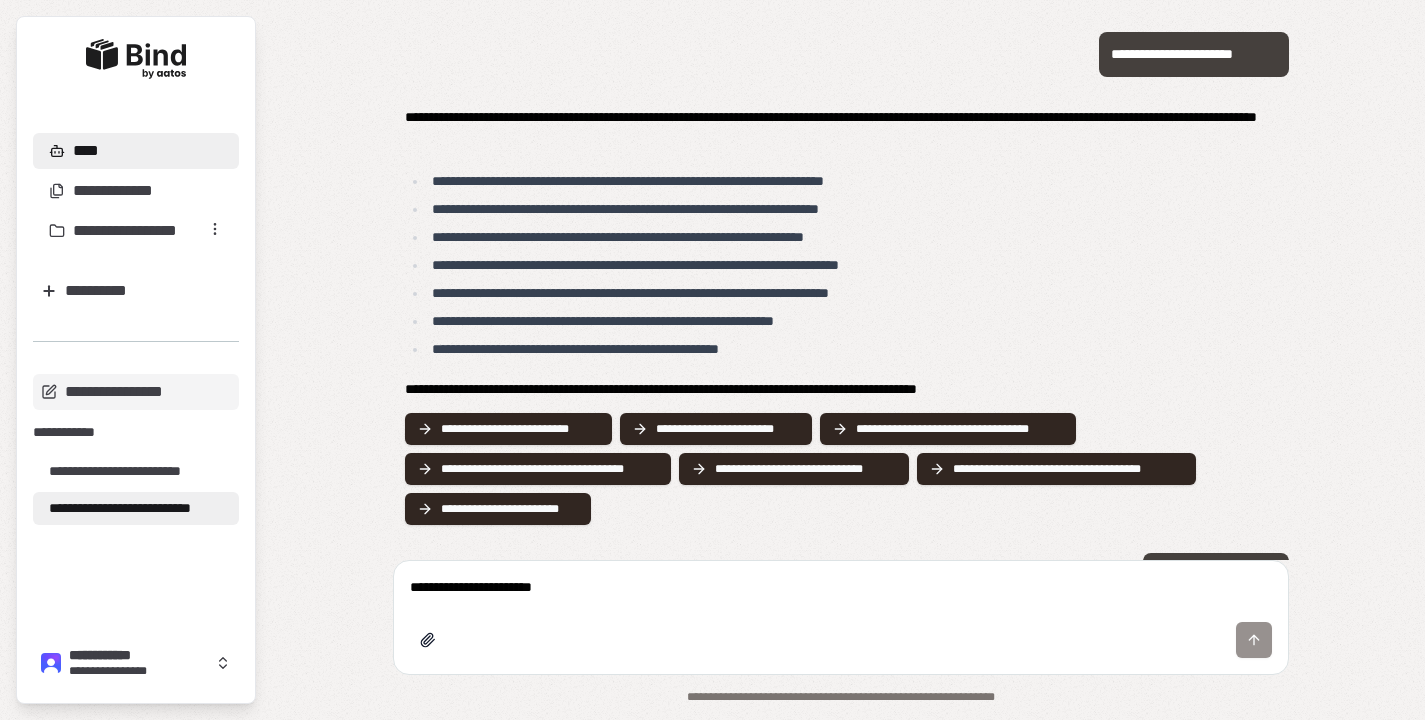 type 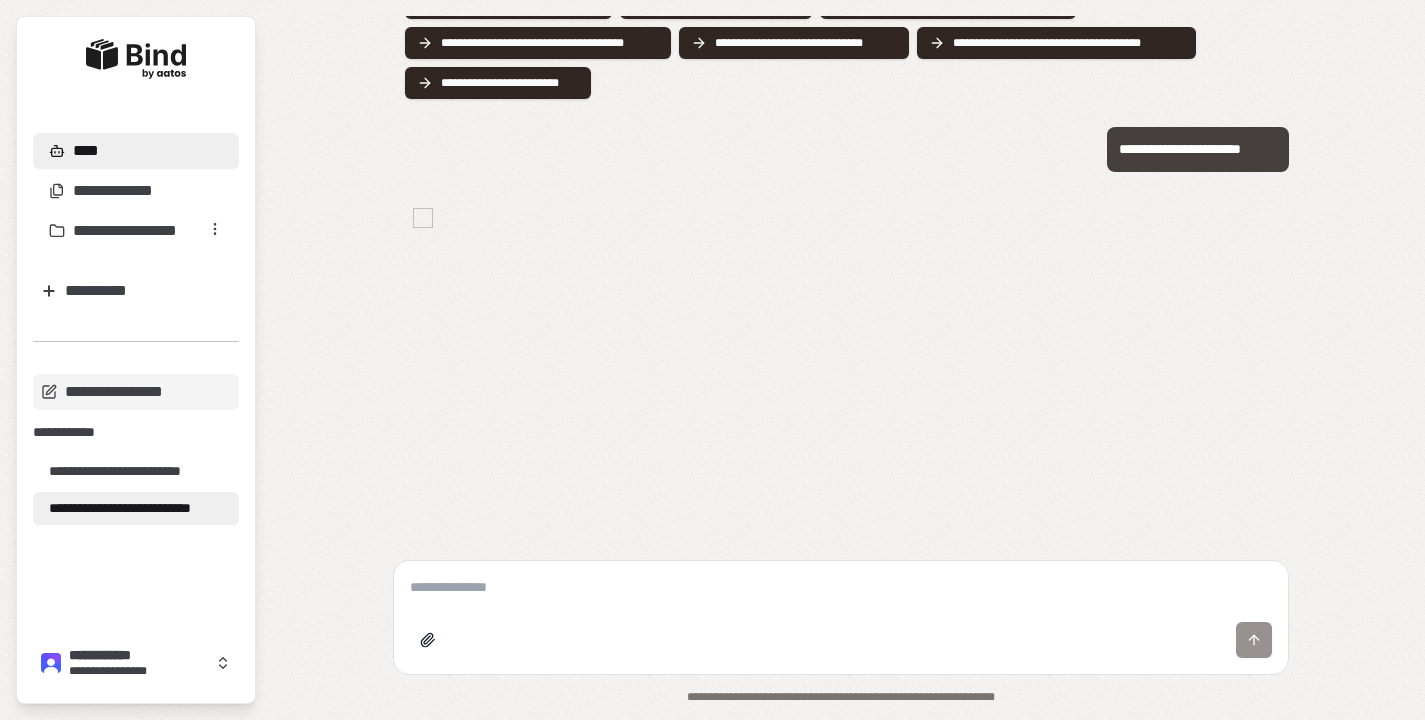 scroll, scrollTop: 521, scrollLeft: 0, axis: vertical 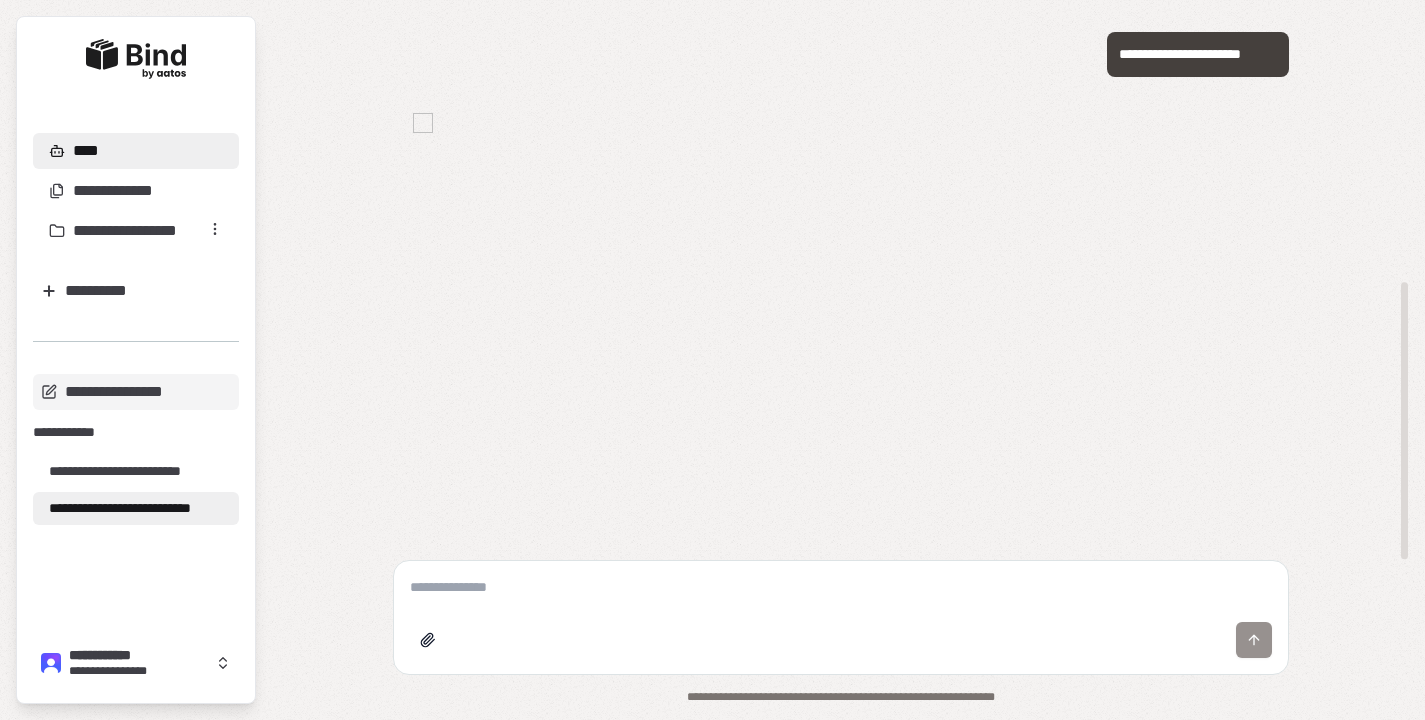 click on "**********" at bounding box center (1198, 54) 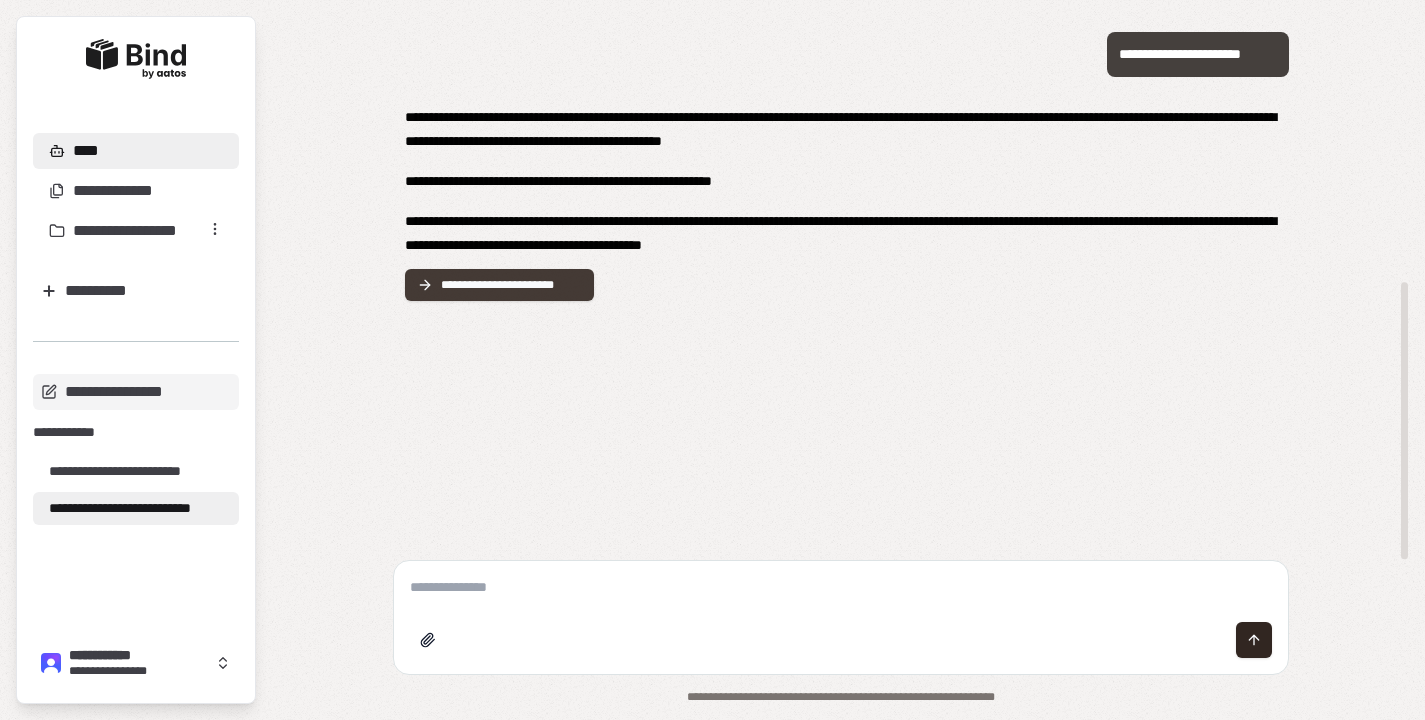 click on "**********" at bounding box center (512, 285) 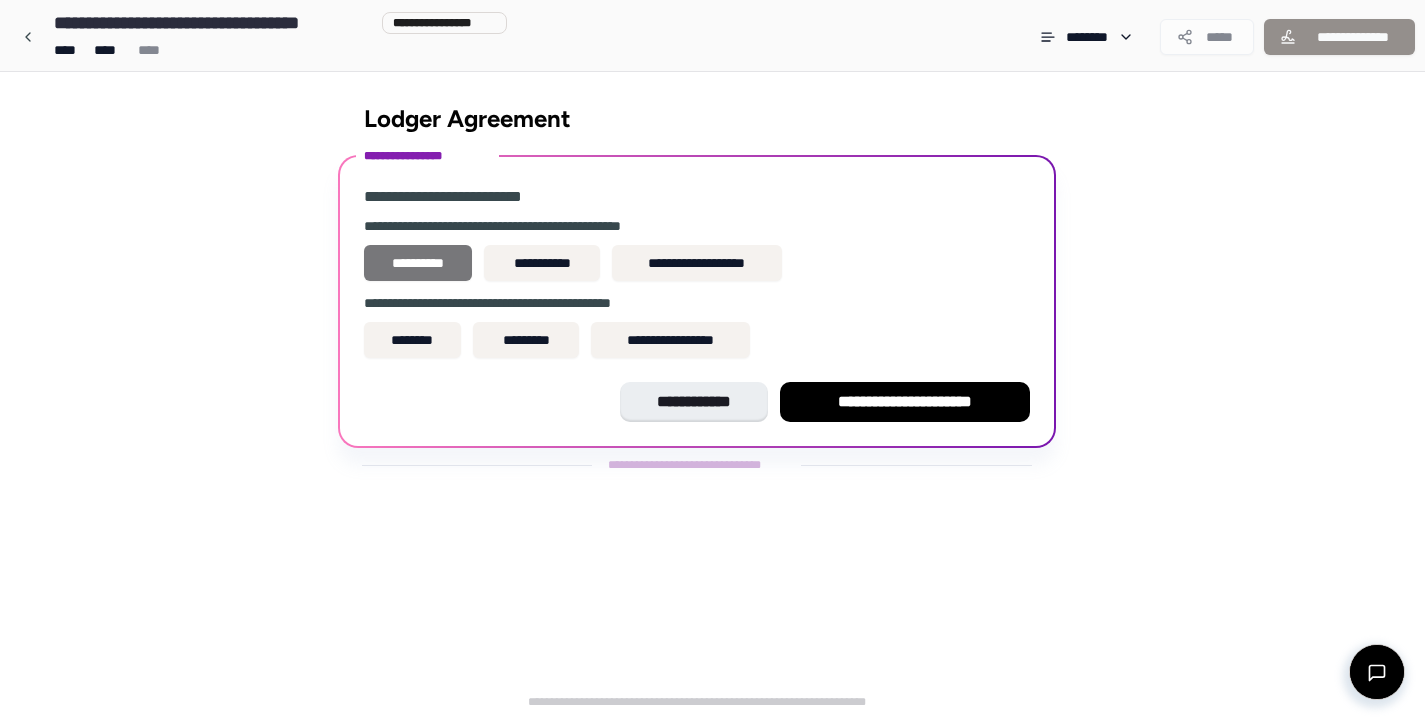 click on "**********" at bounding box center (418, 263) 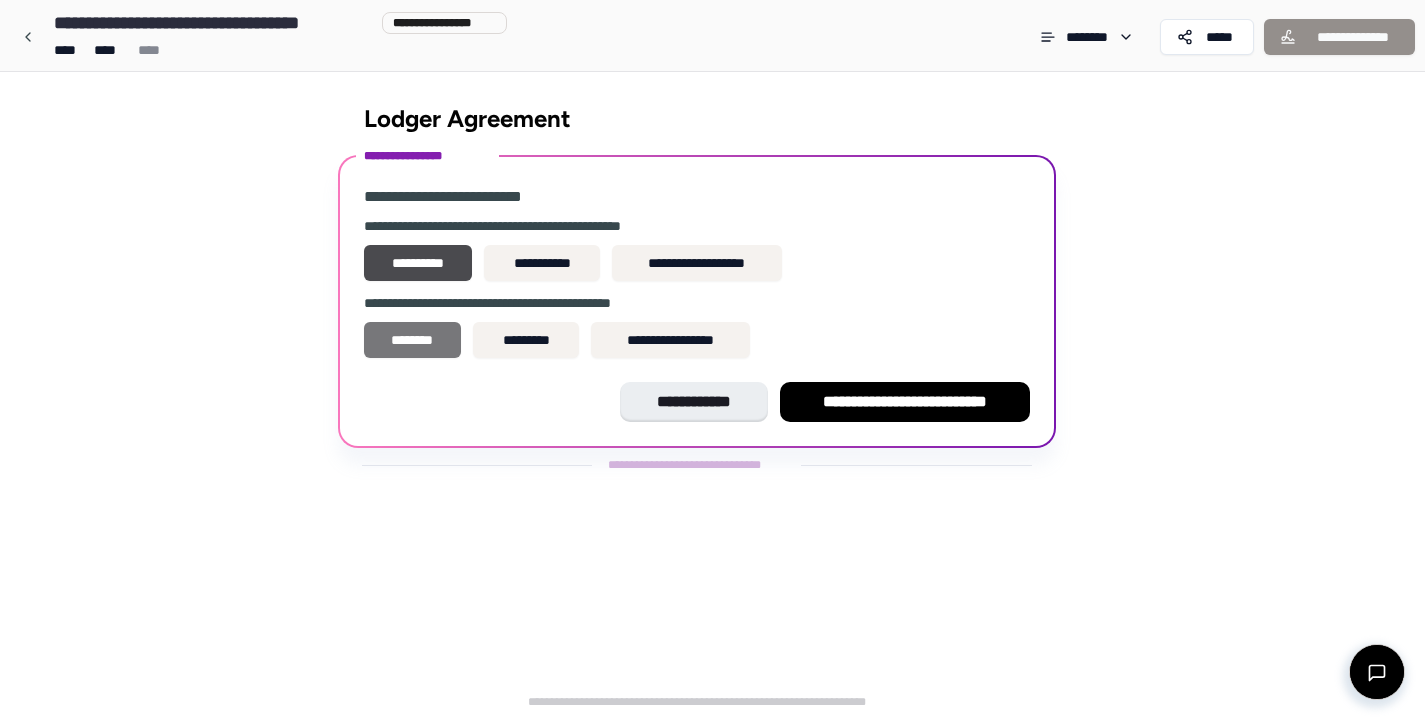 click on "********" at bounding box center [413, 340] 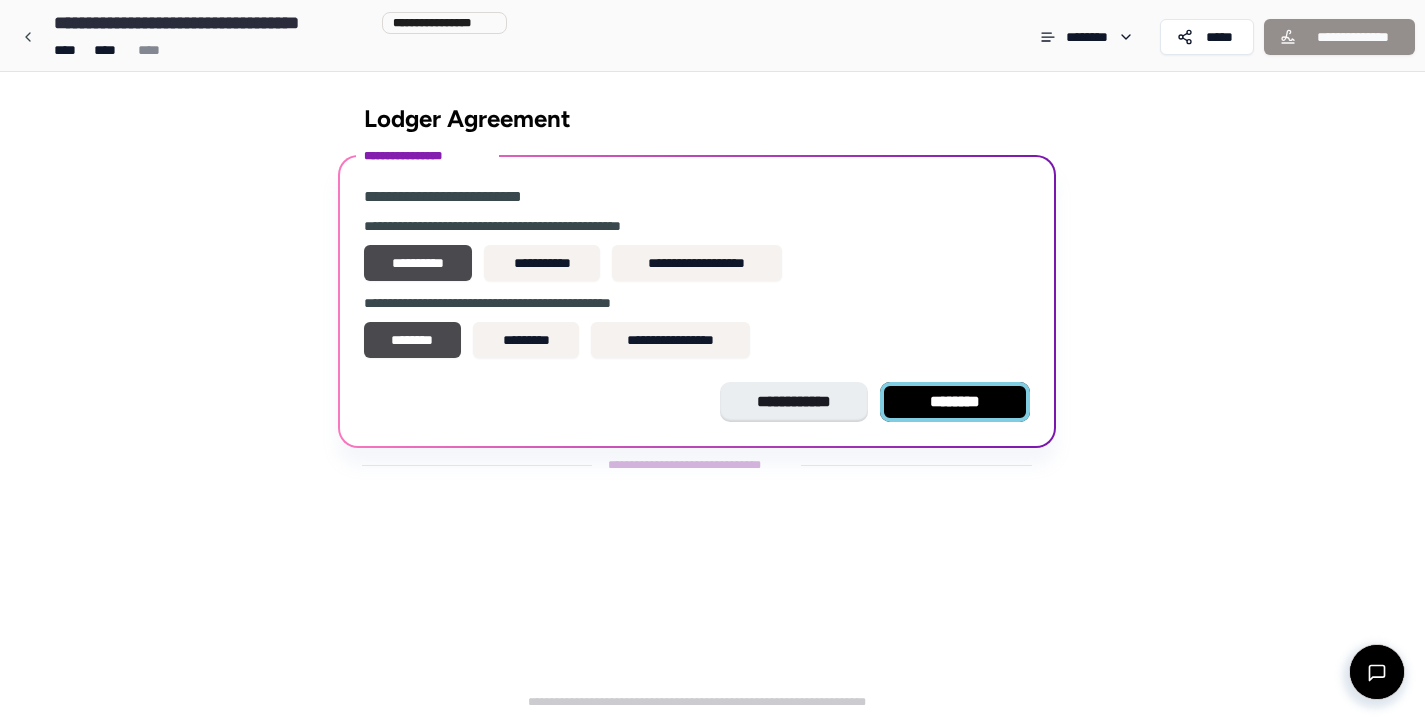 click on "********" at bounding box center [955, 402] 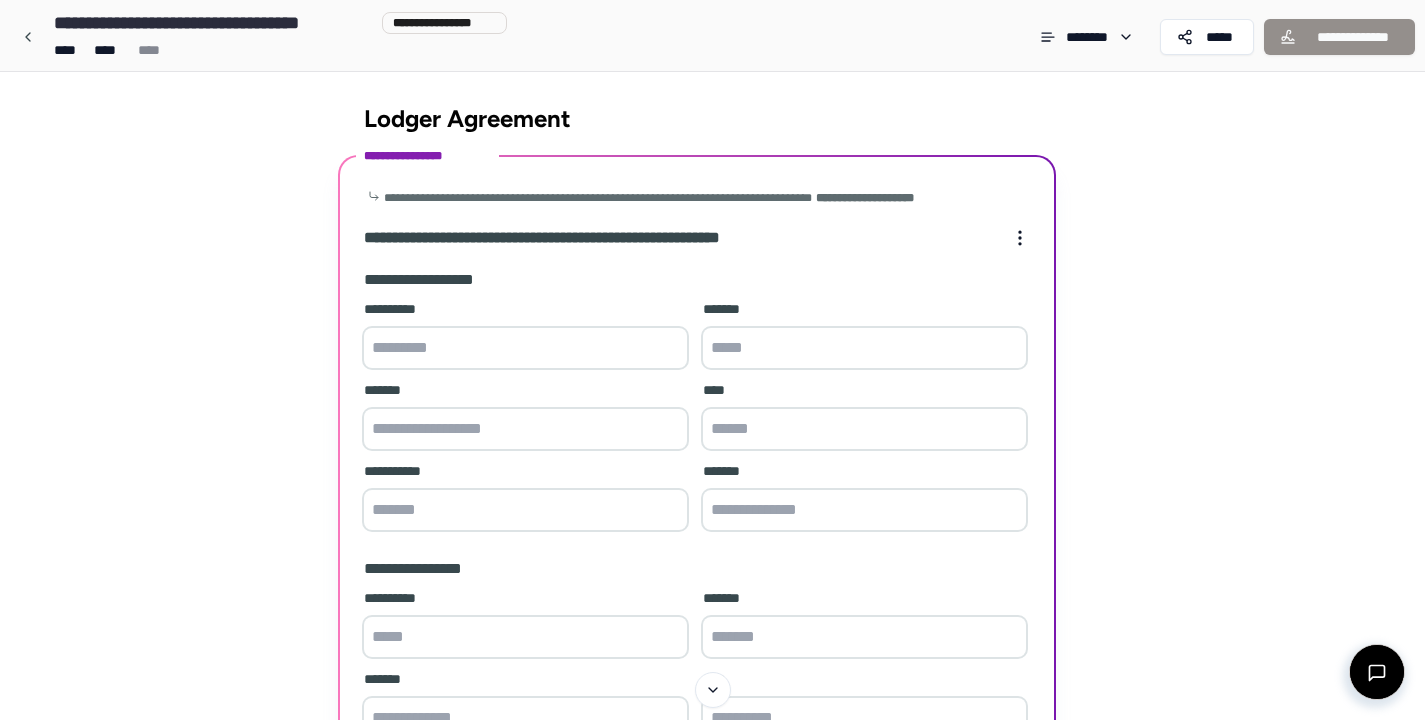 scroll, scrollTop: 0, scrollLeft: 0, axis: both 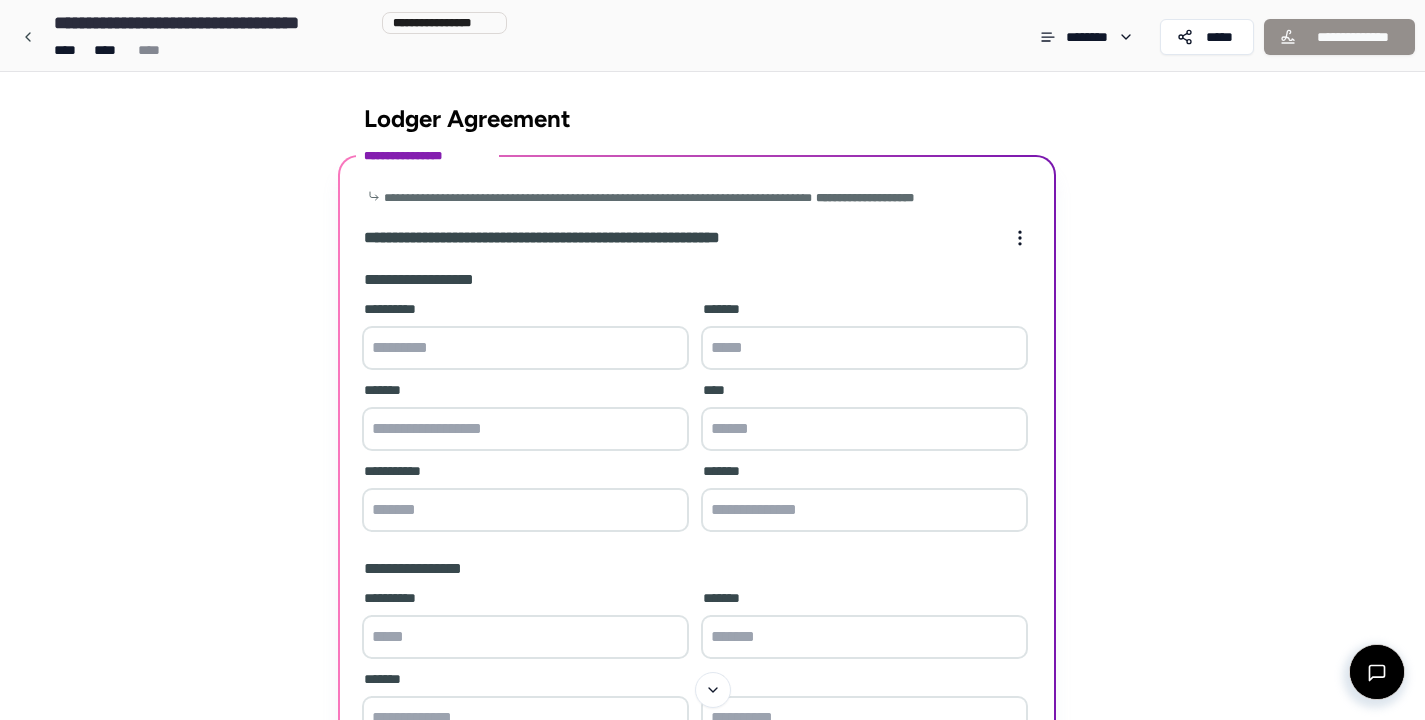 click at bounding box center (525, 348) 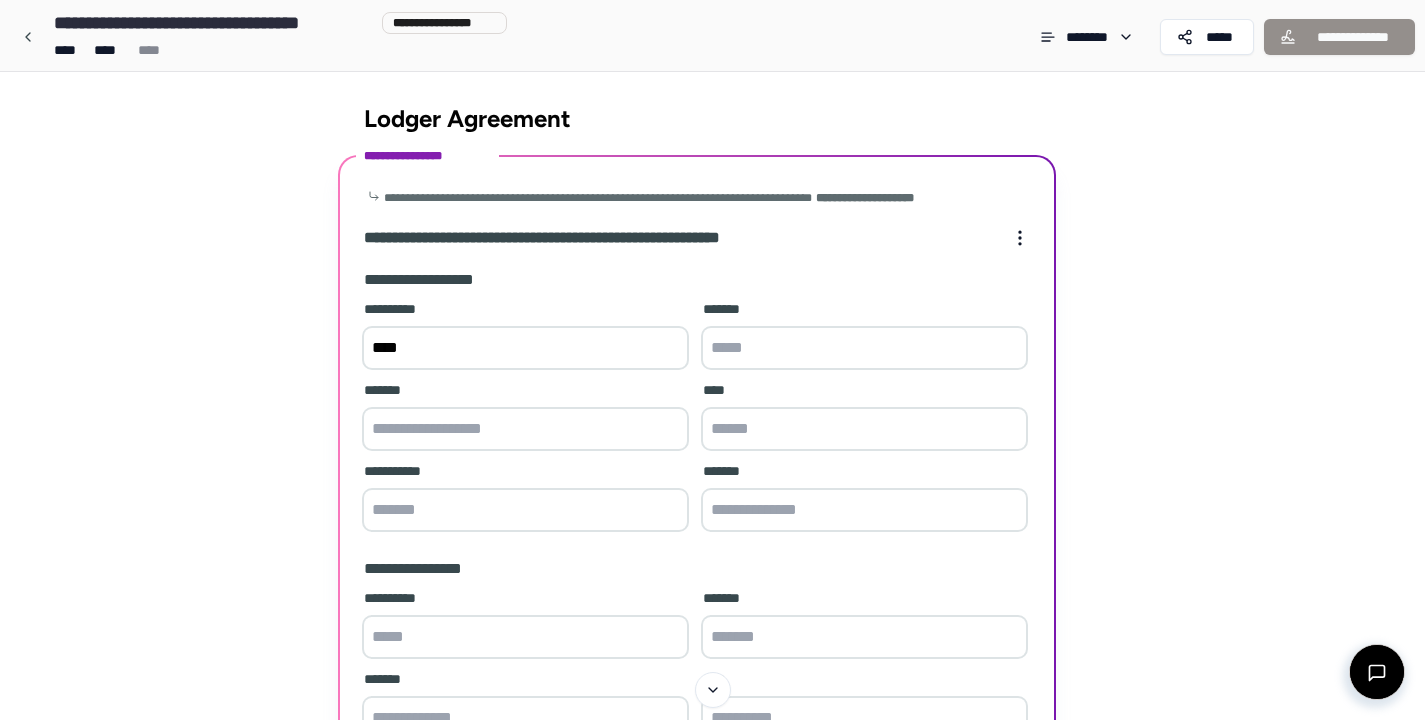 type on "****" 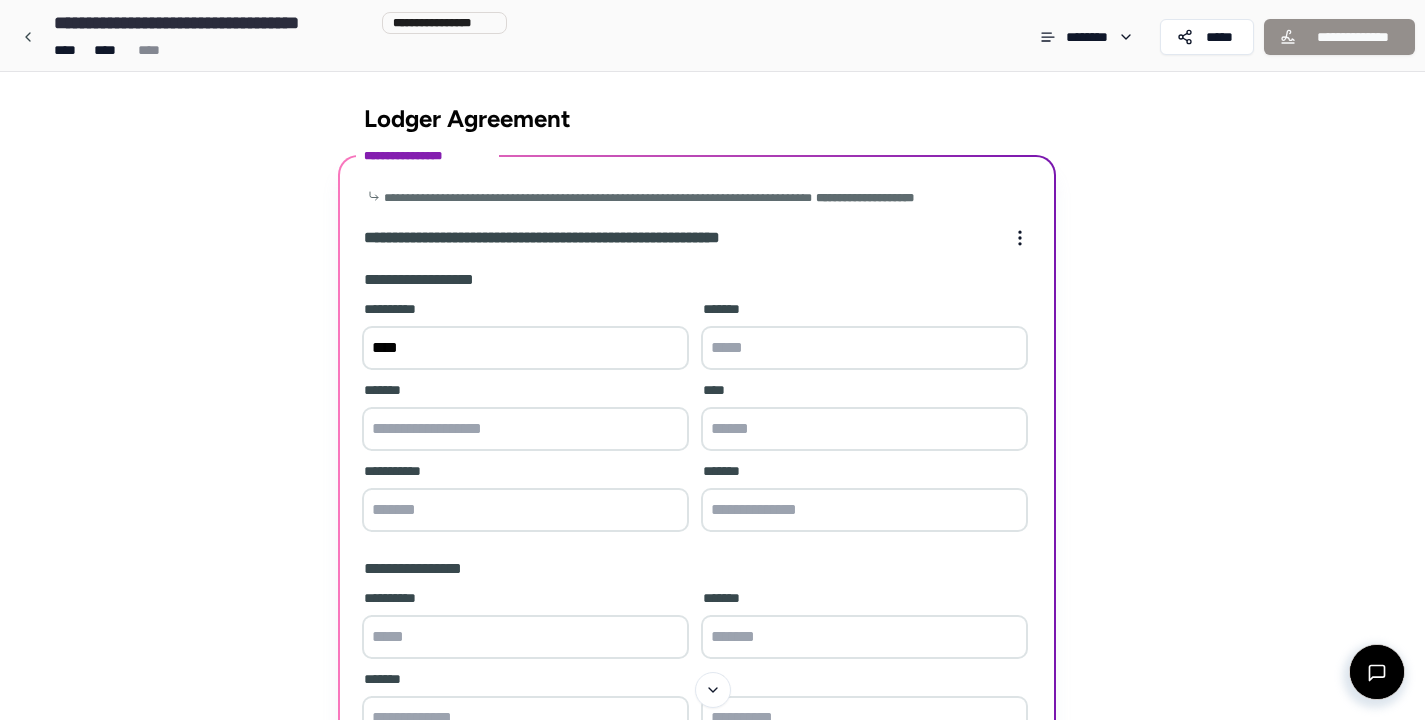 click at bounding box center (864, 348) 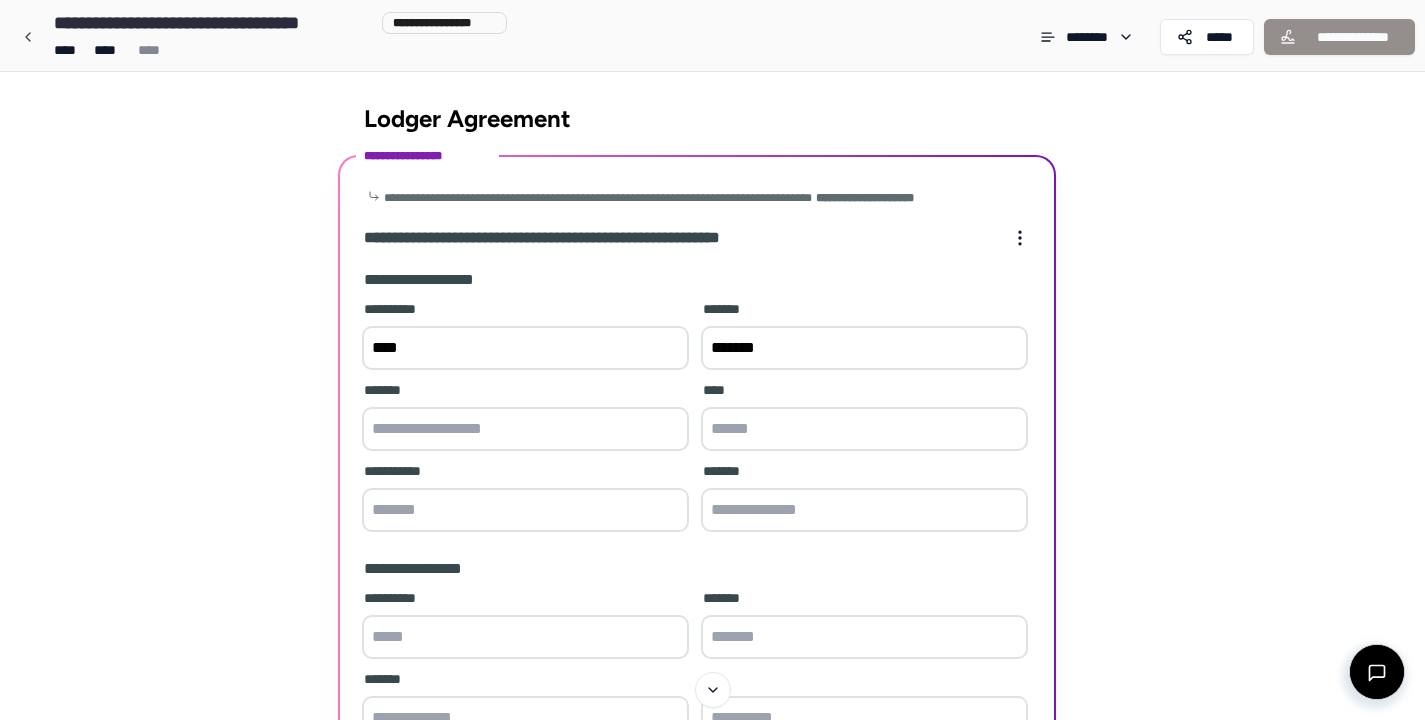 type on "*******" 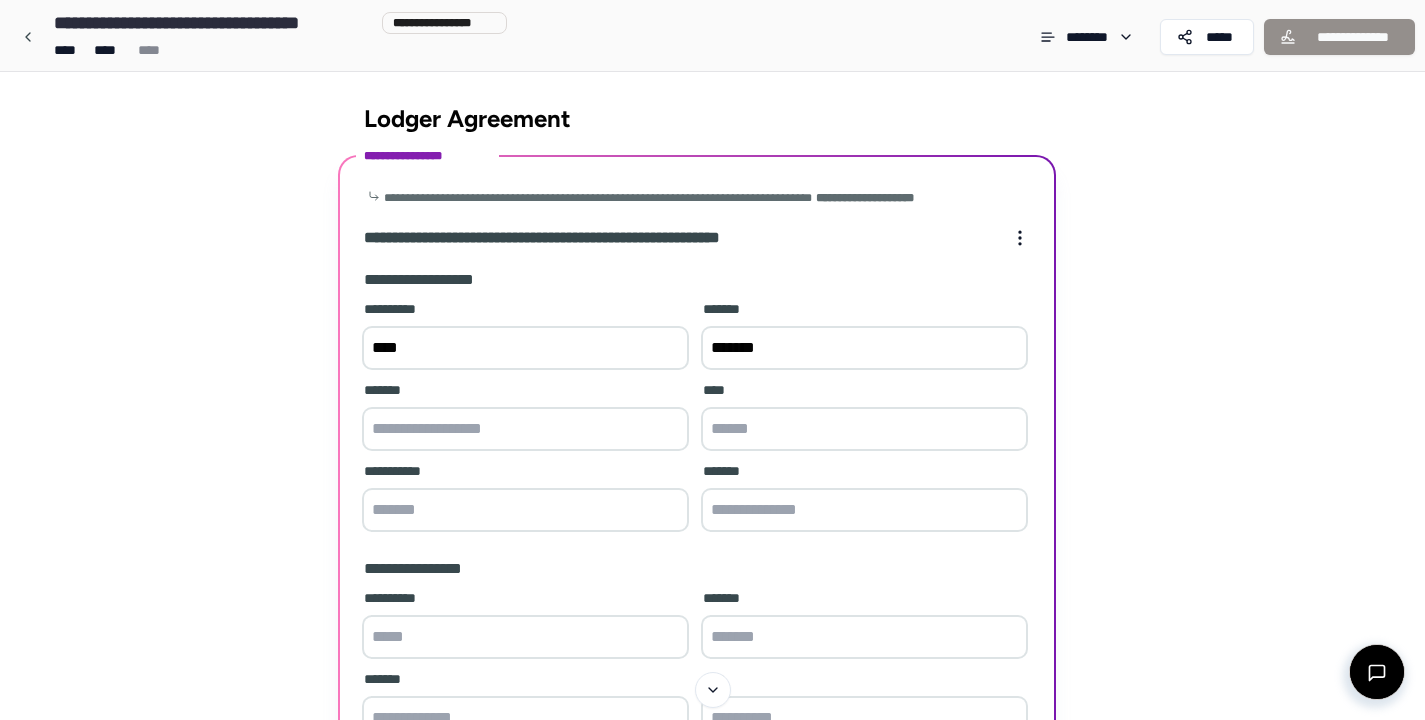 click at bounding box center (525, 429) 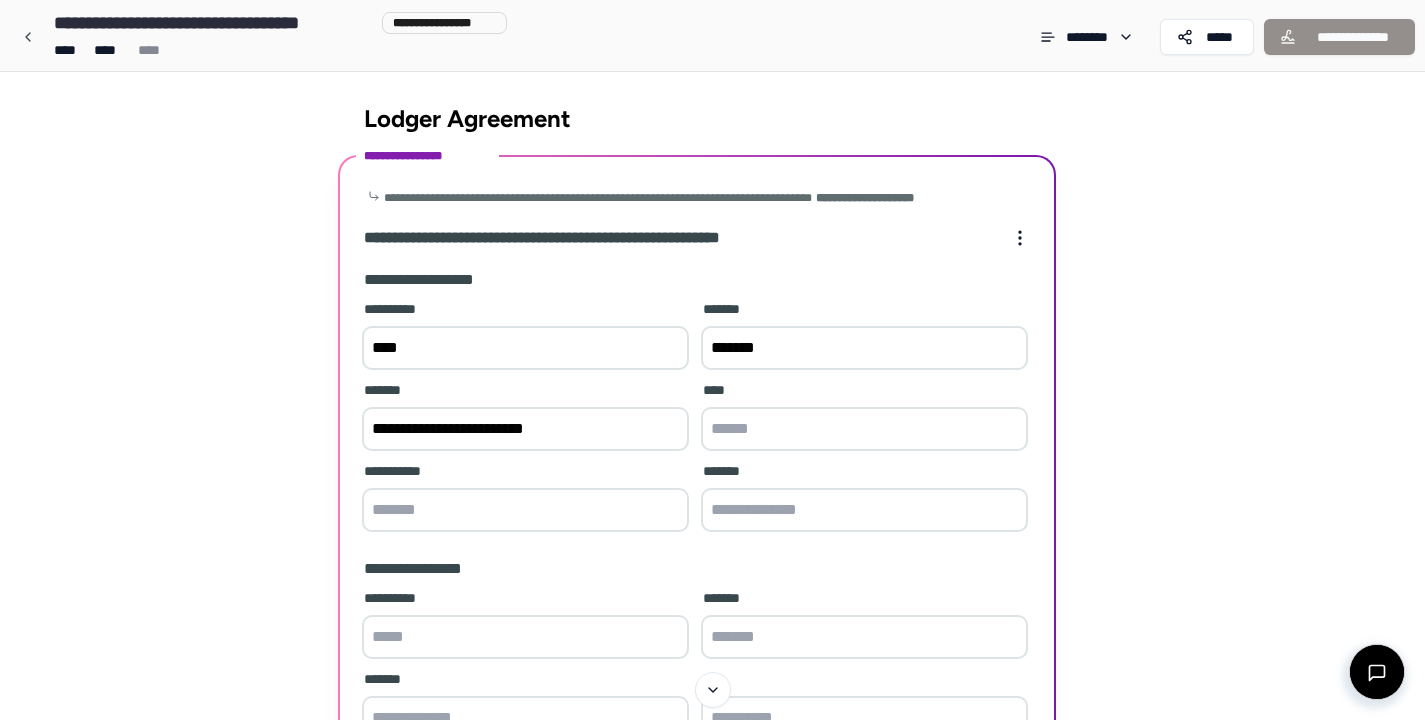 type on "**********" 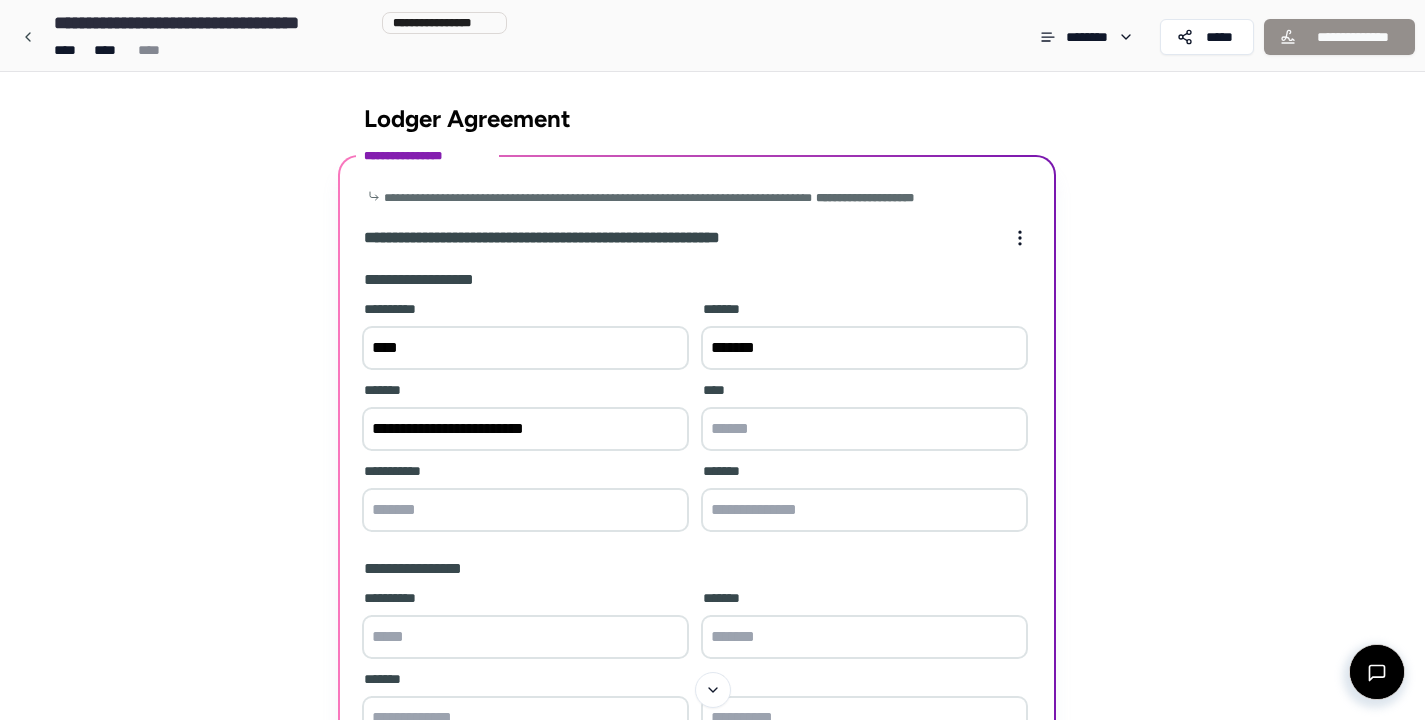 click at bounding box center [864, 429] 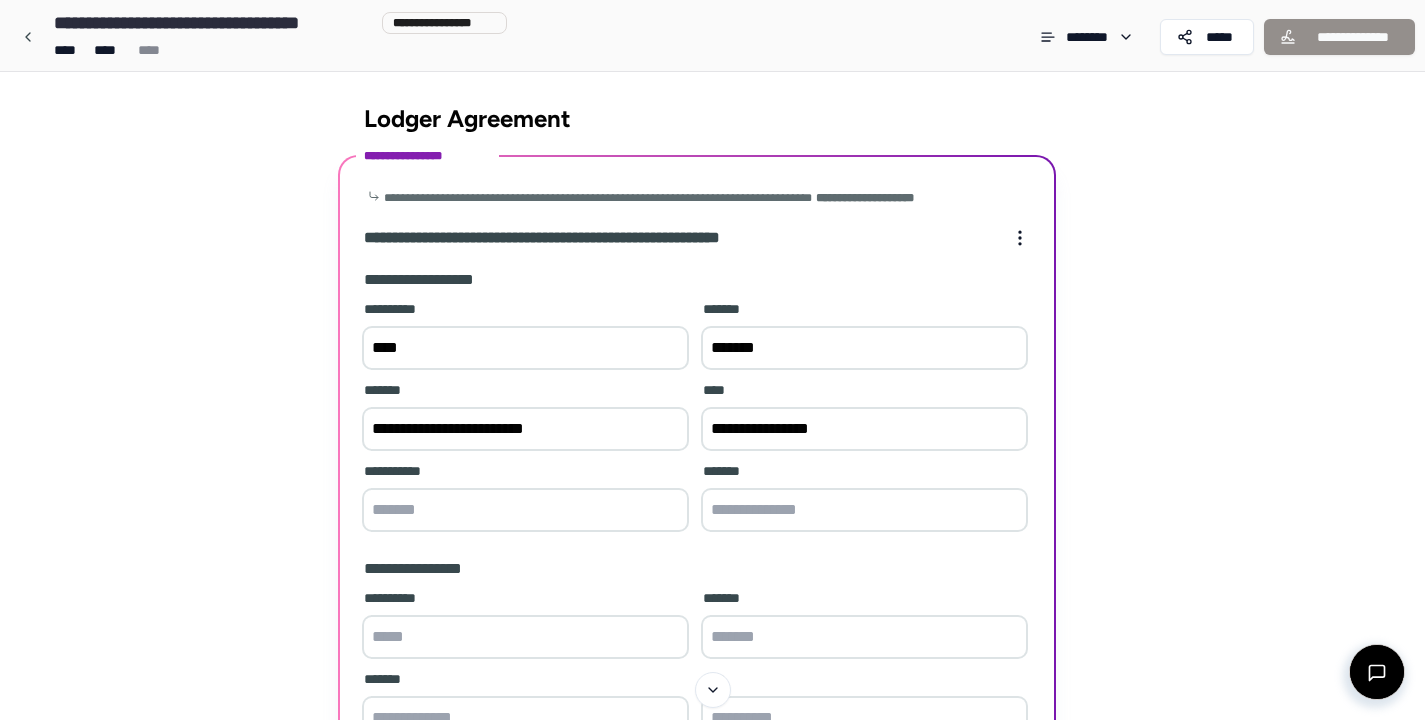 type on "**********" 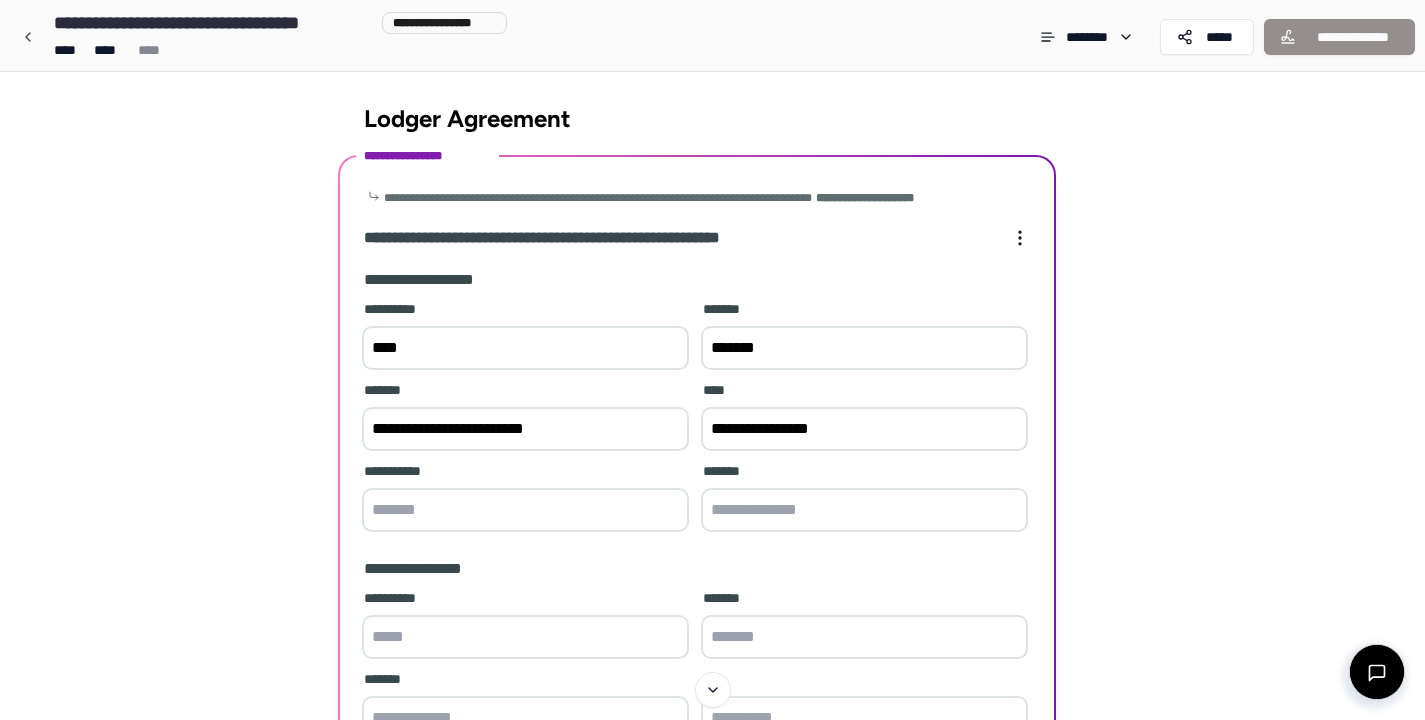 click at bounding box center (525, 510) 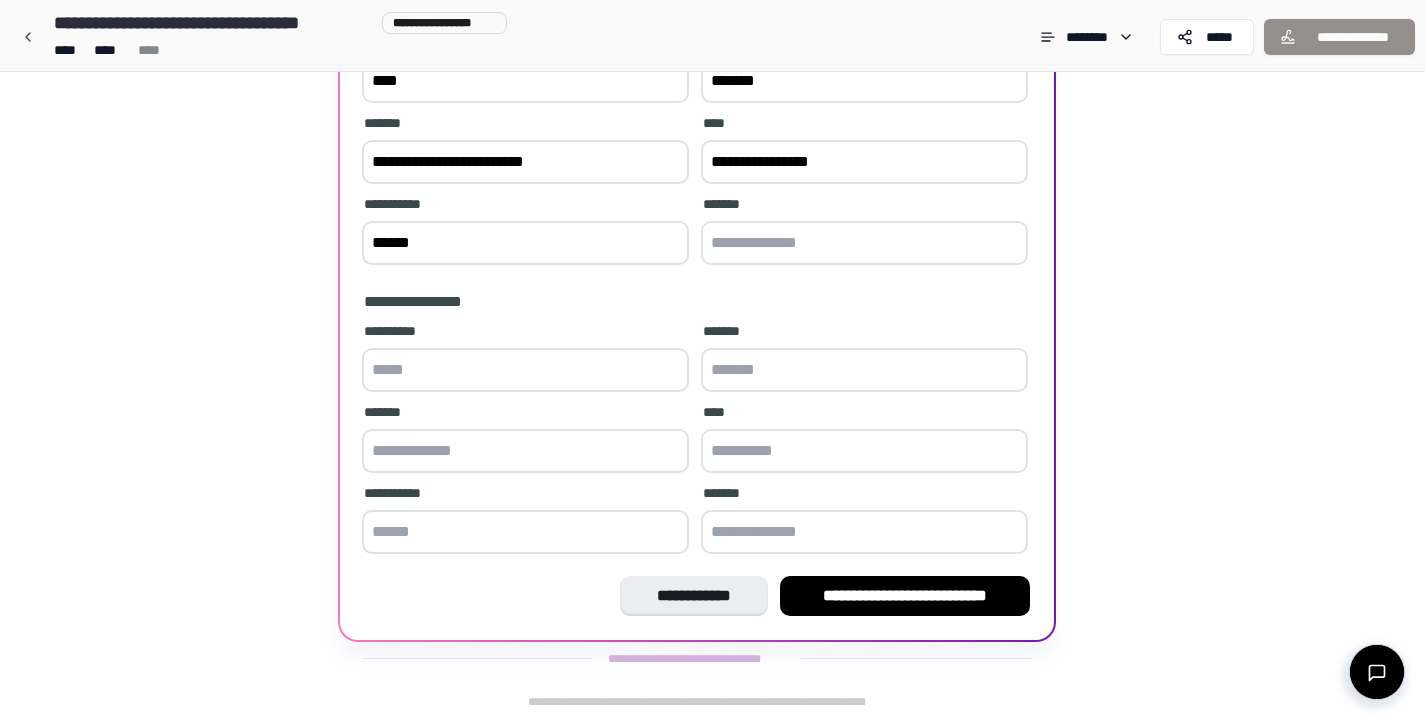 scroll, scrollTop: 267, scrollLeft: 0, axis: vertical 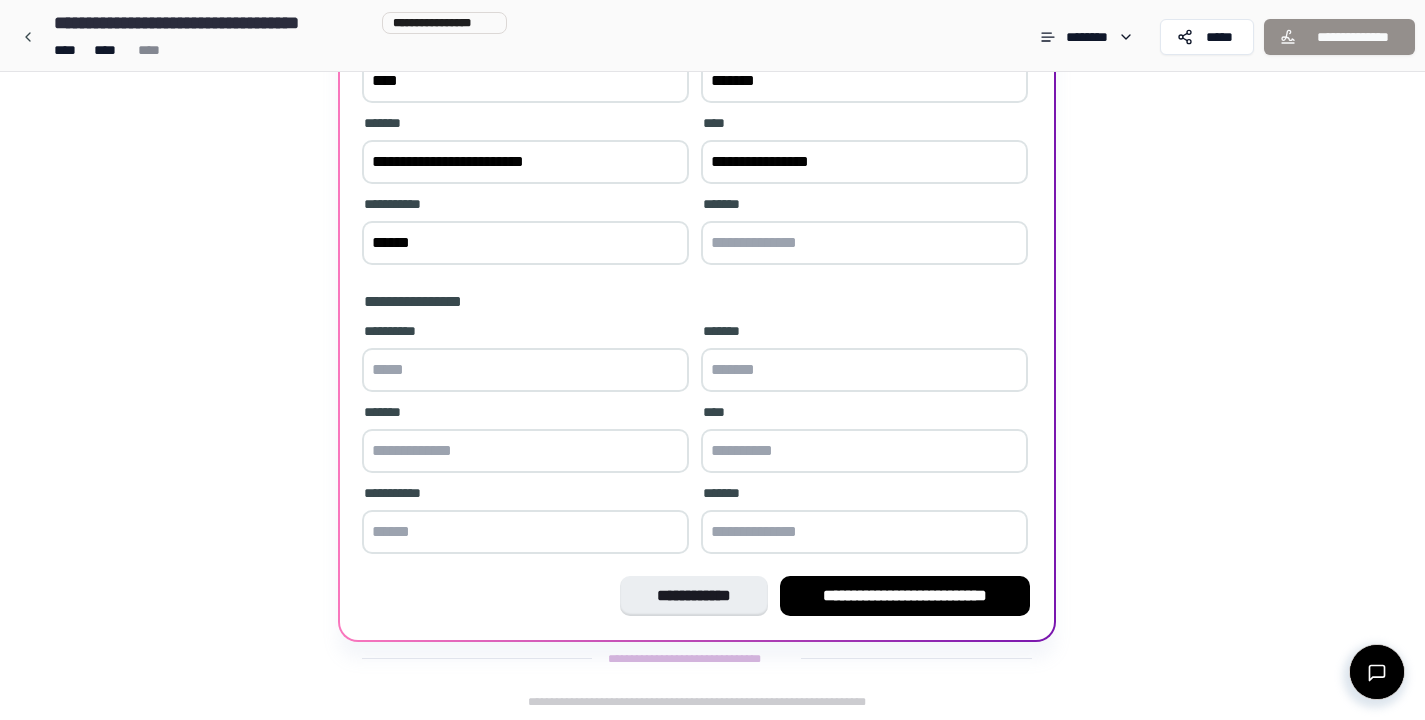 type on "******" 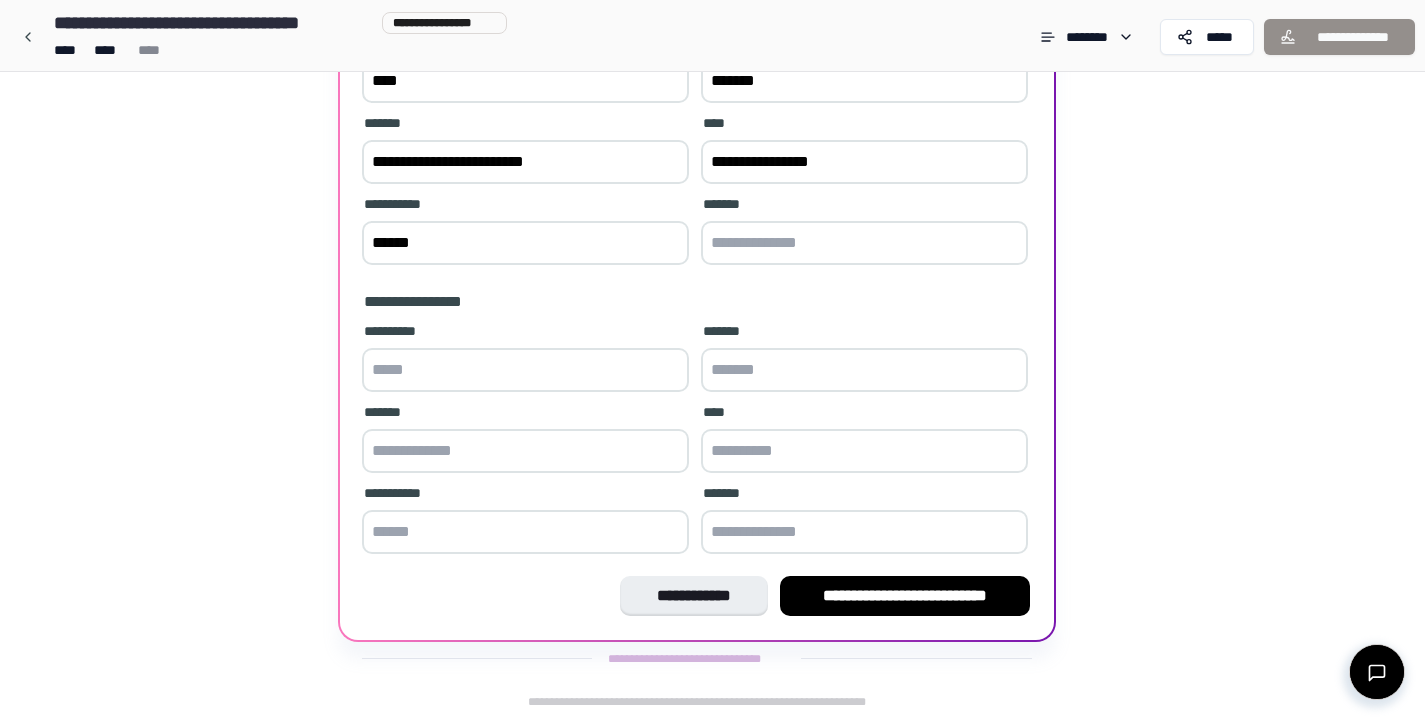 click at bounding box center [525, 370] 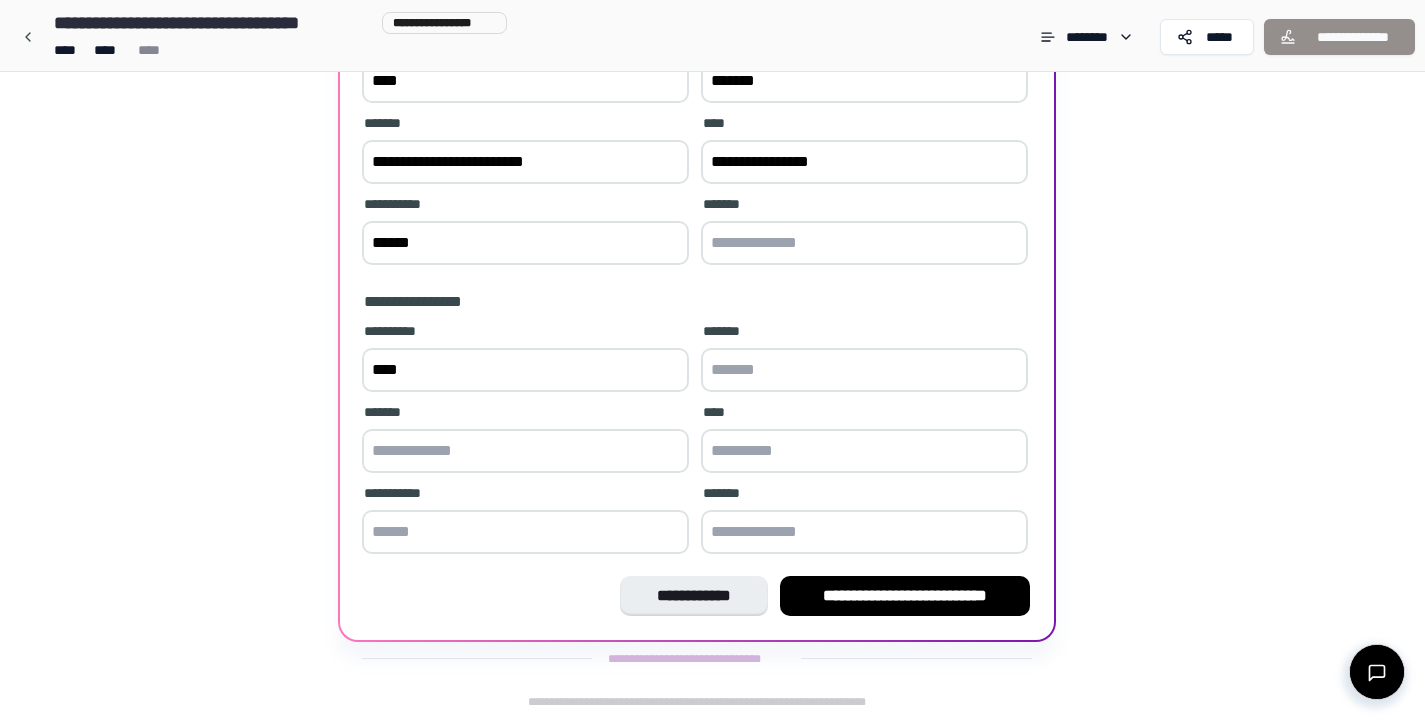type on "****" 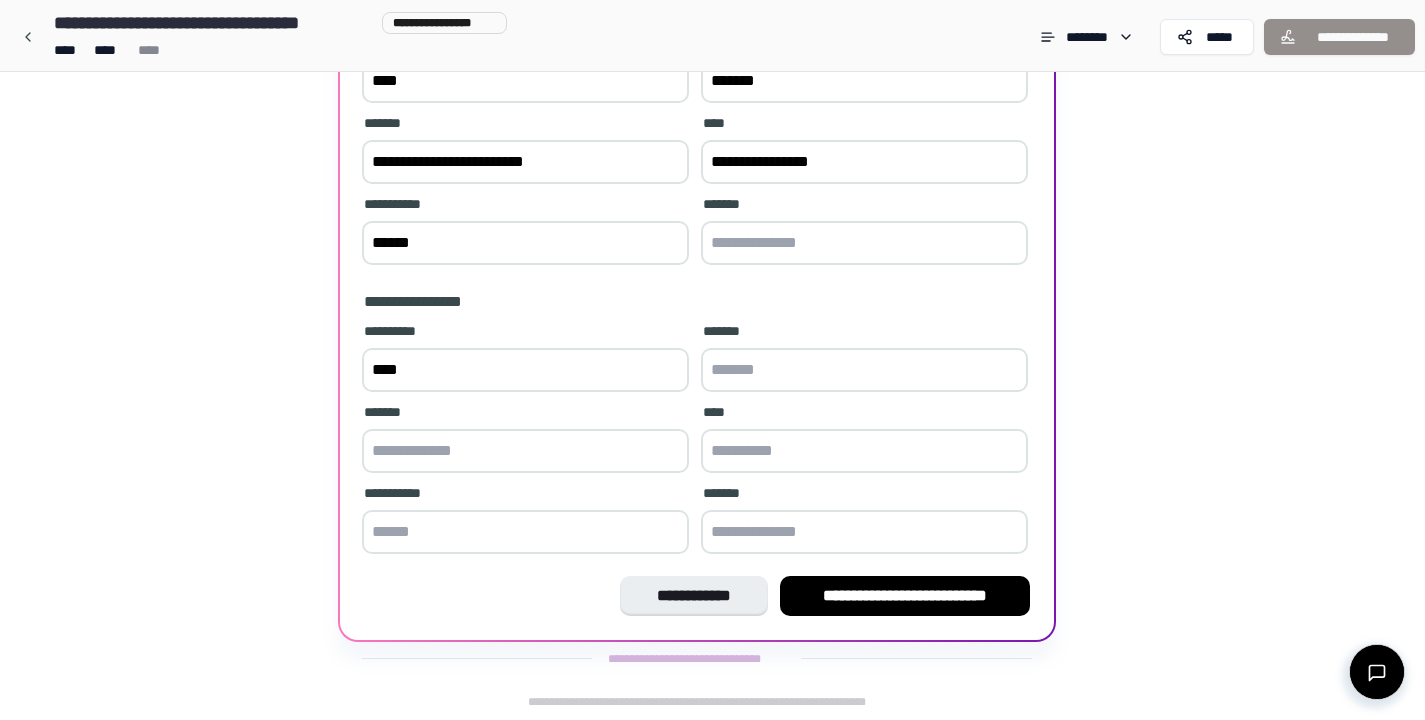 click at bounding box center (864, 370) 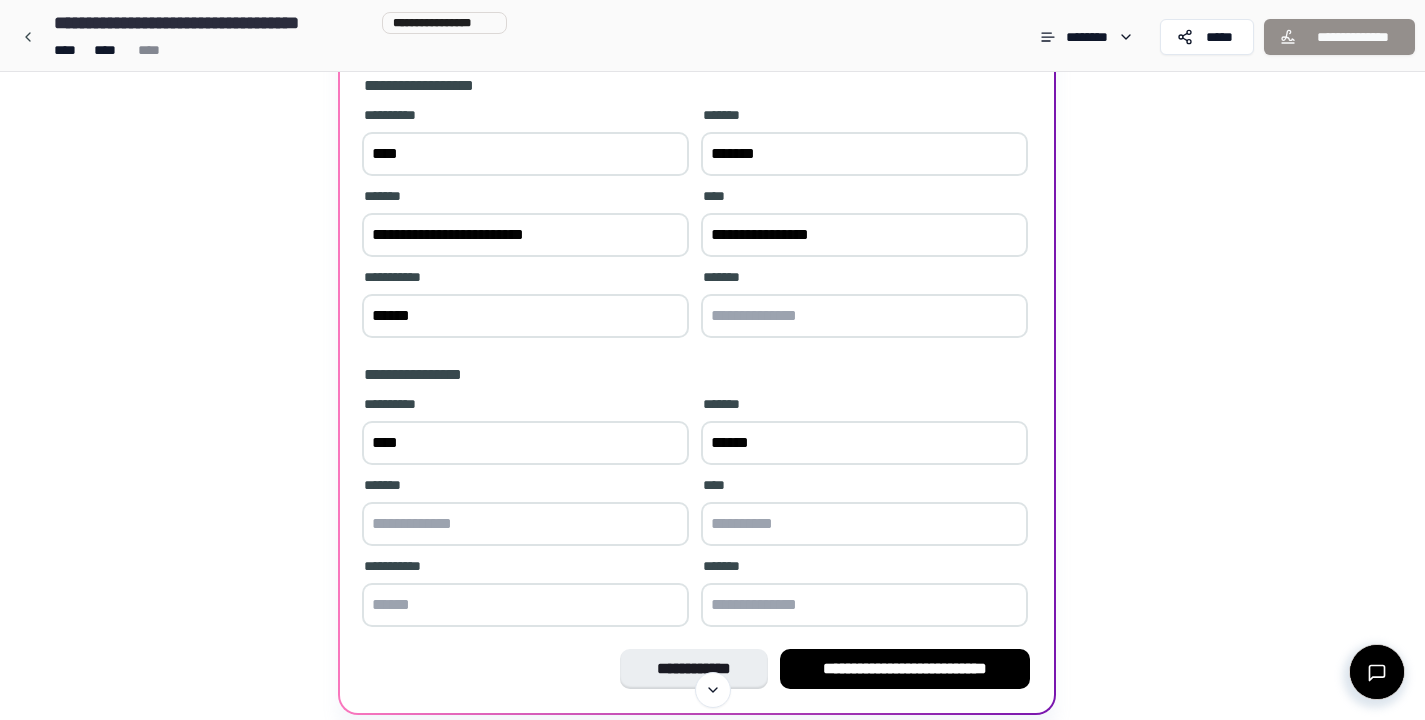 scroll, scrollTop: 198, scrollLeft: 0, axis: vertical 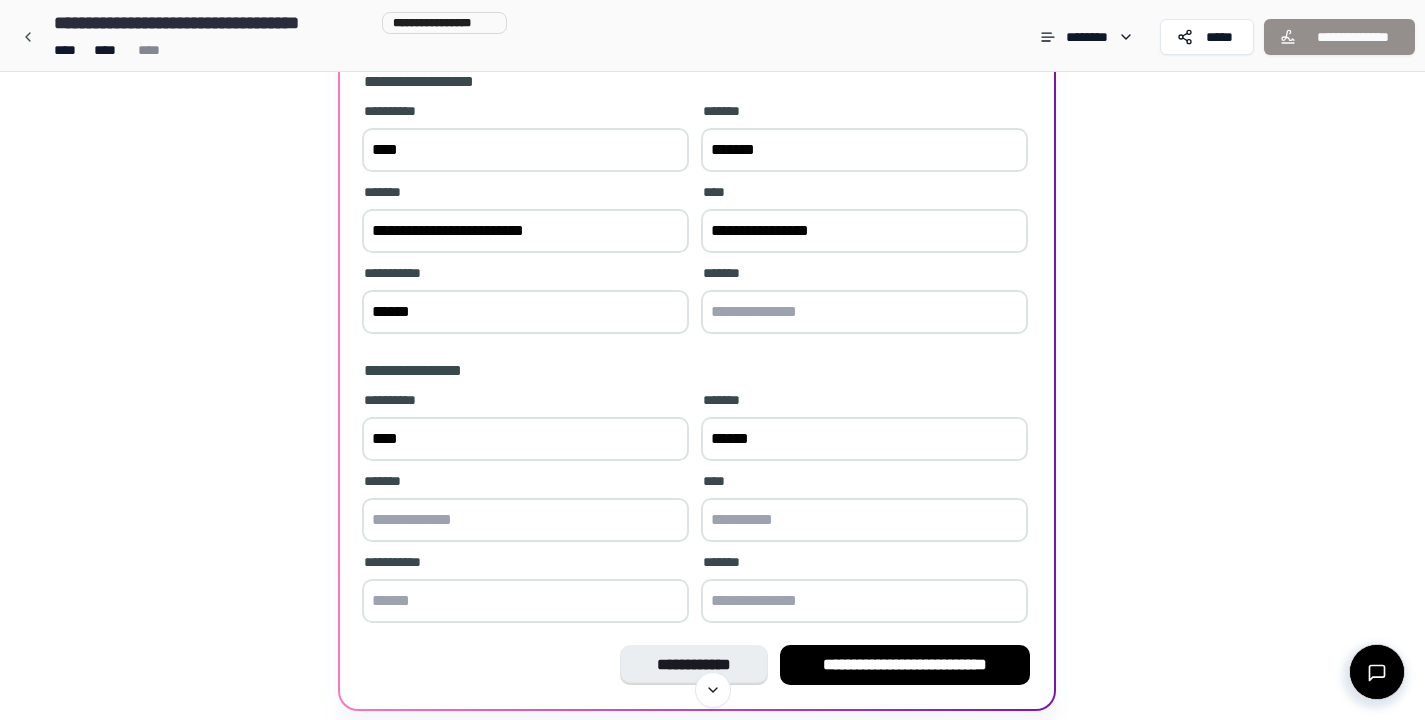 type on "******" 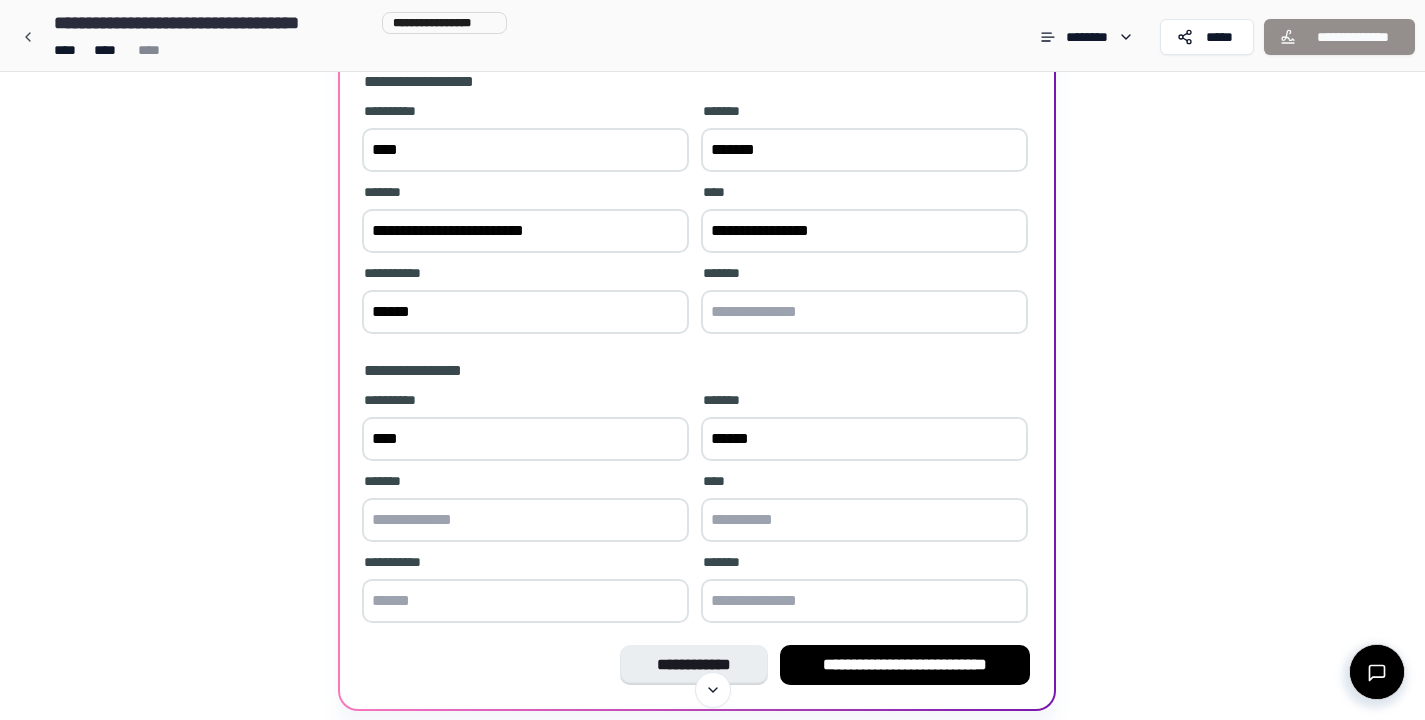 click at bounding box center (525, 520) 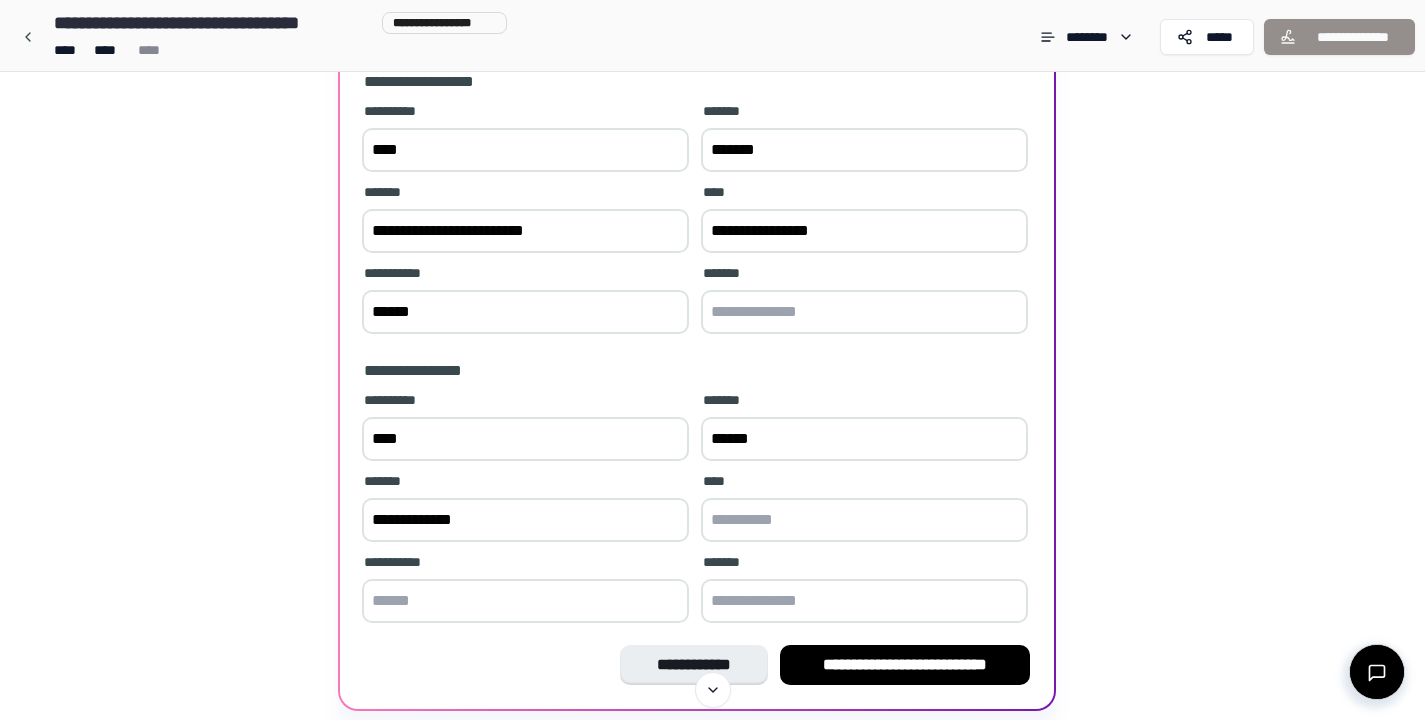 type on "**********" 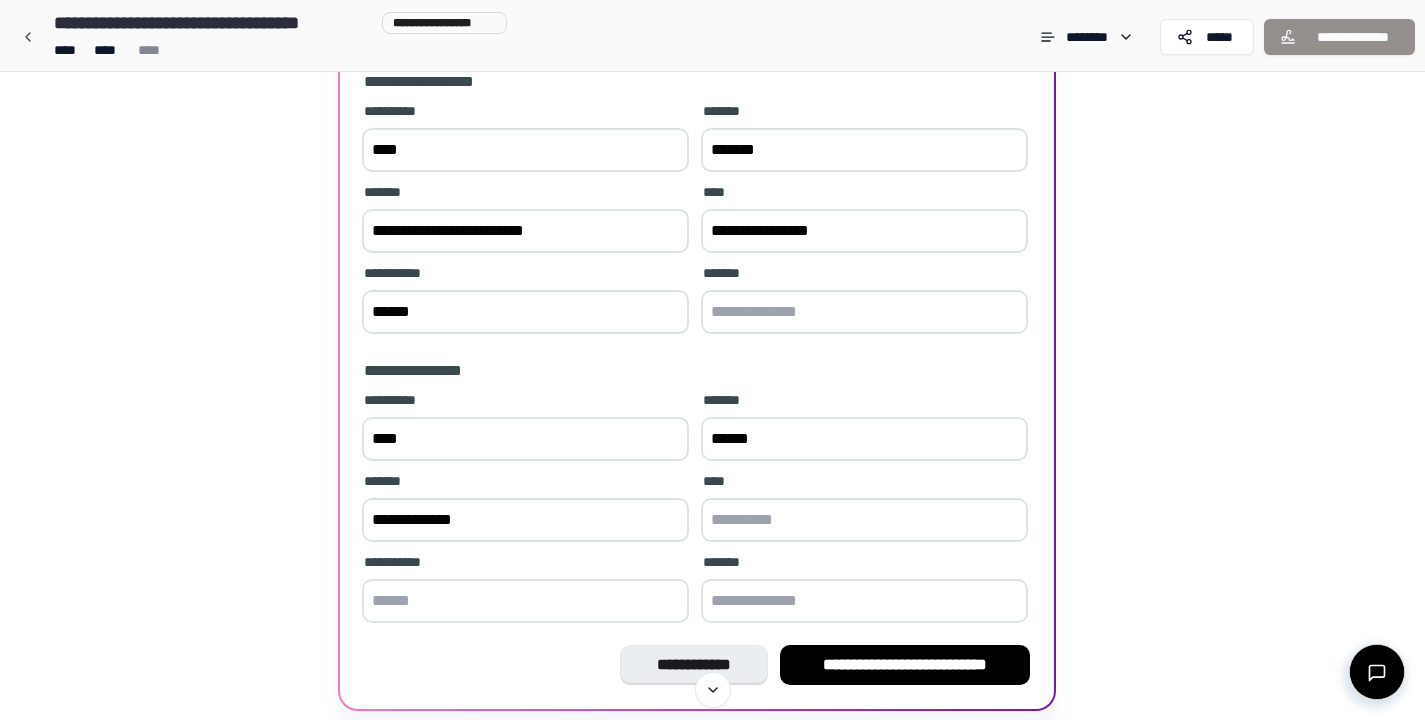 click at bounding box center [864, 520] 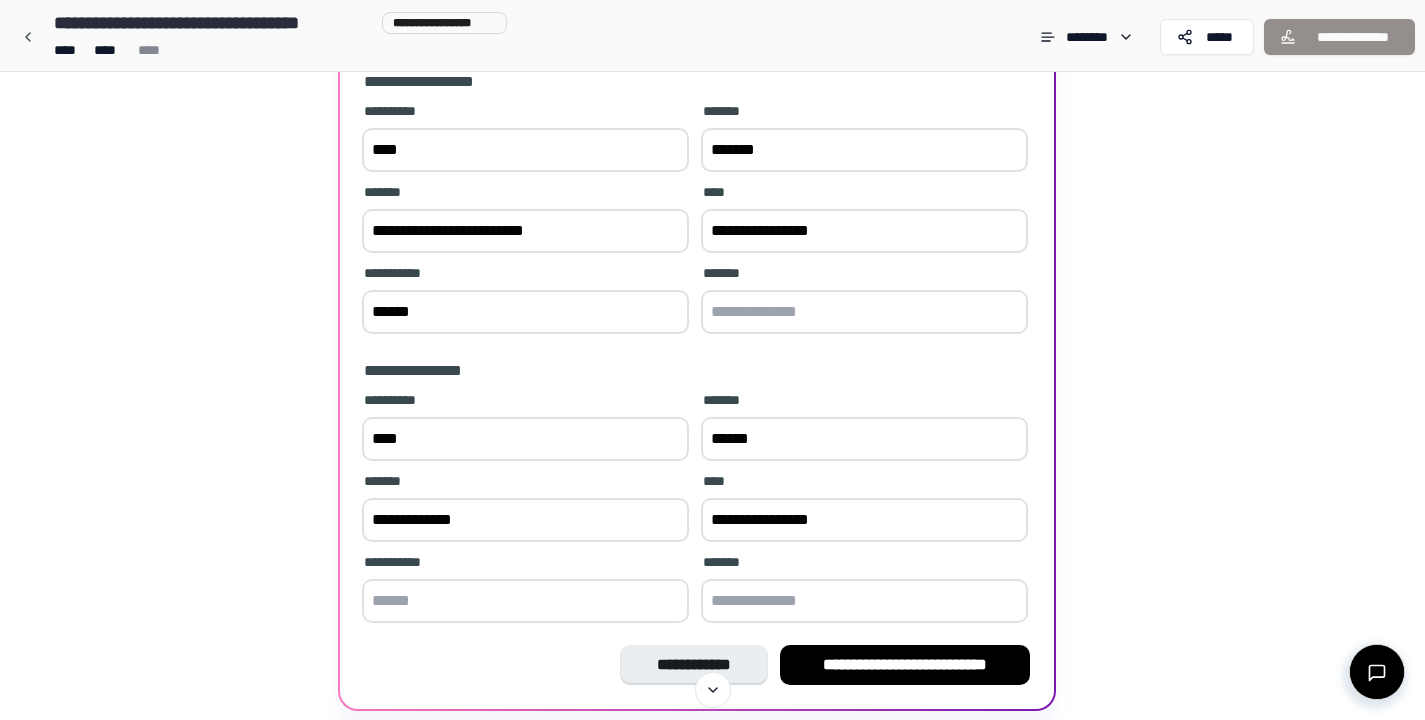 type on "**********" 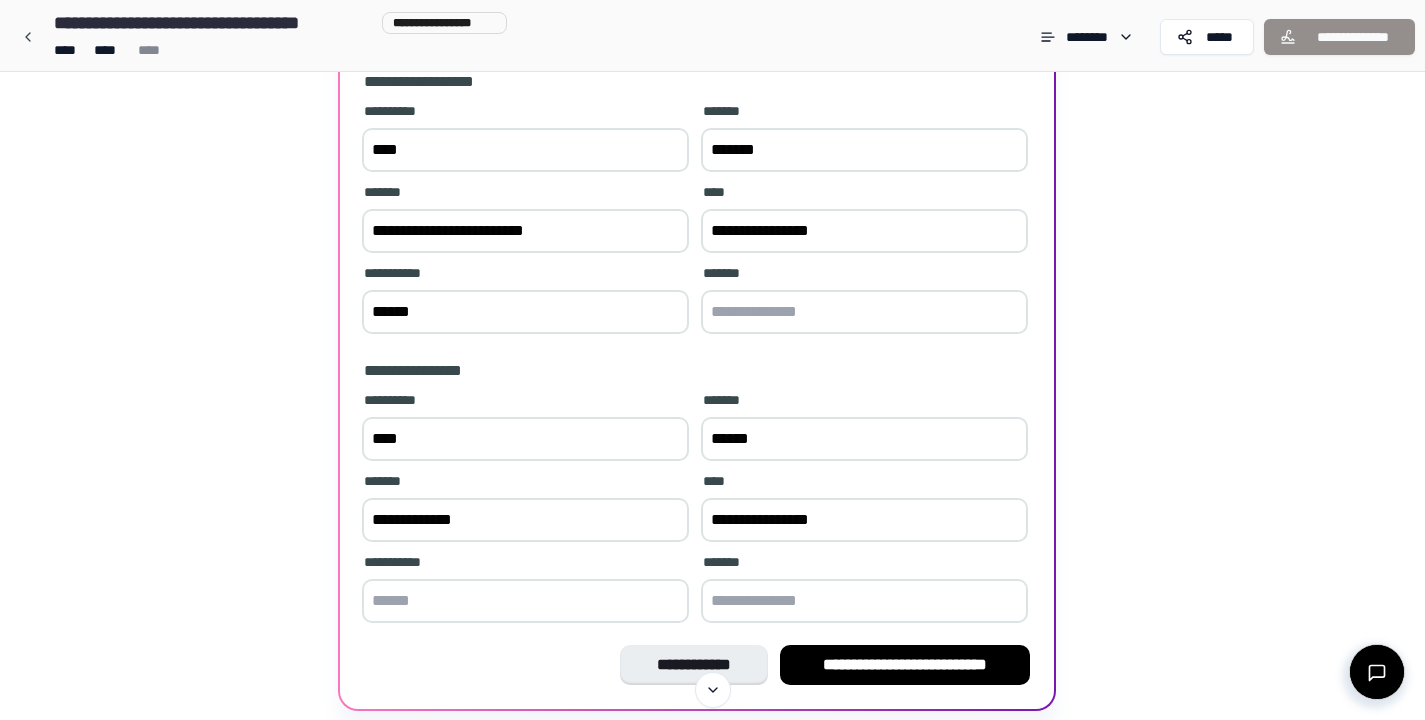 click at bounding box center (525, 601) 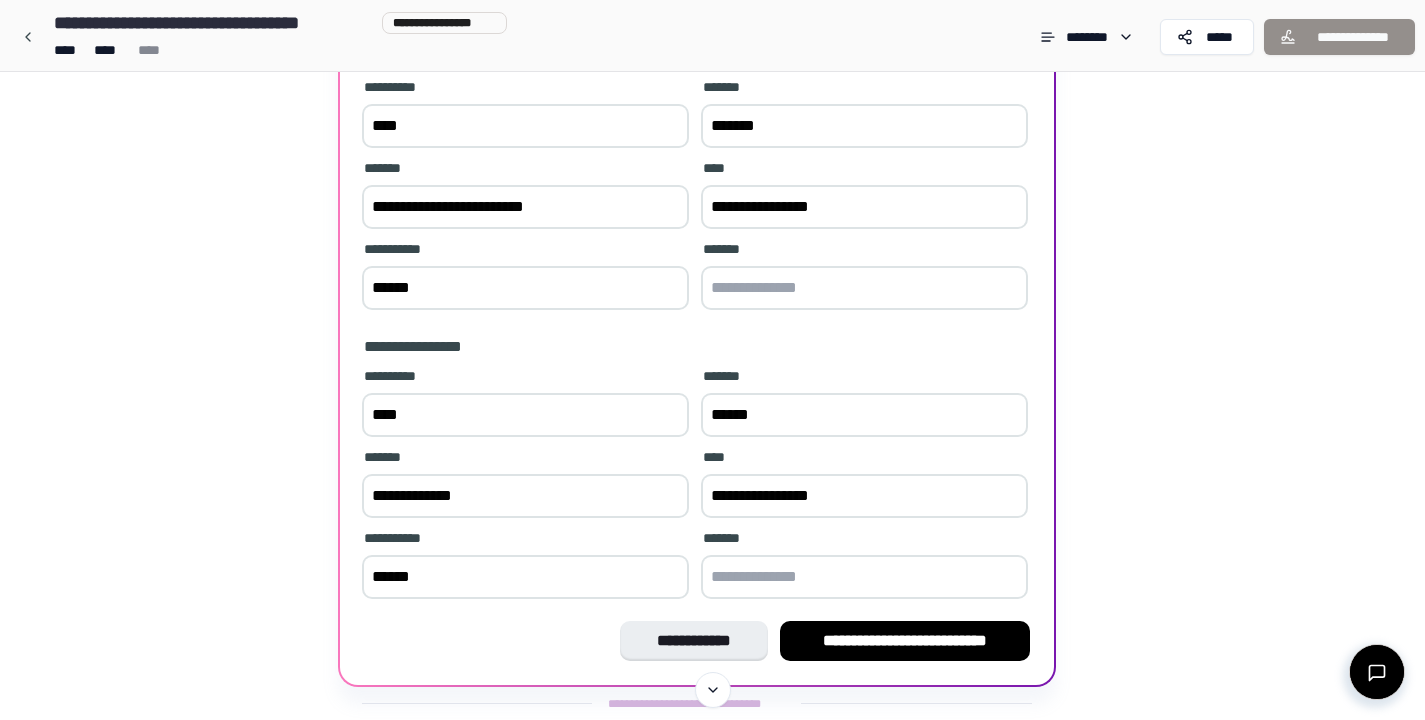 scroll, scrollTop: 223, scrollLeft: 0, axis: vertical 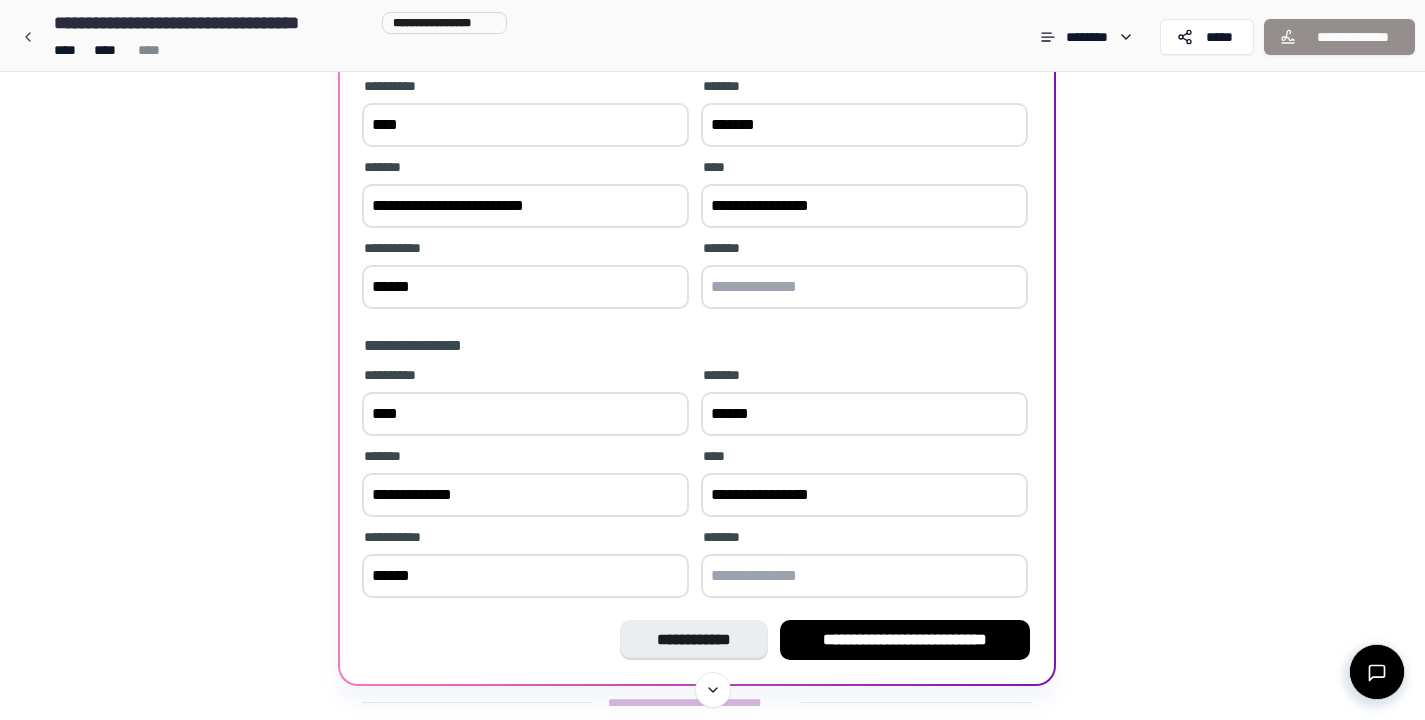 type on "******" 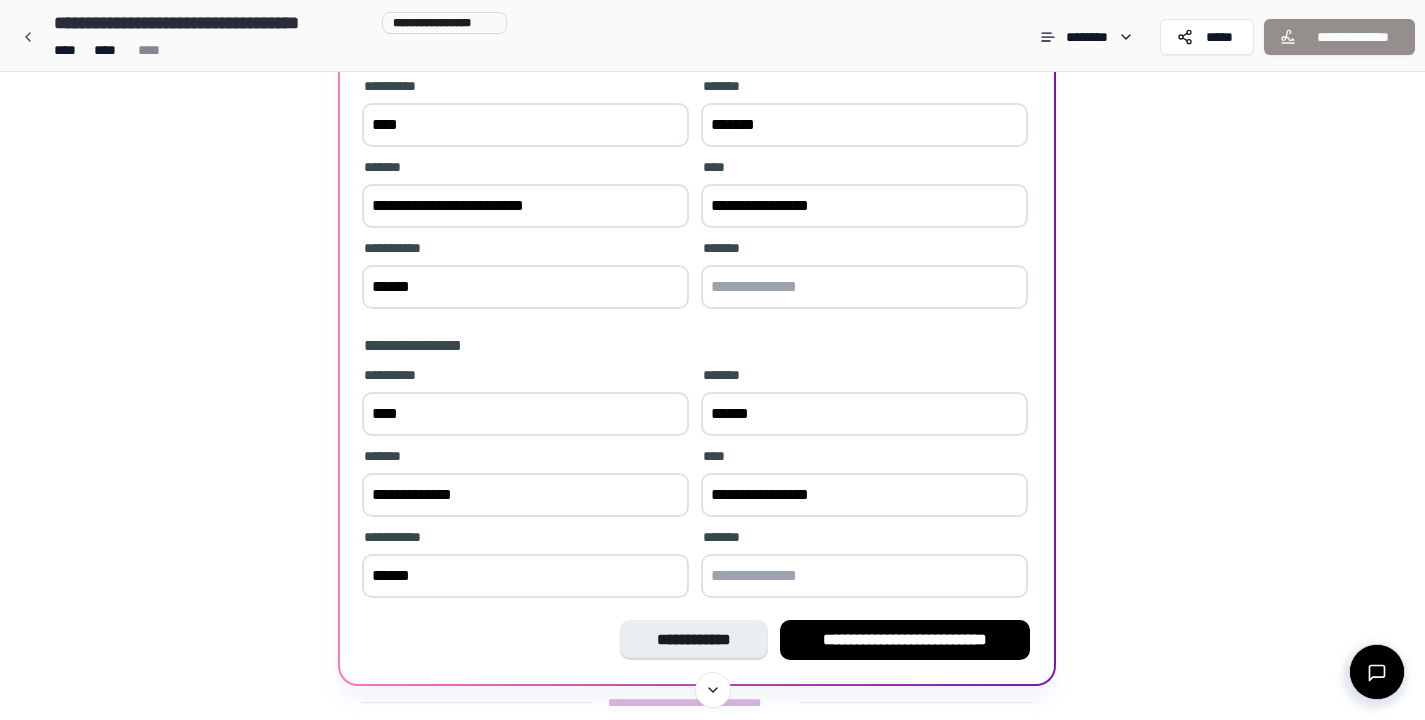 click at bounding box center (864, 287) 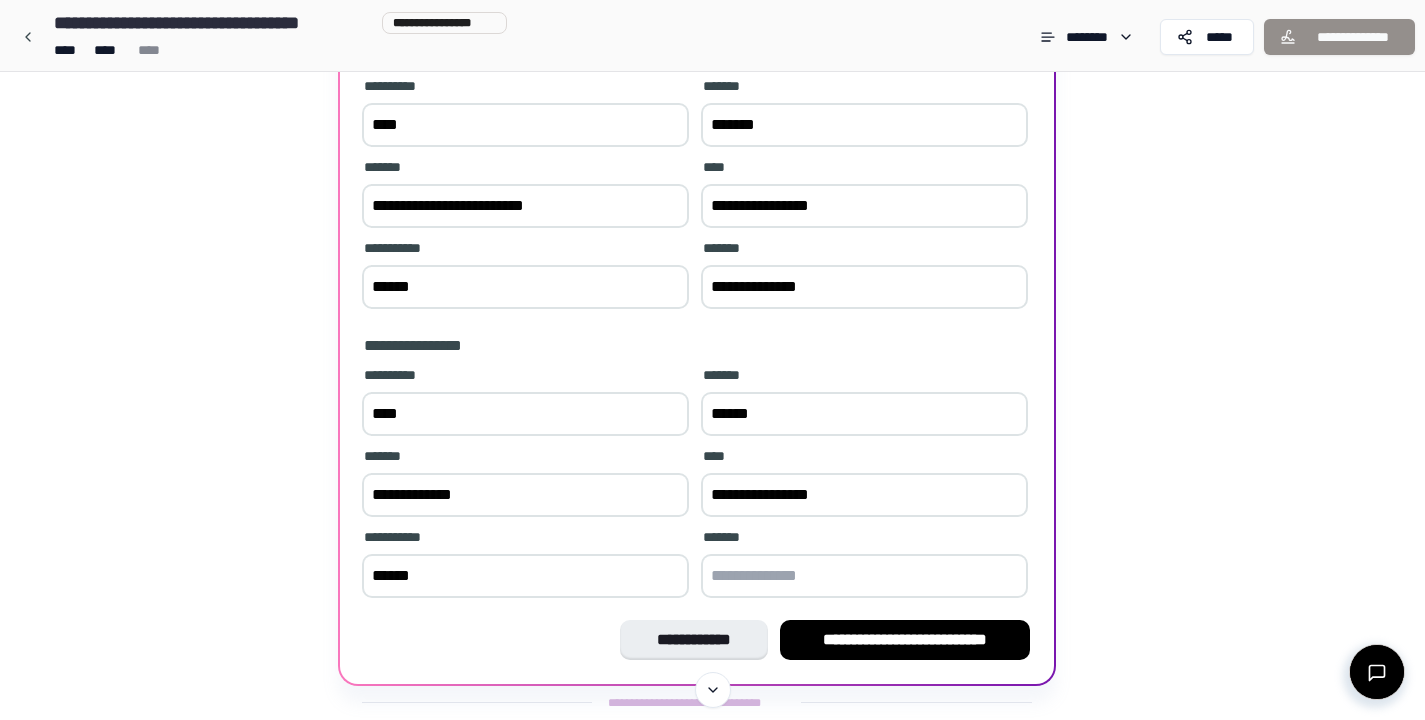 type on "**********" 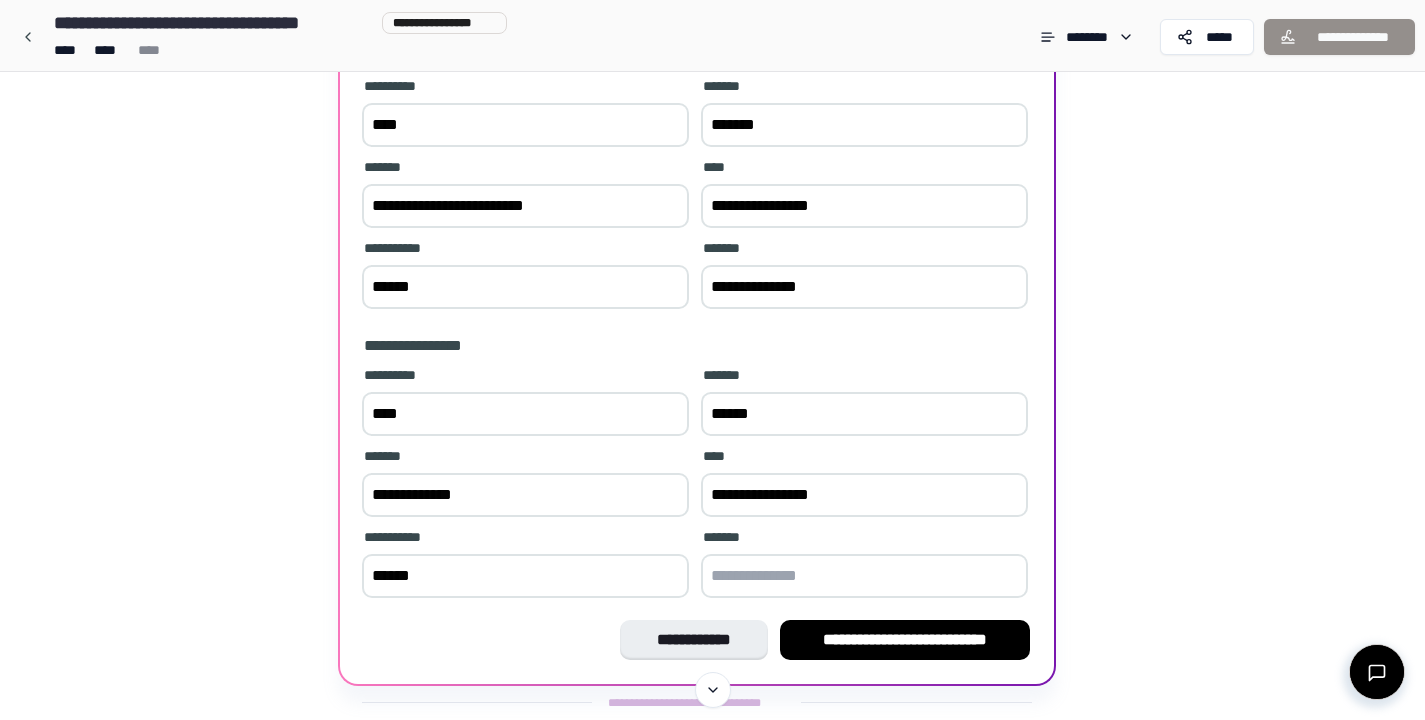 click at bounding box center [864, 576] 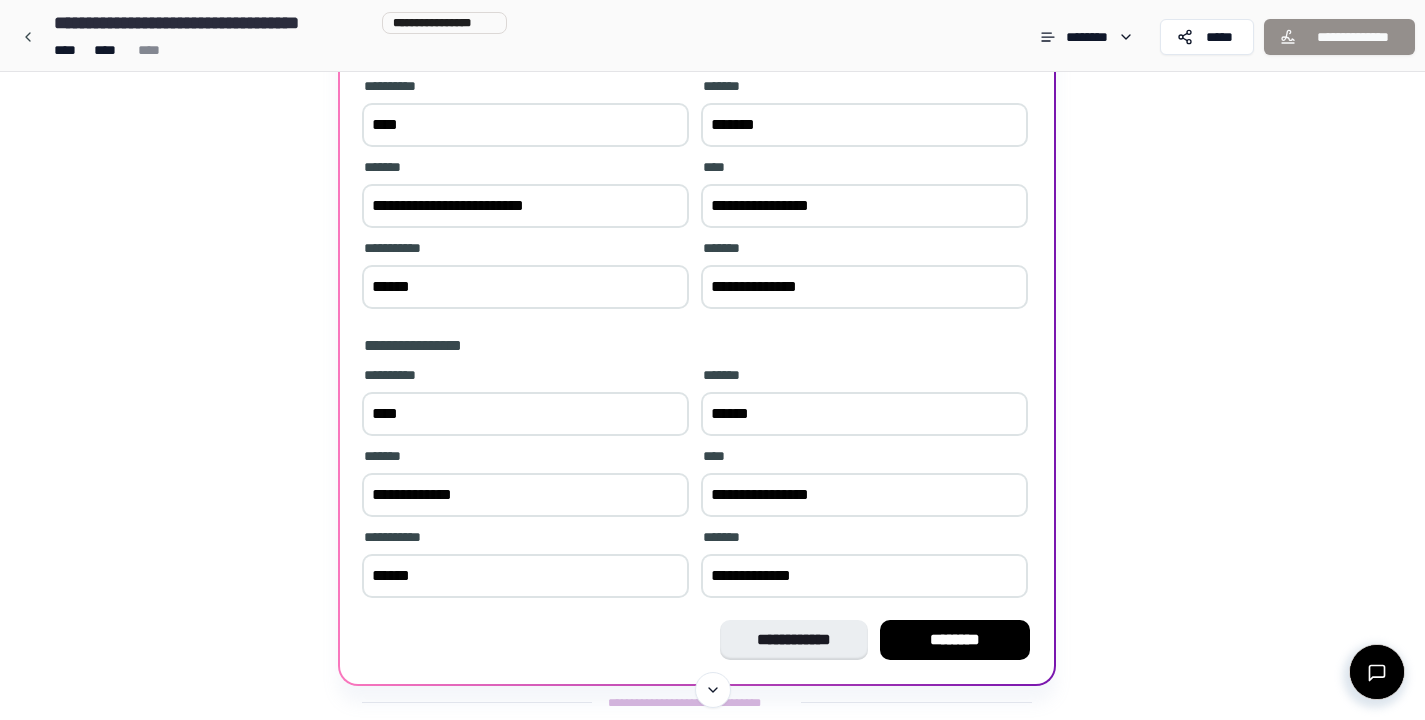 type on "**********" 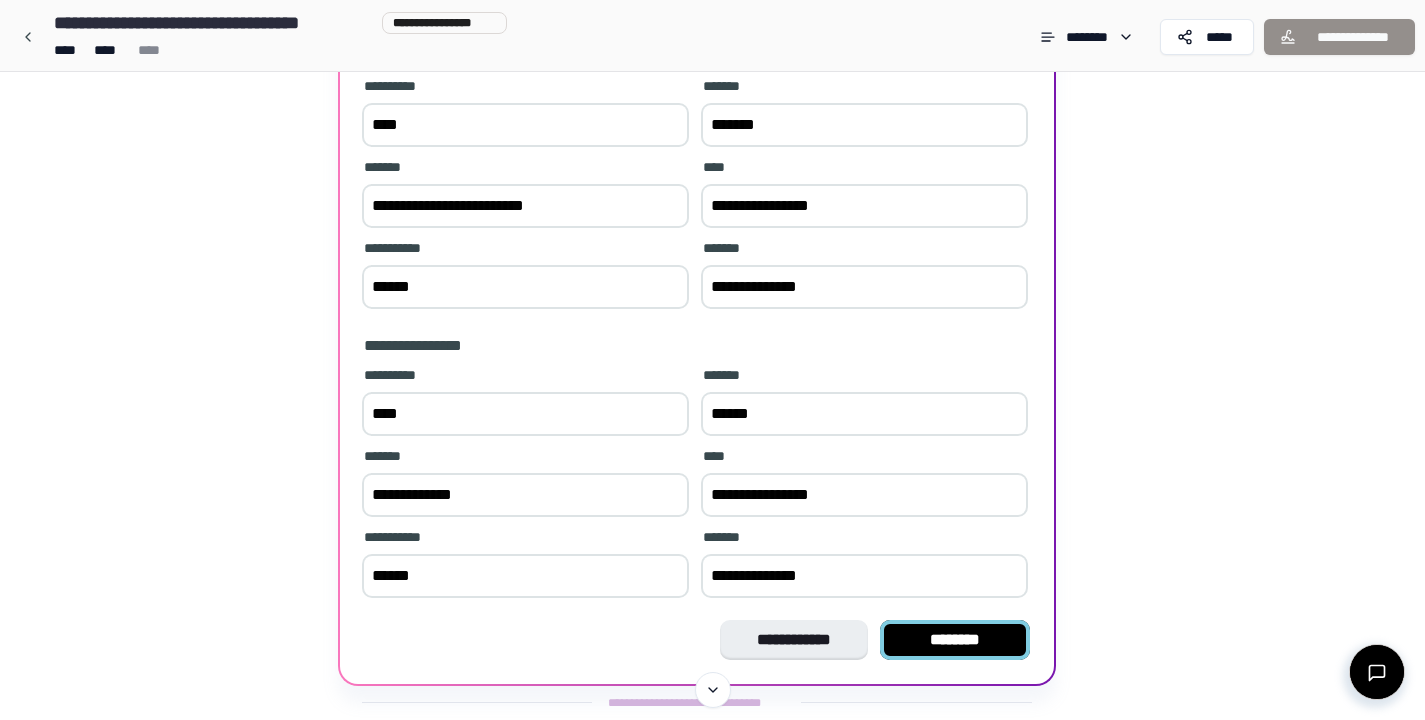 click on "********" at bounding box center [955, 640] 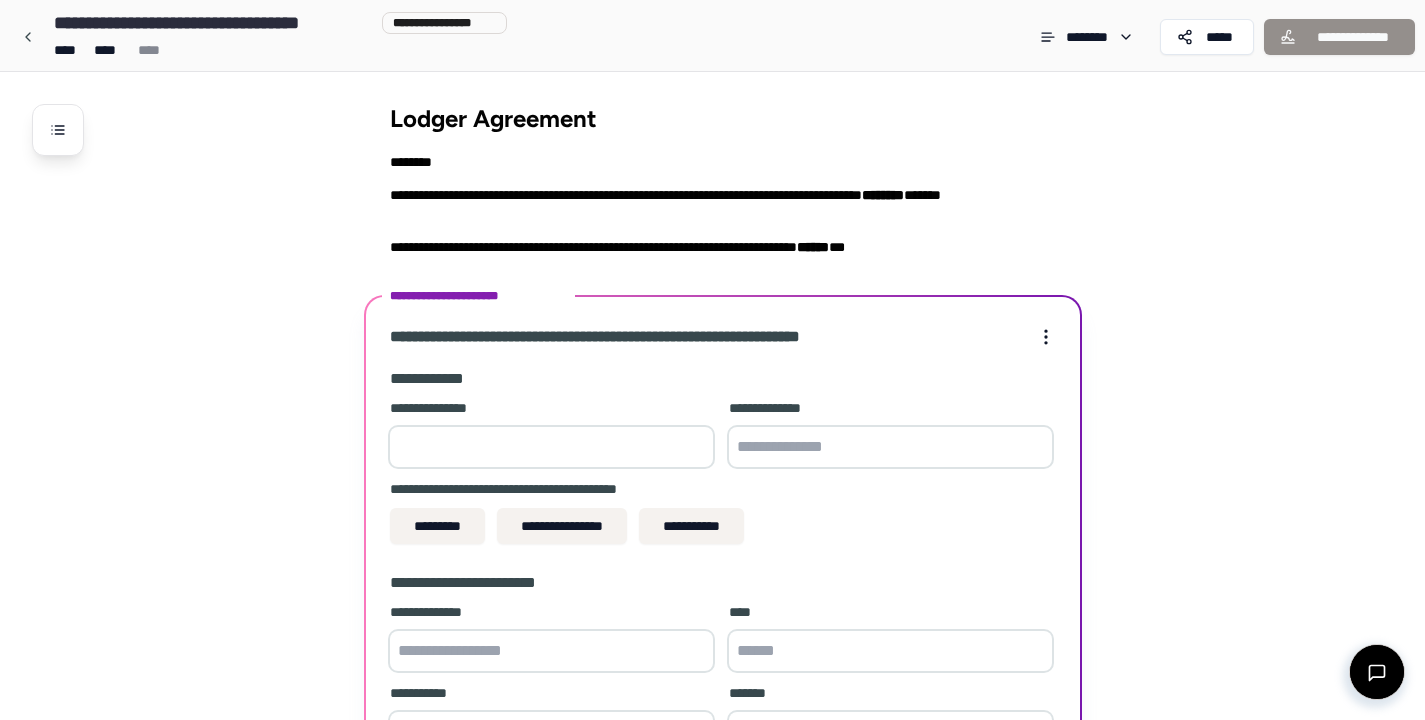 scroll, scrollTop: 200, scrollLeft: 0, axis: vertical 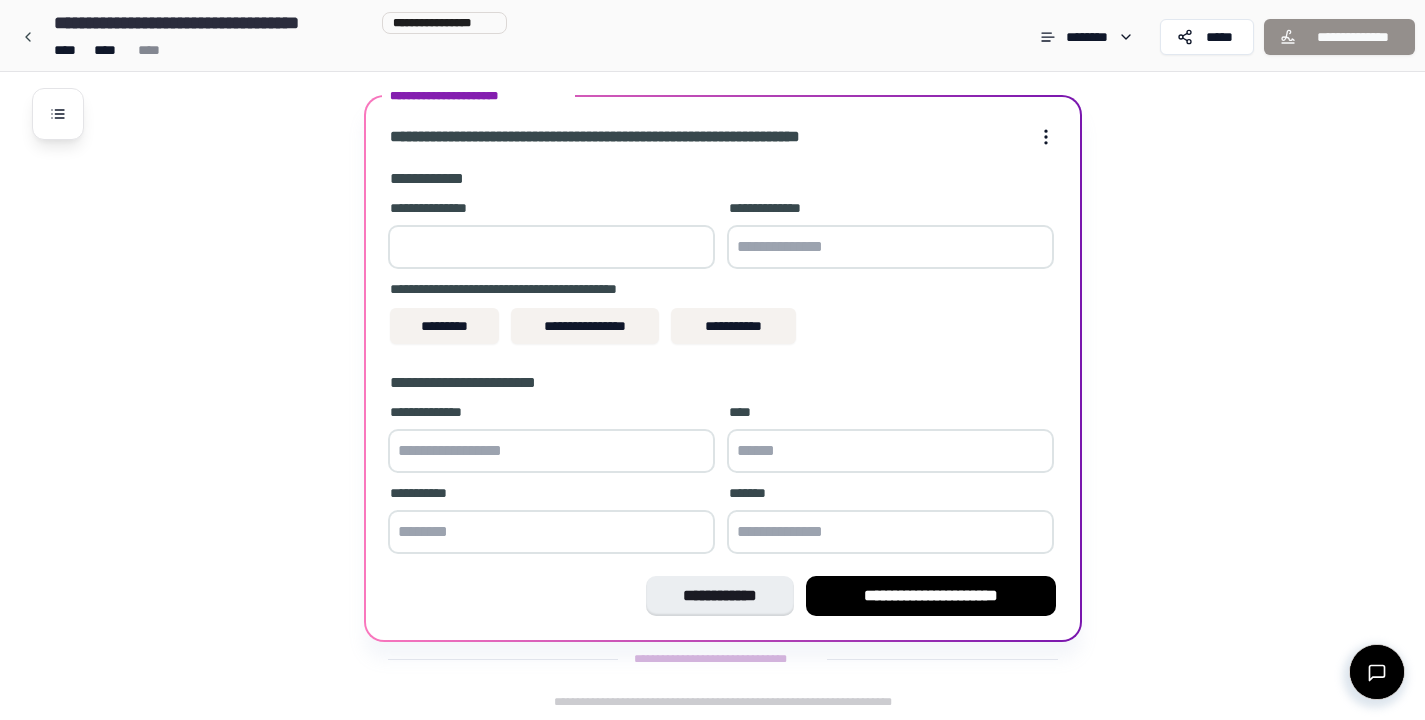 click at bounding box center [551, 247] 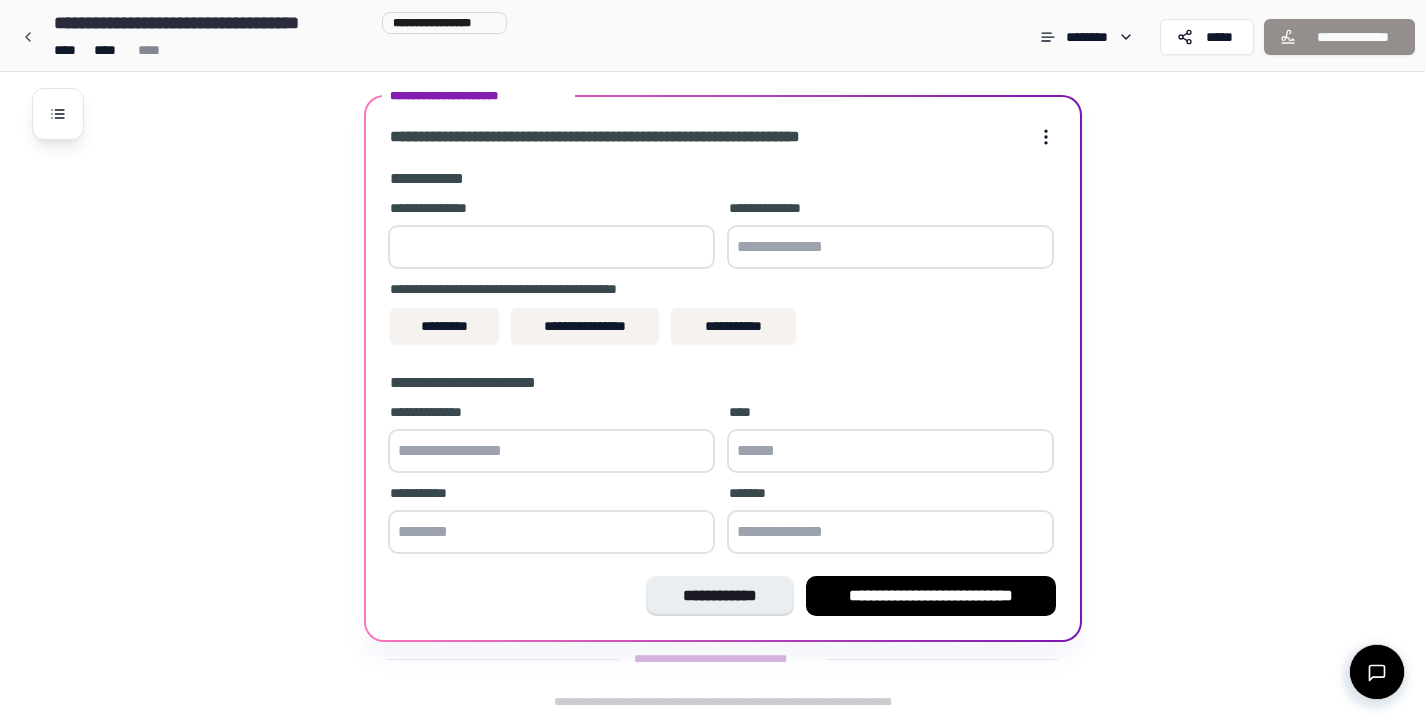 type on "*" 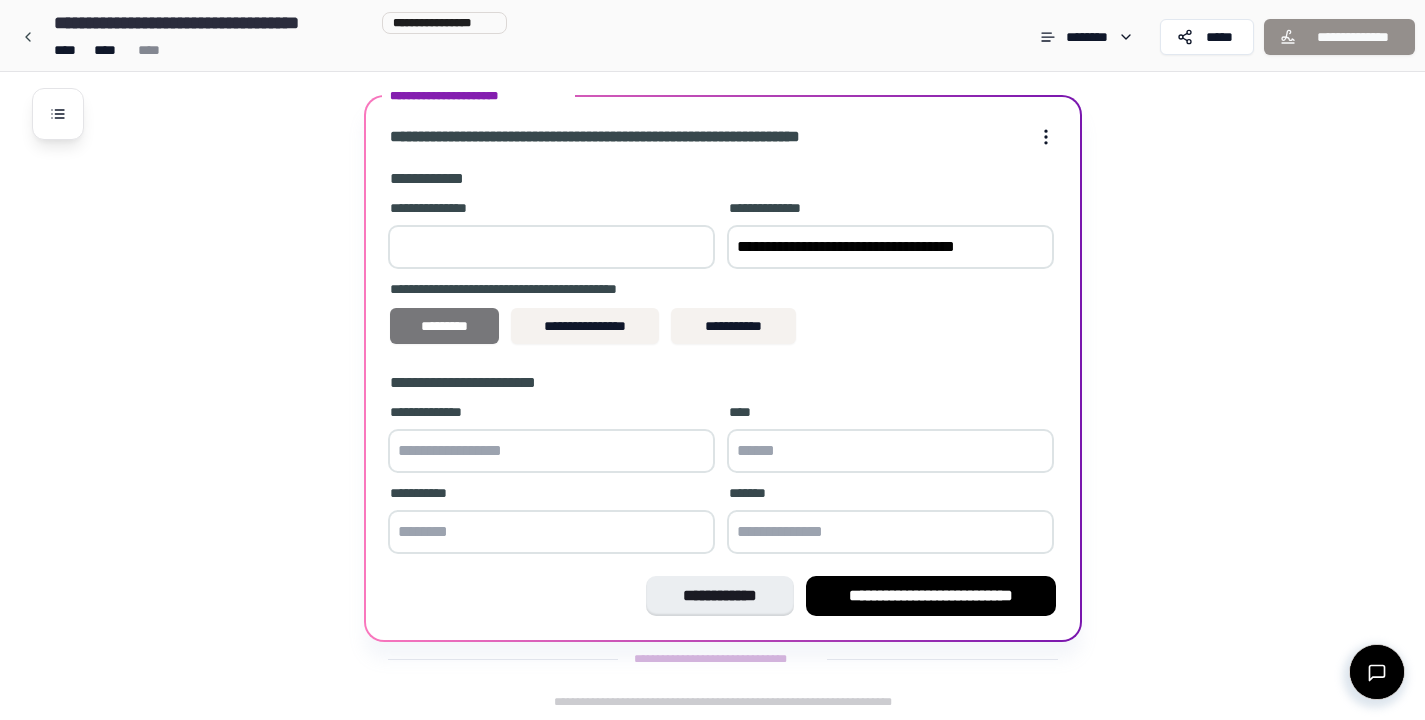 type on "**********" 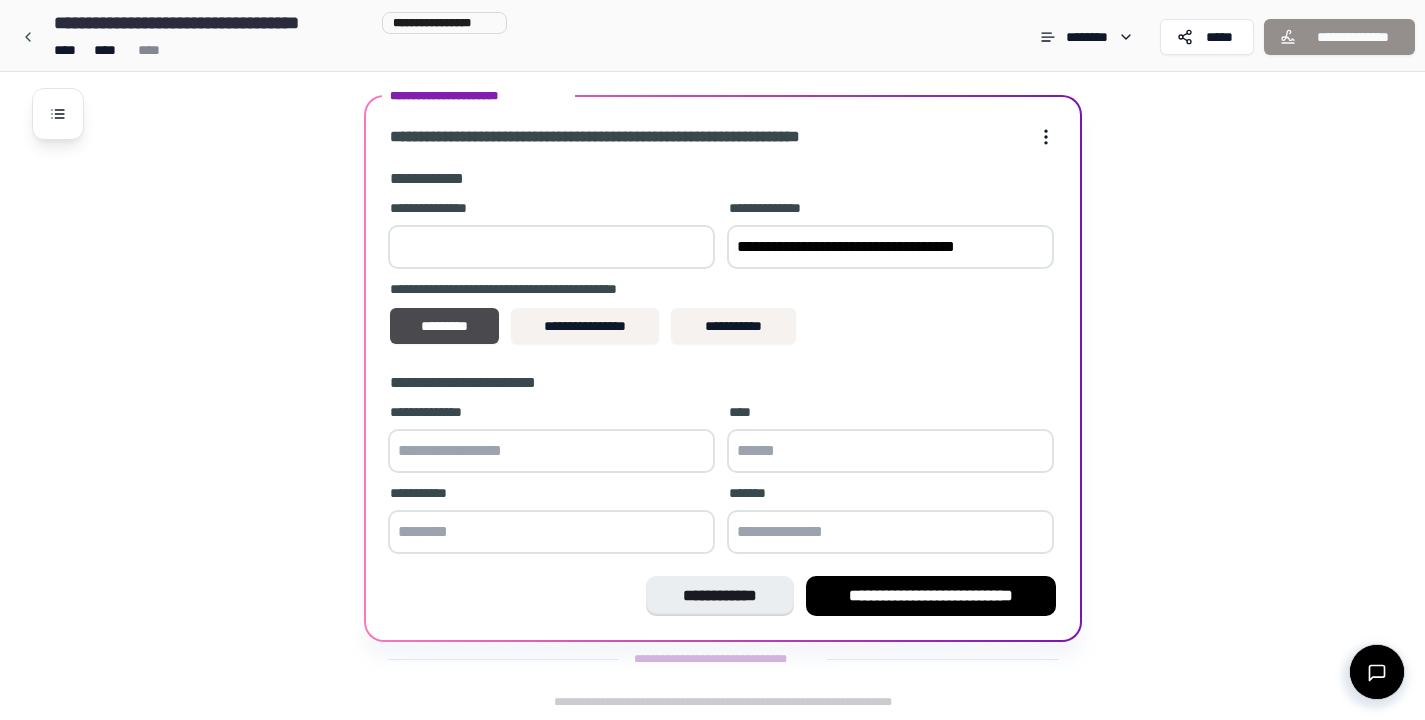 click at bounding box center (551, 451) 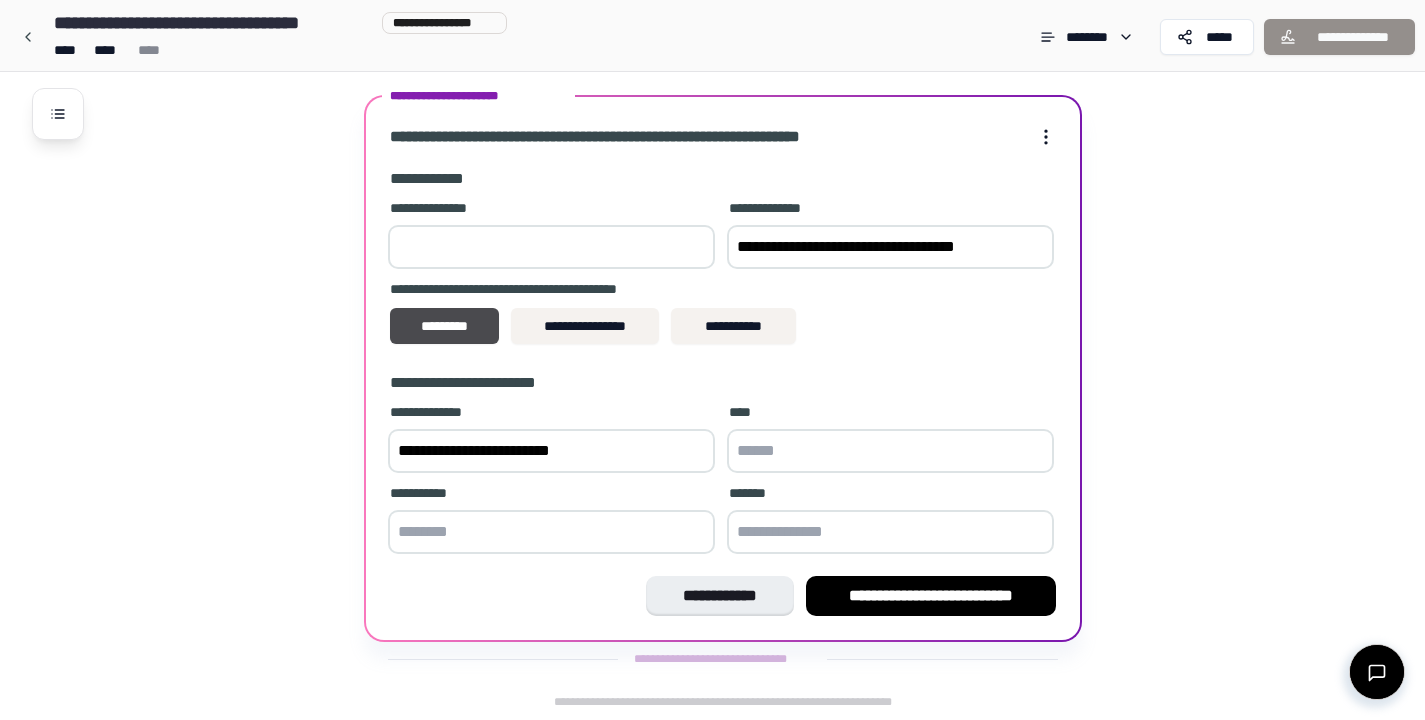 type on "**********" 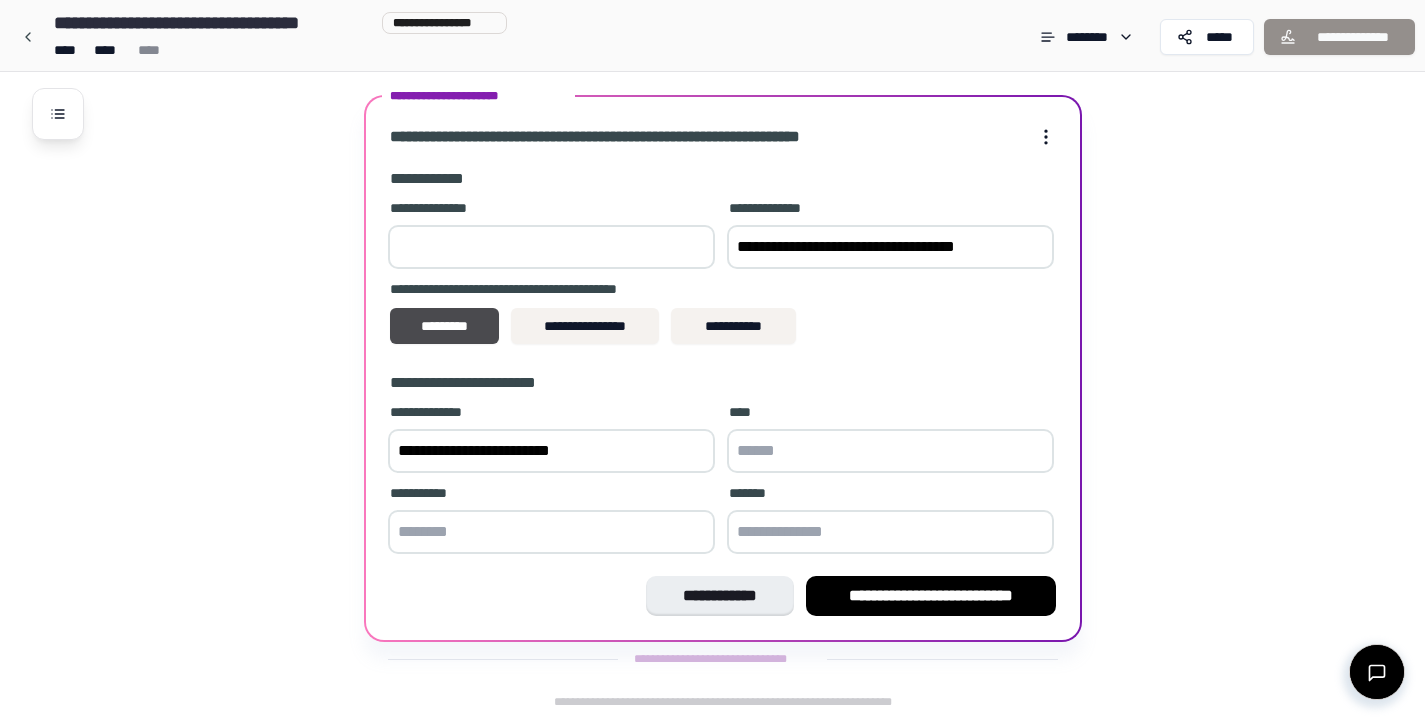 click at bounding box center [890, 451] 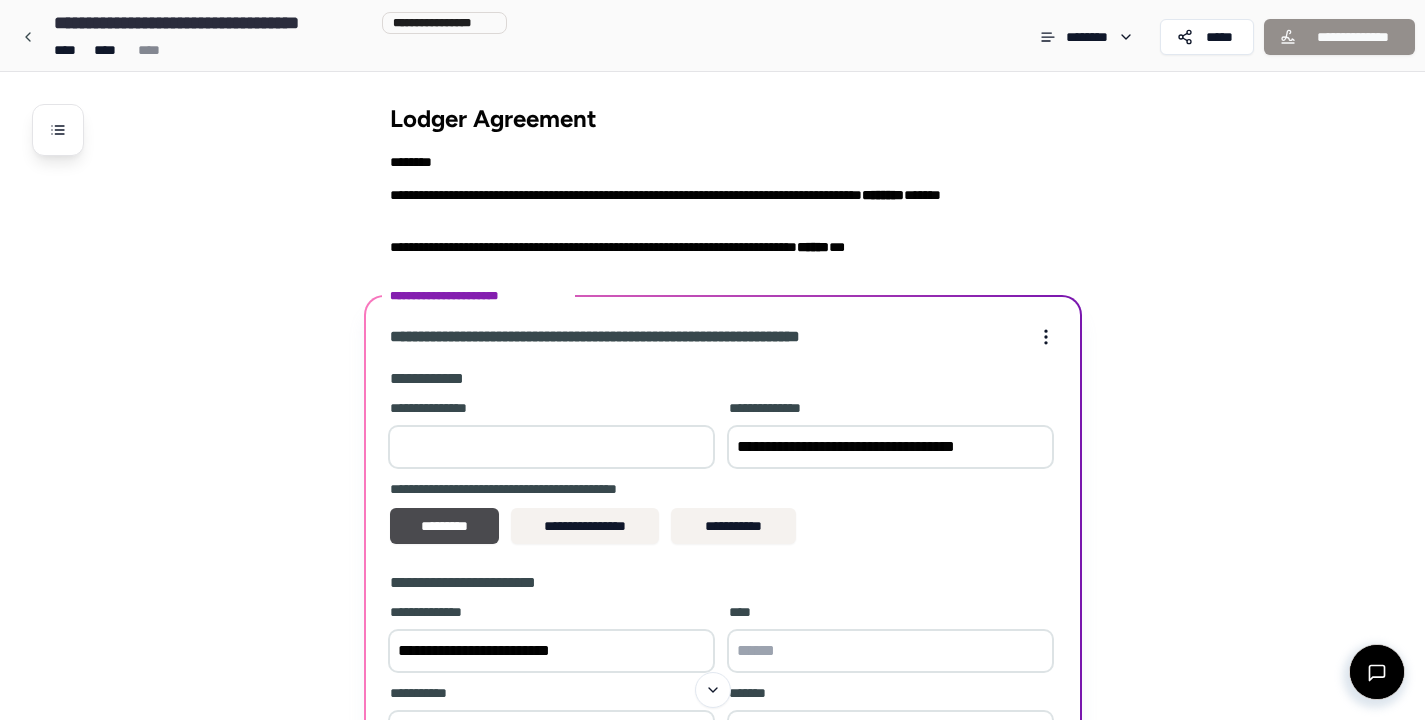 scroll, scrollTop: 0, scrollLeft: 0, axis: both 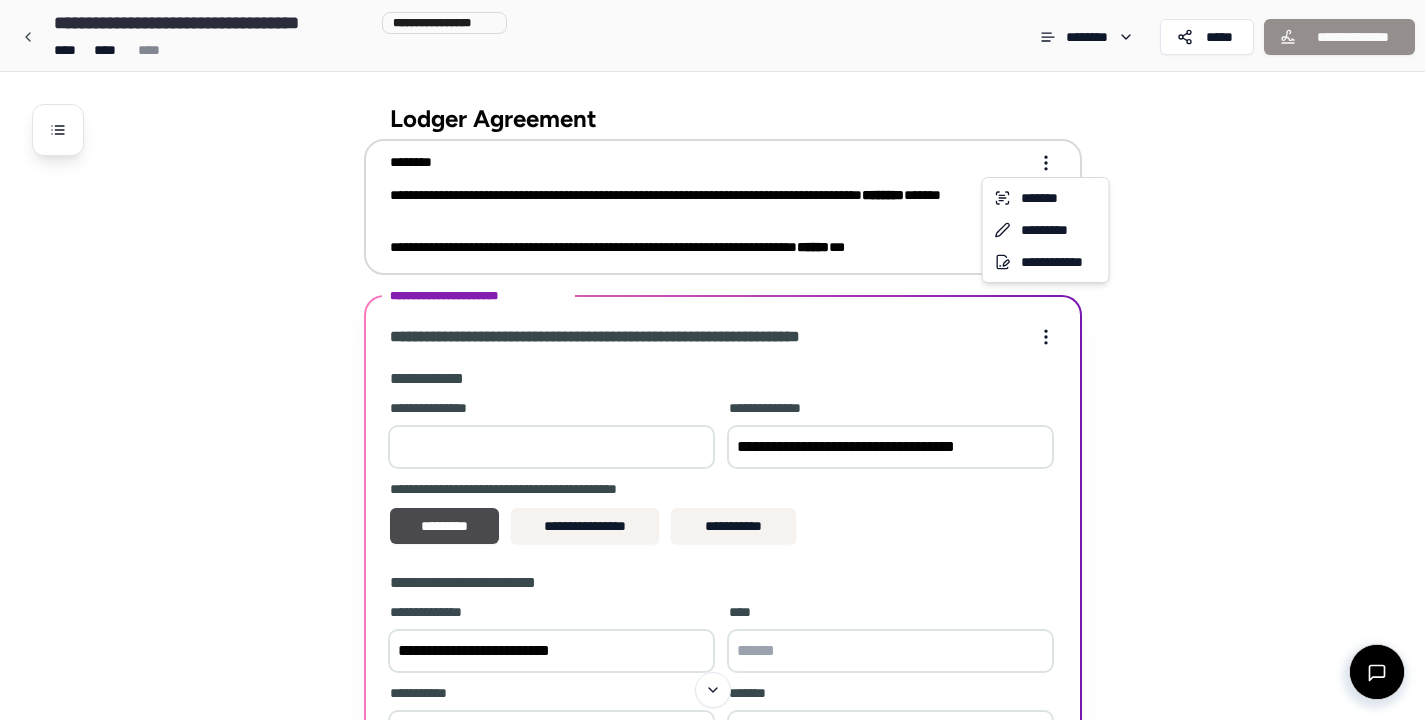 click on "**********" at bounding box center [712, 460] 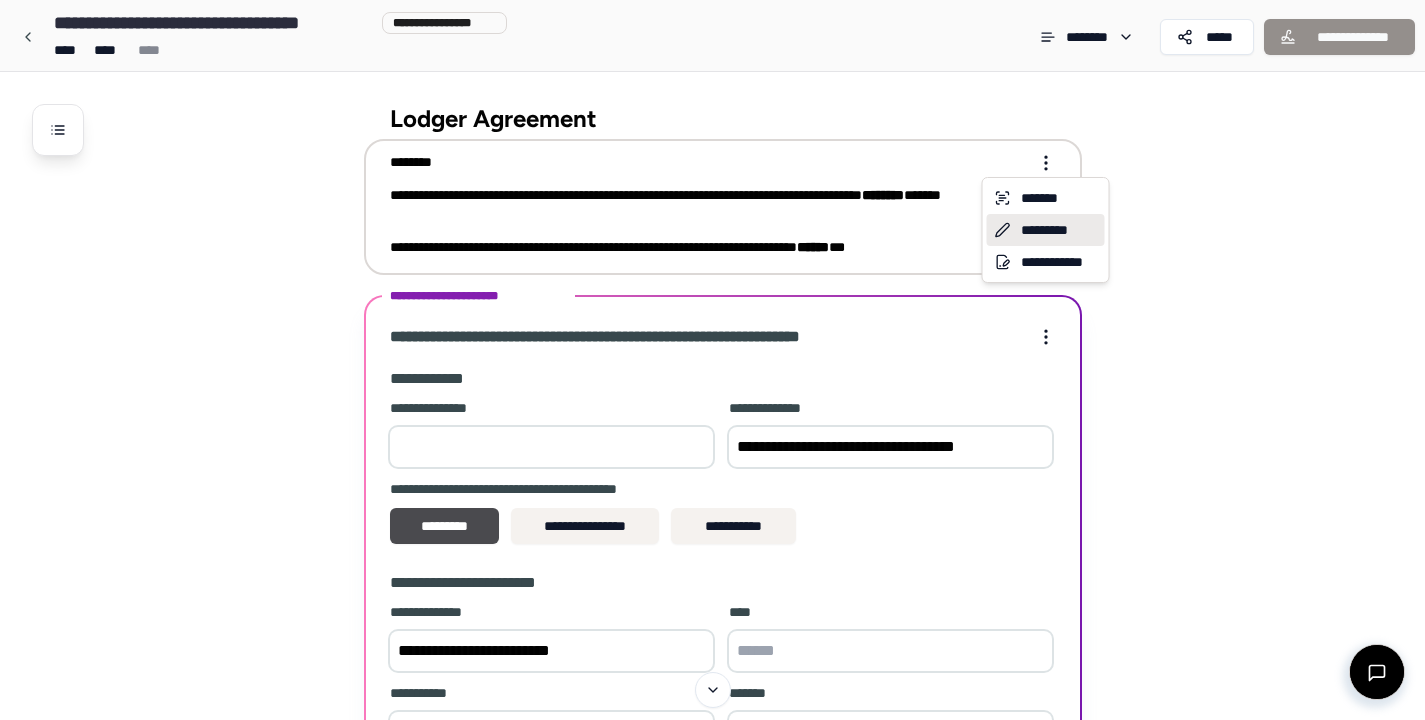 click on "*********" at bounding box center [1046, 230] 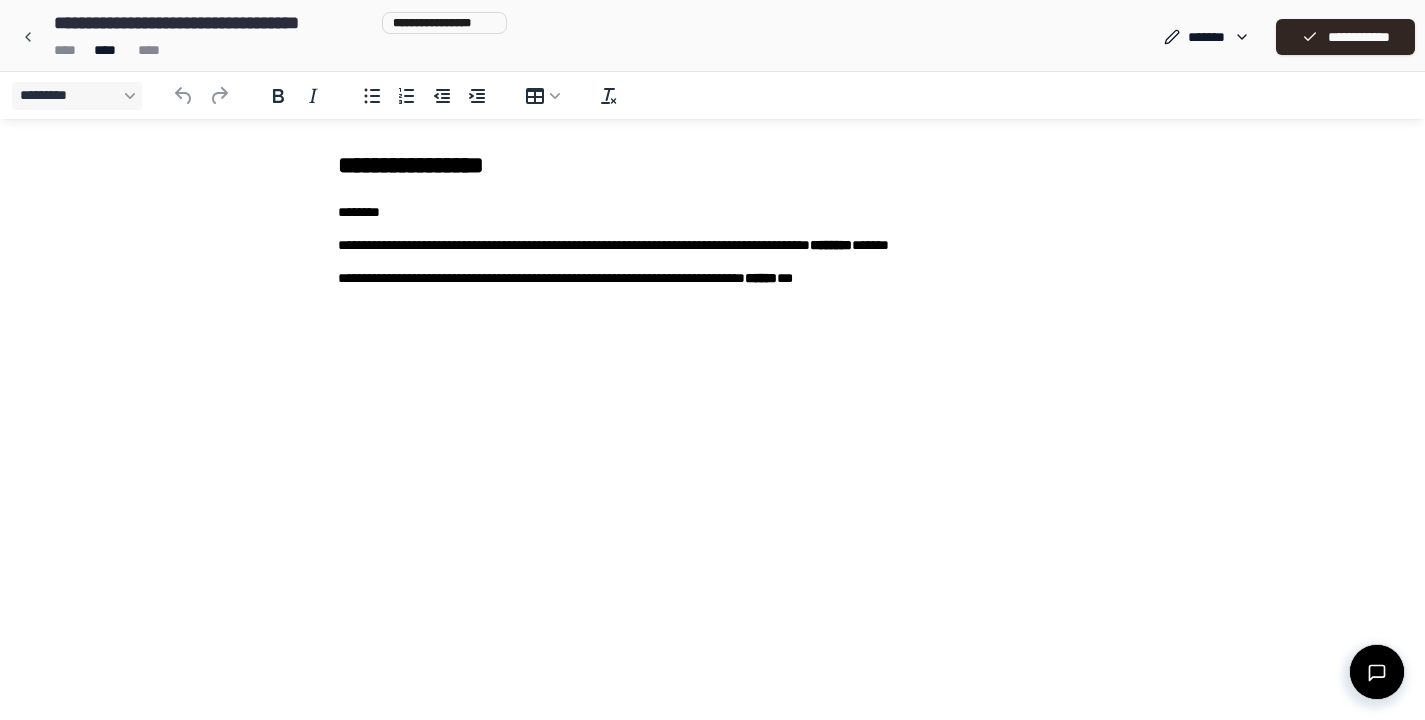 scroll, scrollTop: 0, scrollLeft: 0, axis: both 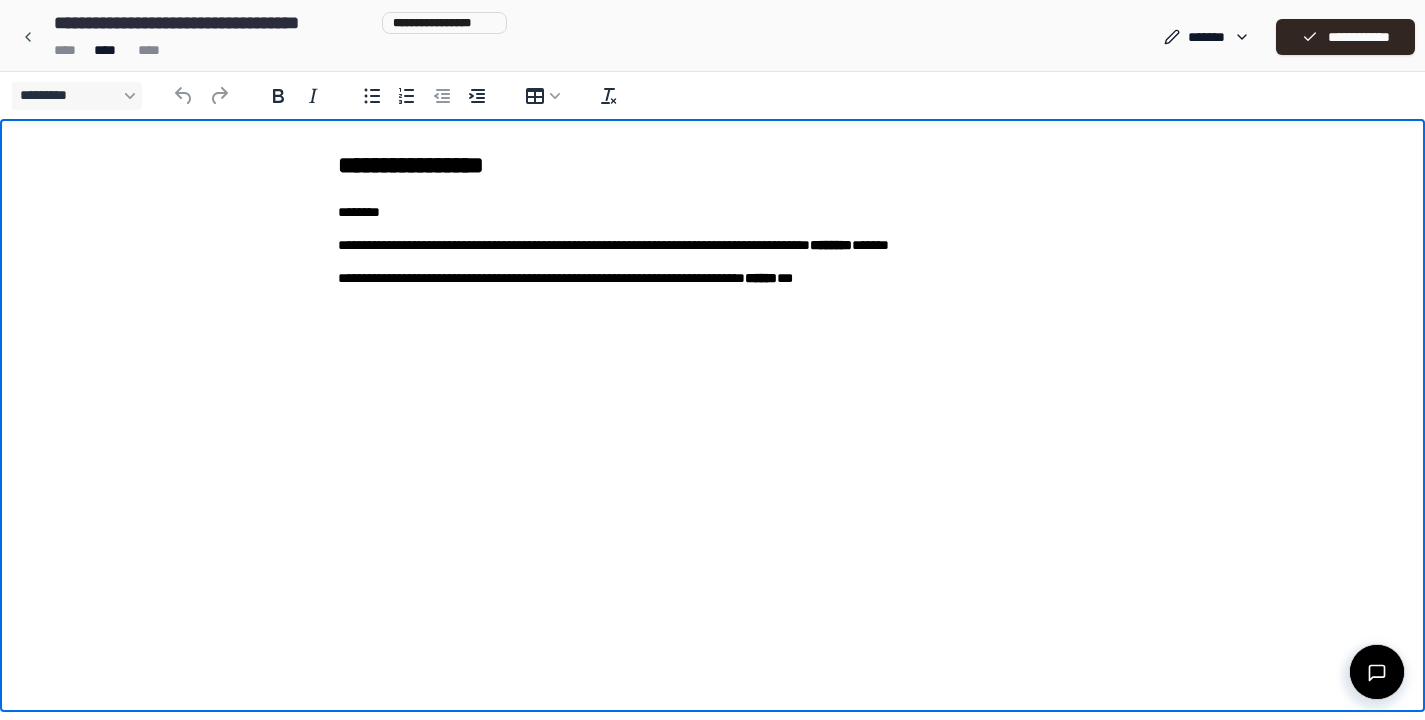 type 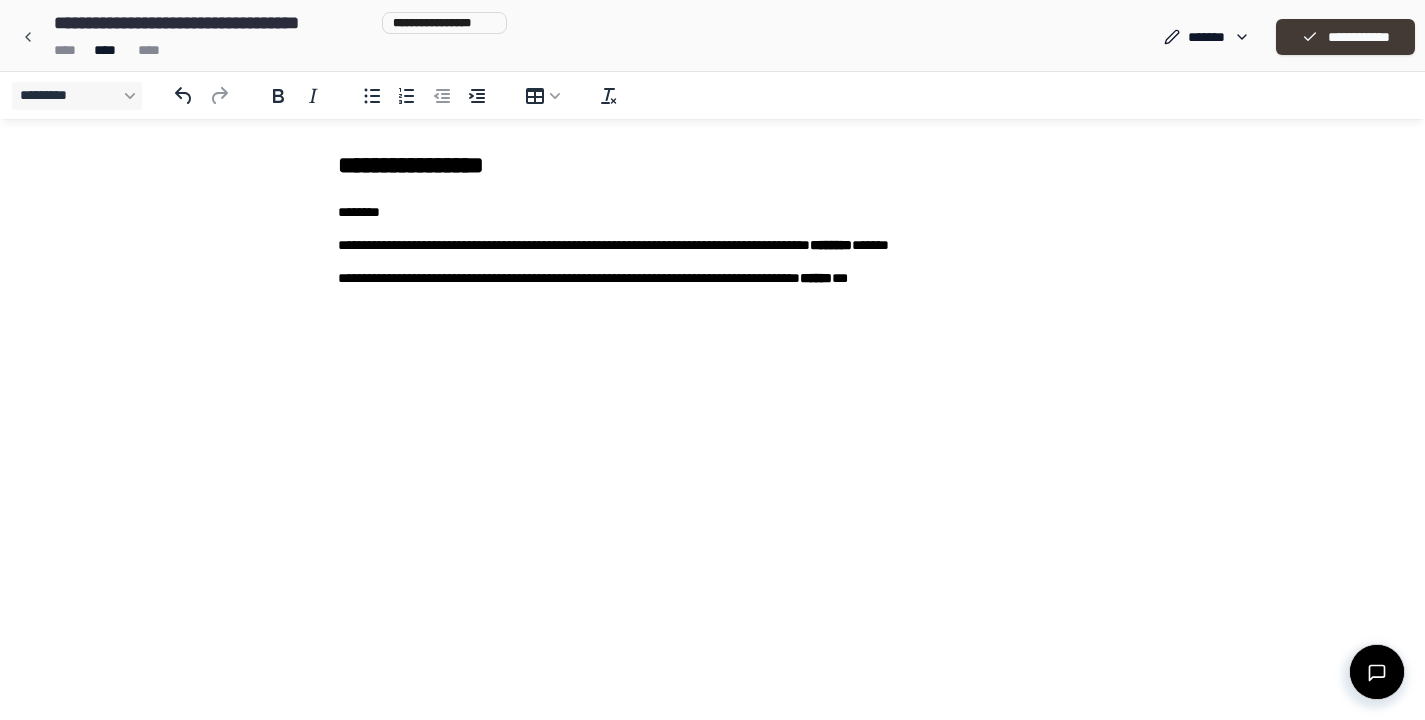 click on "**********" at bounding box center [1345, 37] 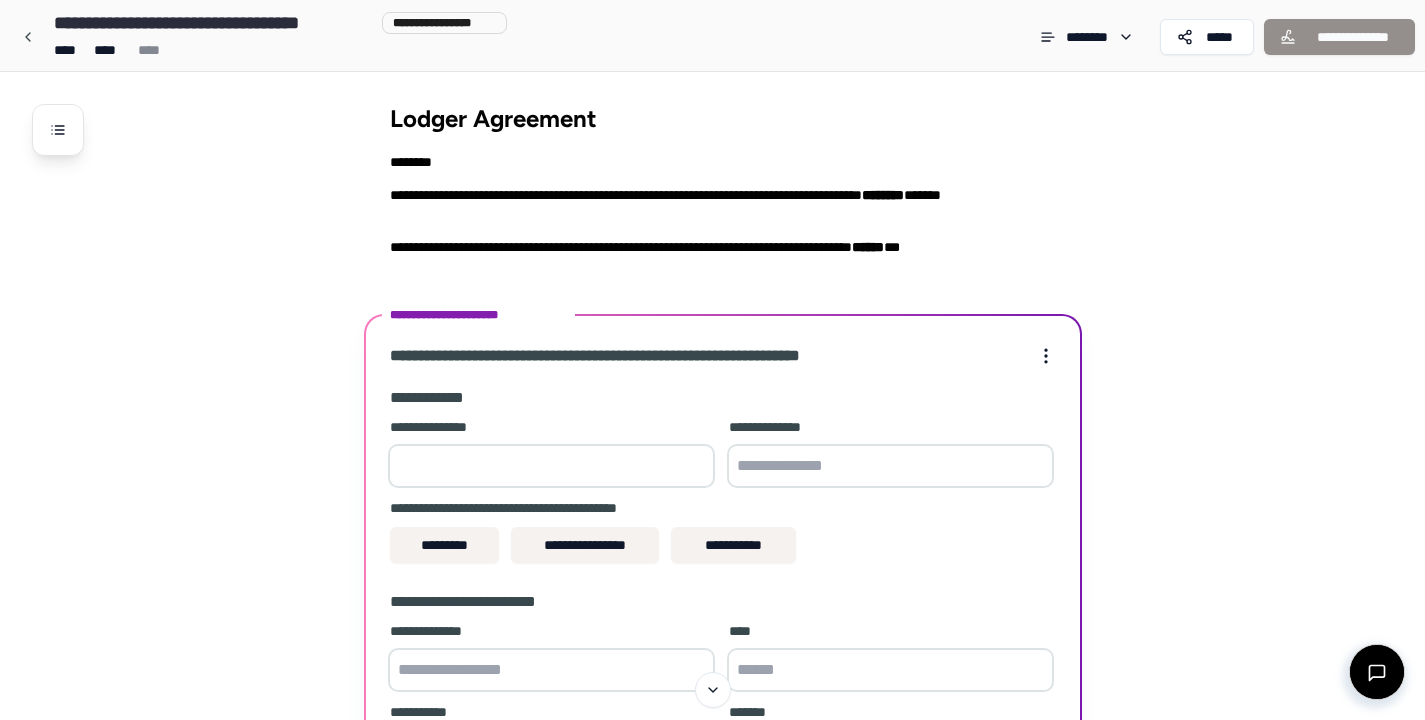 scroll, scrollTop: 0, scrollLeft: 0, axis: both 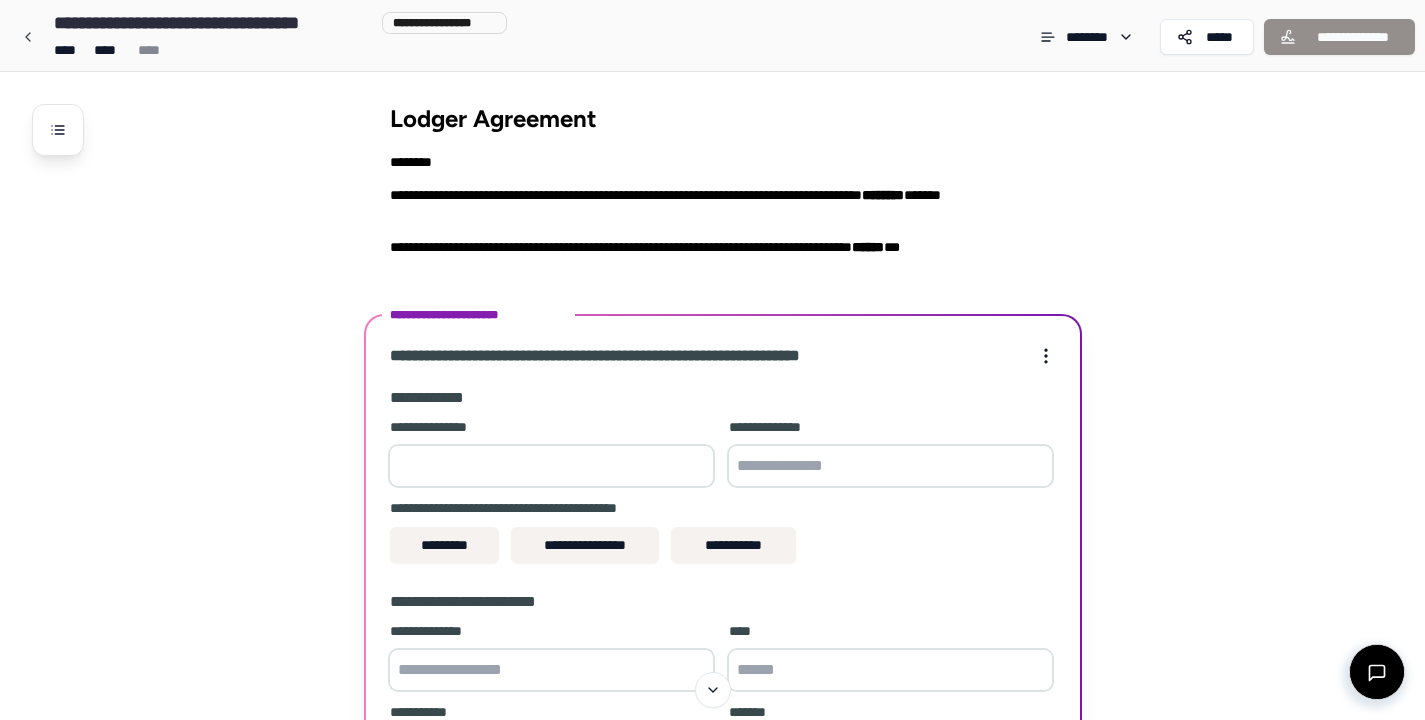 click at bounding box center [551, 466] 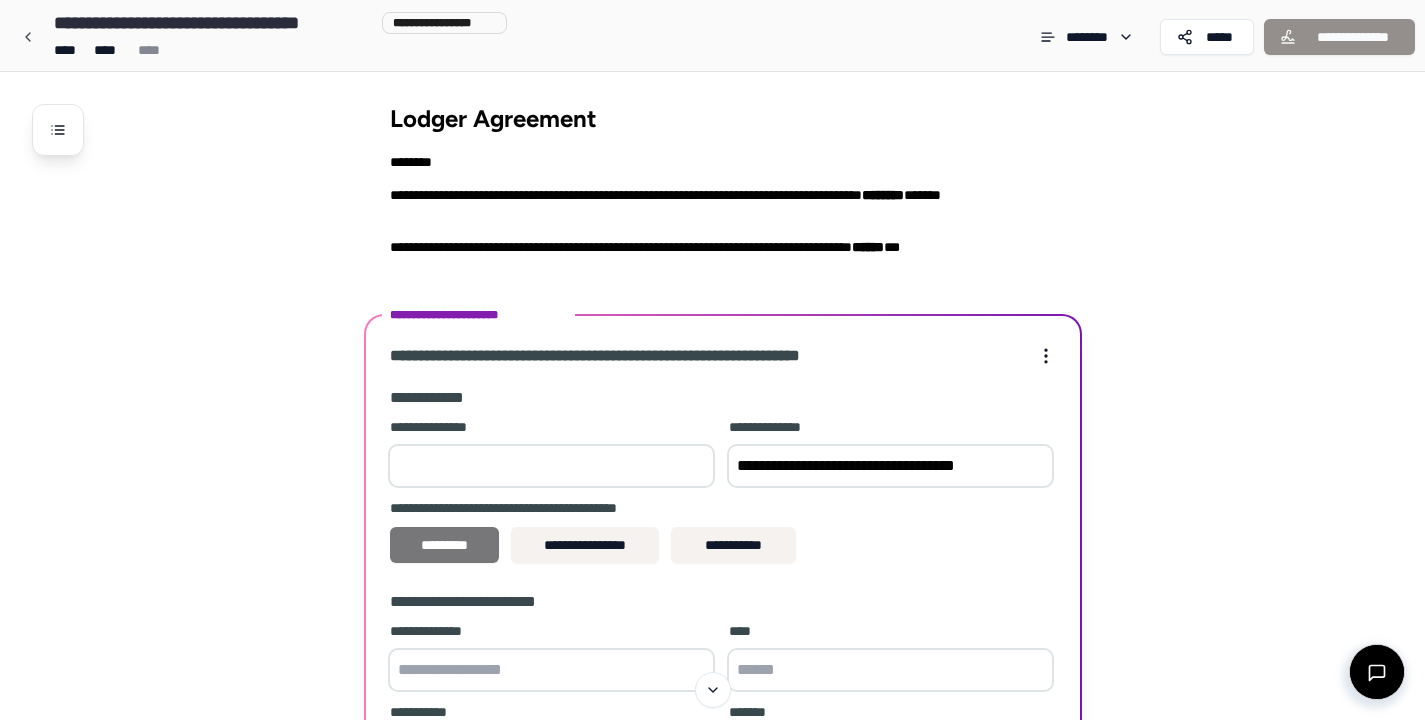 type on "**********" 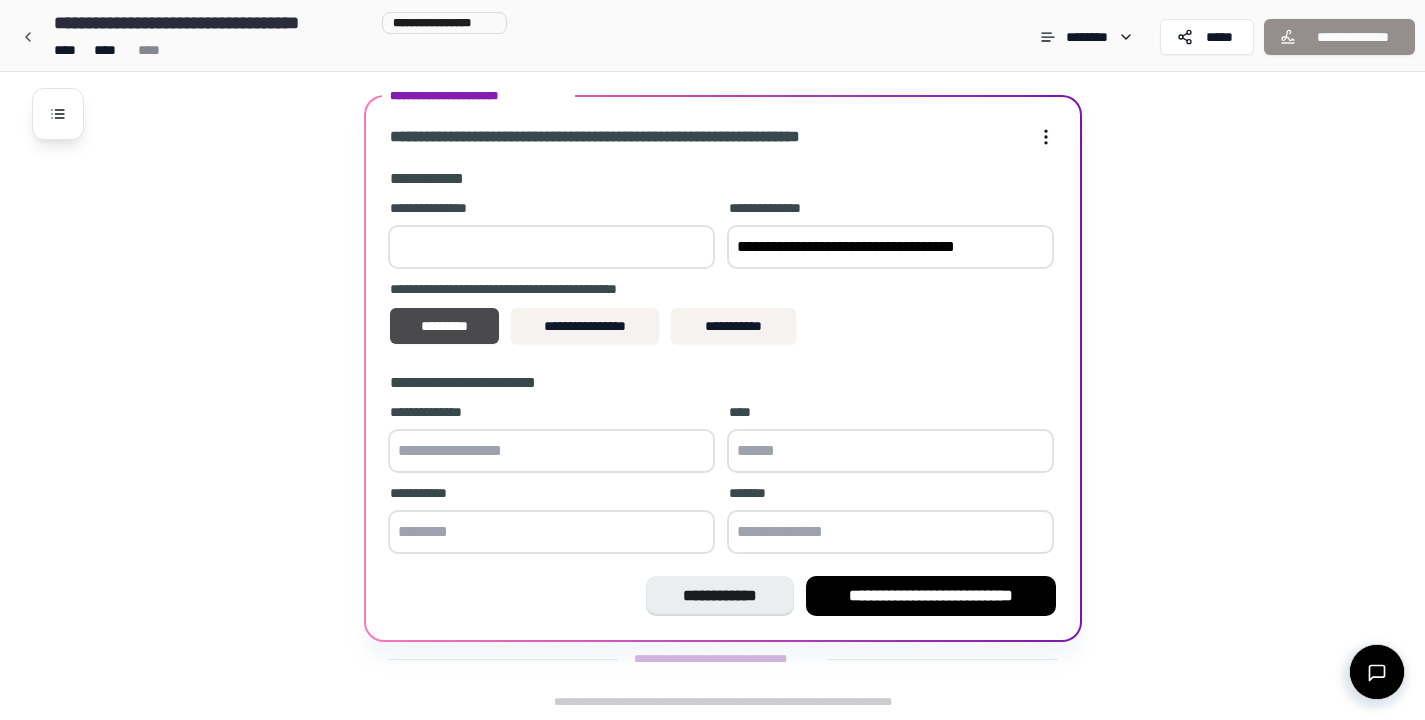 scroll, scrollTop: 219, scrollLeft: 0, axis: vertical 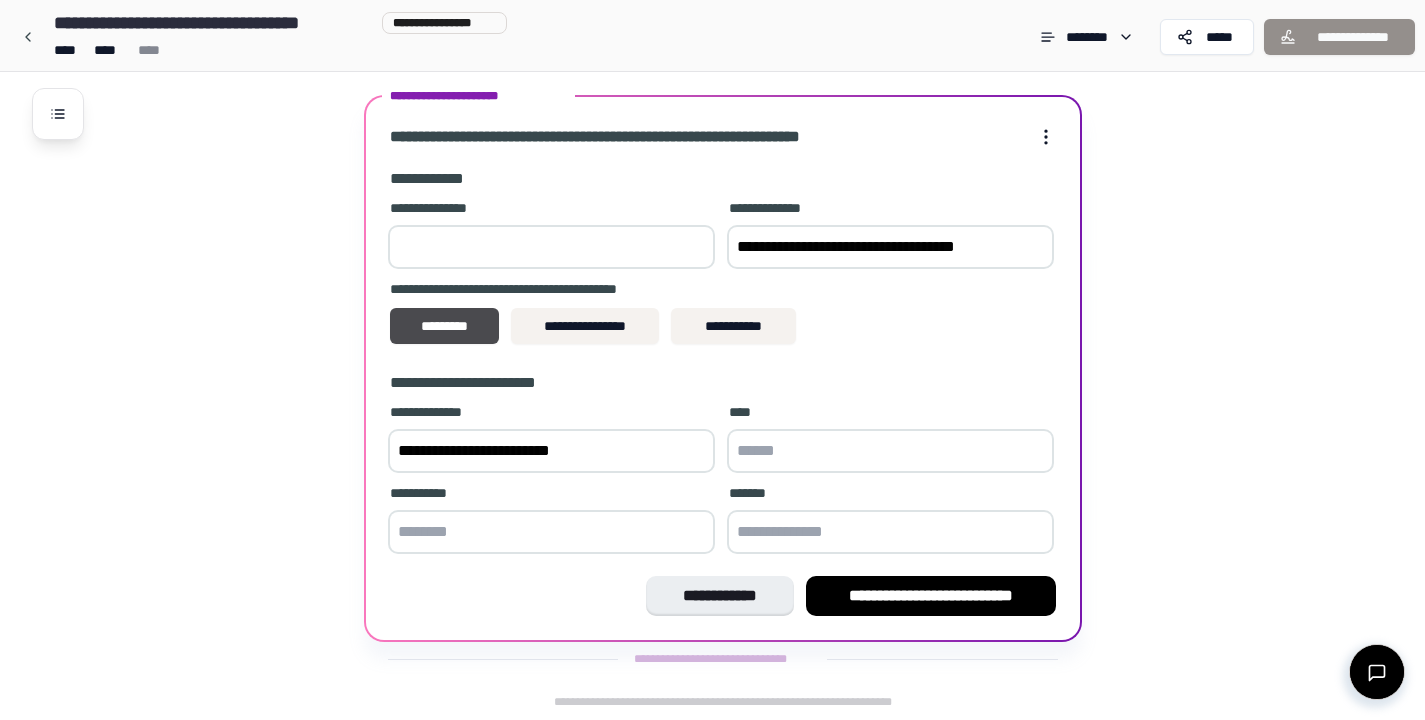 type on "**********" 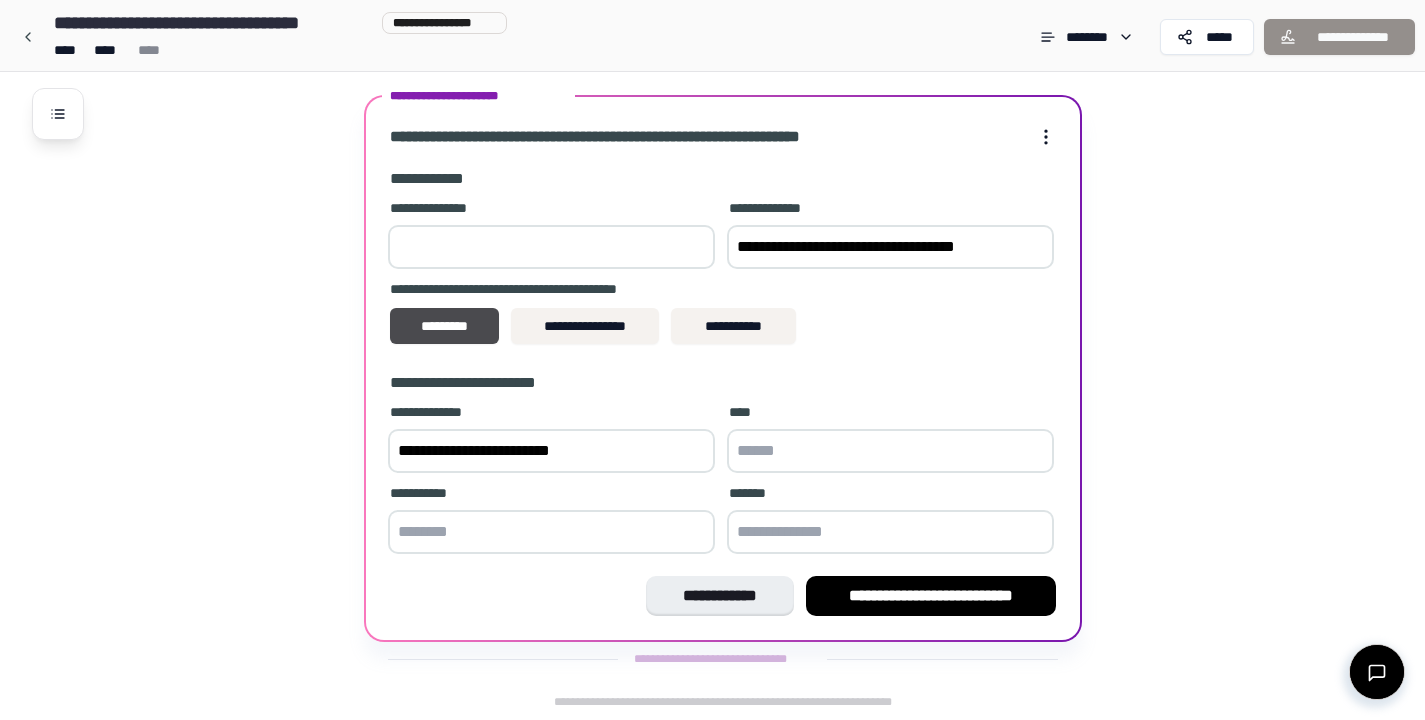 click at bounding box center [890, 451] 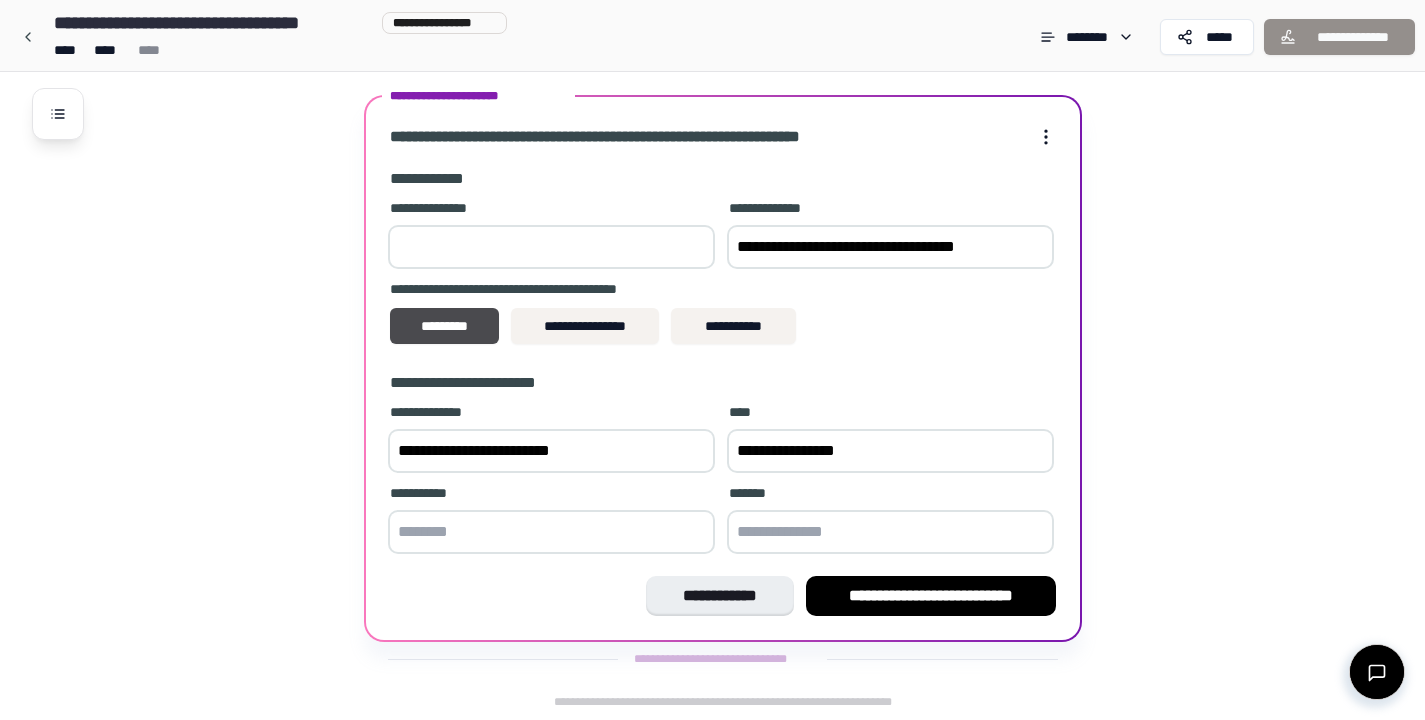 type on "**********" 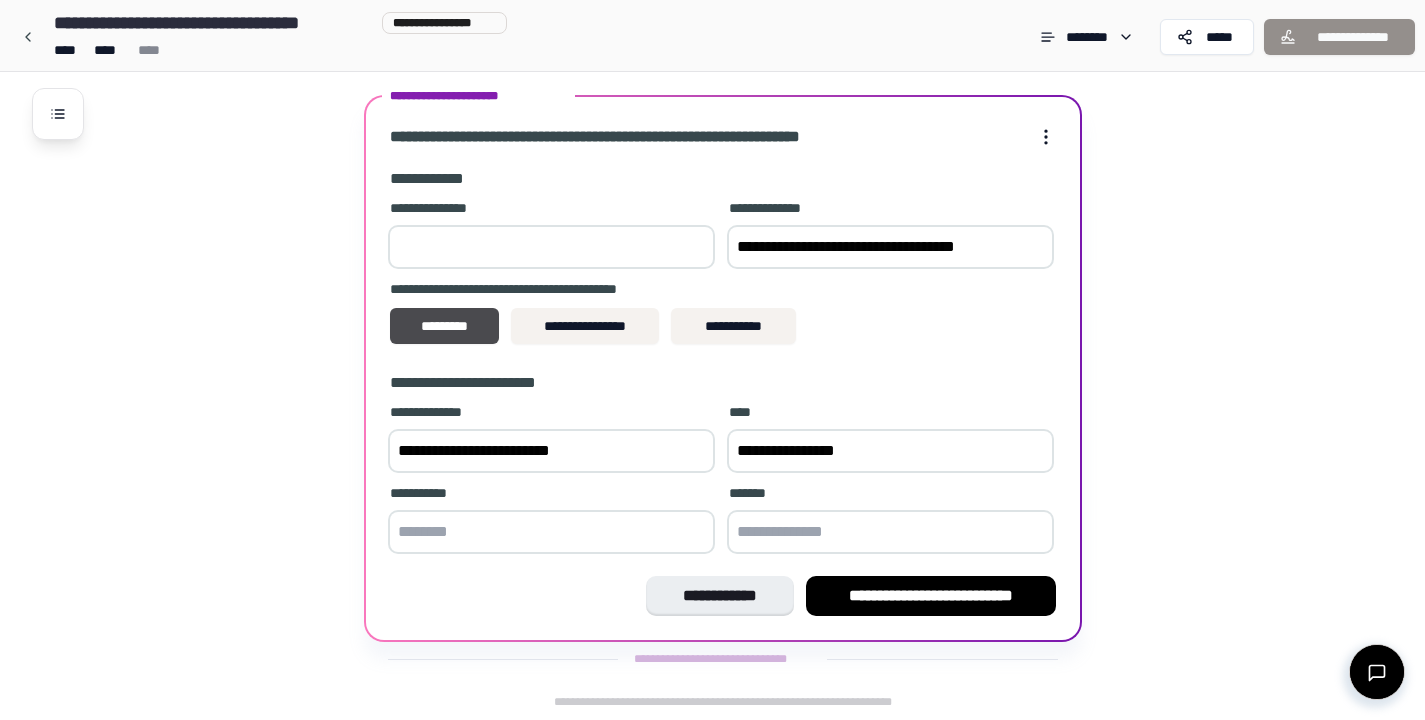 click at bounding box center (551, 532) 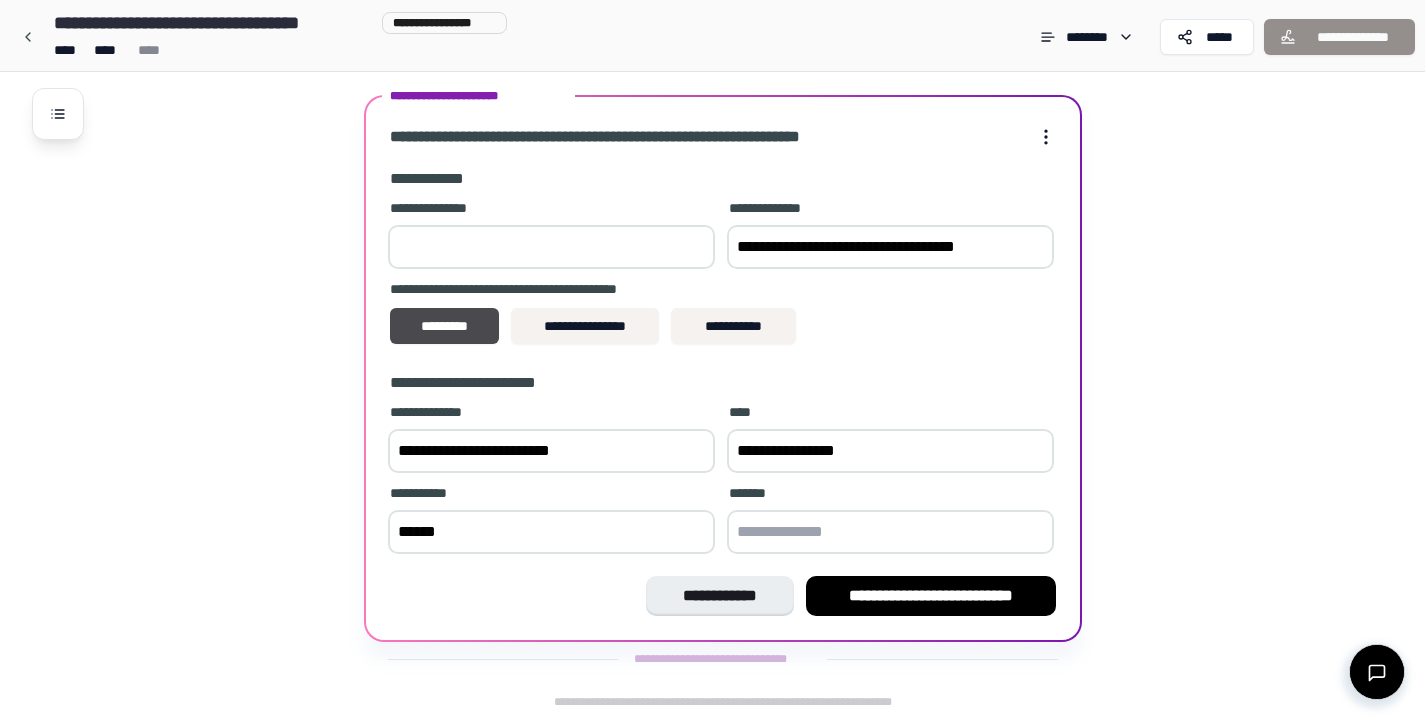type on "******" 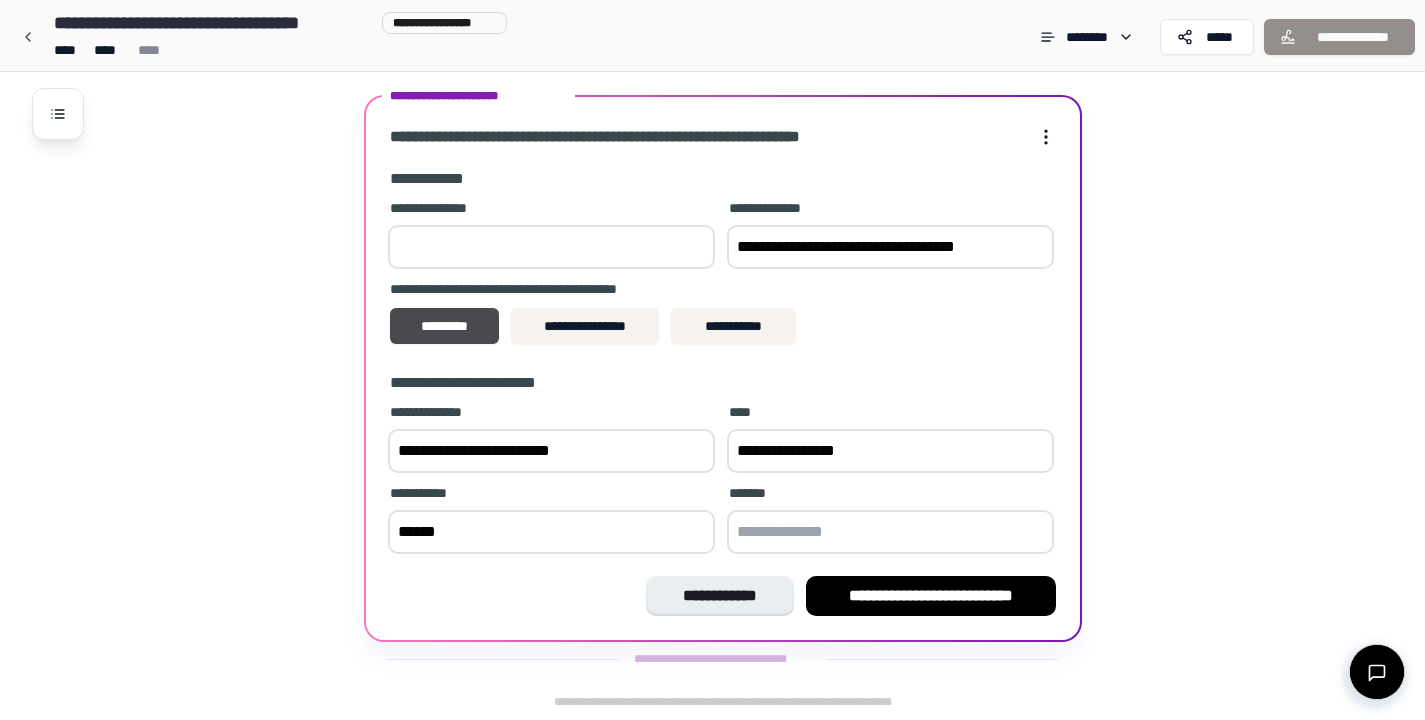 click at bounding box center (890, 532) 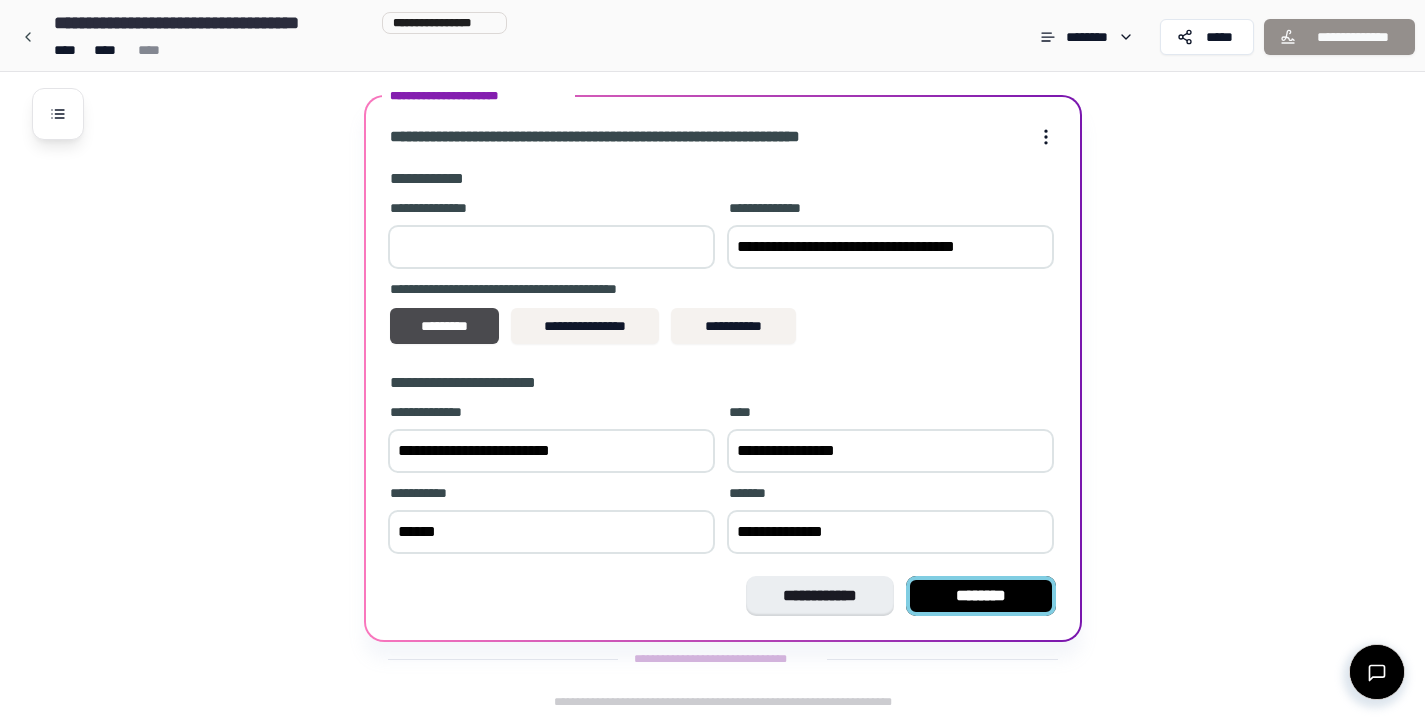 type on "**********" 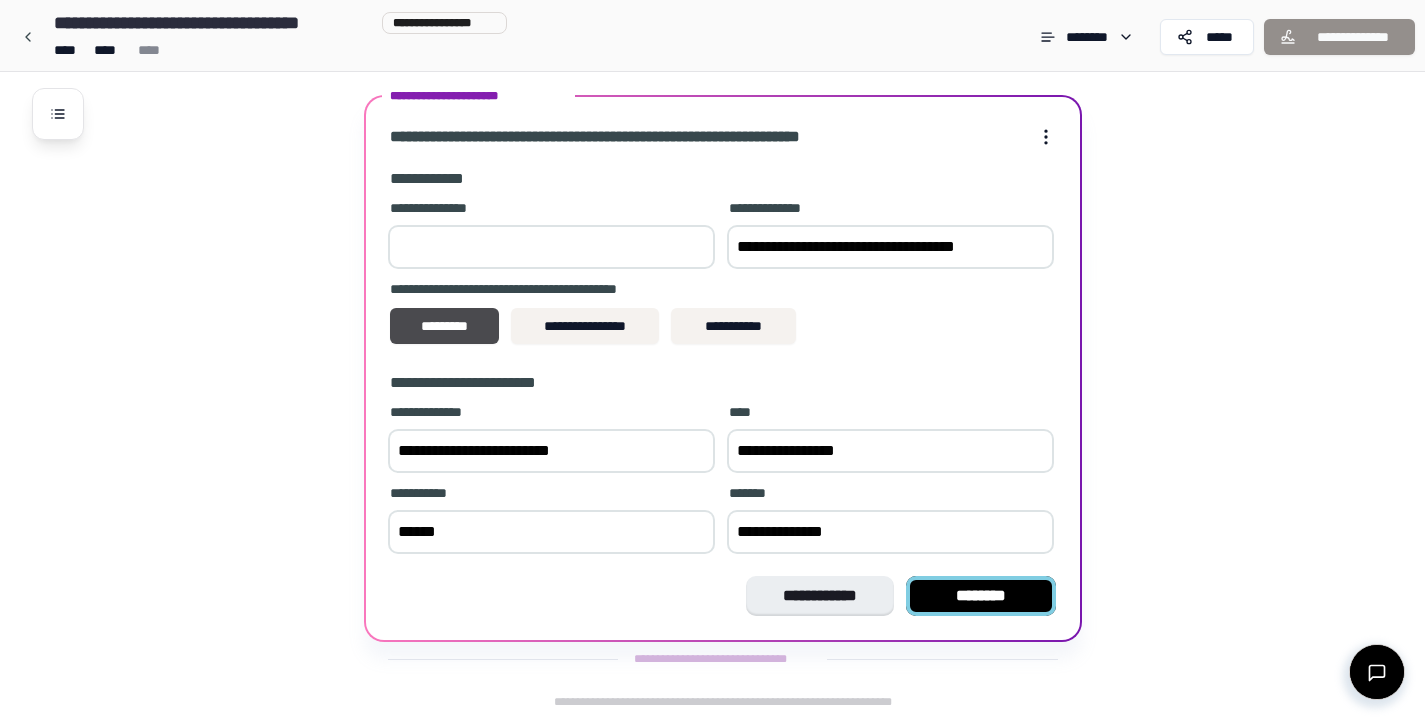 click on "********" at bounding box center [981, 596] 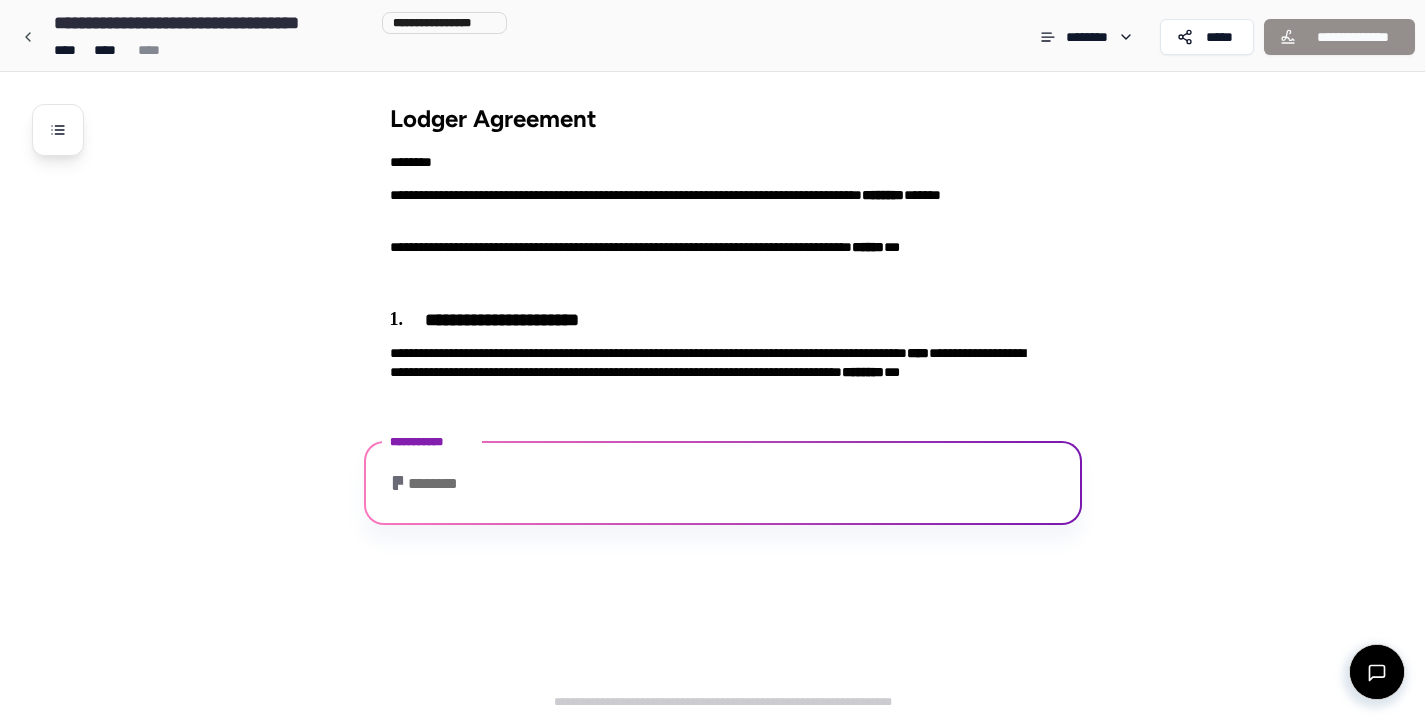 scroll, scrollTop: 100, scrollLeft: 0, axis: vertical 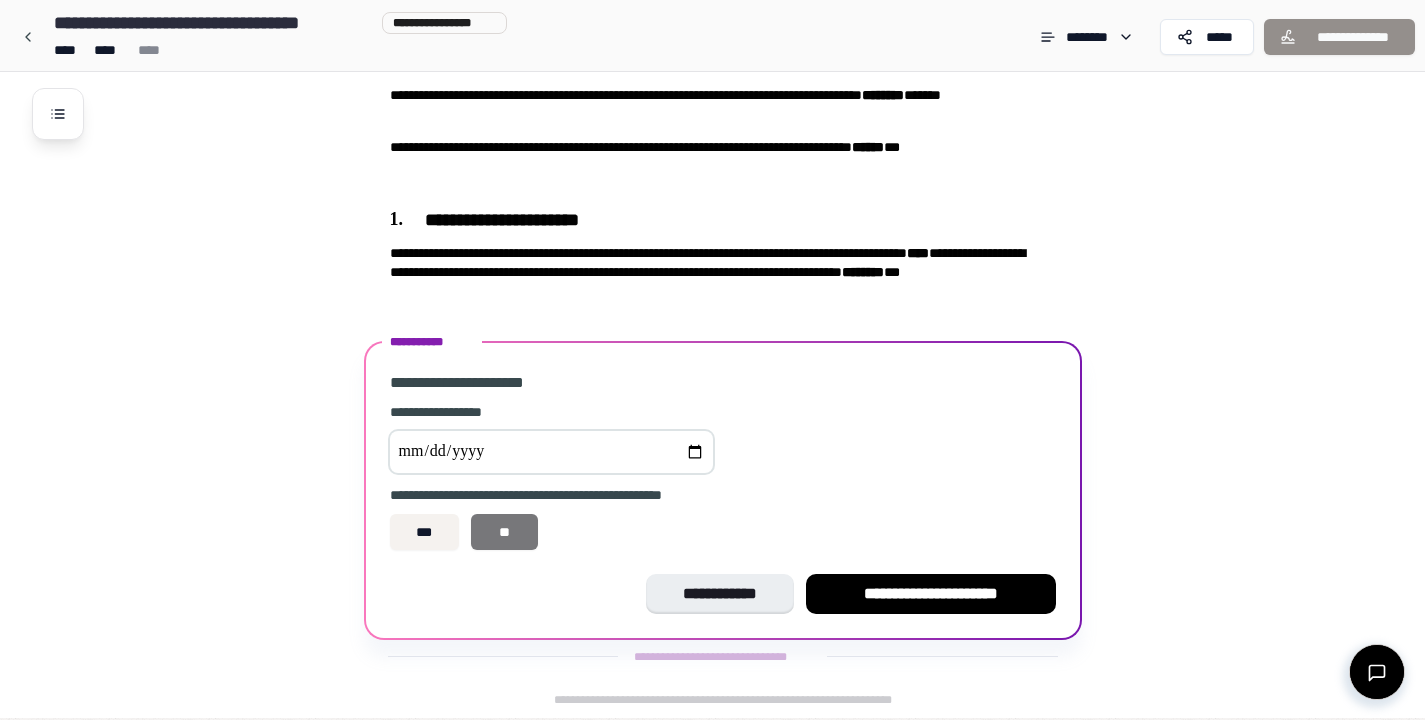 click on "**" at bounding box center [504, 532] 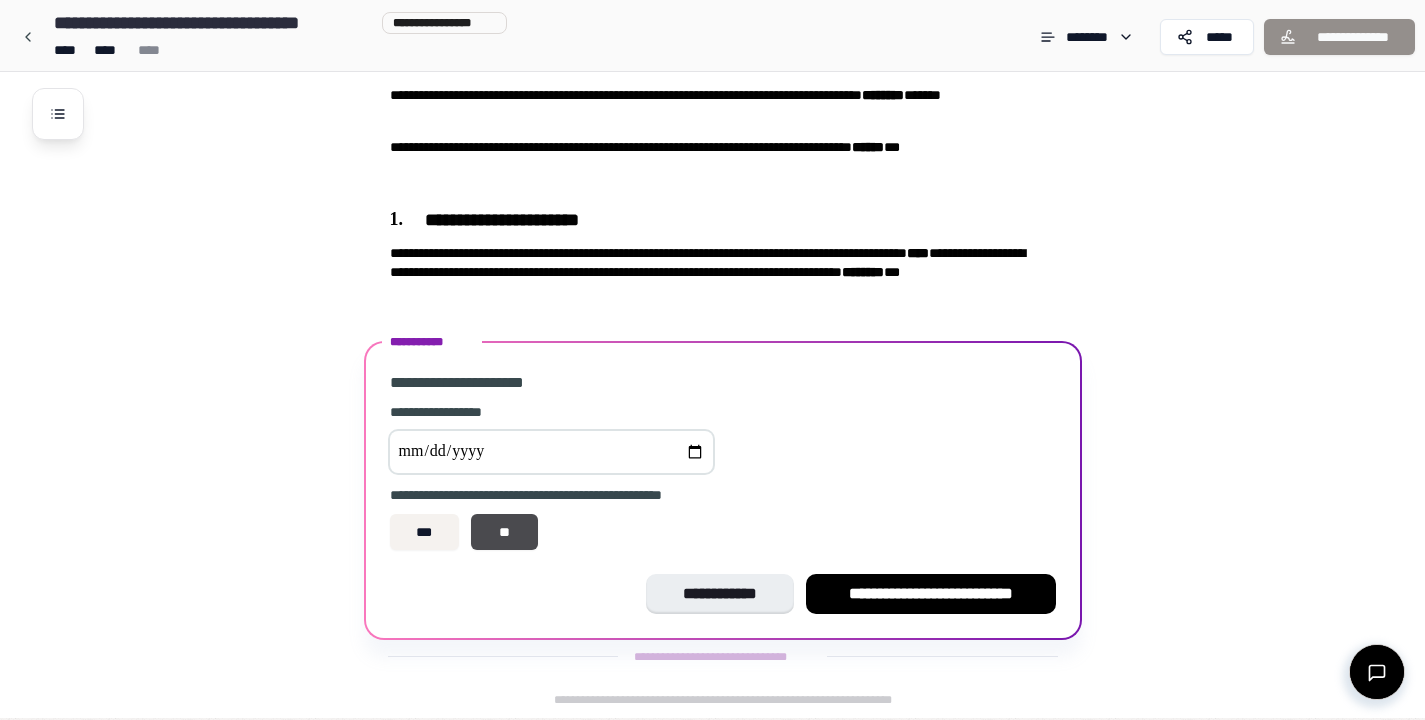 click at bounding box center [551, 452] 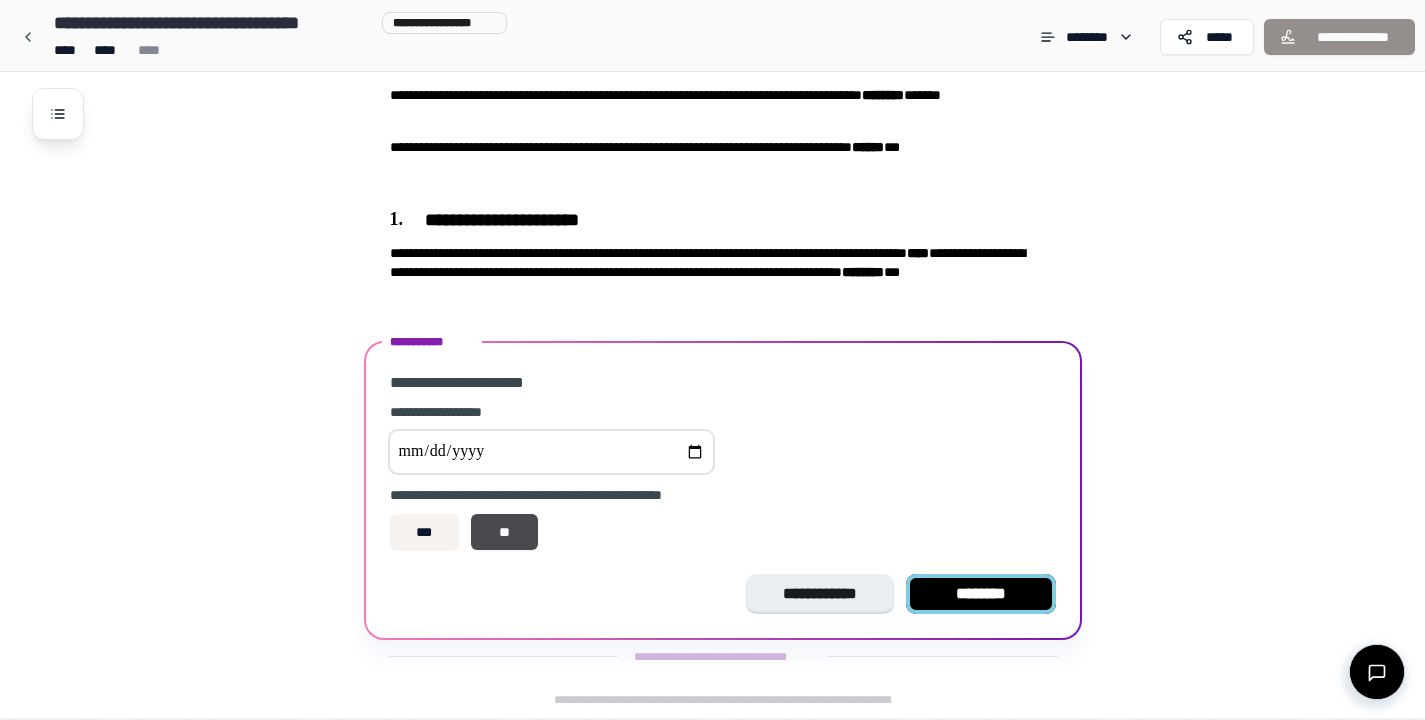 click on "********" at bounding box center (981, 594) 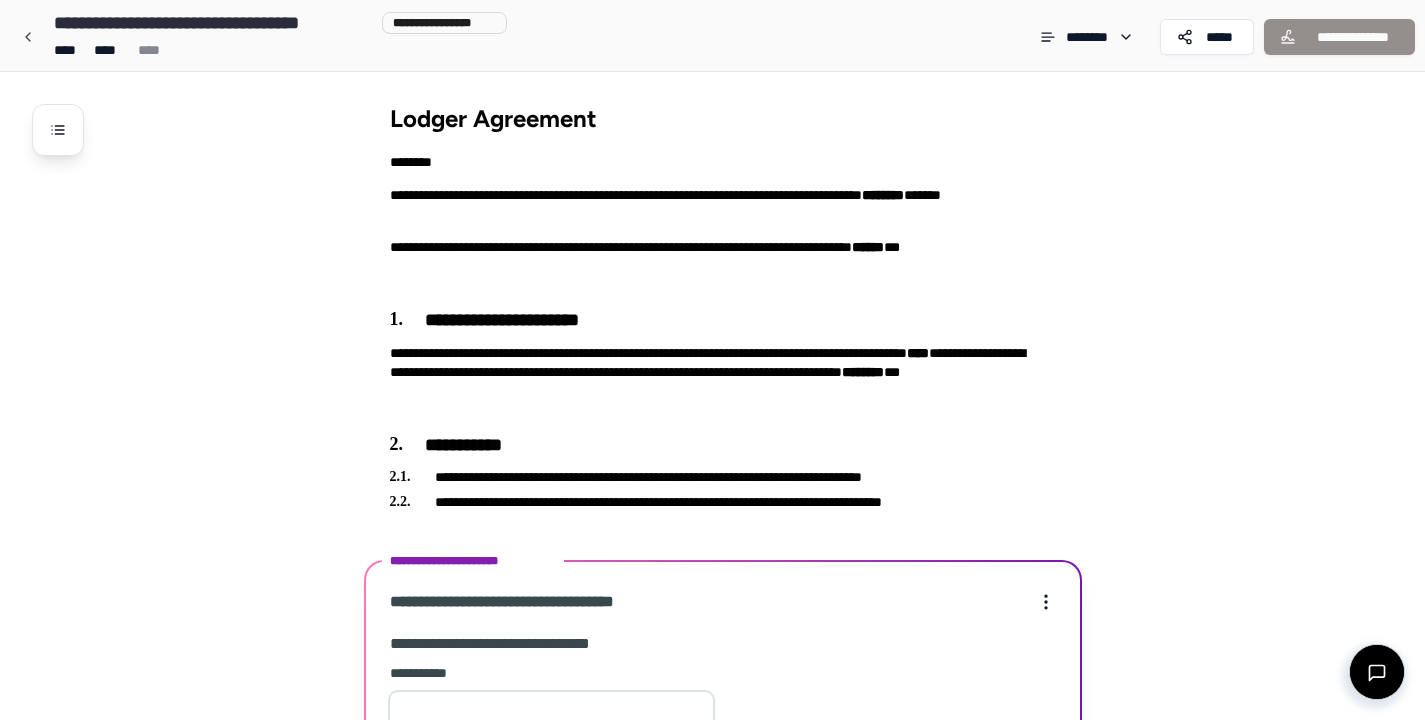 scroll, scrollTop: 428, scrollLeft: 0, axis: vertical 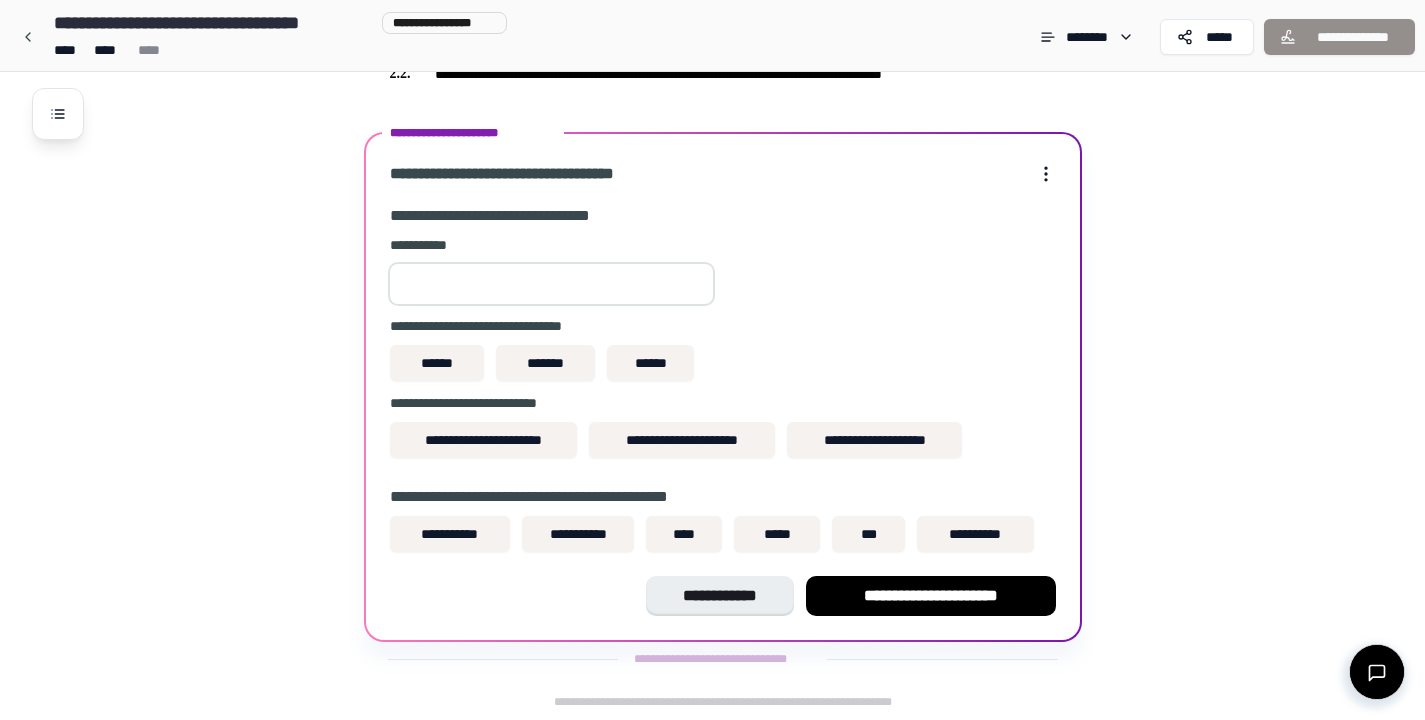 click on "**" at bounding box center (551, 284) 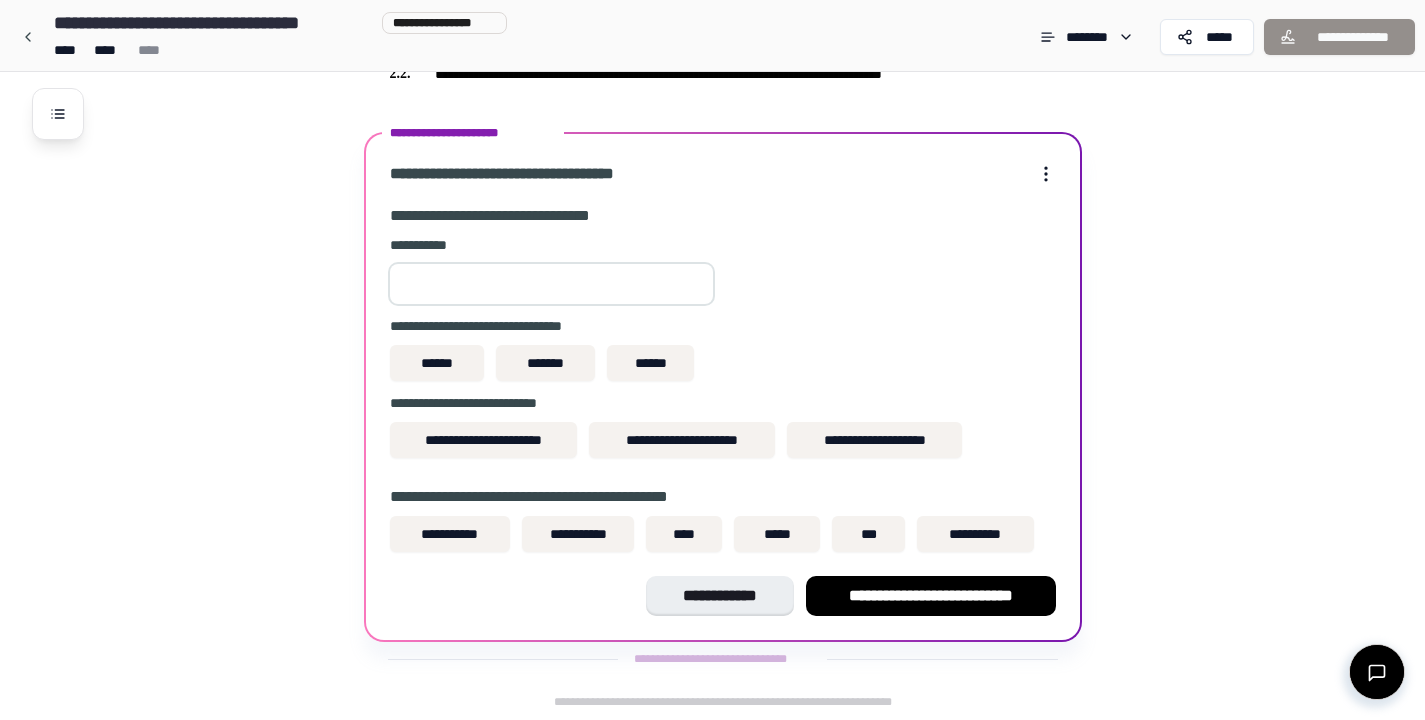 type on "*" 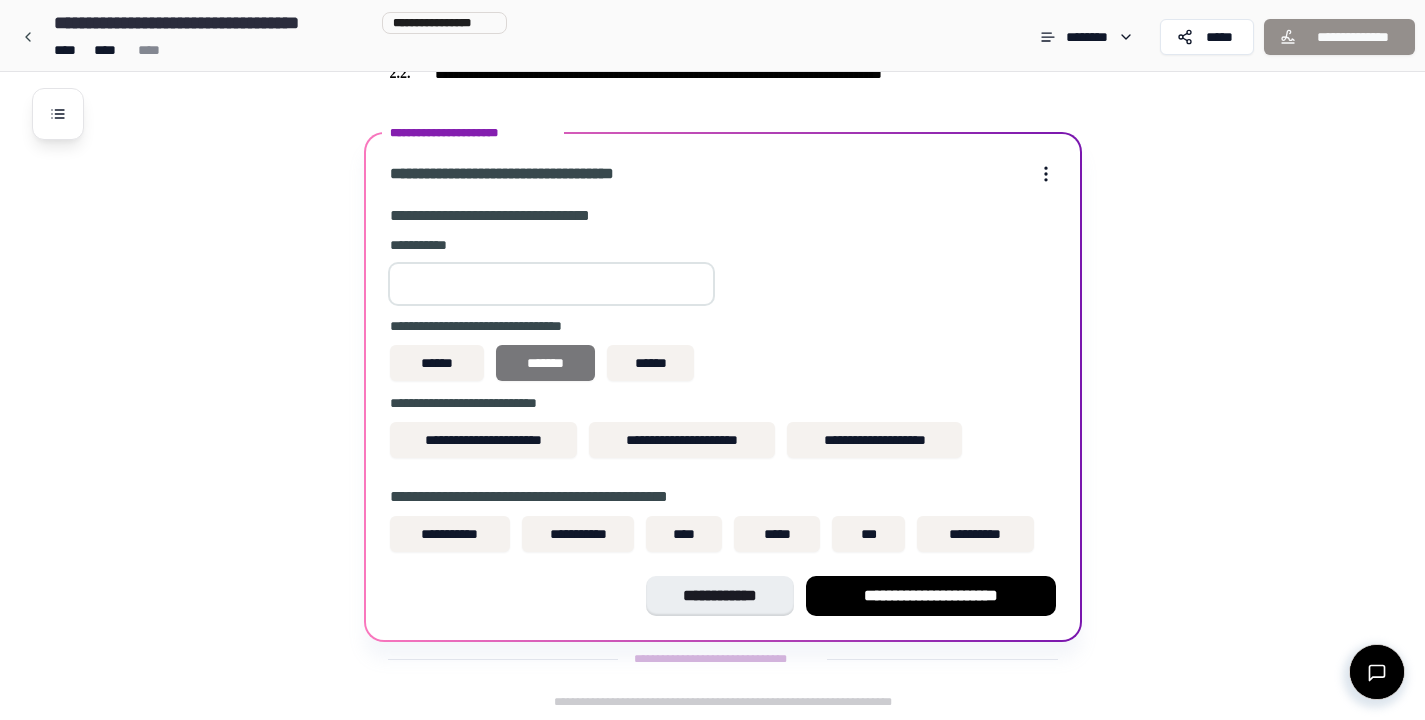 click on "*******" at bounding box center [546, 363] 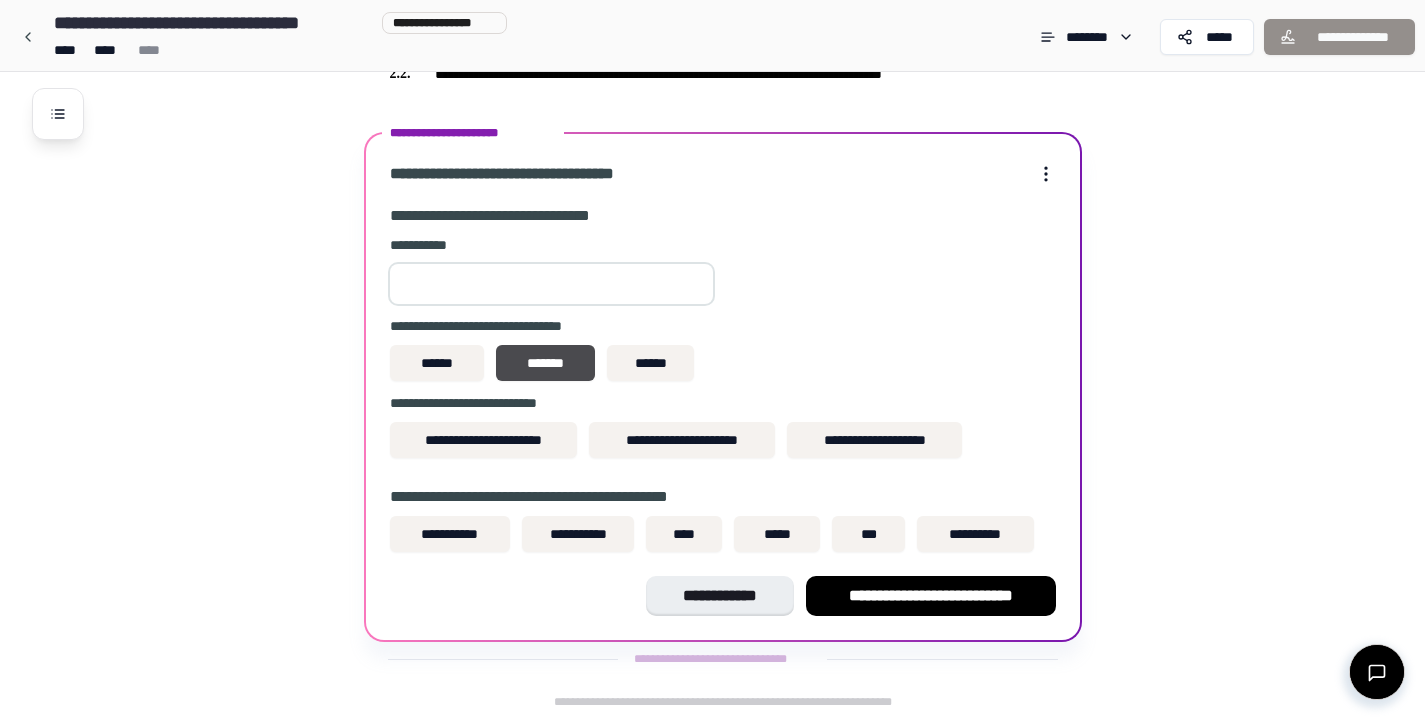 click at bounding box center [551, 284] 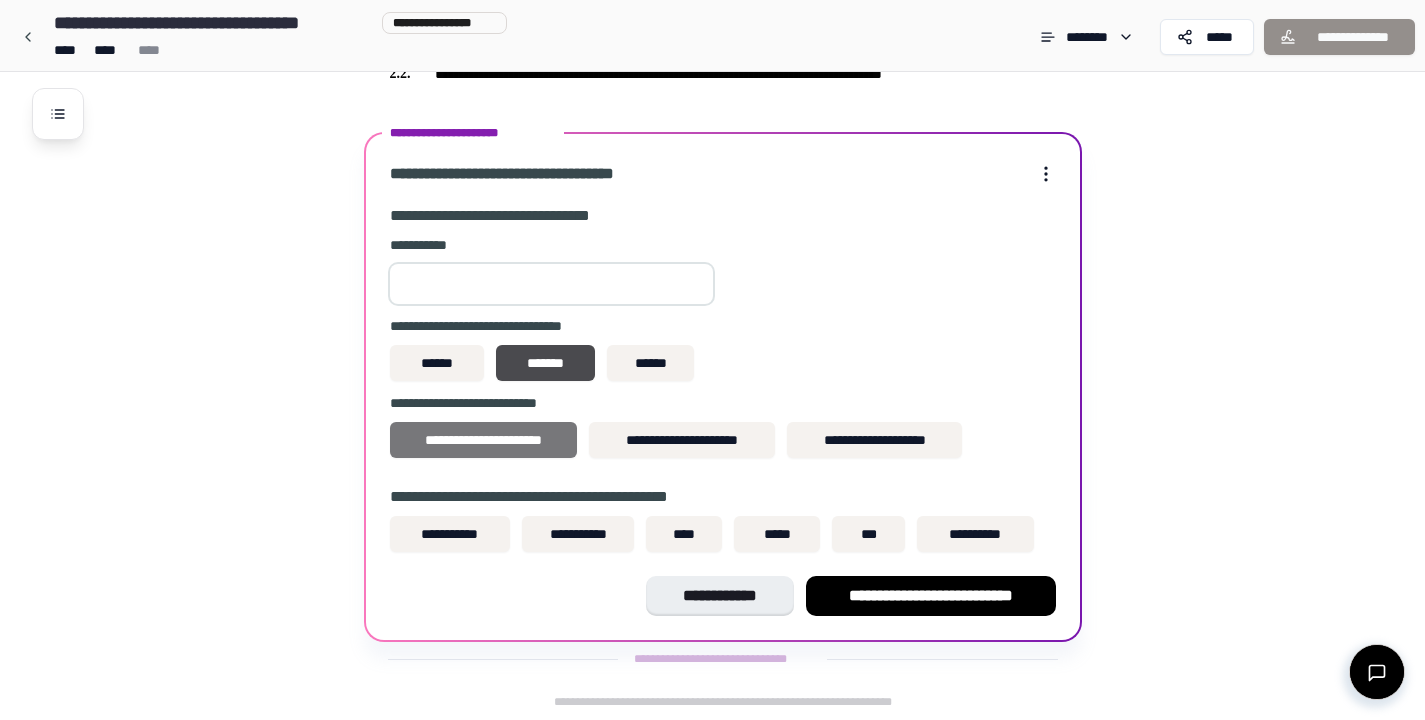 click on "**********" at bounding box center [483, 440] 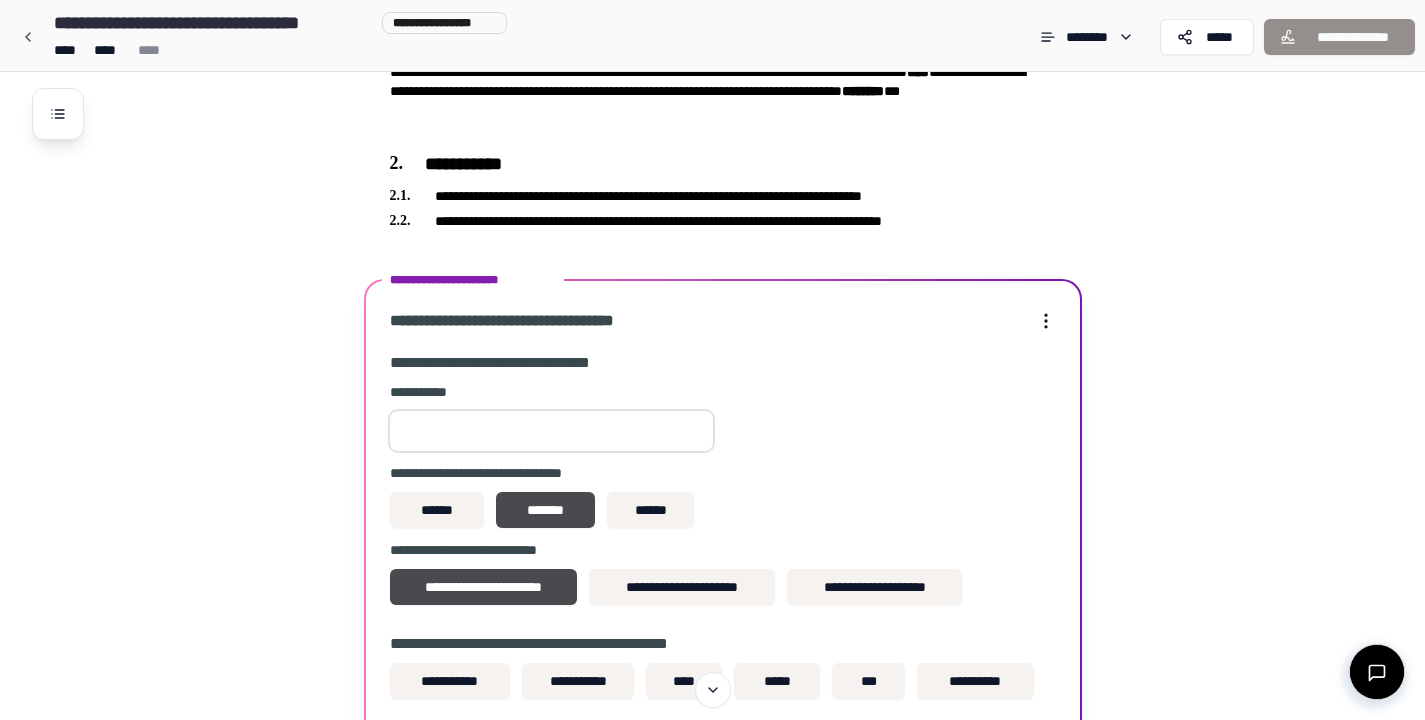 scroll, scrollTop: 280, scrollLeft: 0, axis: vertical 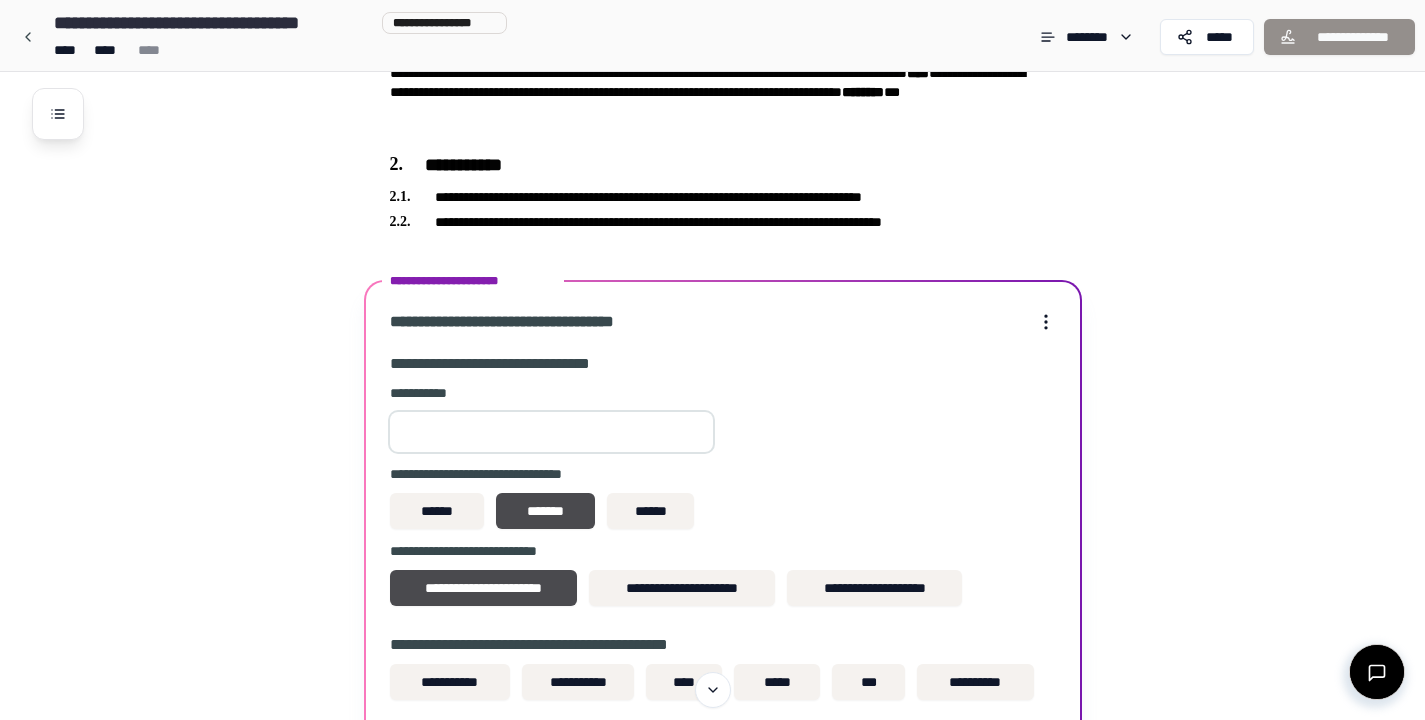 click on "**" at bounding box center [551, 432] 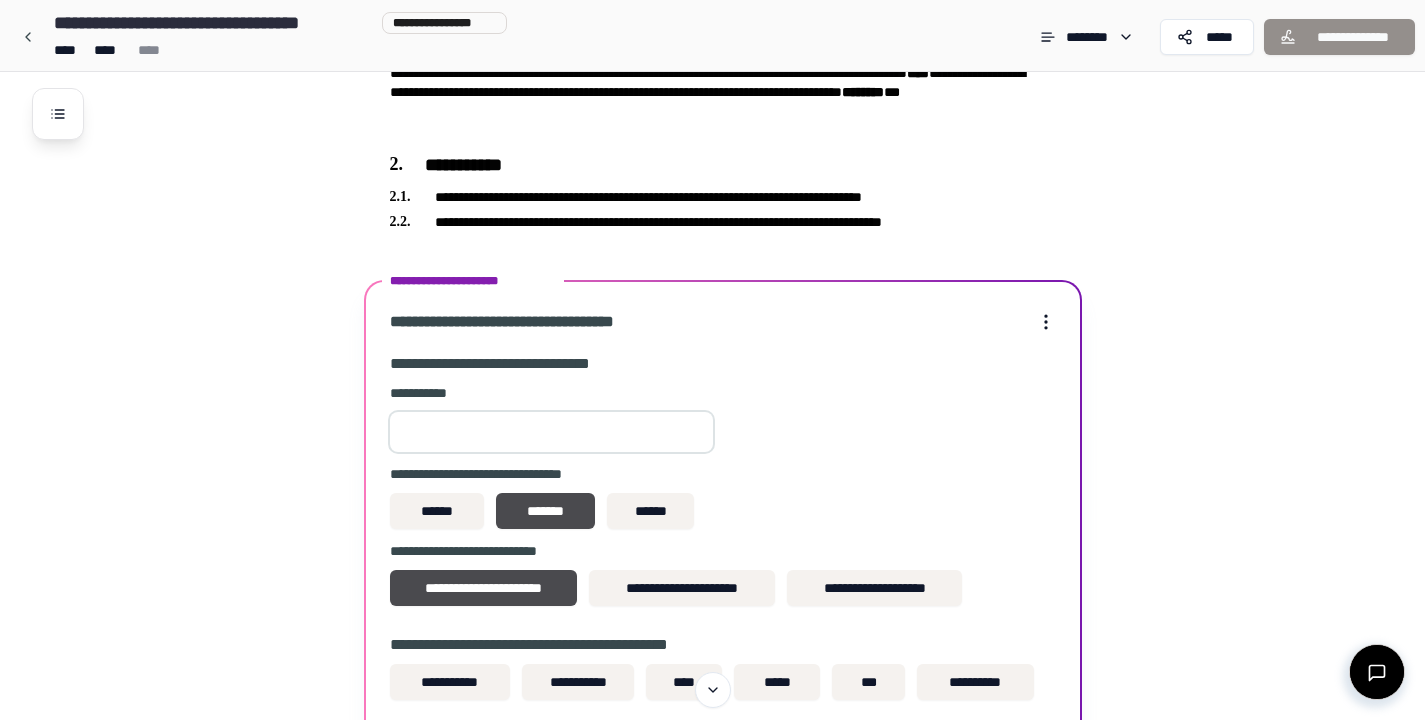 click on "****" at bounding box center [551, 432] 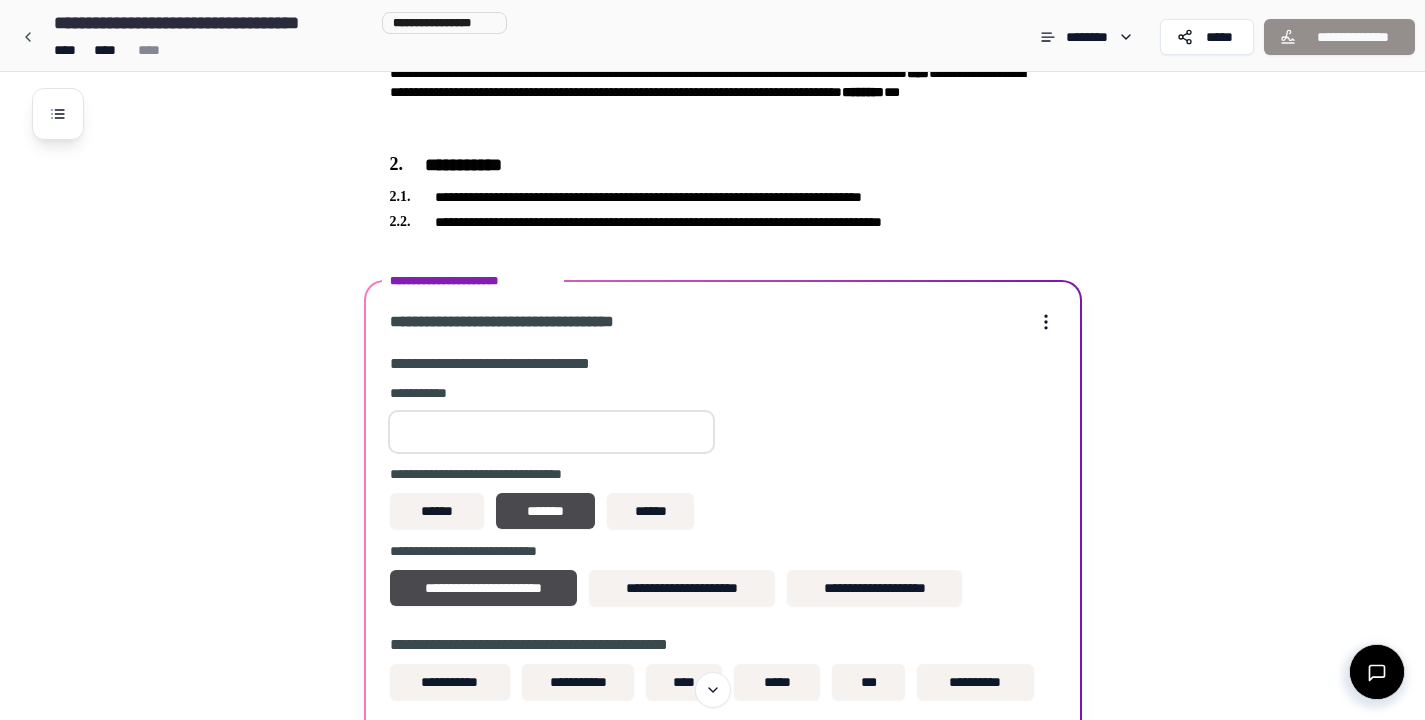 click on "****" at bounding box center (551, 432) 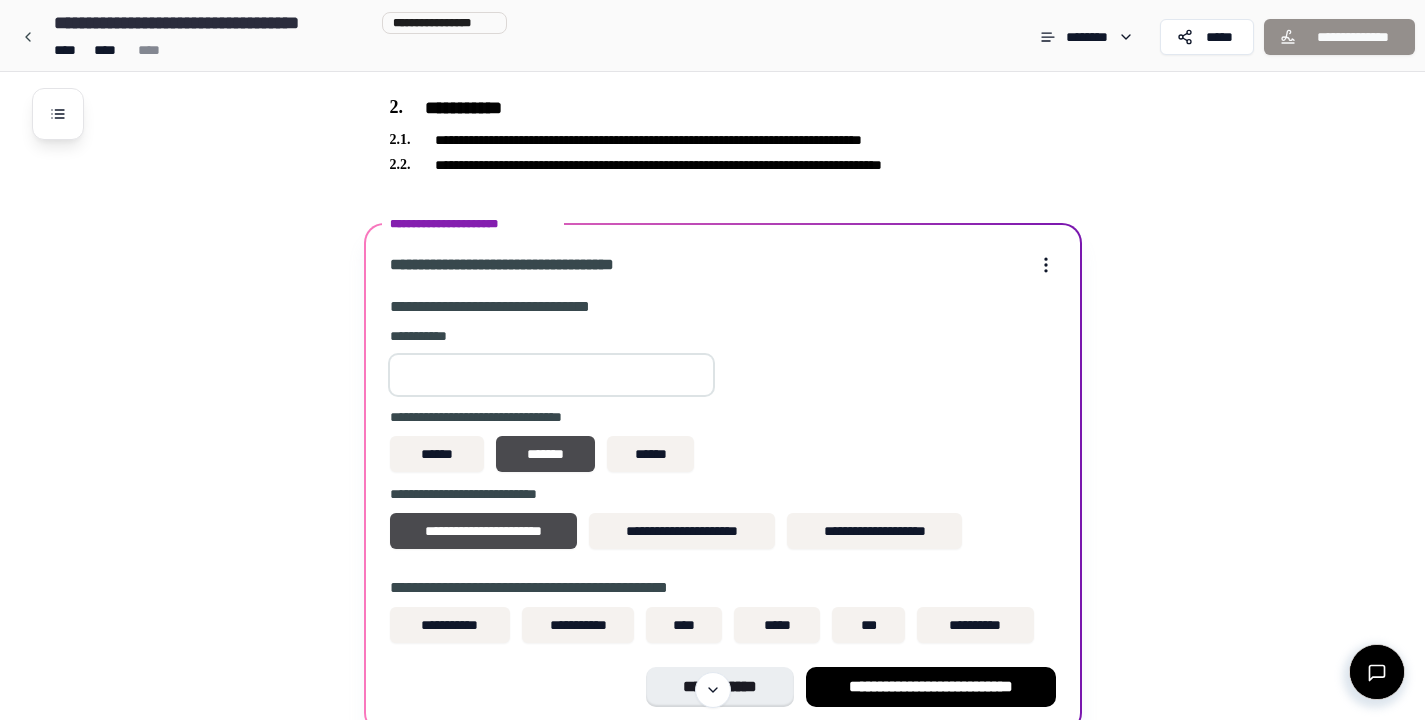 scroll, scrollTop: 337, scrollLeft: 0, axis: vertical 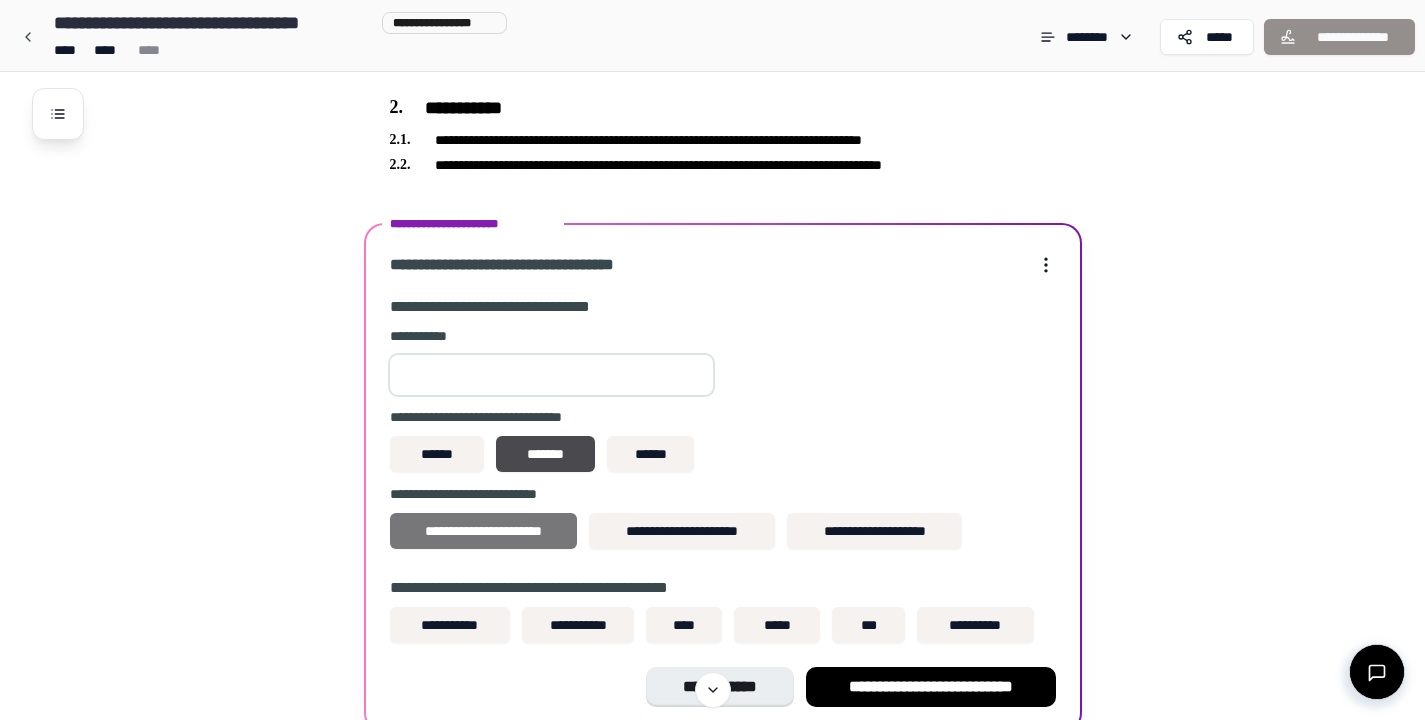 click on "**********" at bounding box center [483, 531] 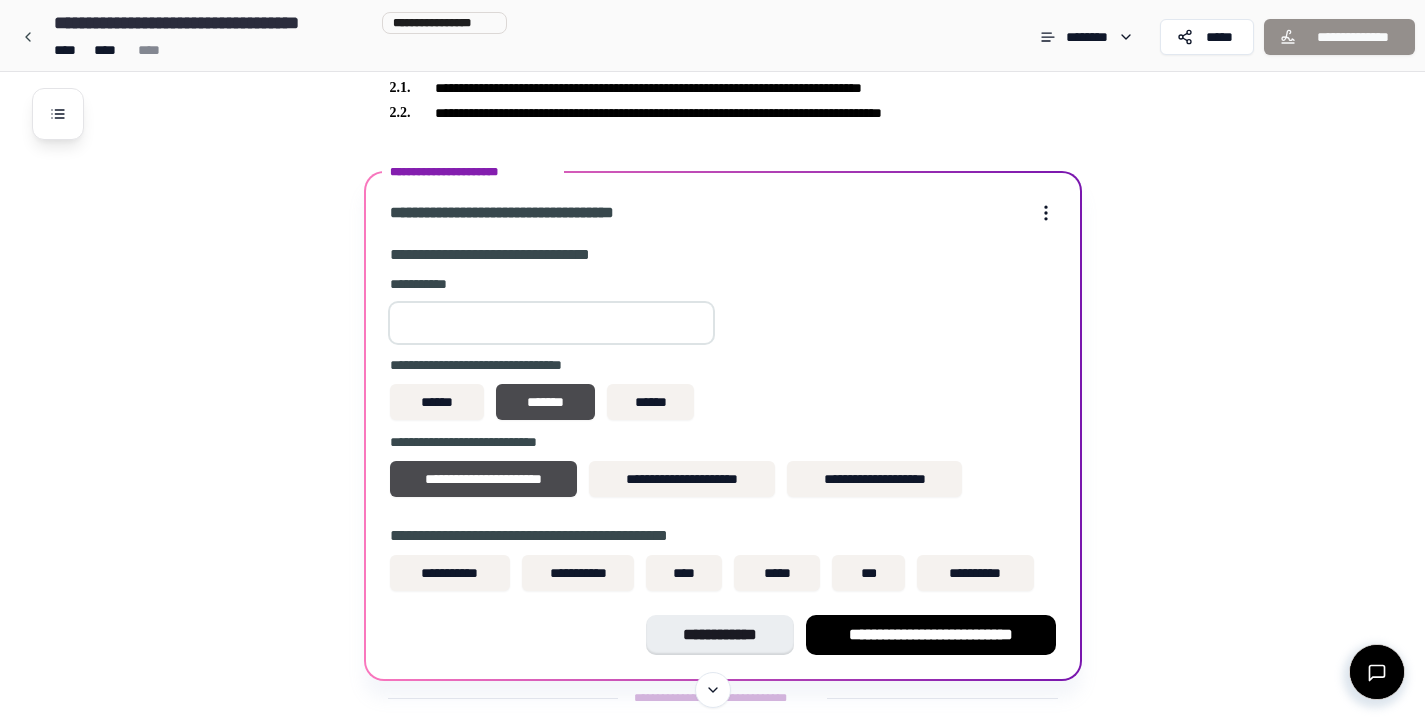 scroll, scrollTop: 392, scrollLeft: 0, axis: vertical 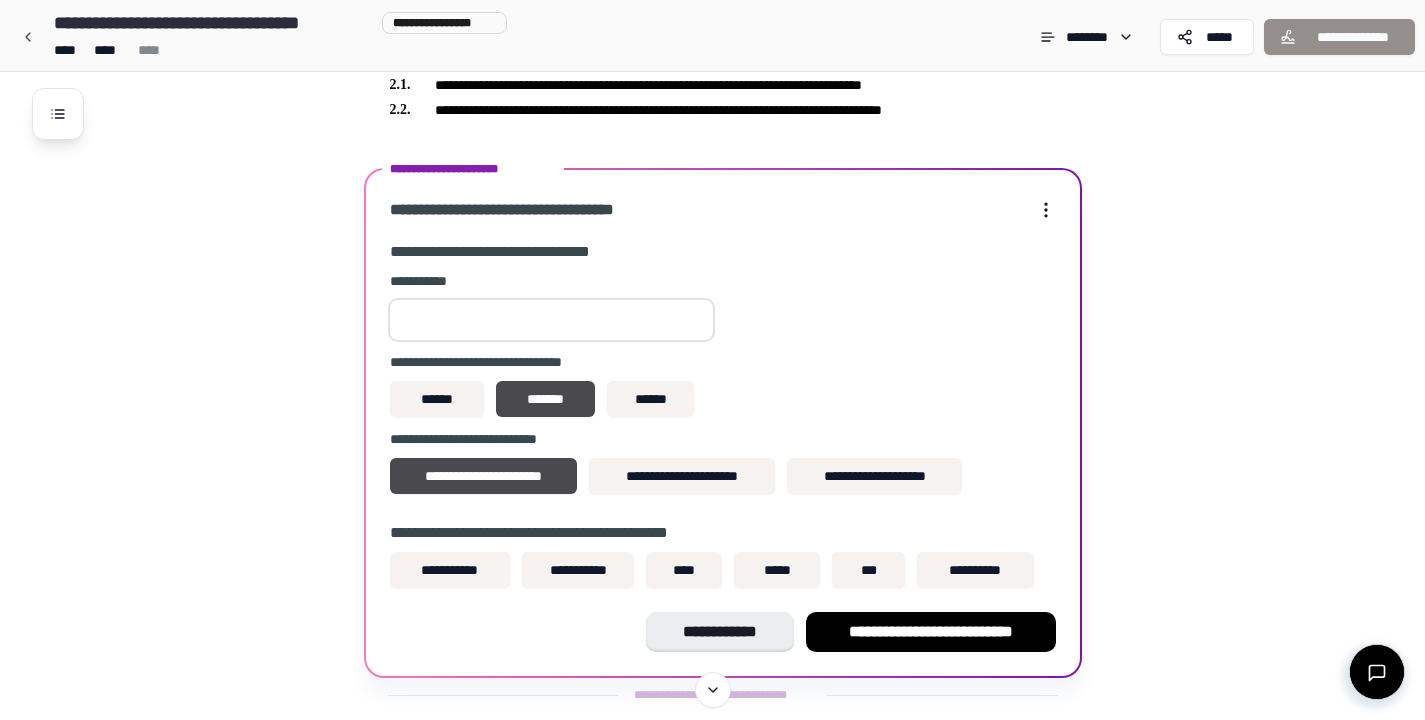 click on "****" at bounding box center (551, 320) 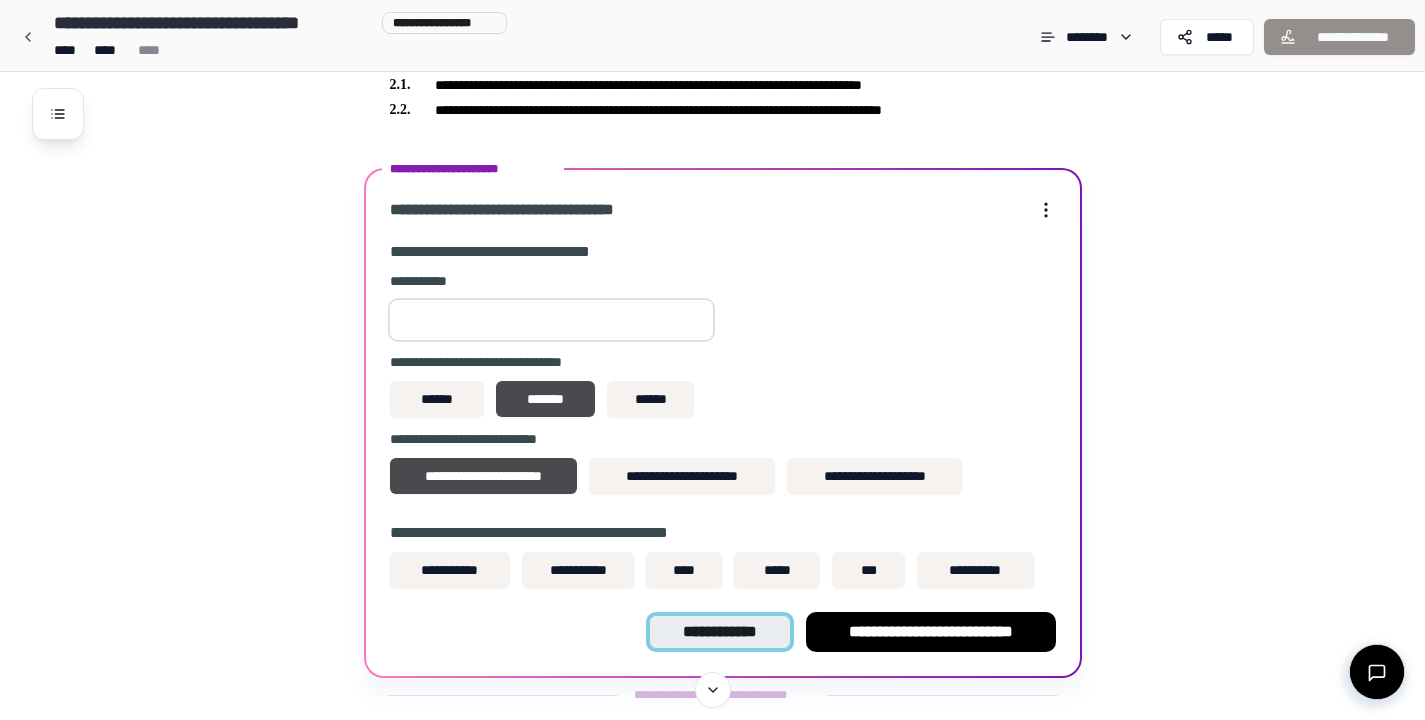 type on "******" 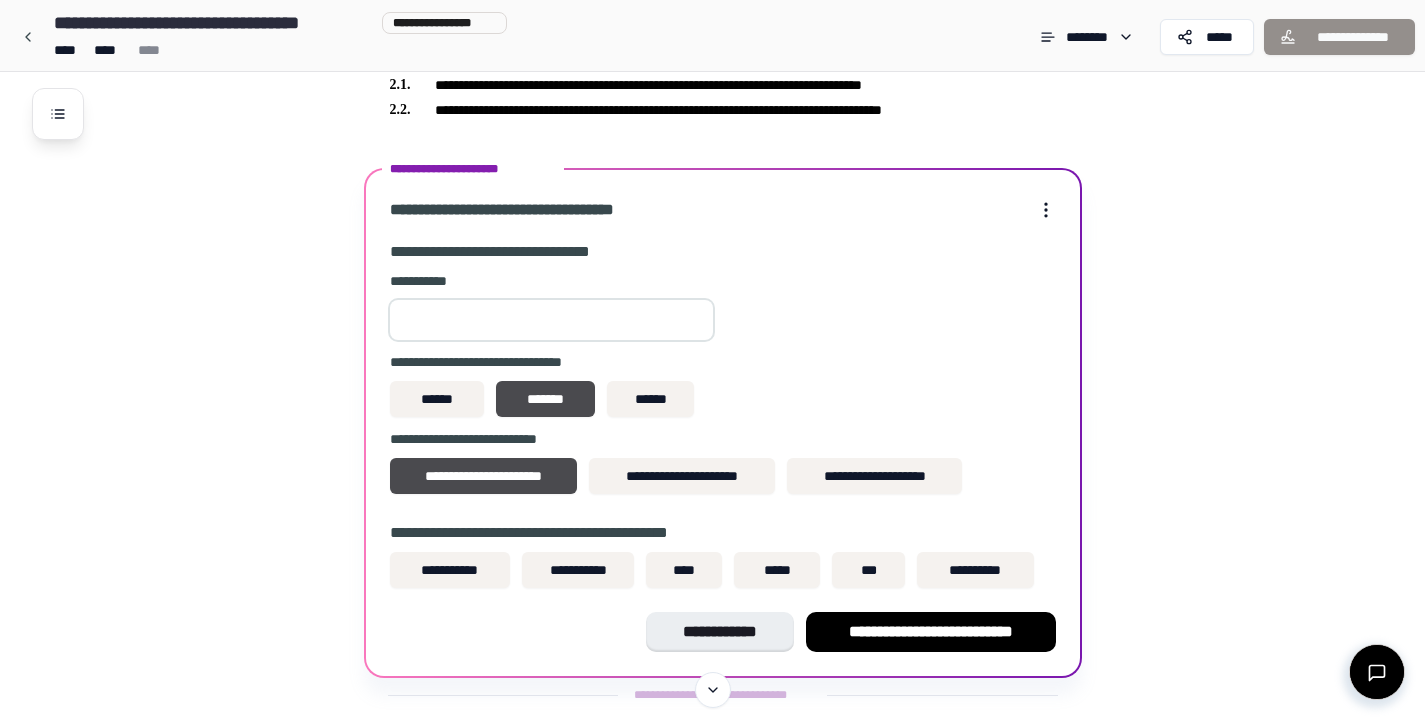 click on "**********" at bounding box center (719, 632) 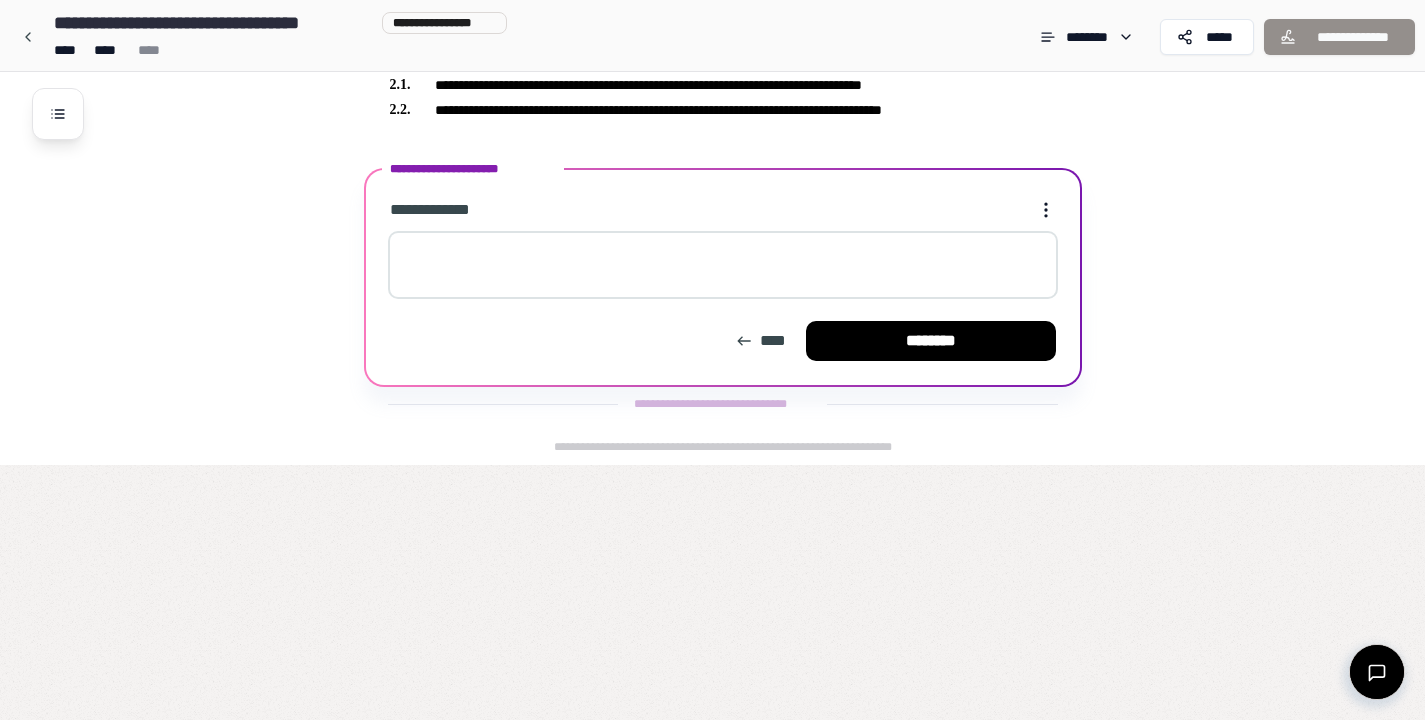 scroll, scrollTop: 137, scrollLeft: 0, axis: vertical 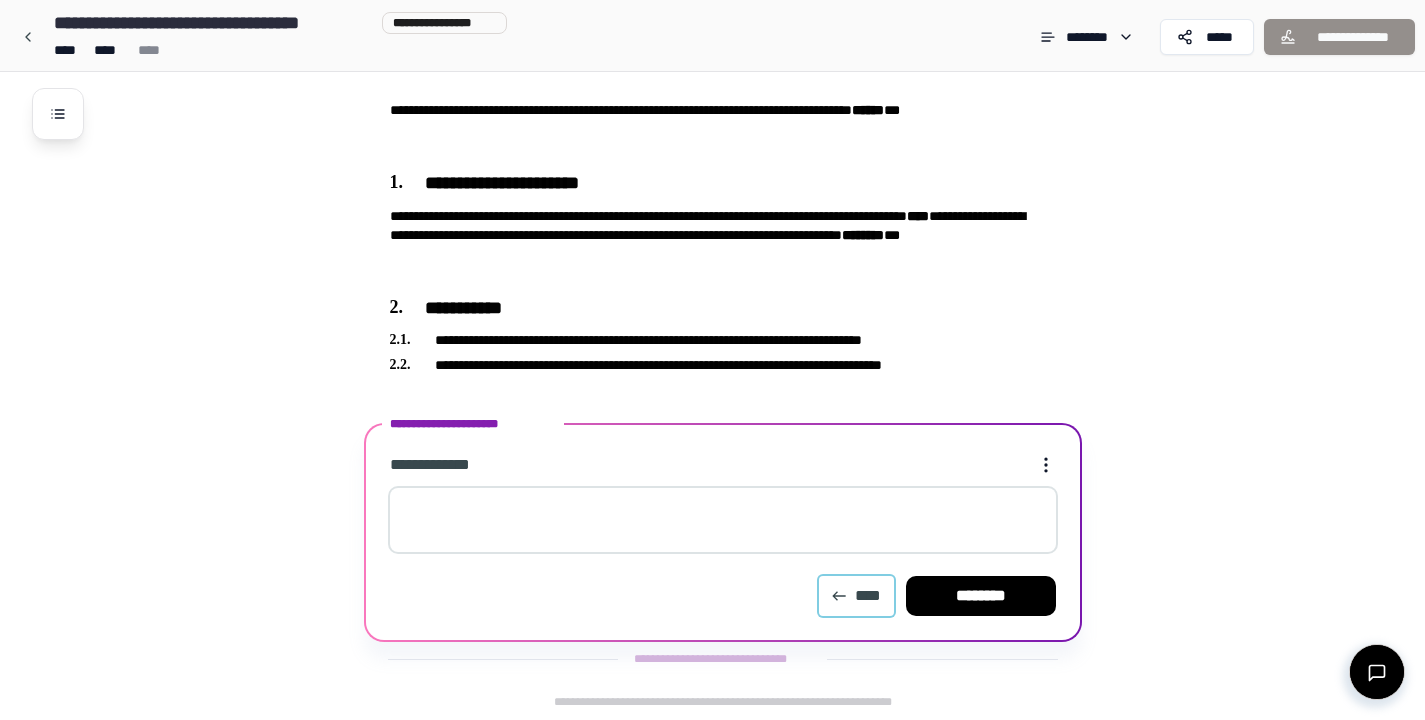 click on "****" at bounding box center (856, 596) 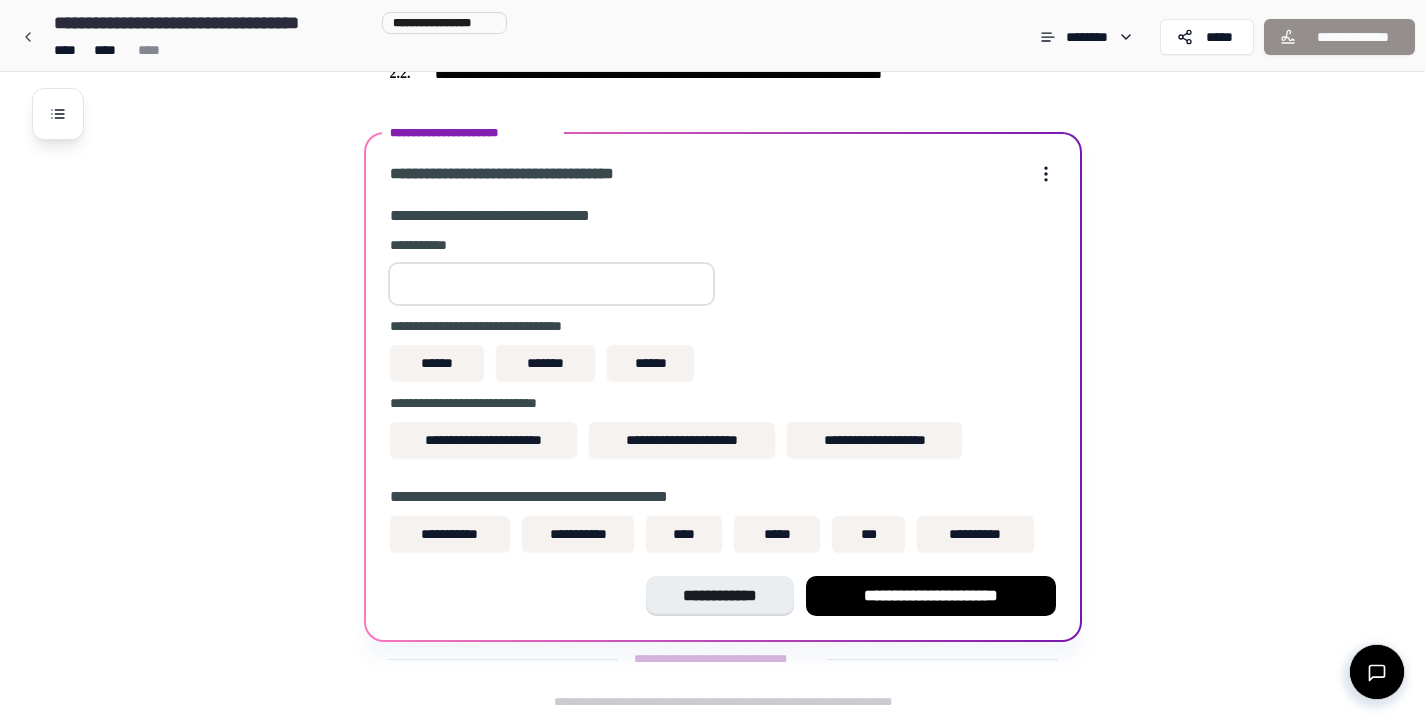 click at bounding box center [551, 284] 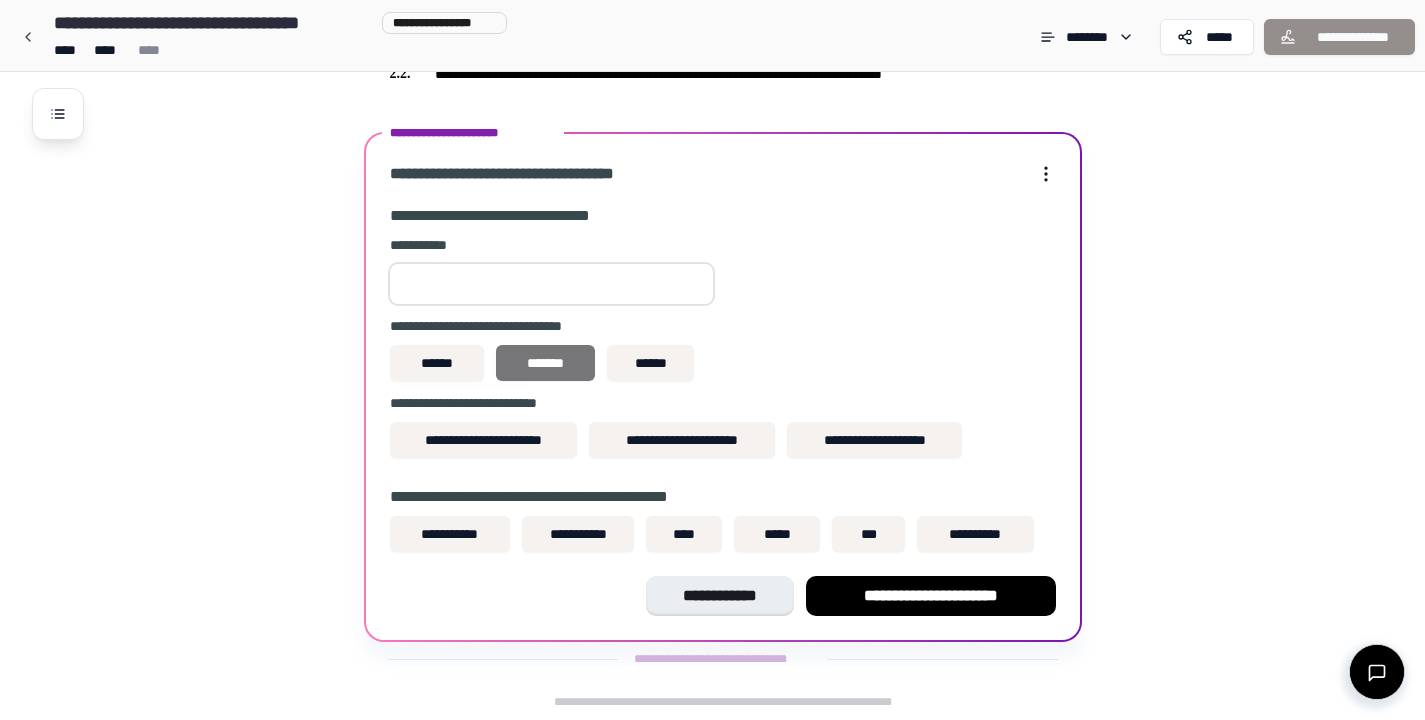 click on "*******" at bounding box center [546, 363] 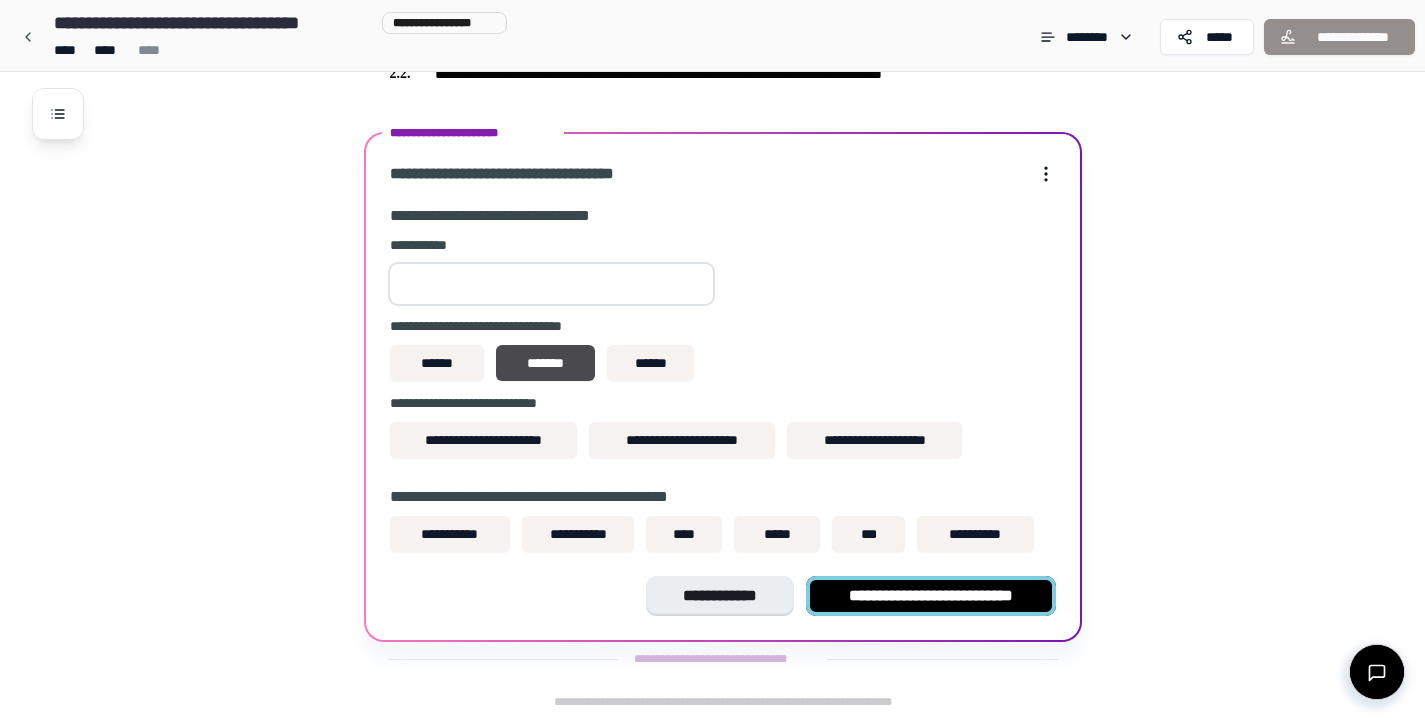 click on "**********" at bounding box center [931, 596] 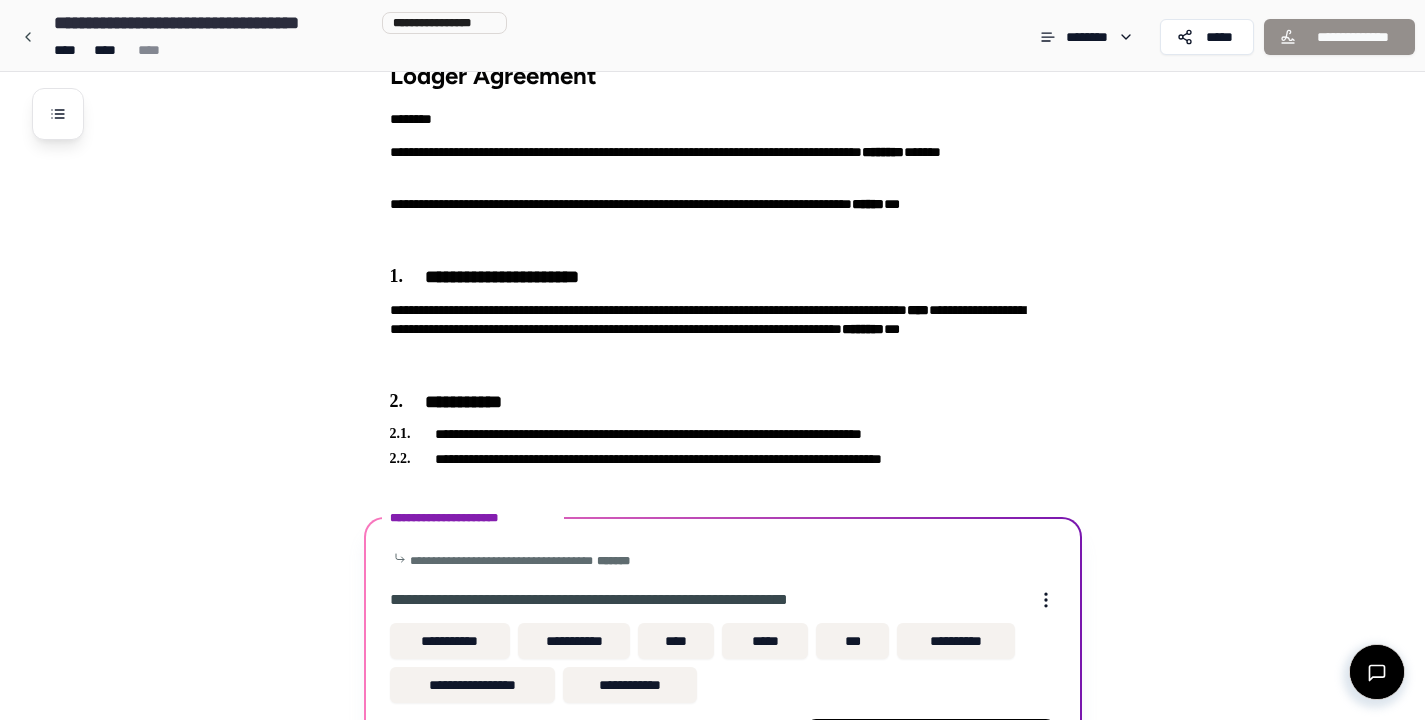 scroll, scrollTop: 186, scrollLeft: 0, axis: vertical 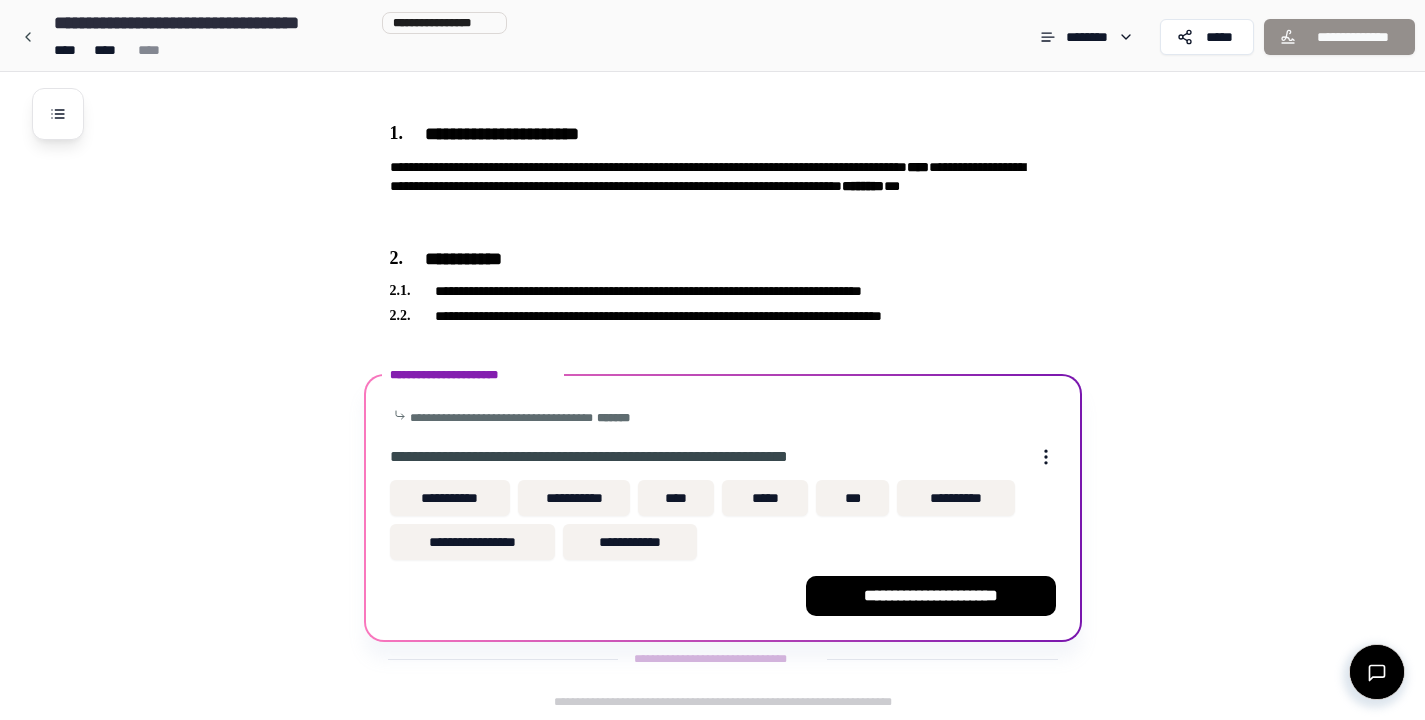 click on "**********" at bounding box center [712, 267] 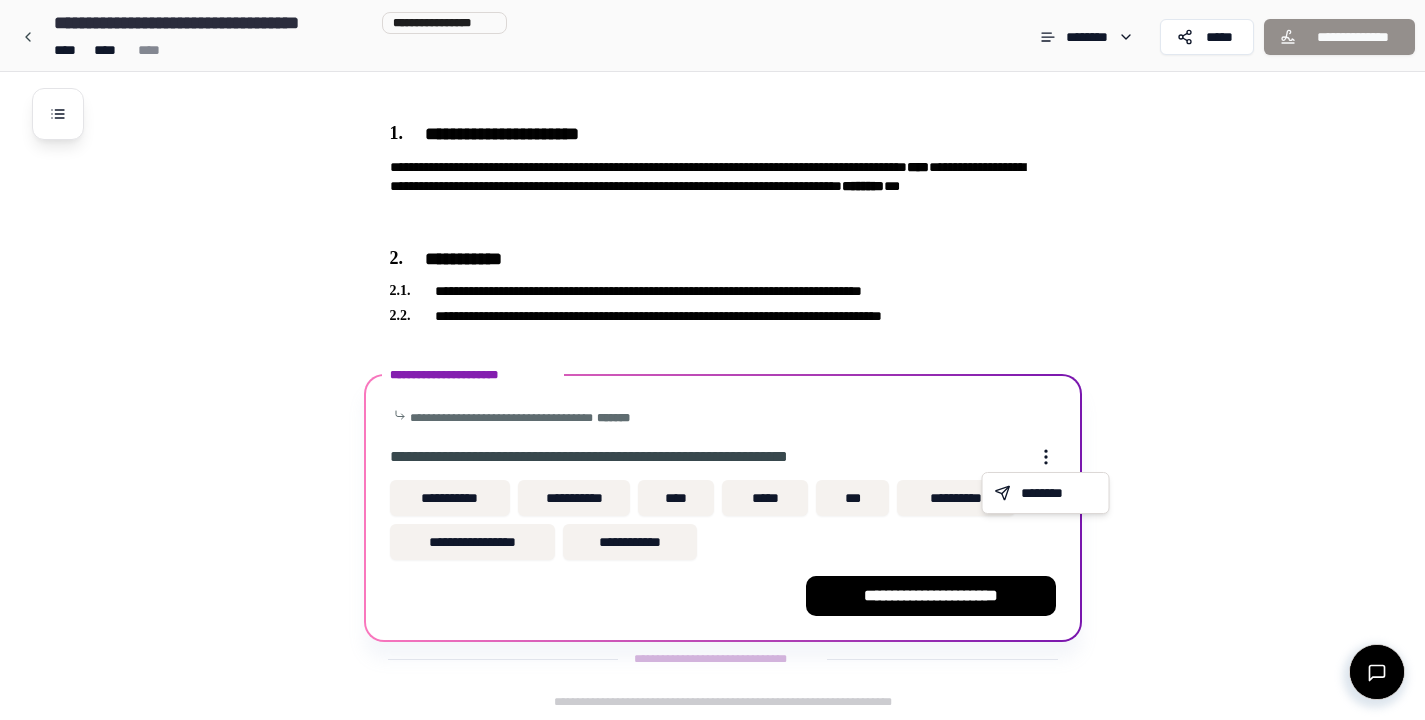 click on "**********" at bounding box center (712, 267) 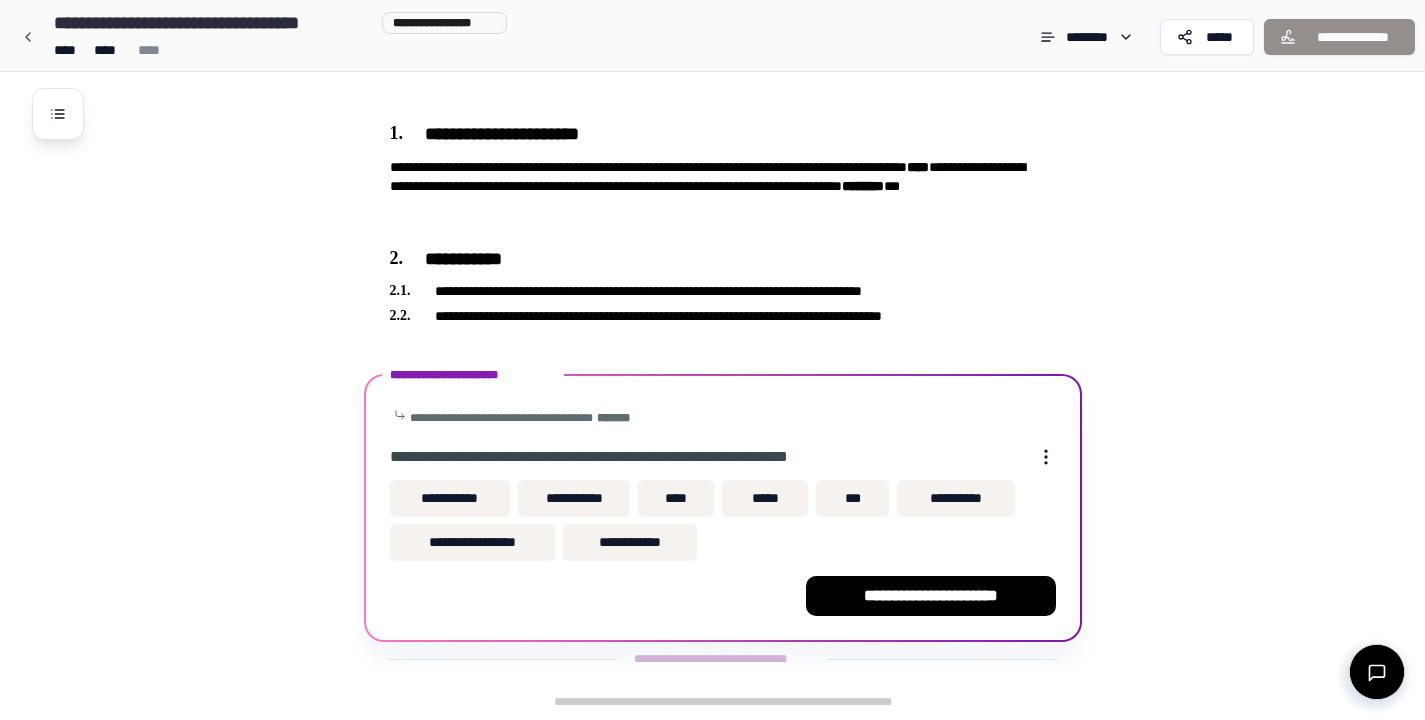 click on "**********" at bounding box center (712, 267) 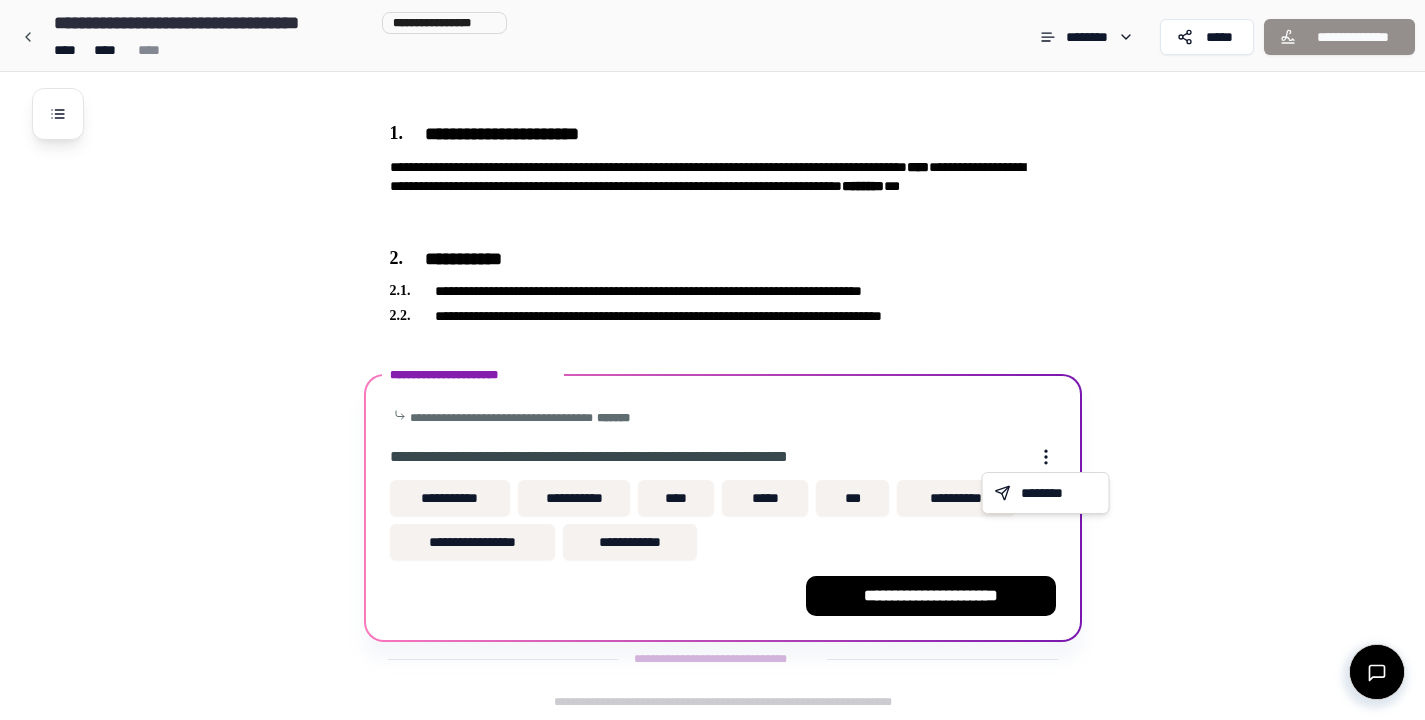 click on "**********" at bounding box center (712, 267) 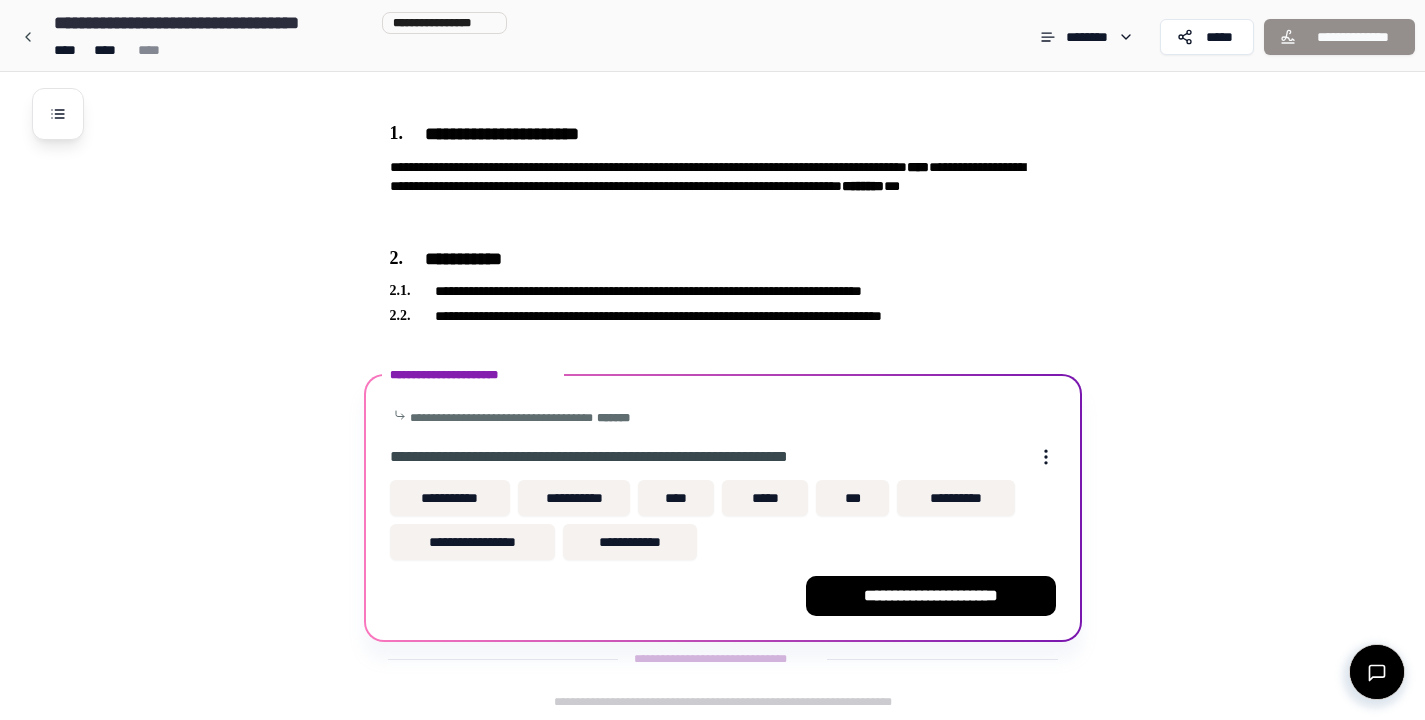 click on "**********" at bounding box center (501, 418) 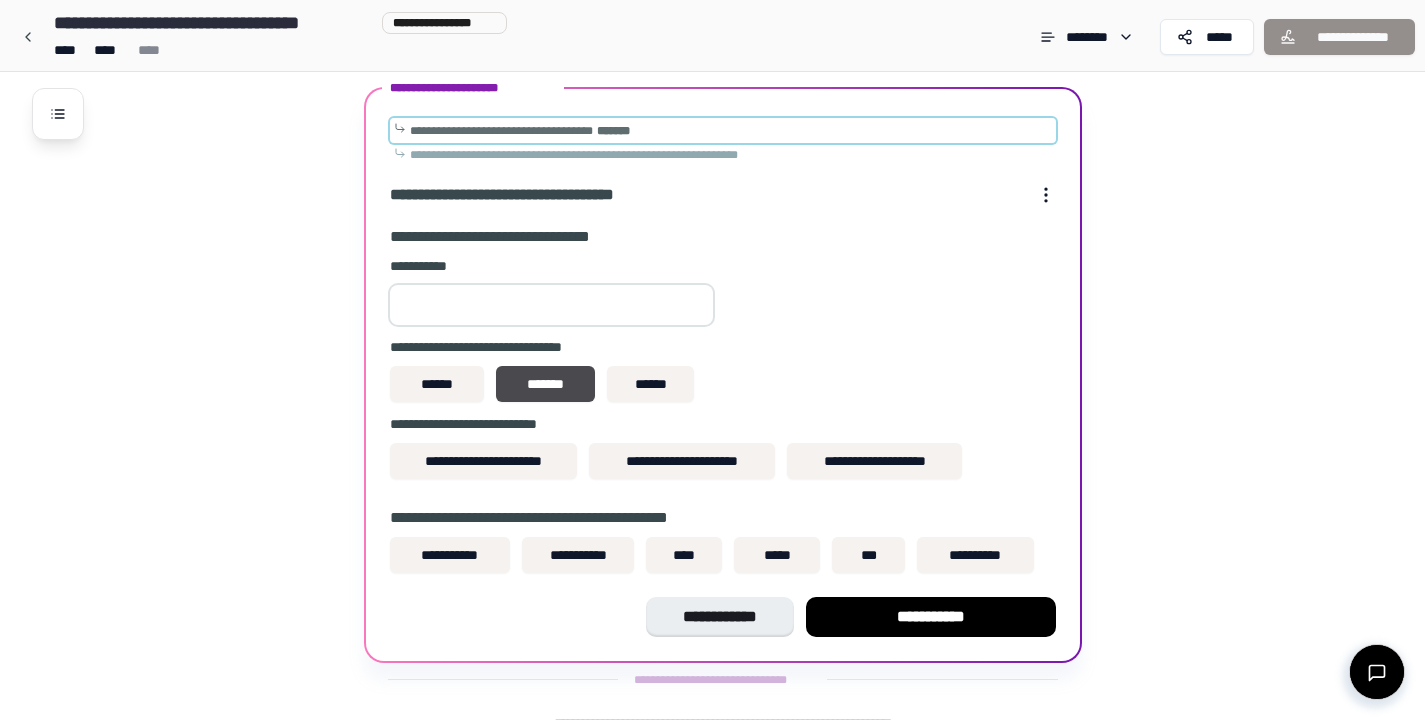 scroll, scrollTop: 474, scrollLeft: 0, axis: vertical 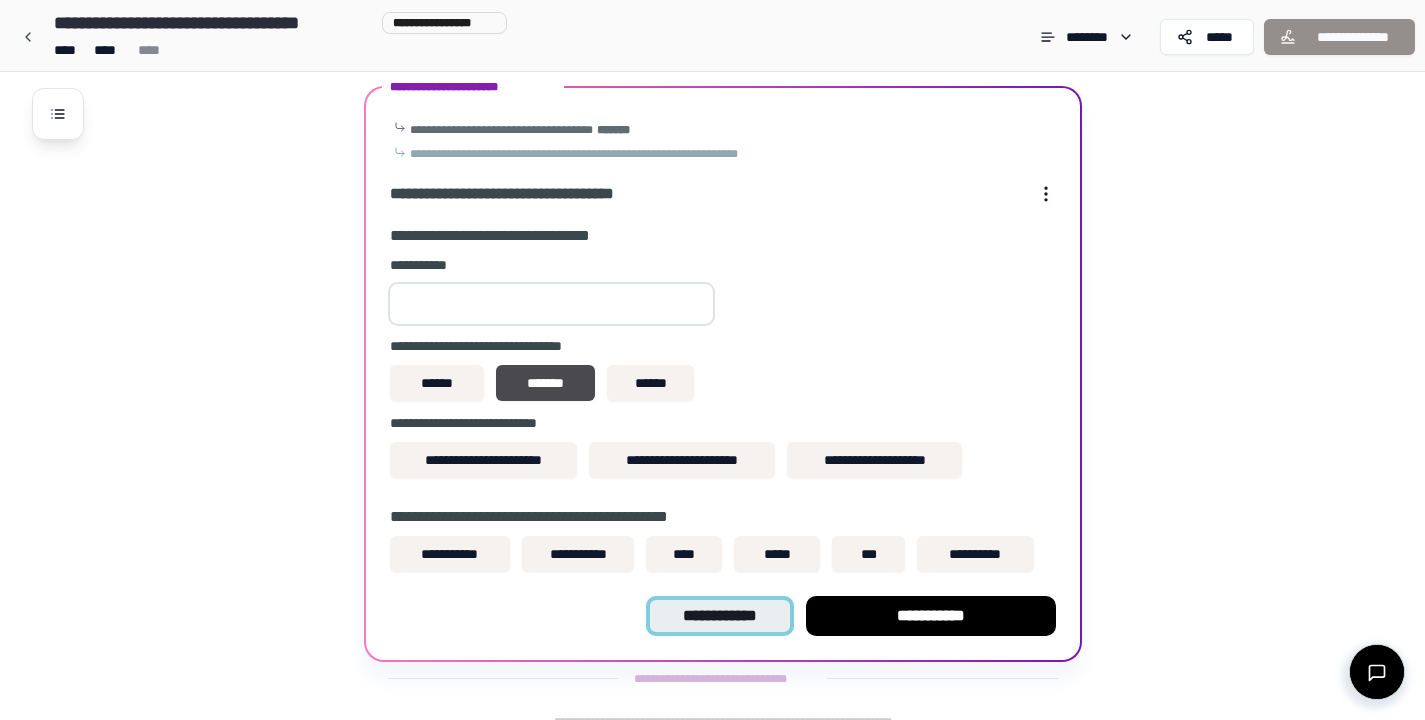 click on "**********" at bounding box center (719, 616) 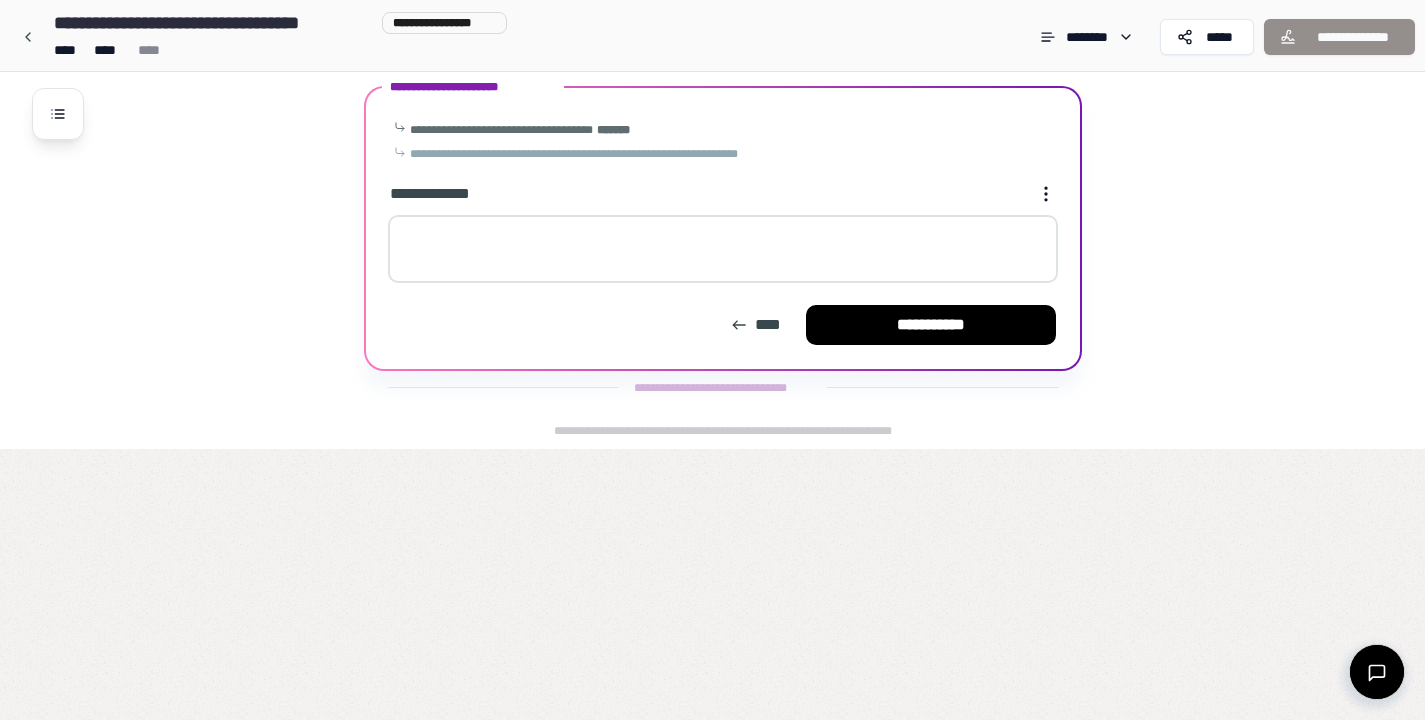 scroll, scrollTop: 203, scrollLeft: 0, axis: vertical 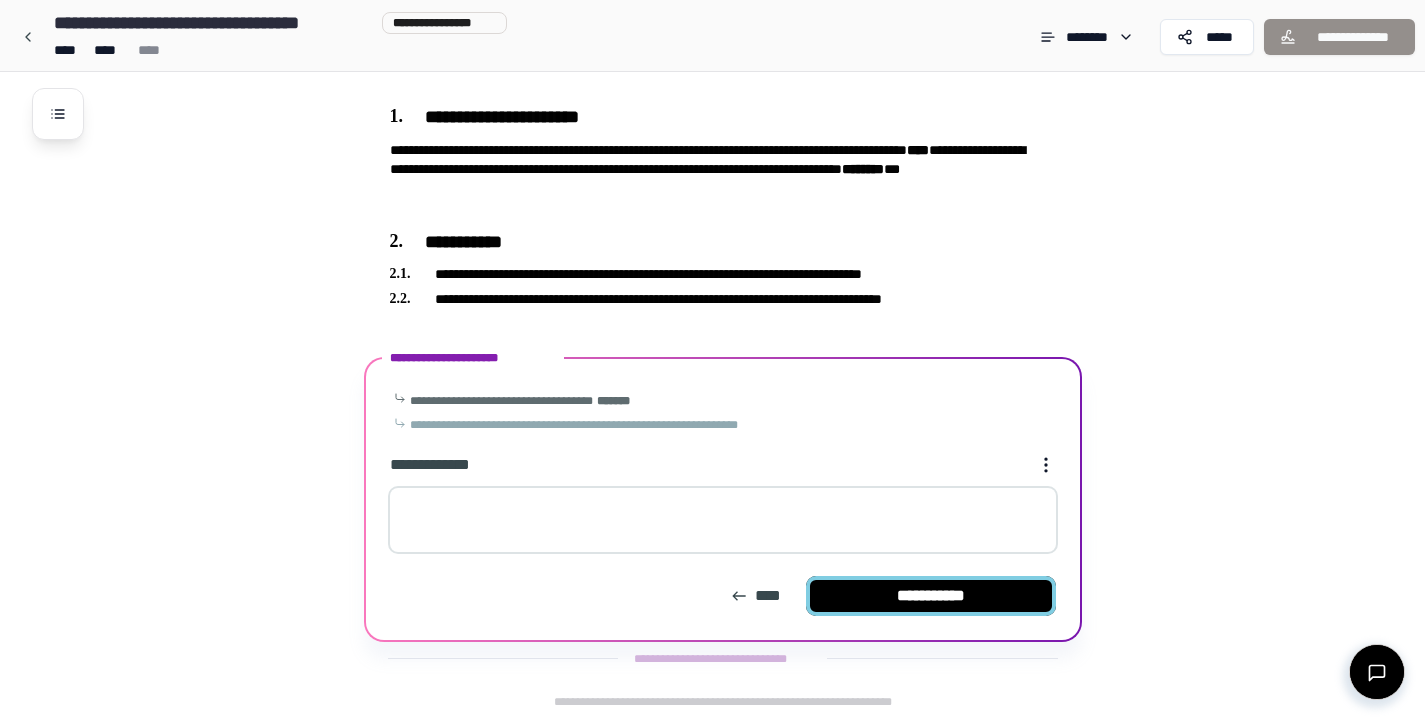 click on "**********" at bounding box center [931, 596] 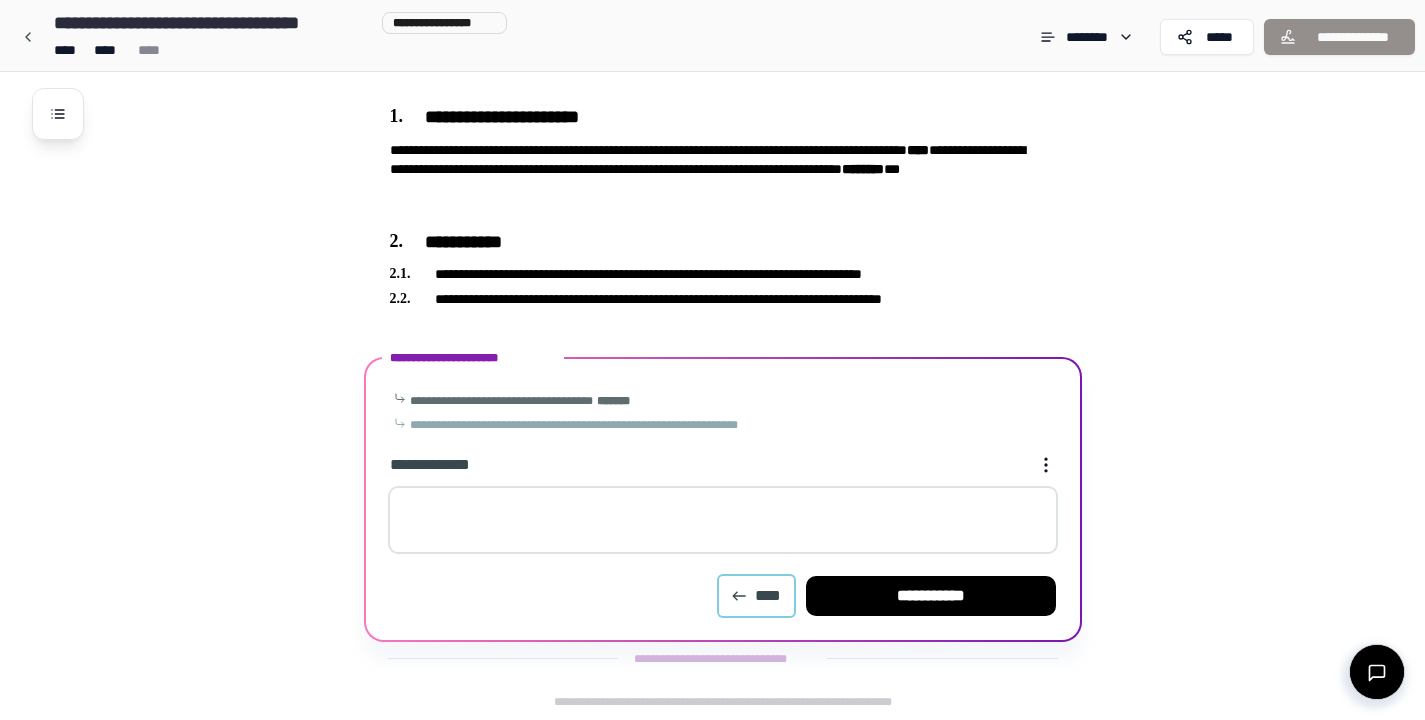 click on "****" at bounding box center [756, 596] 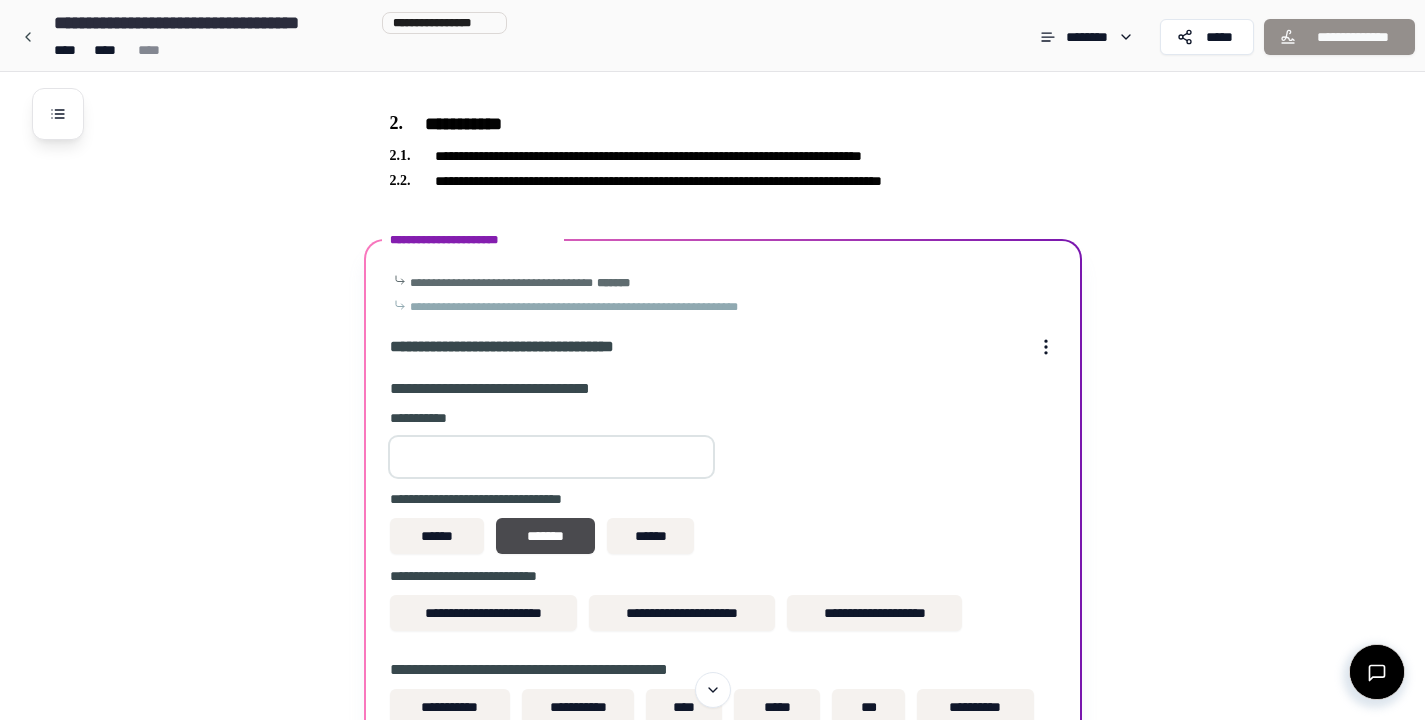 scroll, scrollTop: 290, scrollLeft: 0, axis: vertical 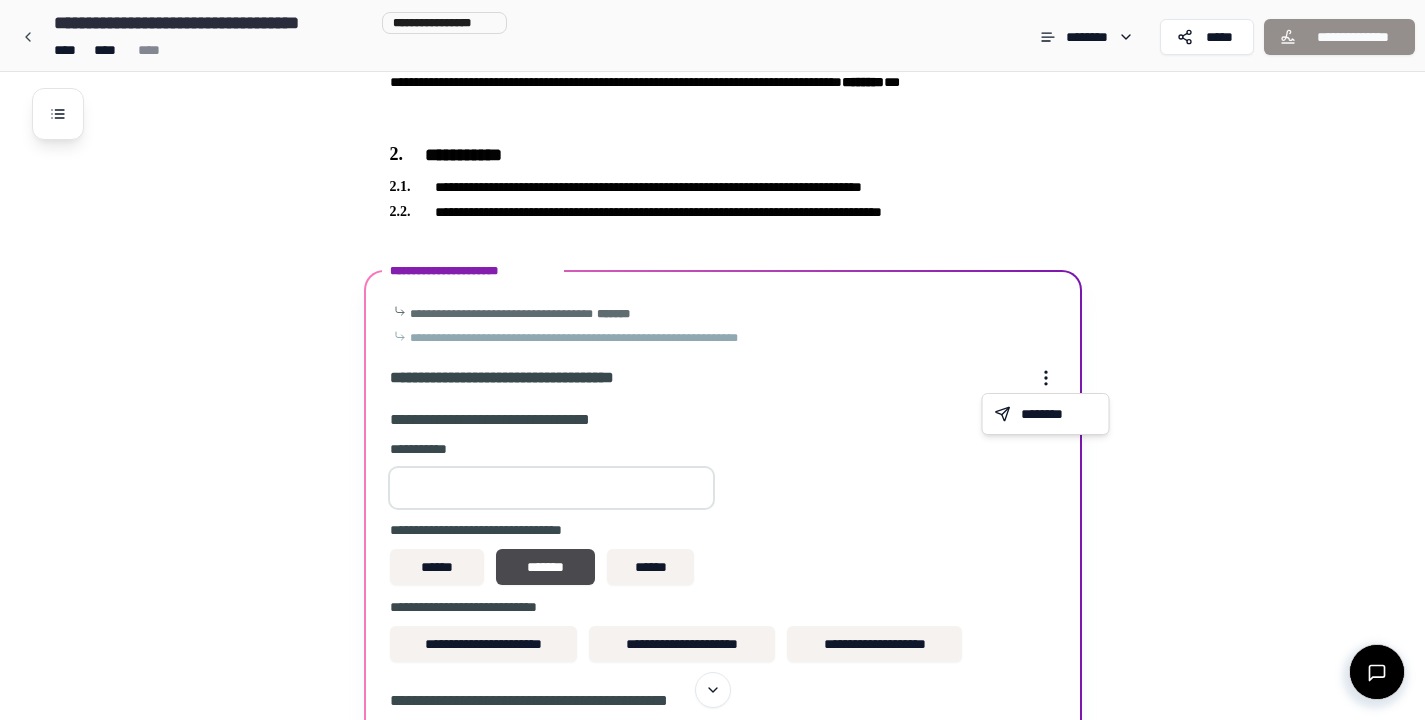 click on "**********" at bounding box center (712, 317) 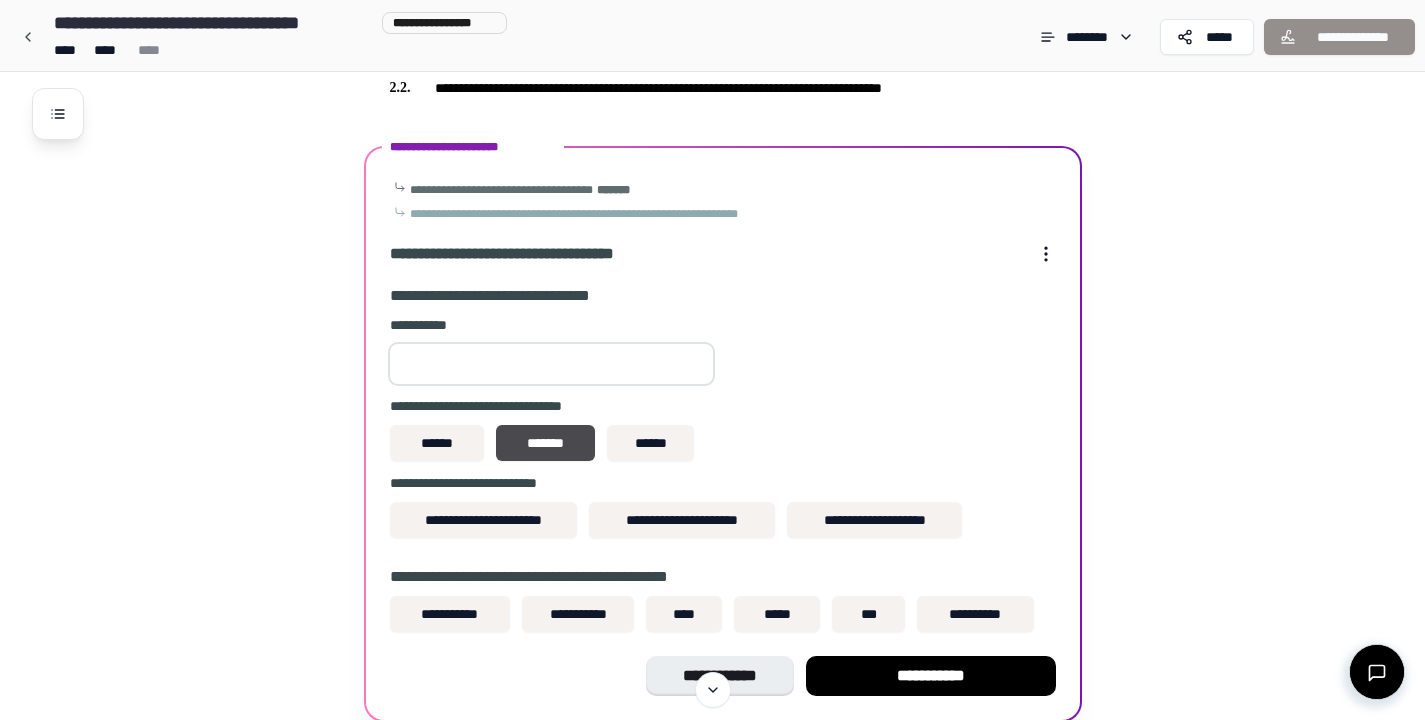 scroll, scrollTop: 415, scrollLeft: 0, axis: vertical 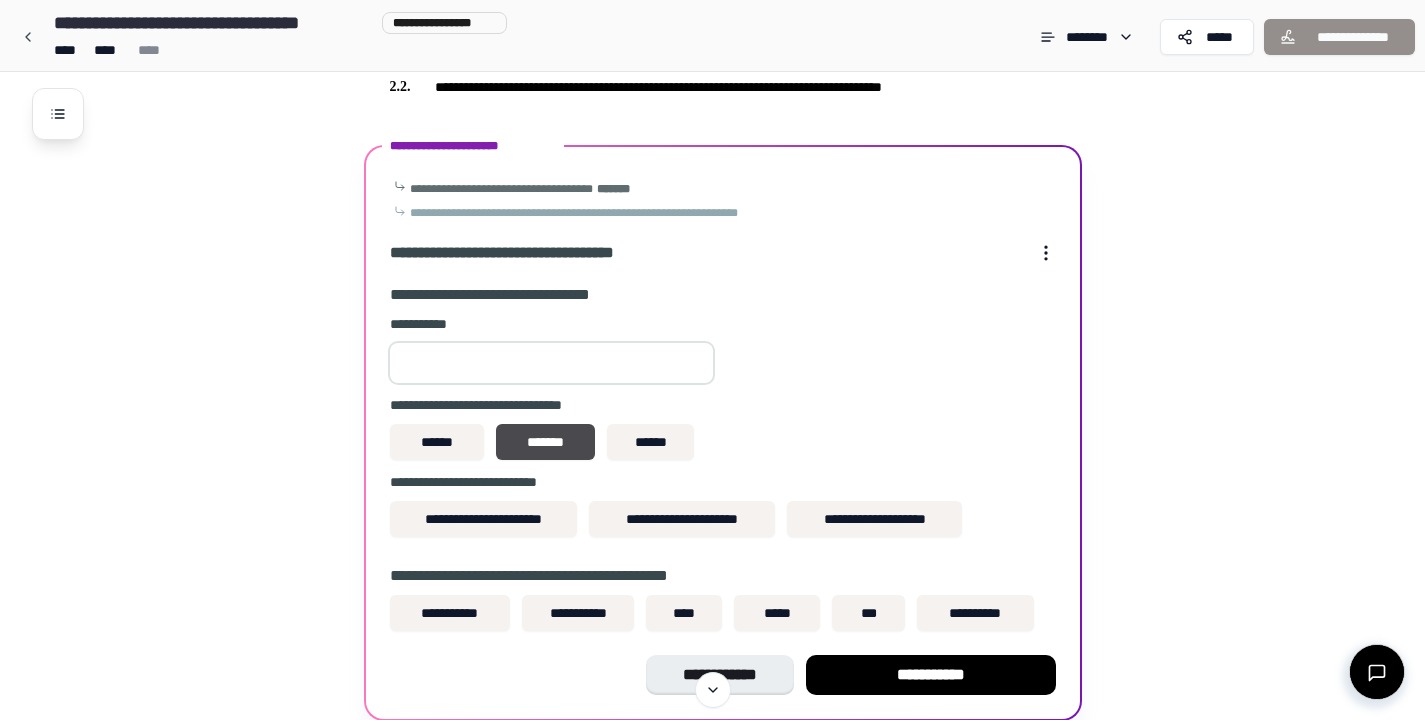 click at bounding box center (551, 363) 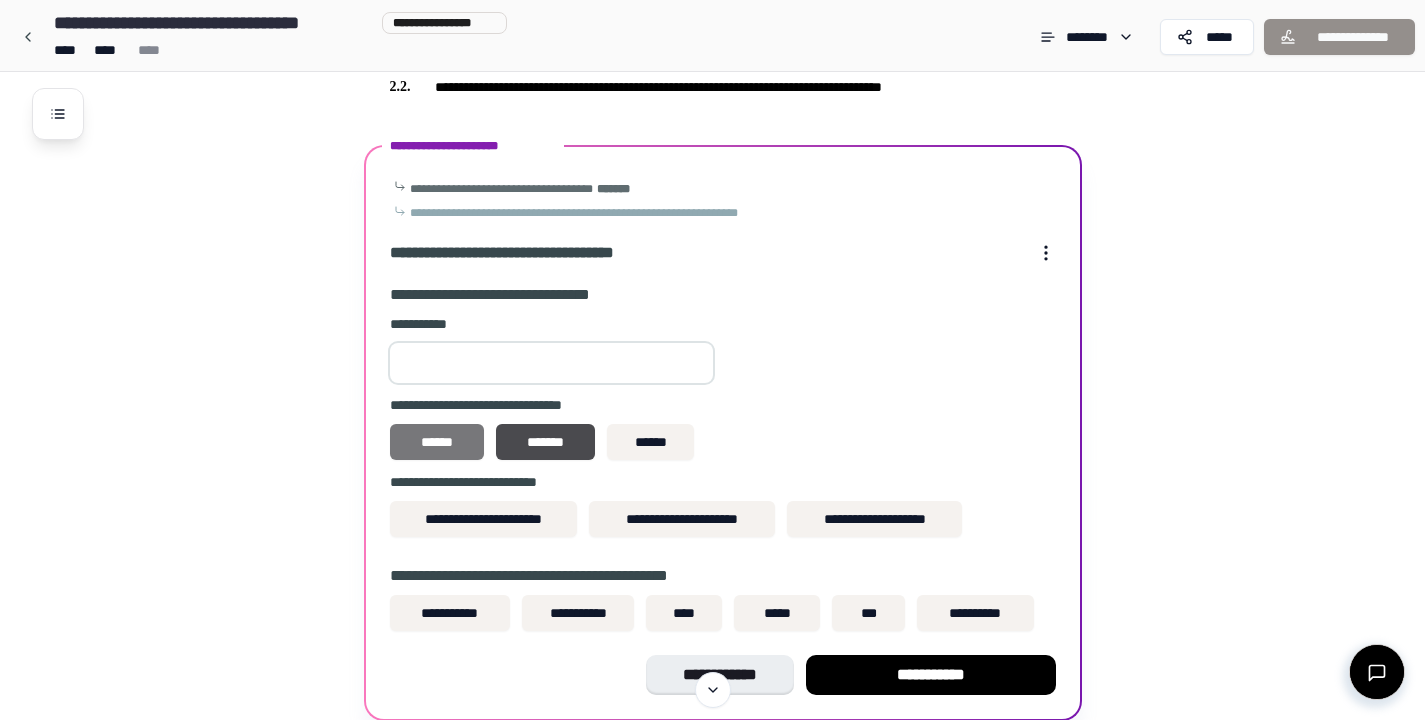 type on "******" 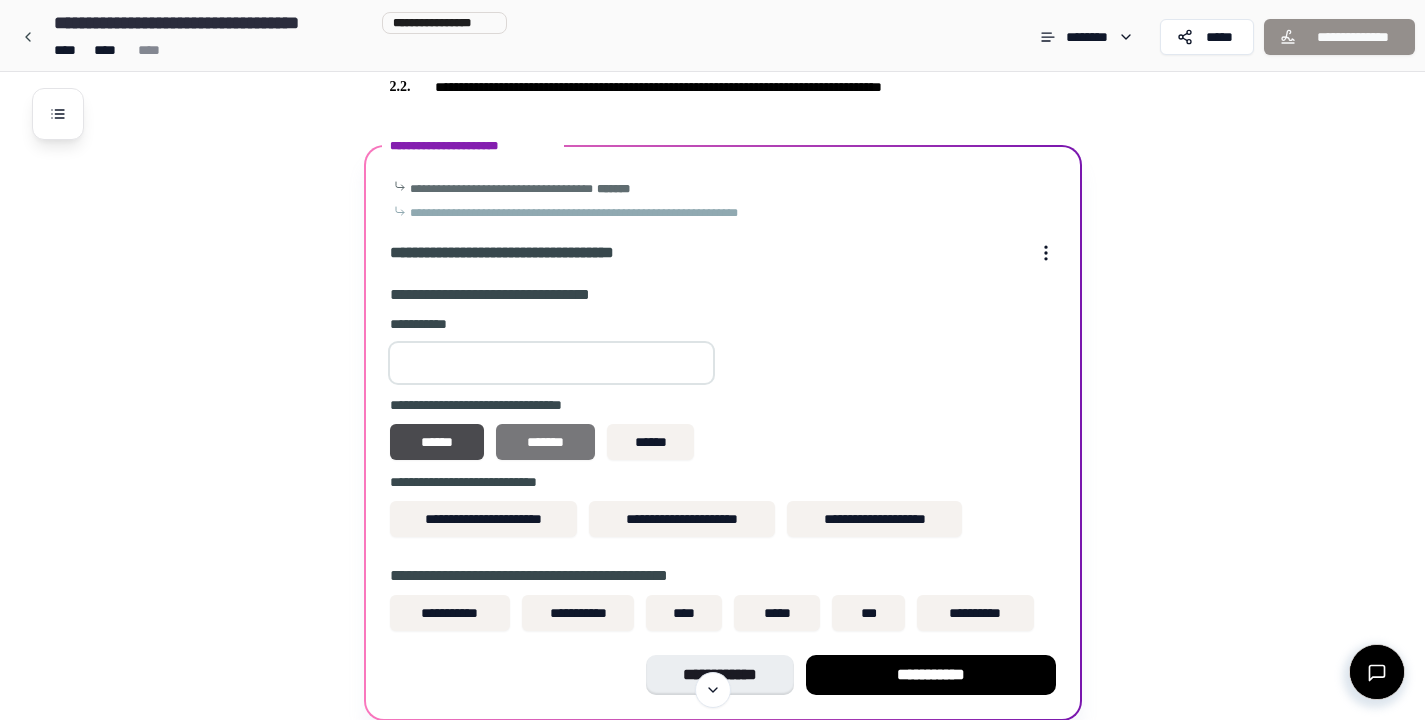 click on "*******" at bounding box center (546, 442) 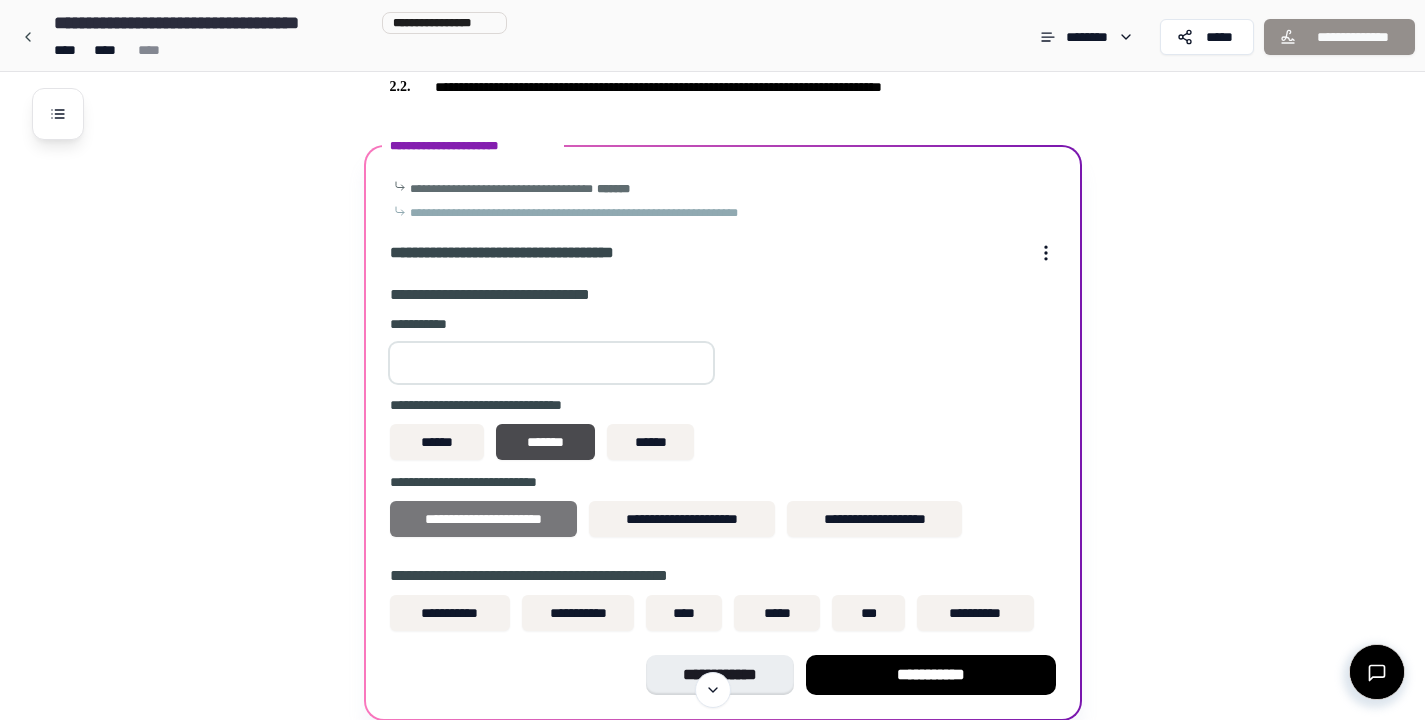 click on "**********" at bounding box center [483, 519] 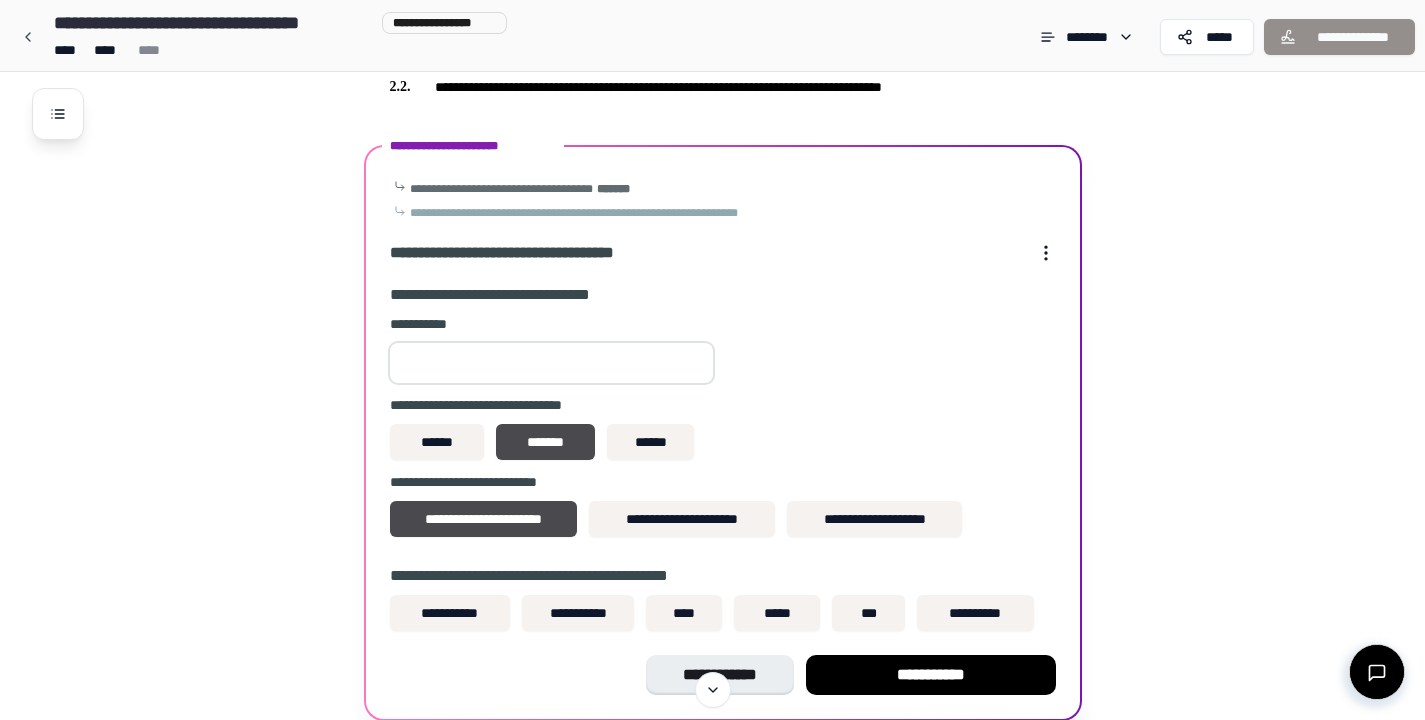 click on "******" at bounding box center [551, 363] 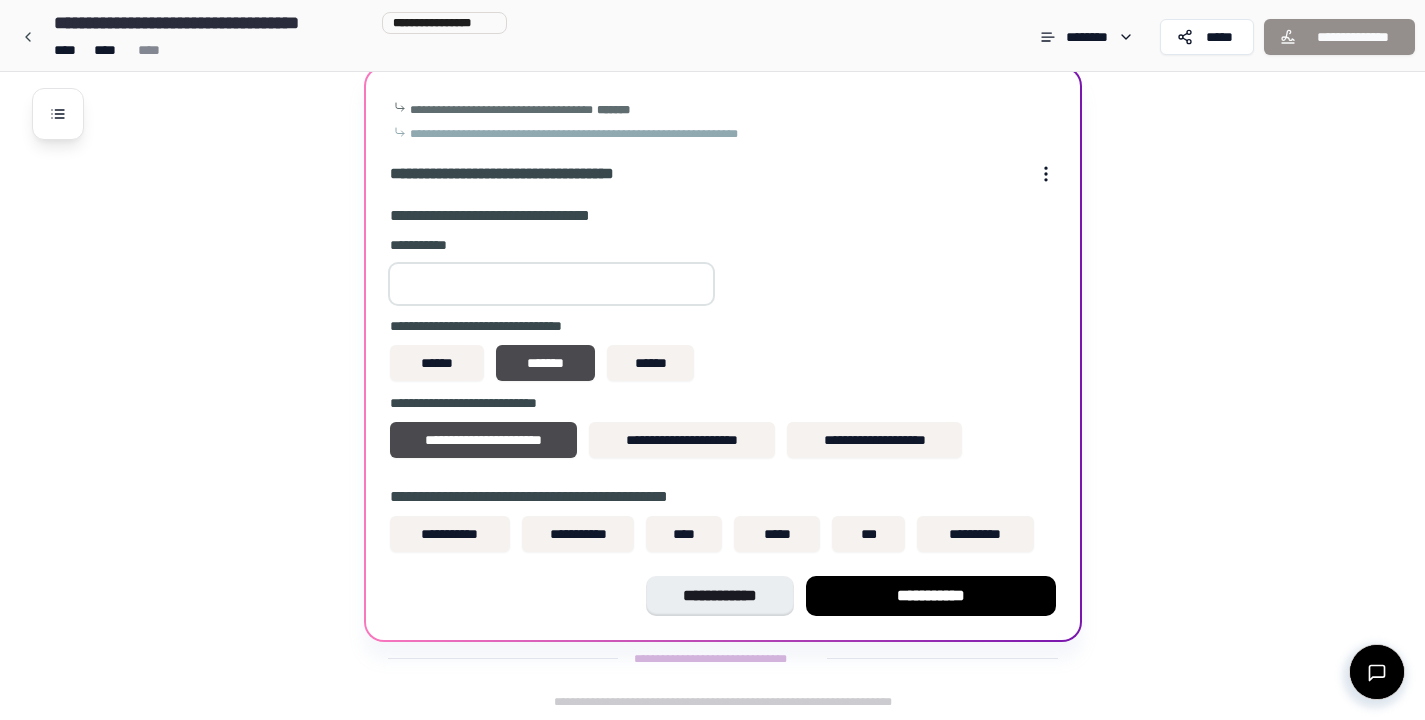 scroll, scrollTop: 490, scrollLeft: 0, axis: vertical 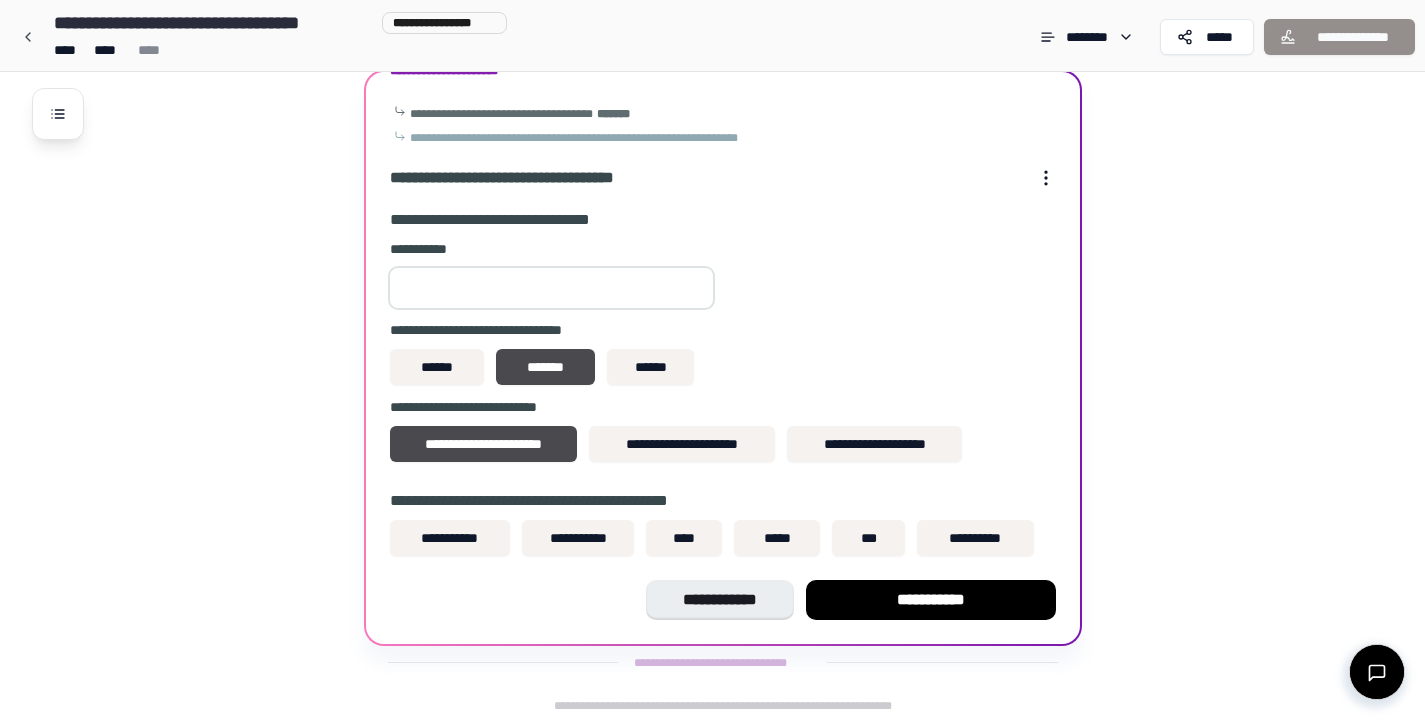 click at bounding box center [551, 288] 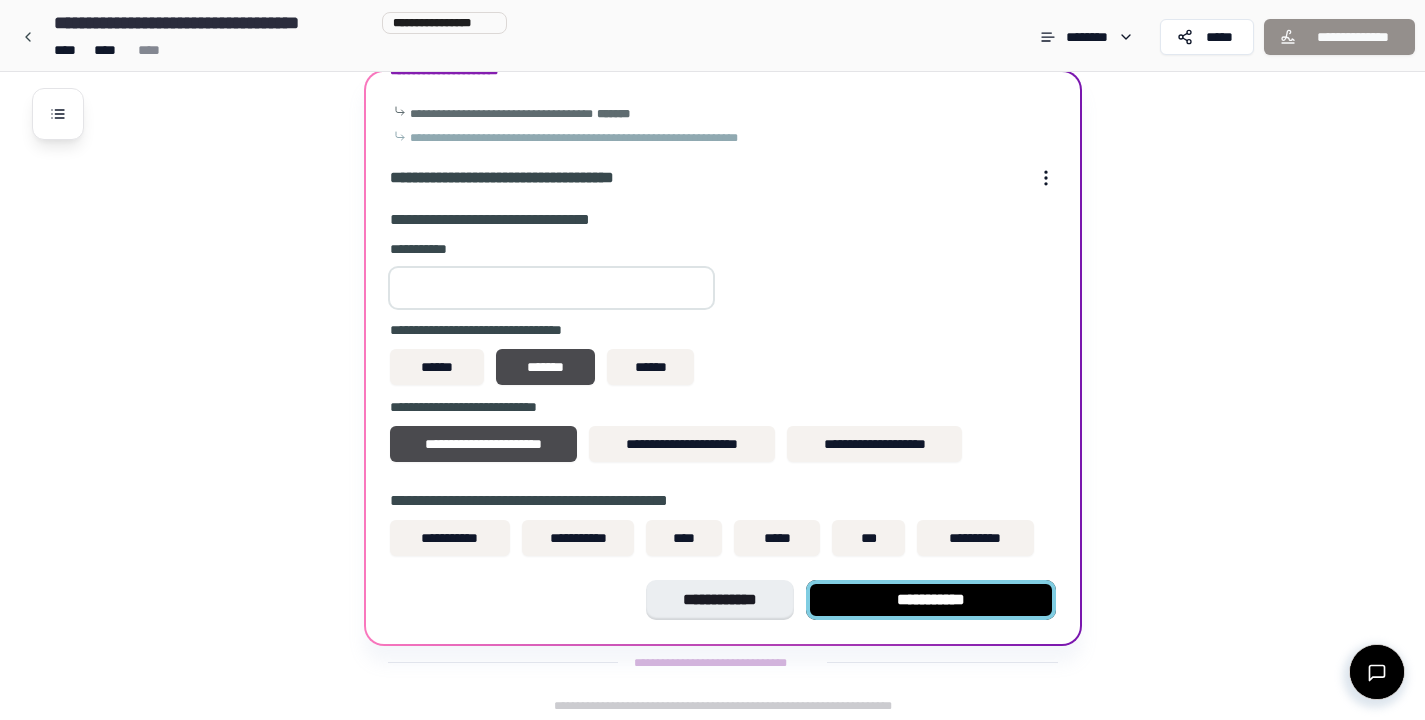 click on "**********" at bounding box center (931, 600) 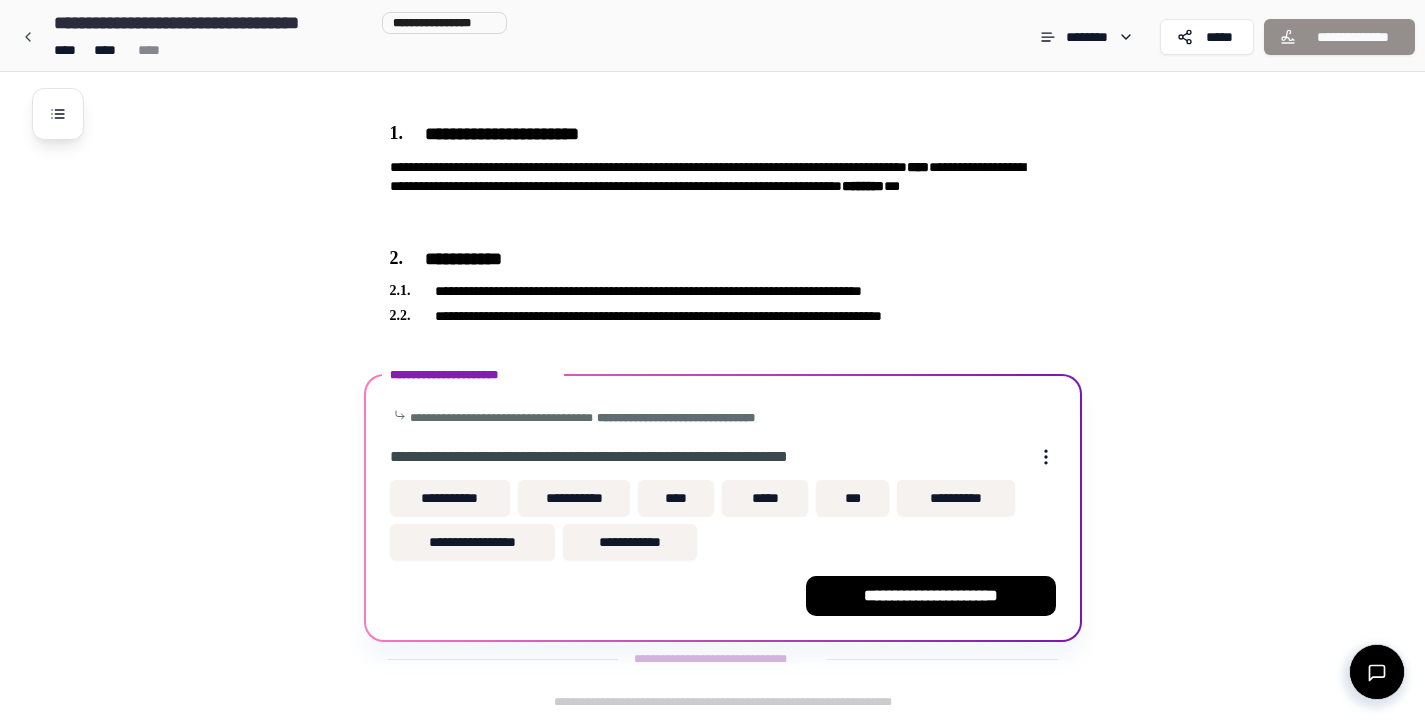 scroll, scrollTop: 186, scrollLeft: 0, axis: vertical 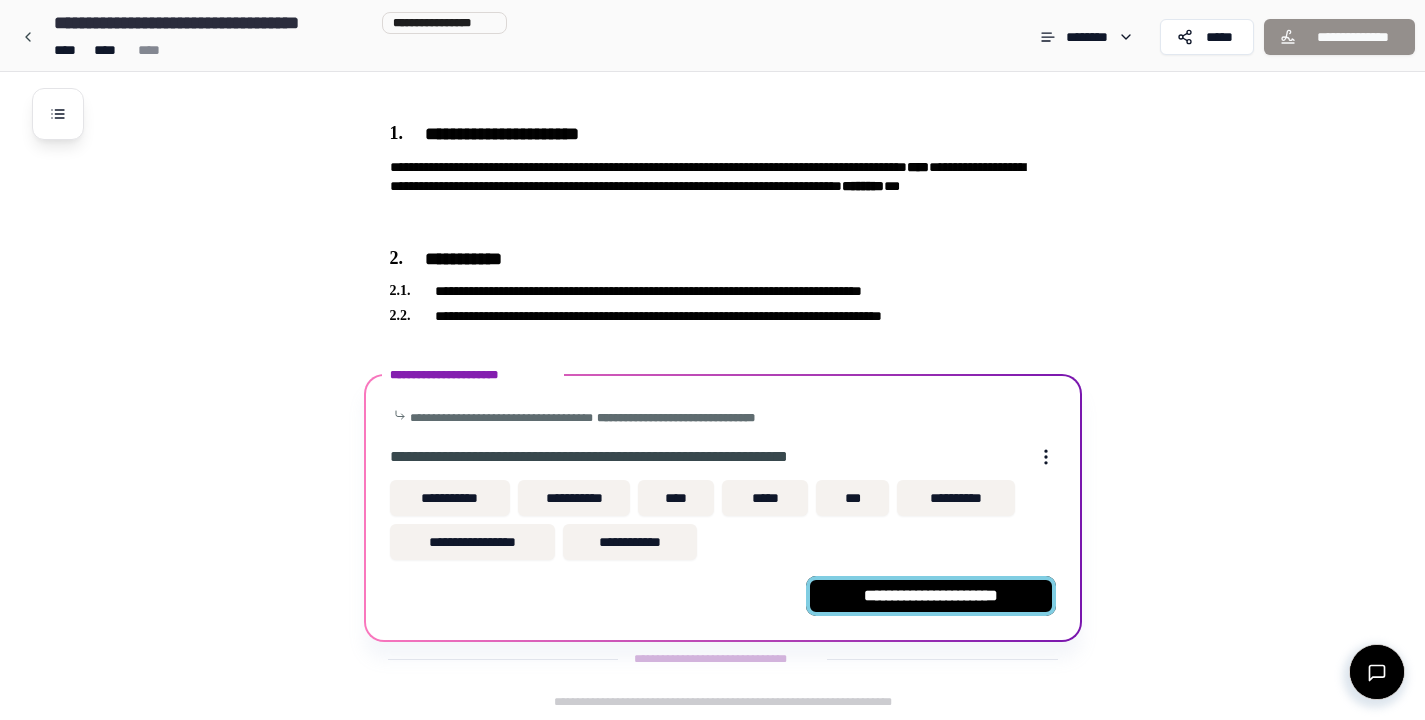 click on "**********" at bounding box center [931, 596] 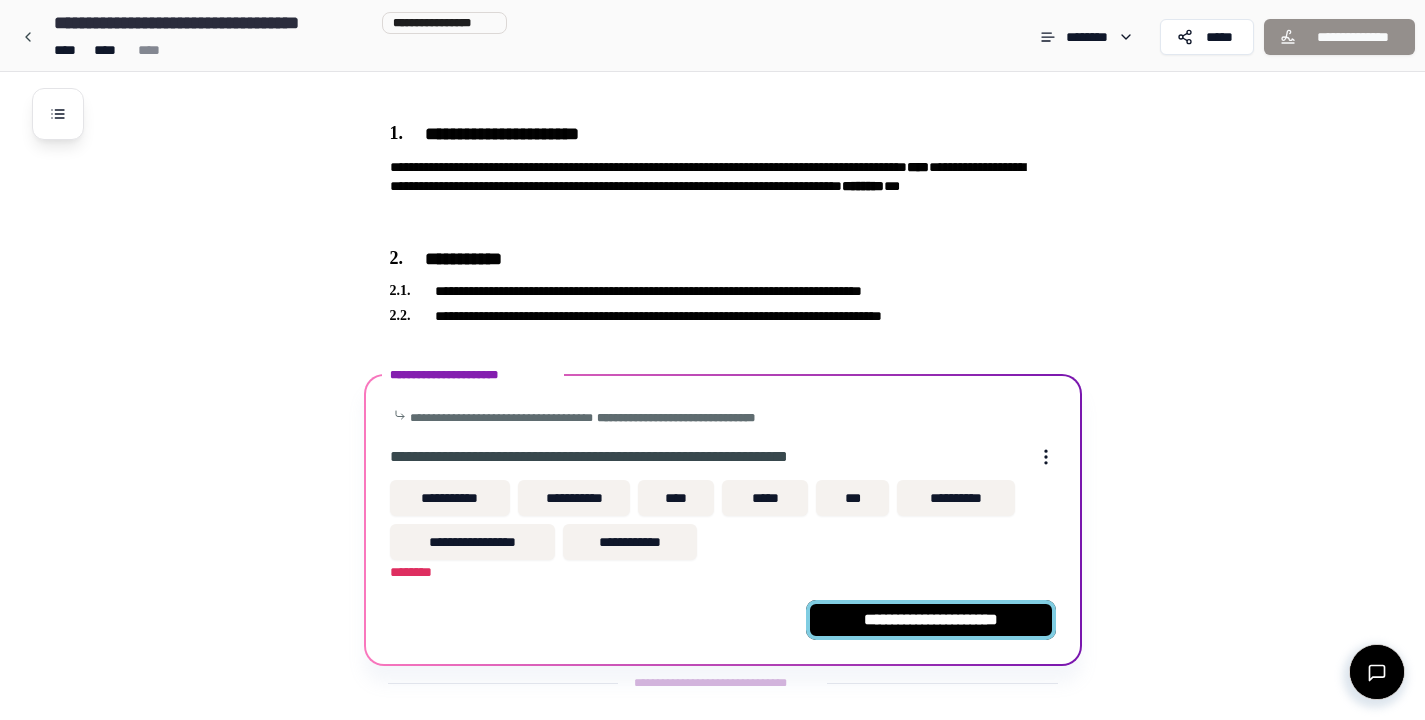 scroll, scrollTop: 210, scrollLeft: 0, axis: vertical 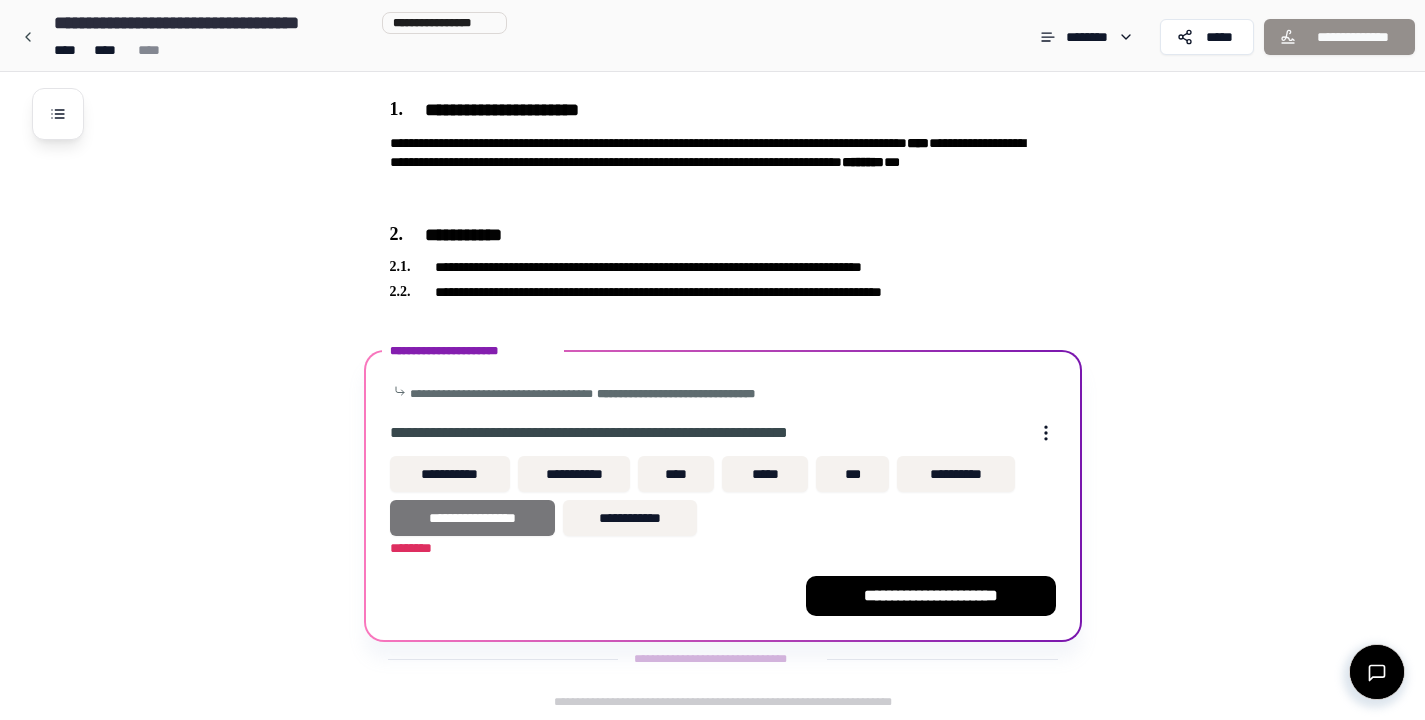 click on "**********" at bounding box center (472, 518) 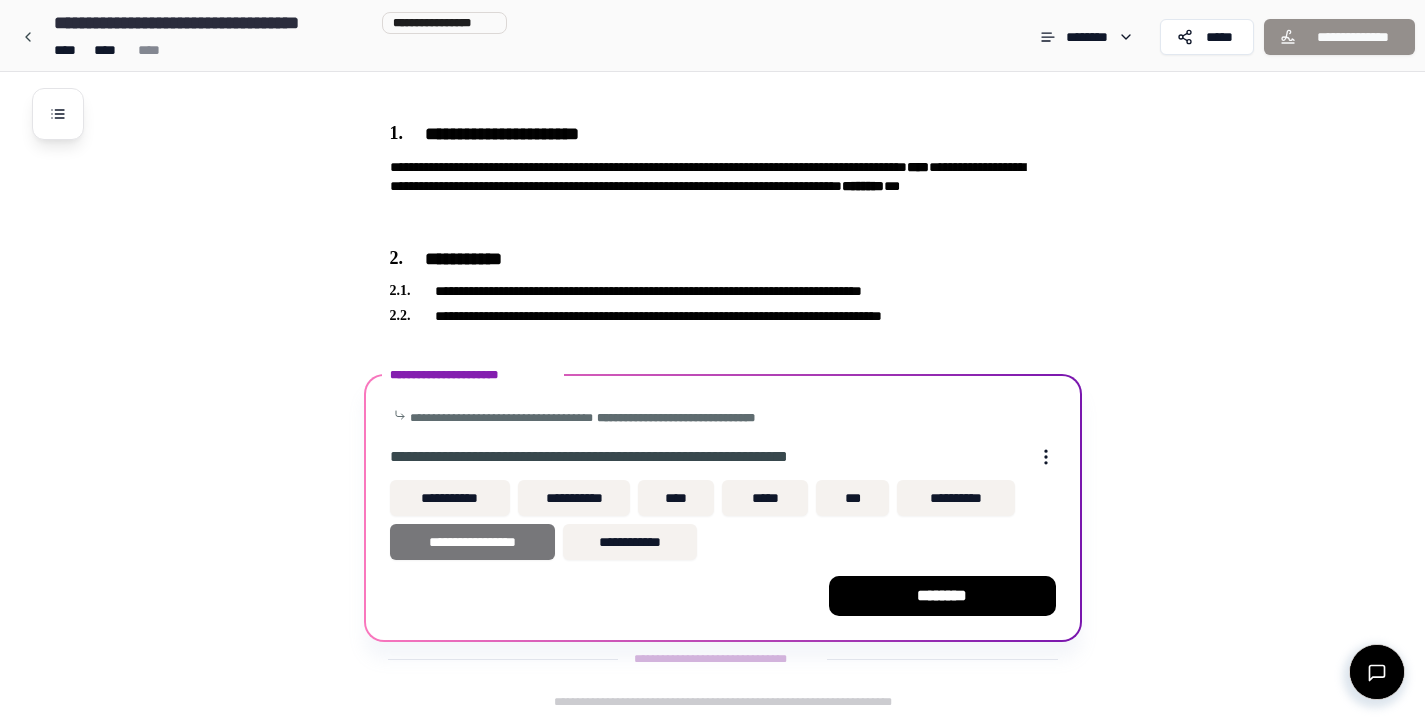 scroll, scrollTop: 186, scrollLeft: 0, axis: vertical 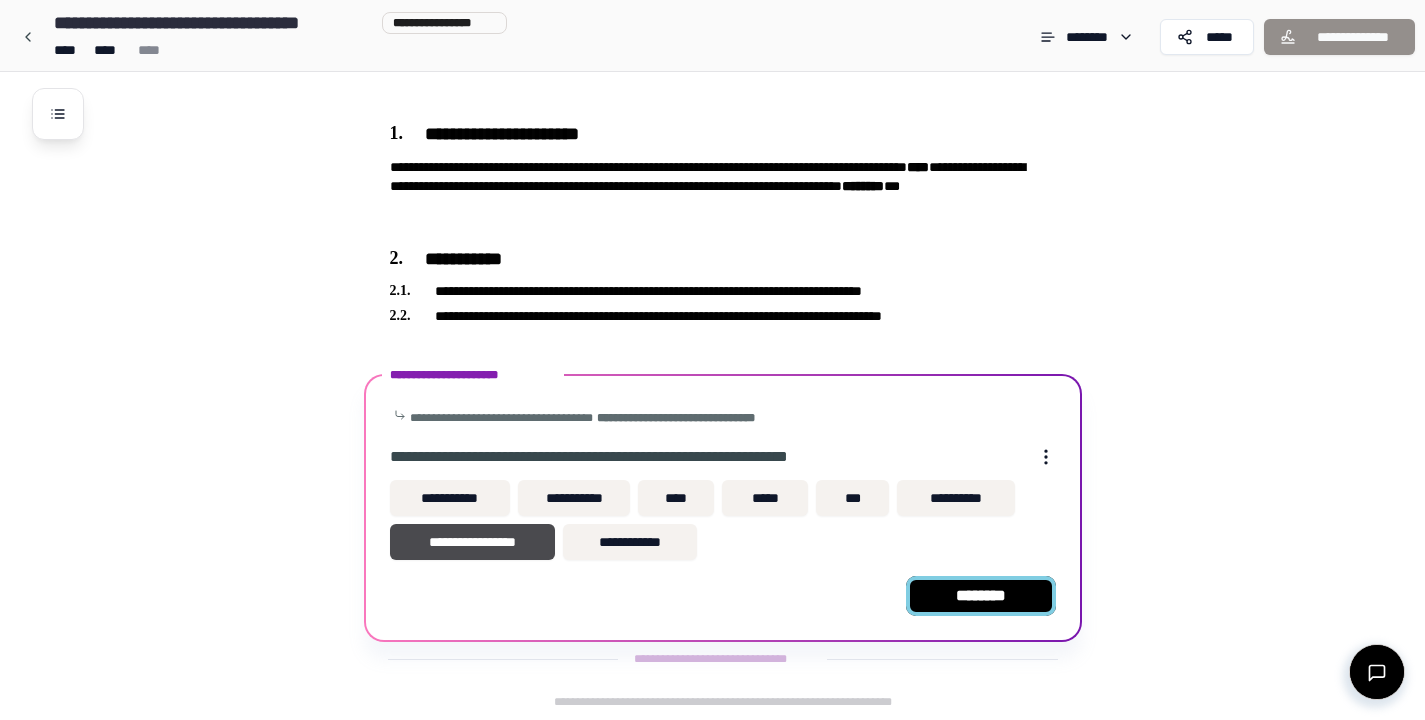 click on "********" at bounding box center (981, 596) 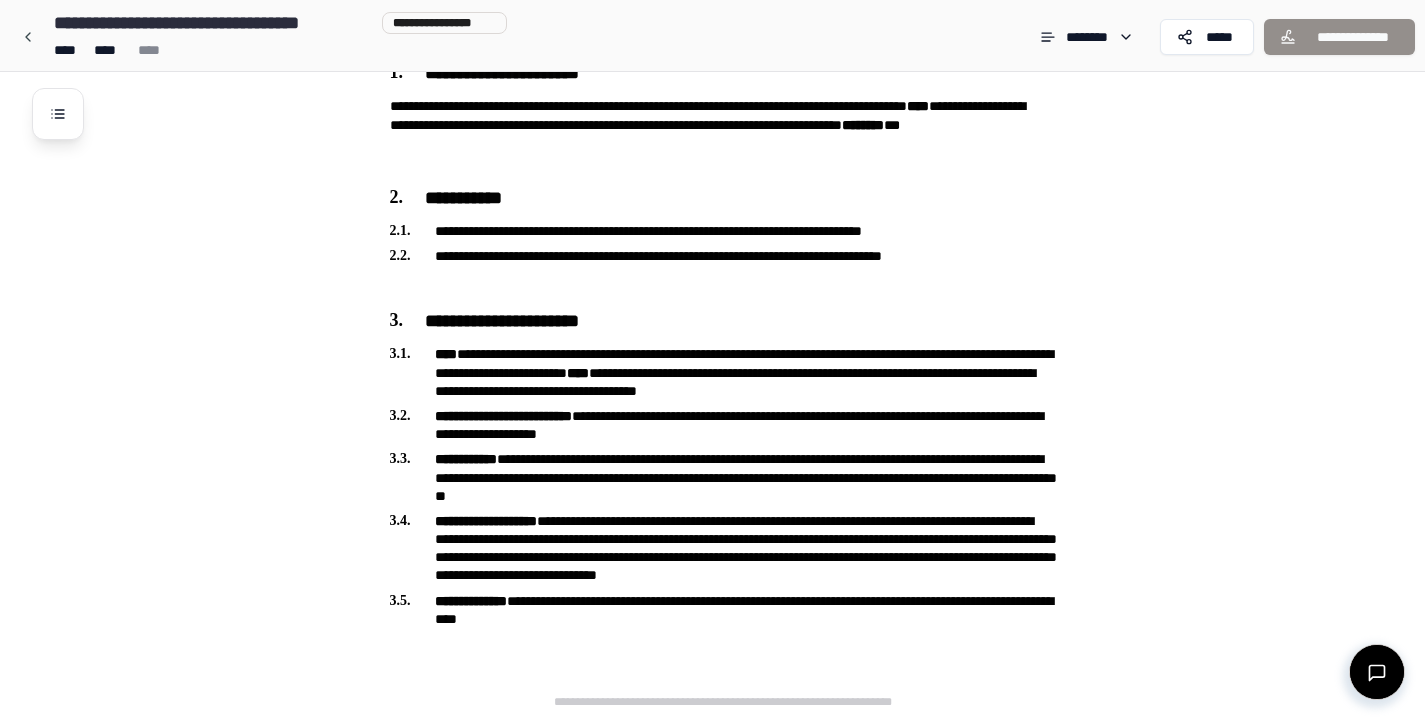 scroll, scrollTop: 387, scrollLeft: 0, axis: vertical 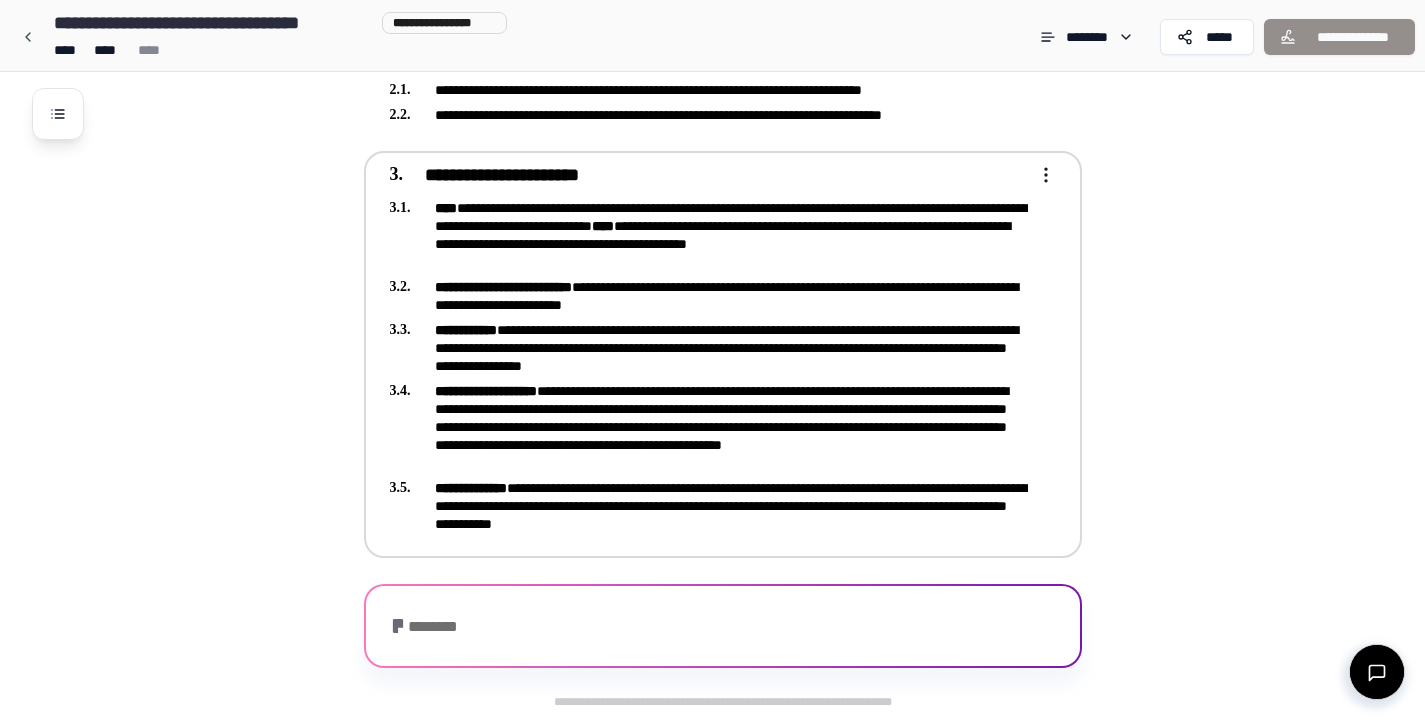 click on "**********" at bounding box center (709, 235) 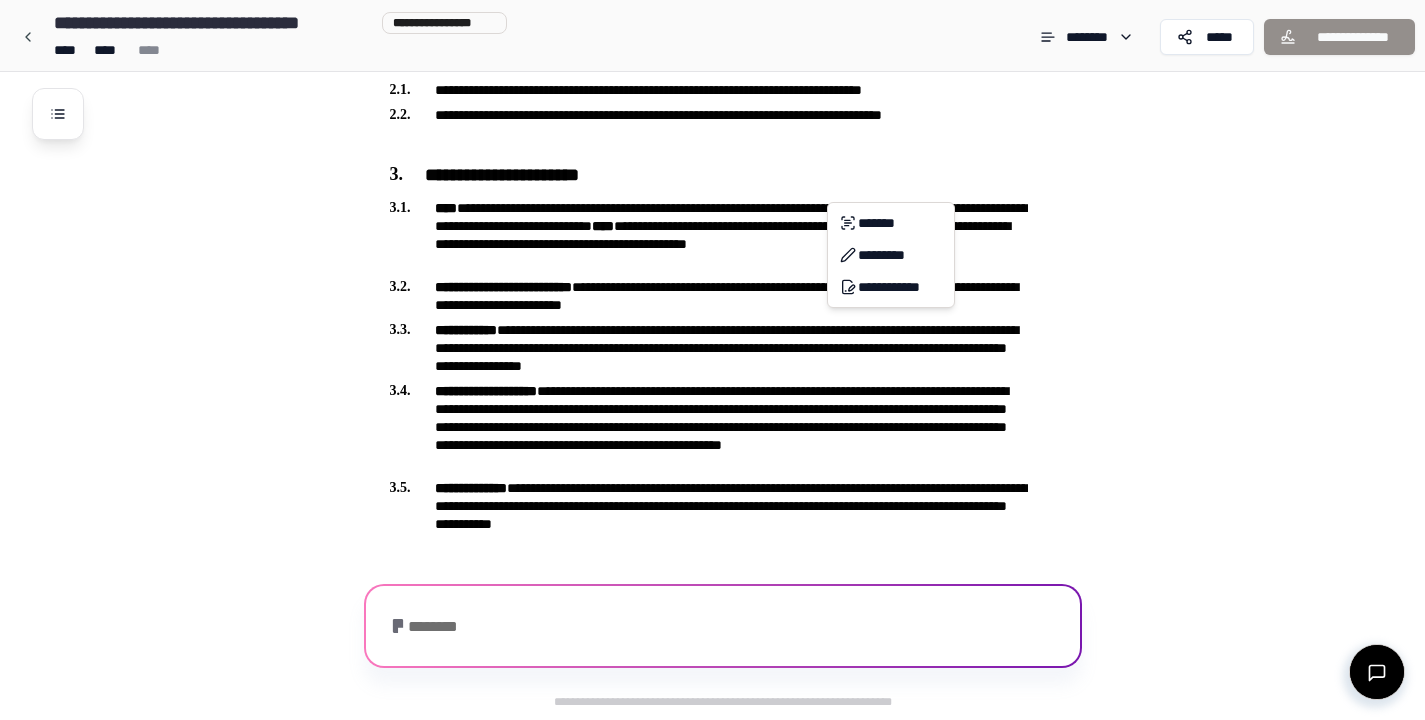 click on "**********" at bounding box center [712, 166] 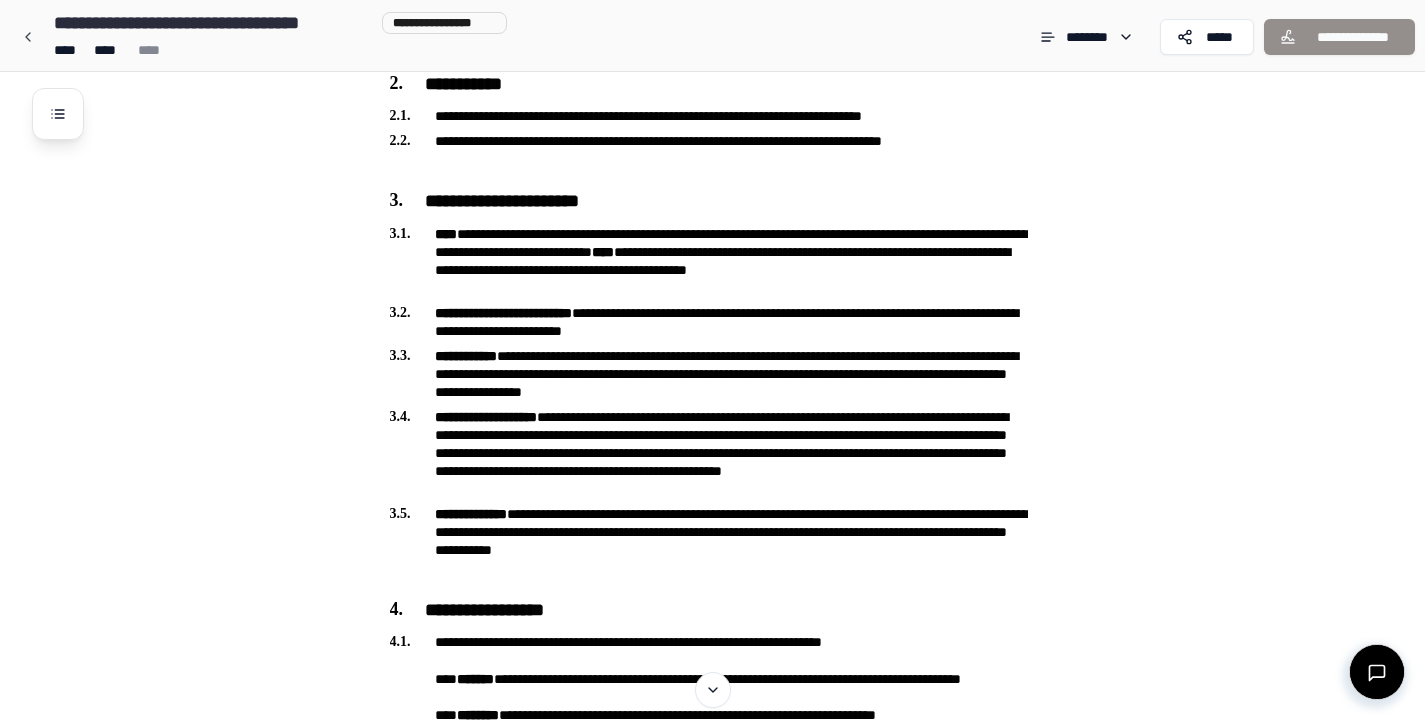 scroll, scrollTop: 340, scrollLeft: 0, axis: vertical 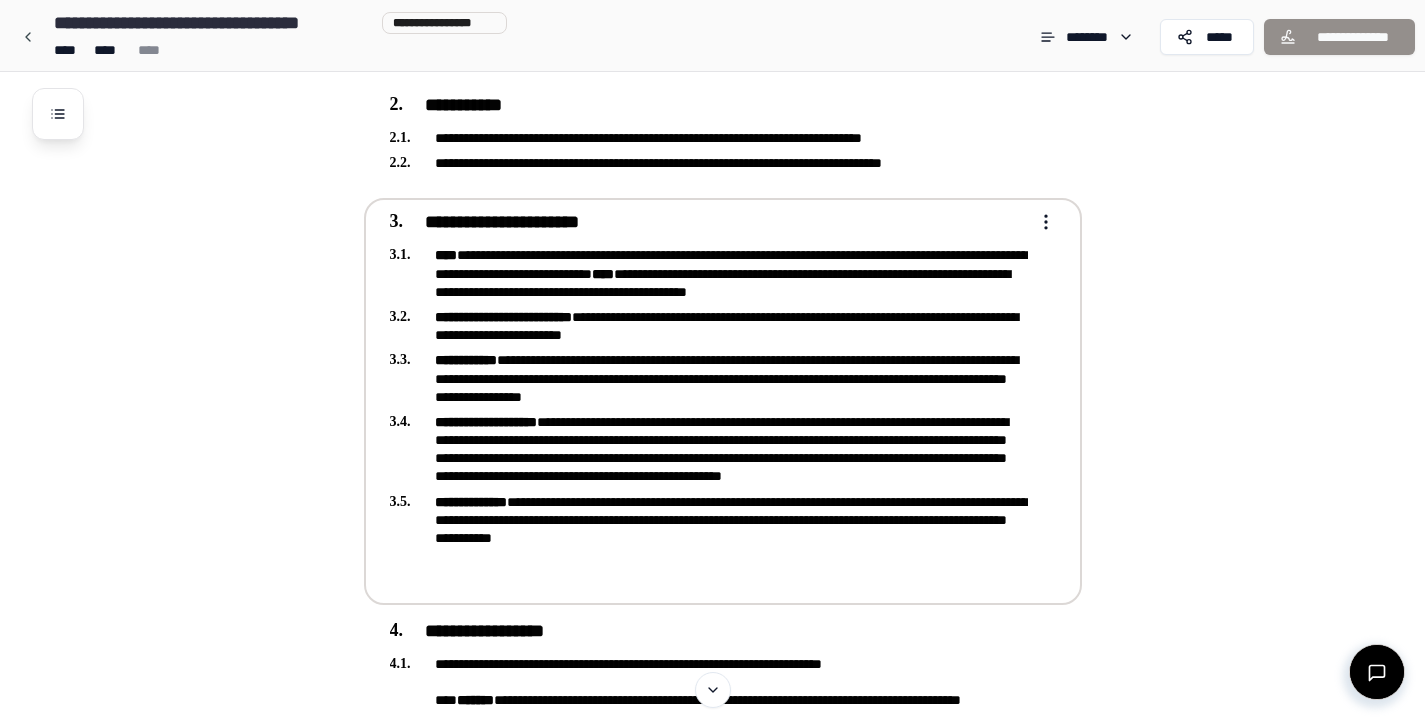 click on "**********" at bounding box center [712, 553] 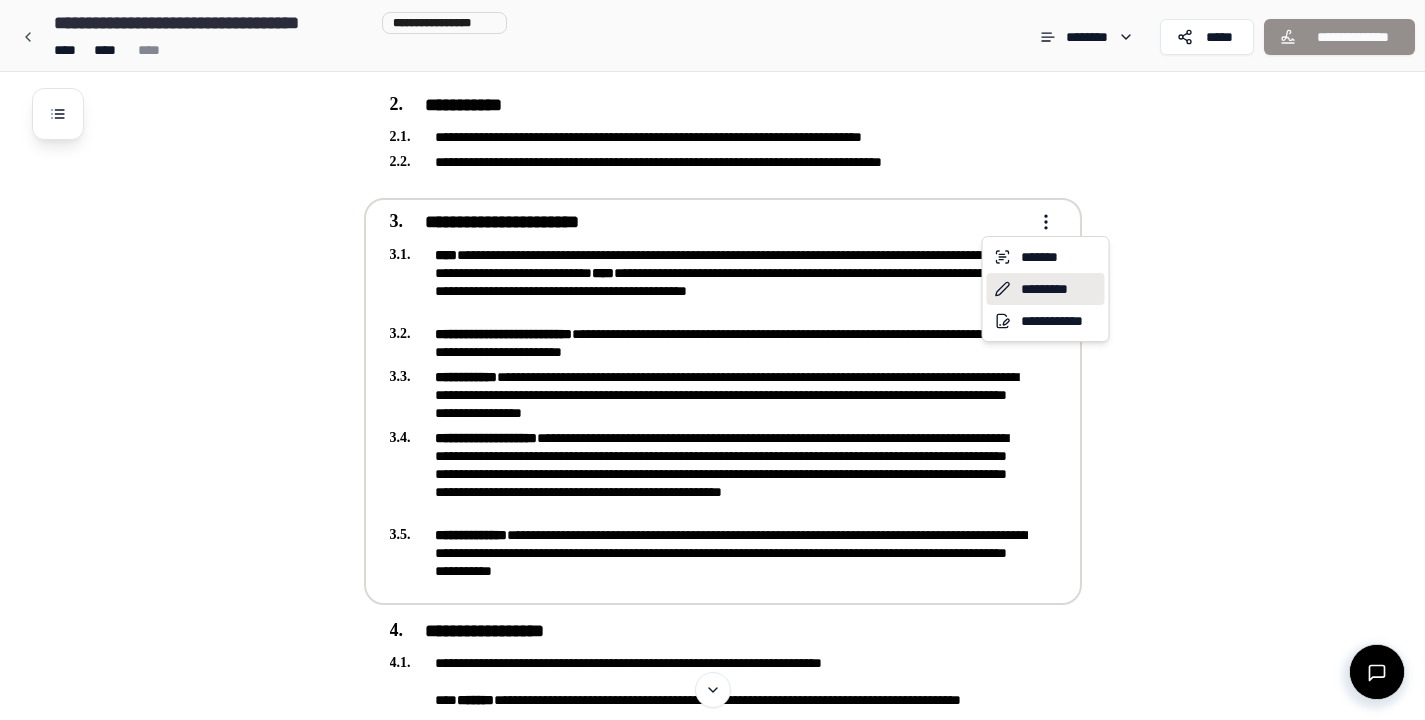 click on "*********" at bounding box center (1046, 289) 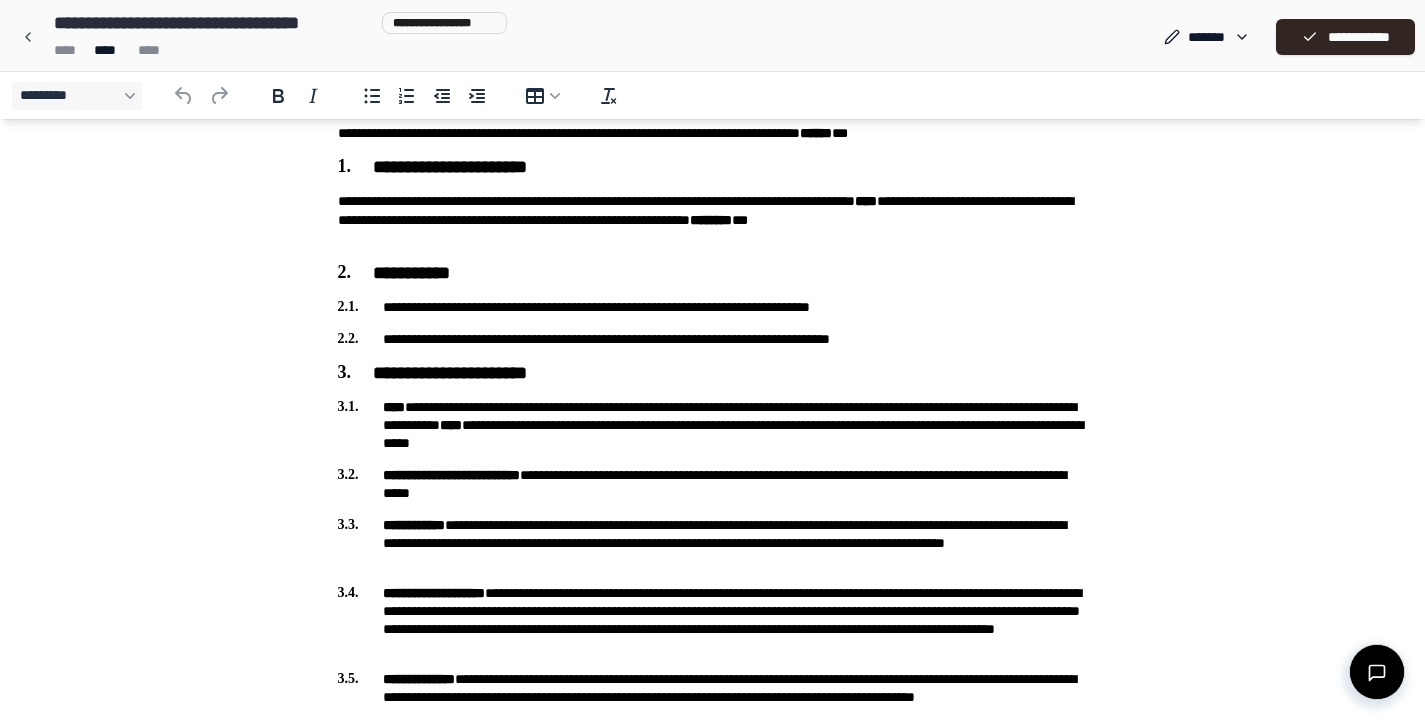 scroll, scrollTop: 150, scrollLeft: 0, axis: vertical 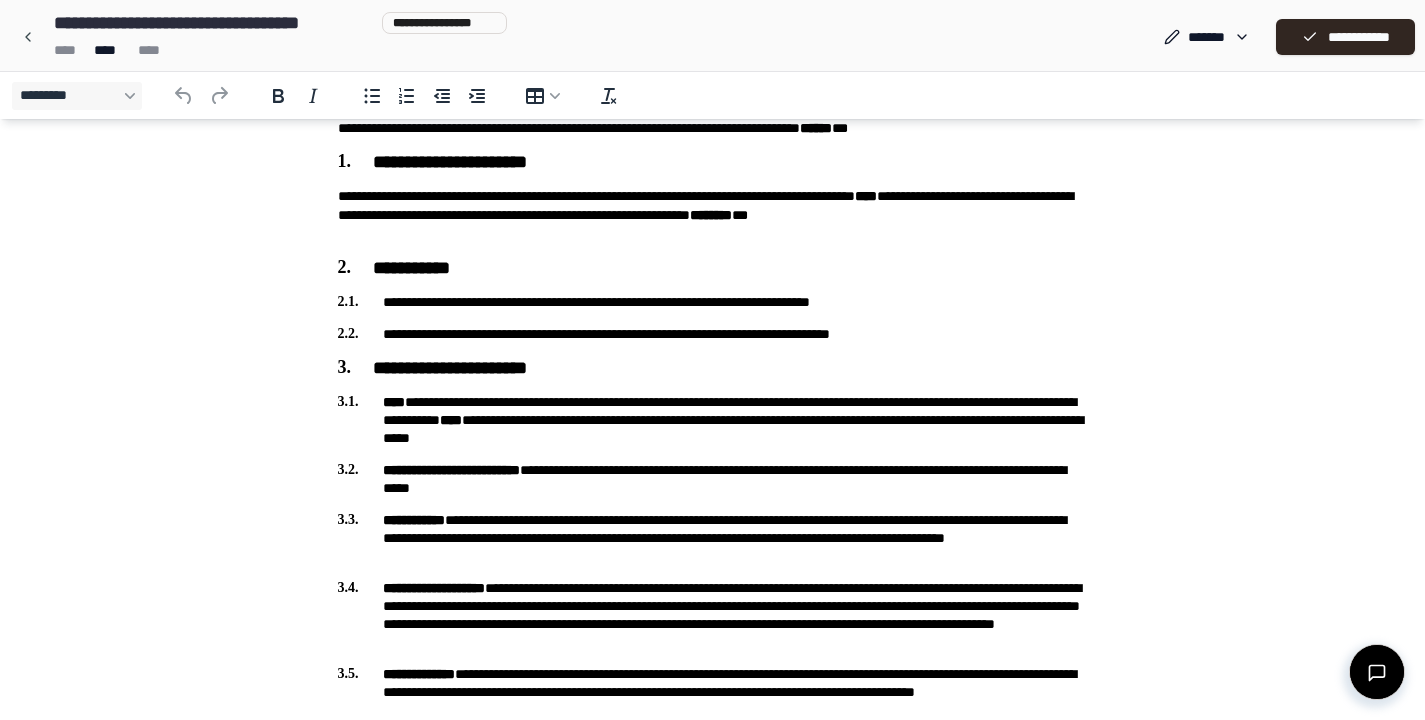 click on "**********" at bounding box center (713, 420) 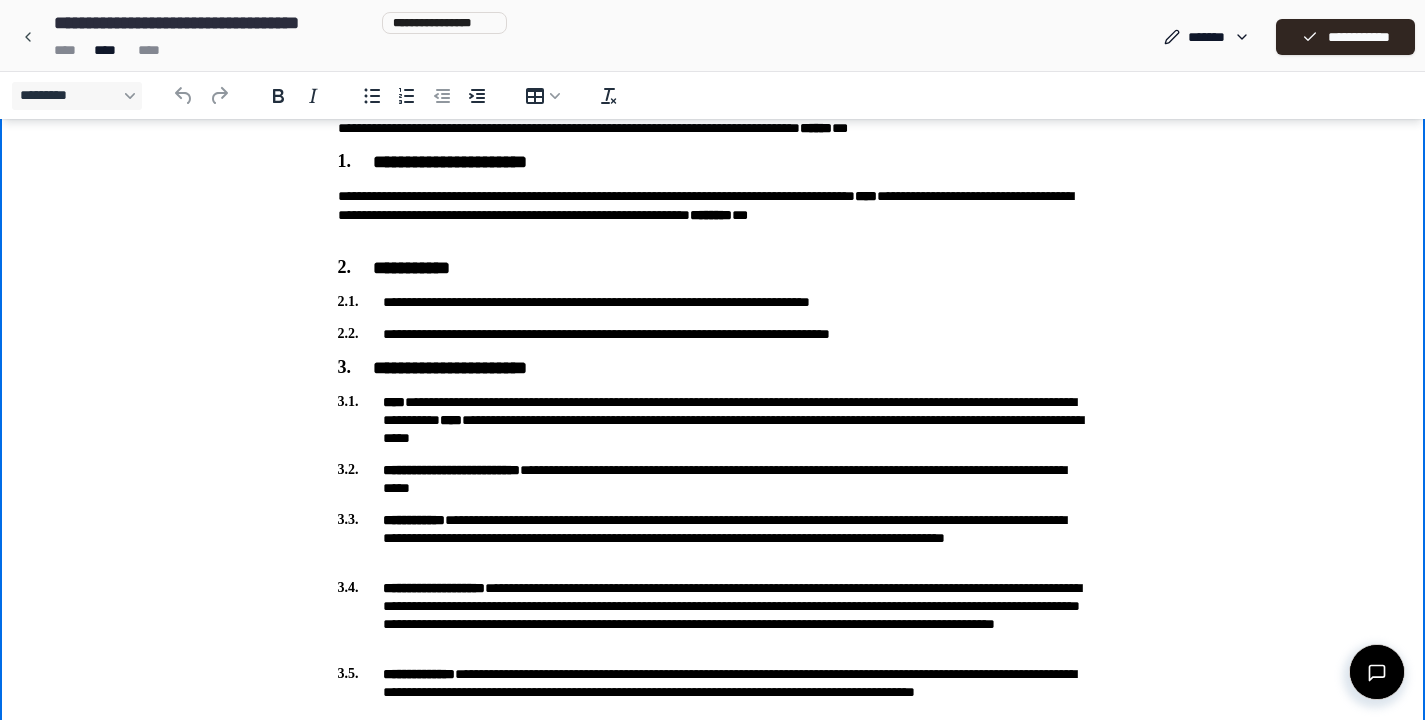 type 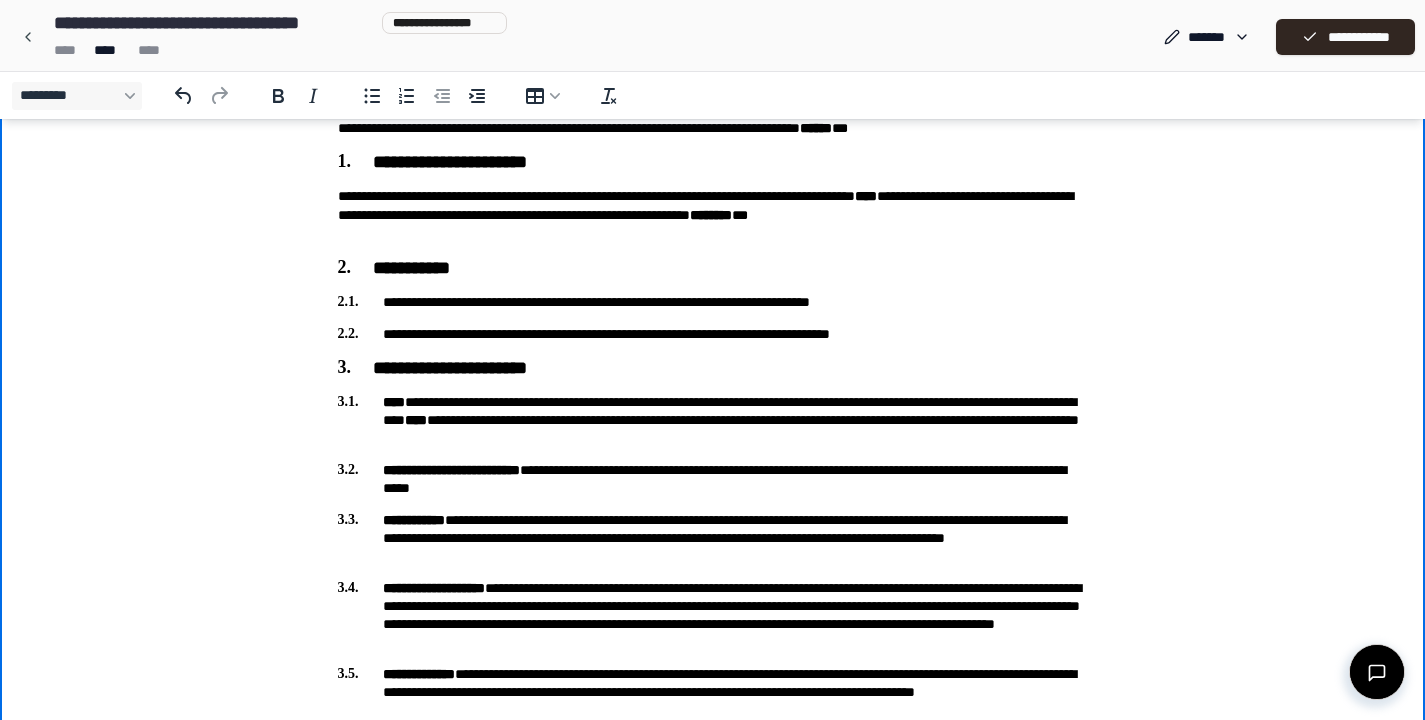 click on "**********" at bounding box center (712, 801) 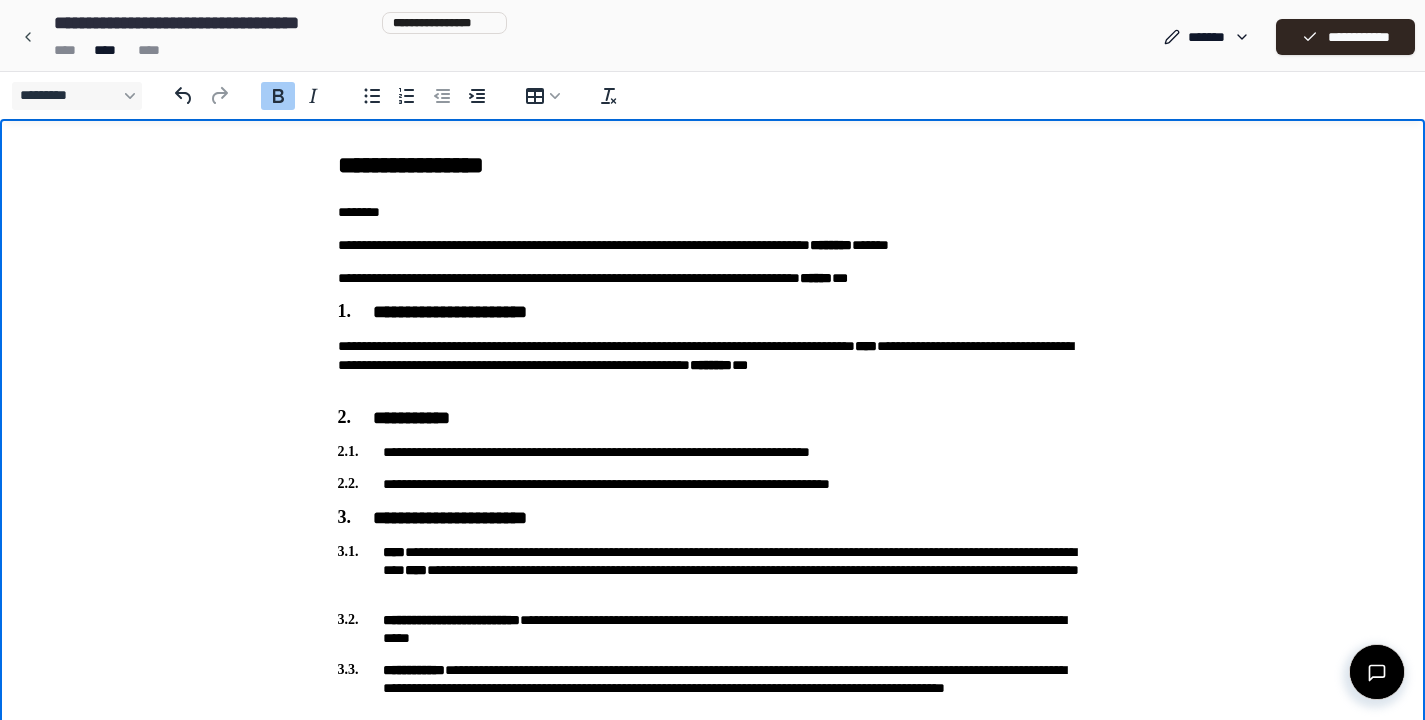 scroll, scrollTop: 0, scrollLeft: 0, axis: both 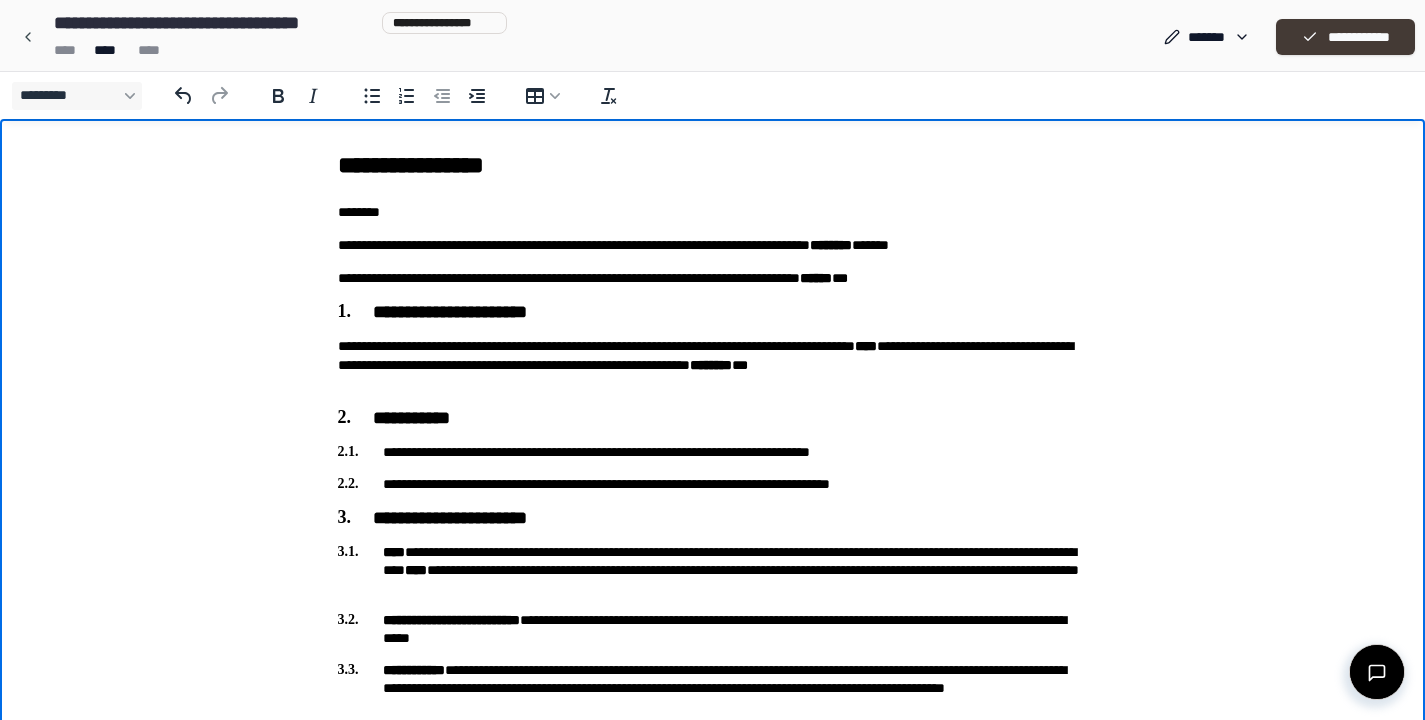 click on "**********" at bounding box center [1345, 37] 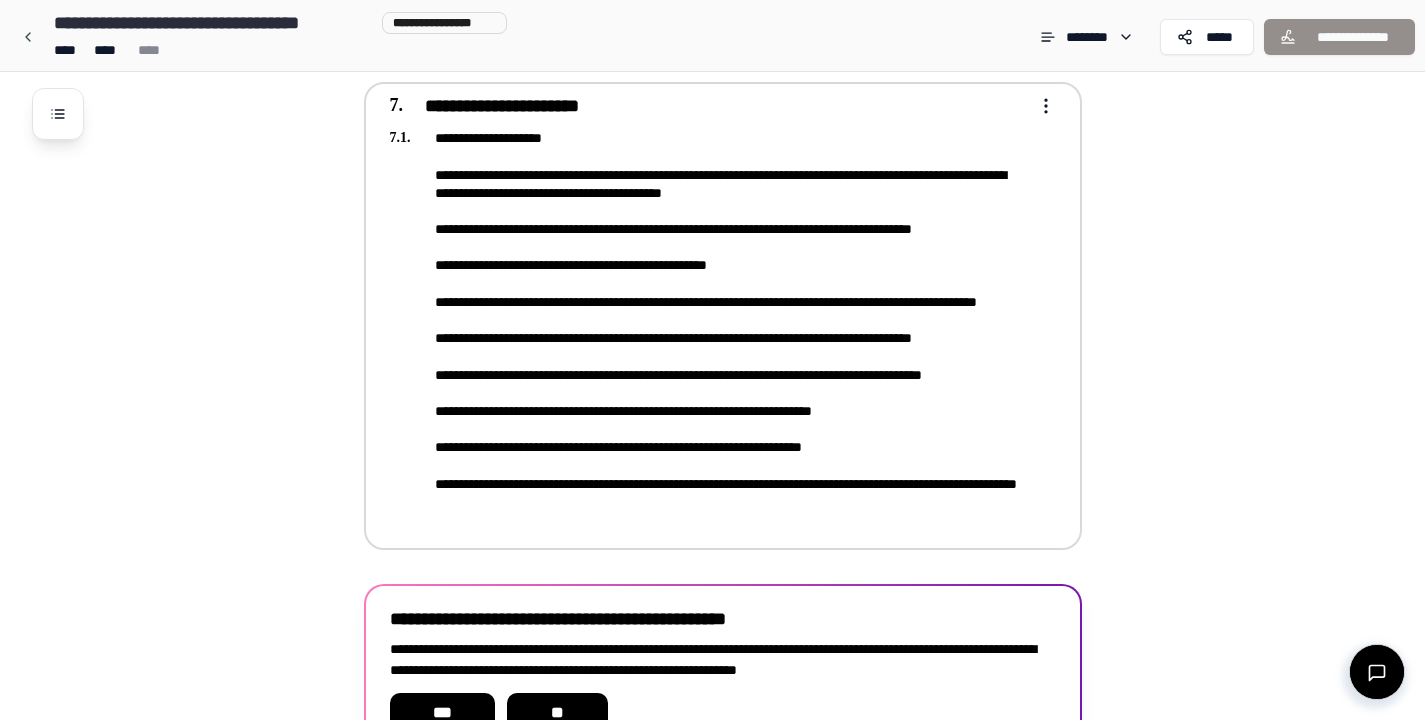 scroll, scrollTop: 2394, scrollLeft: 0, axis: vertical 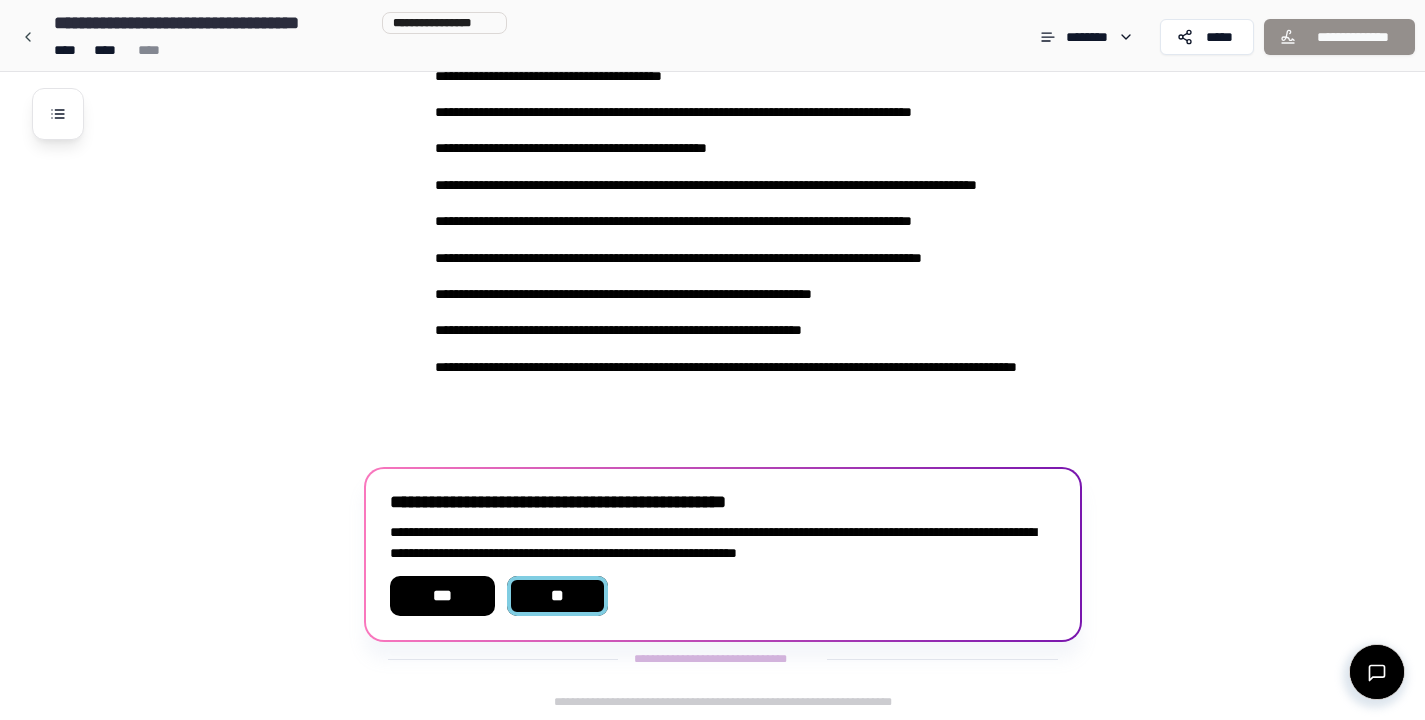 click on "**" at bounding box center (558, 596) 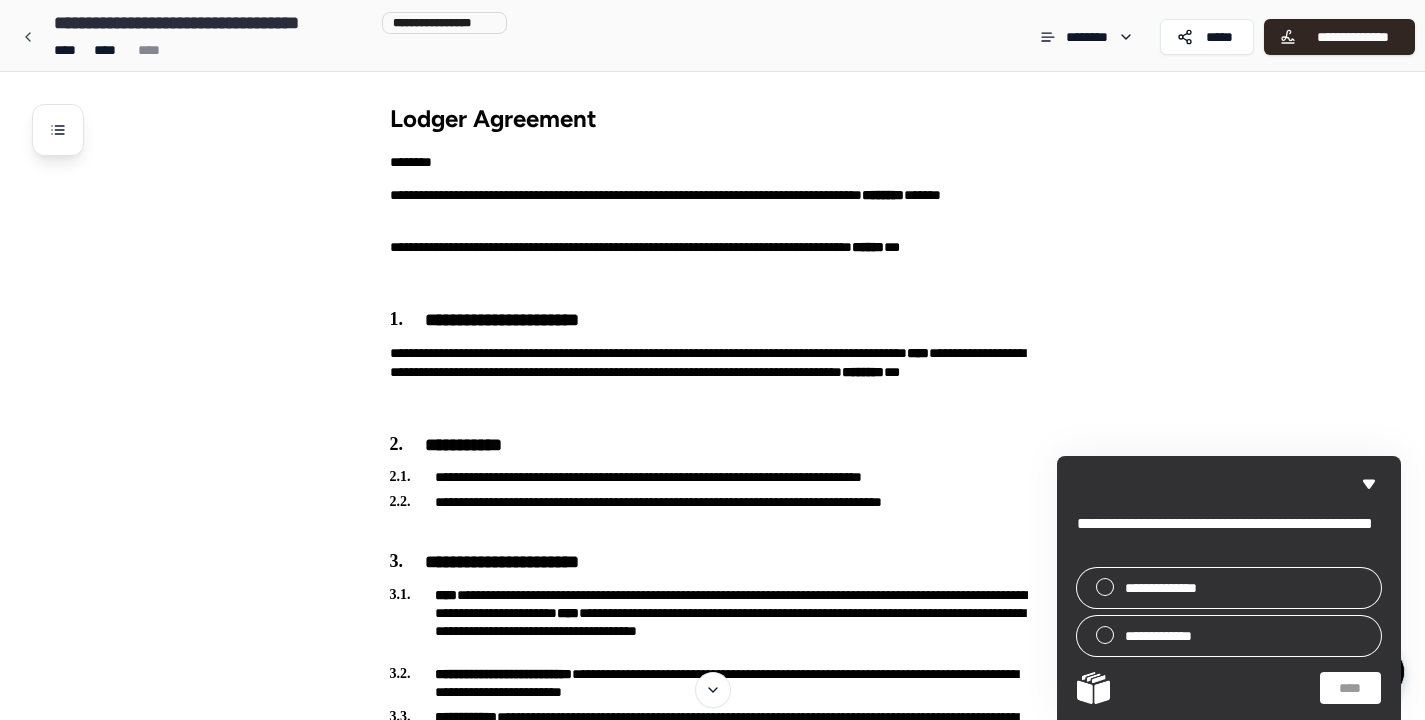 scroll, scrollTop: 0, scrollLeft: 0, axis: both 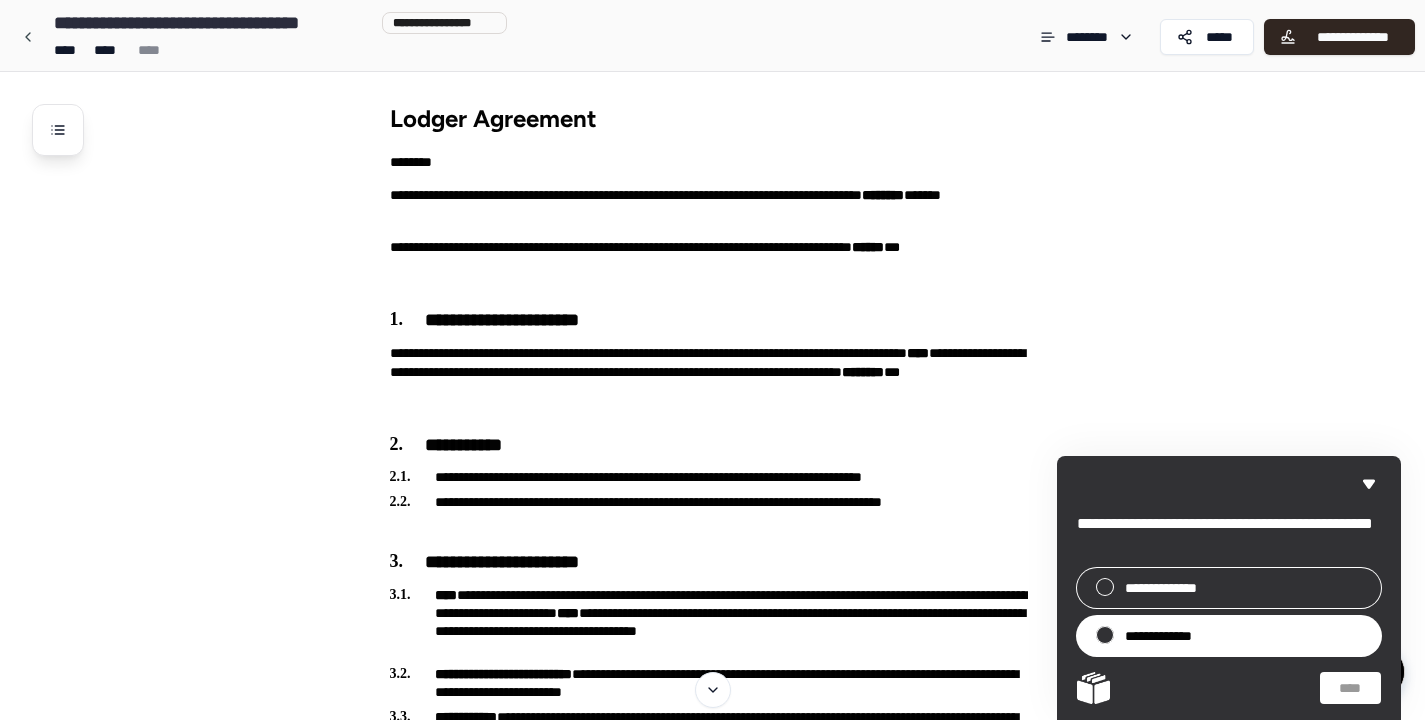 click on "**********" at bounding box center (1229, 636) 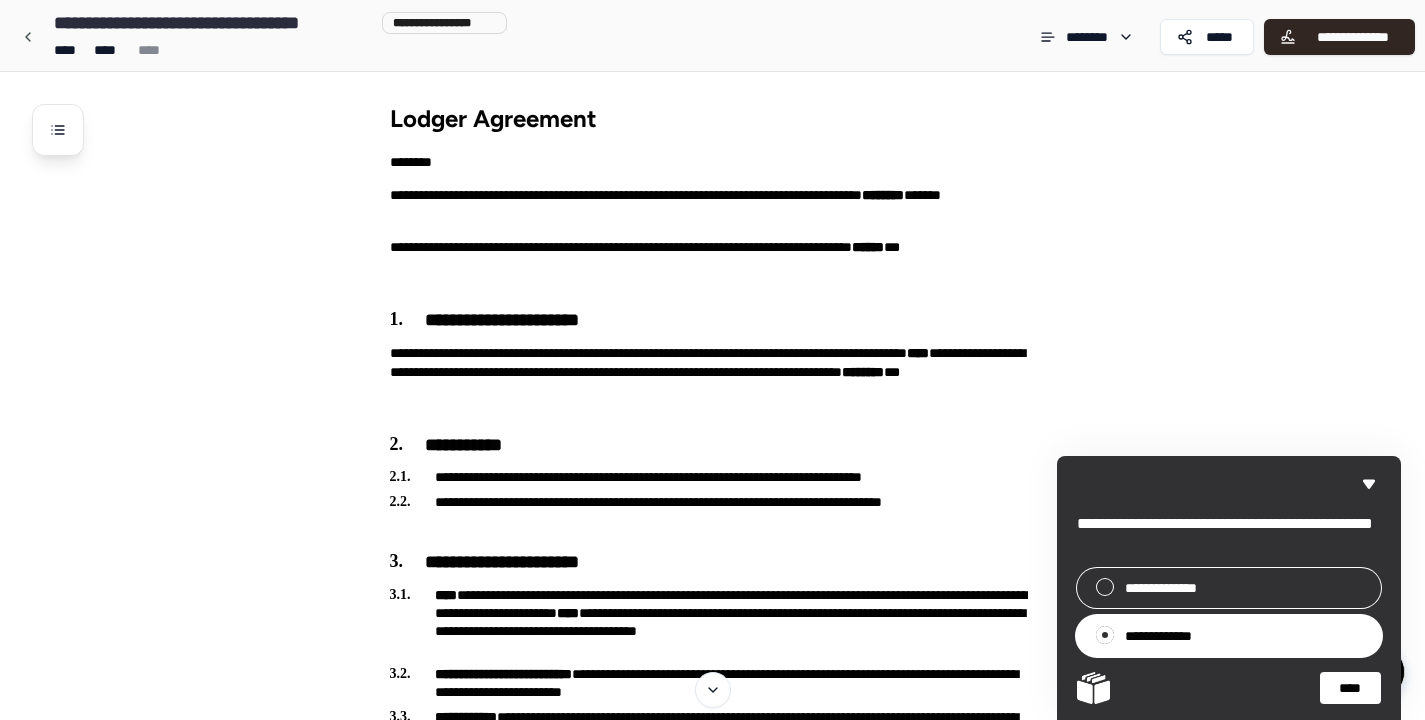 click on "****" at bounding box center (1350, 688) 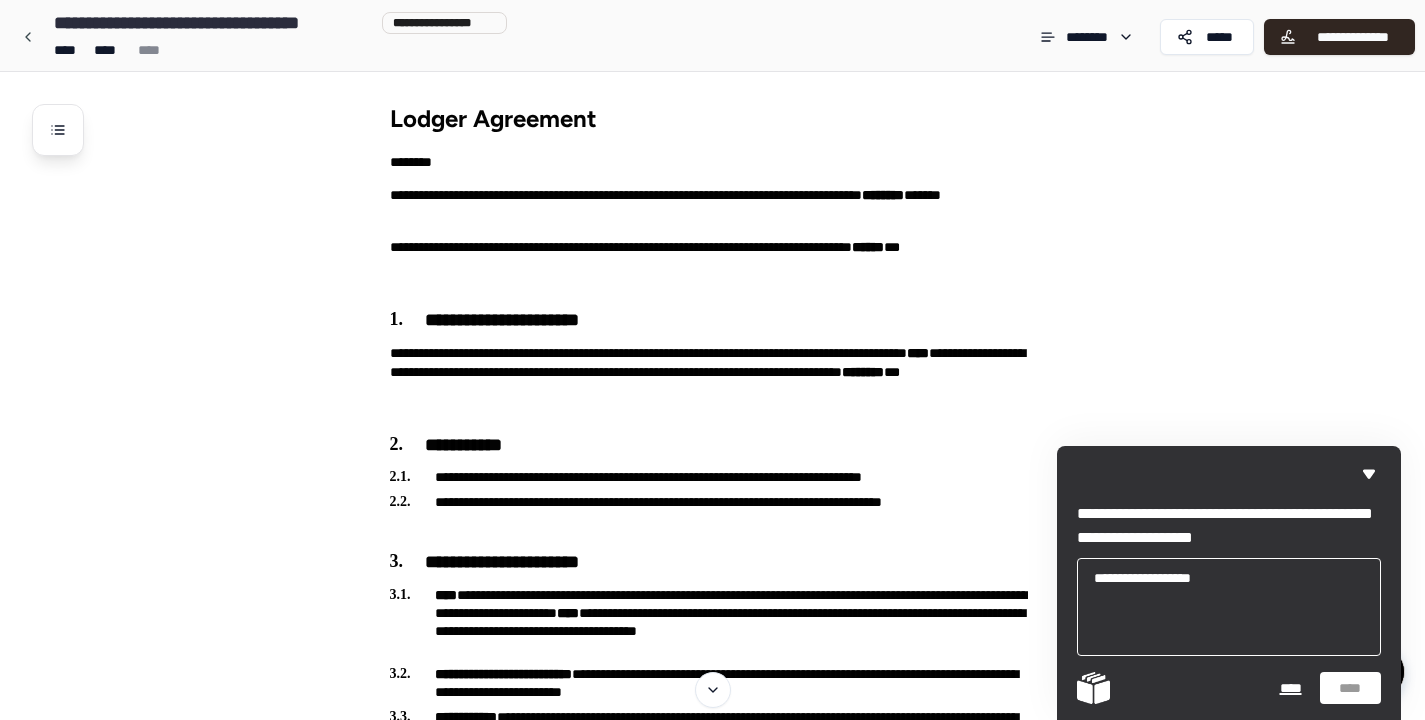 click on "****" at bounding box center (1290, 688) 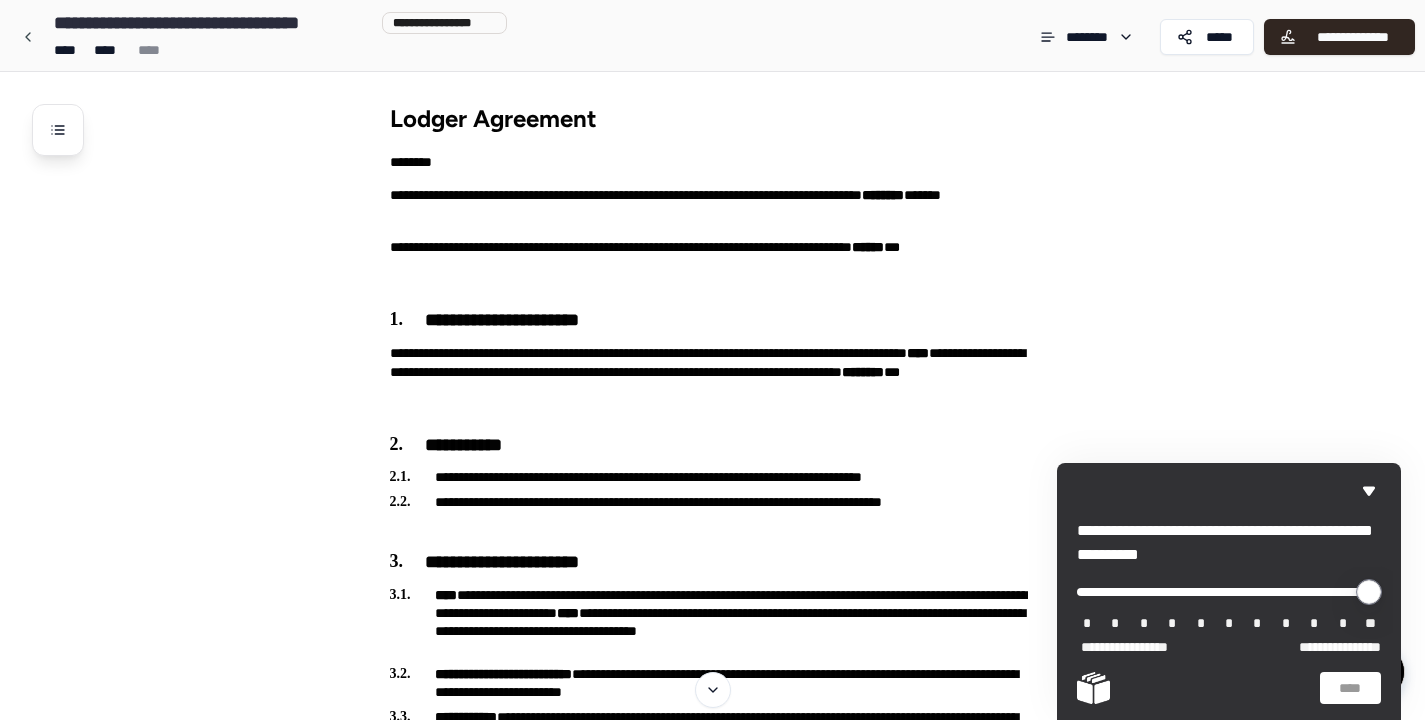 type on "*" 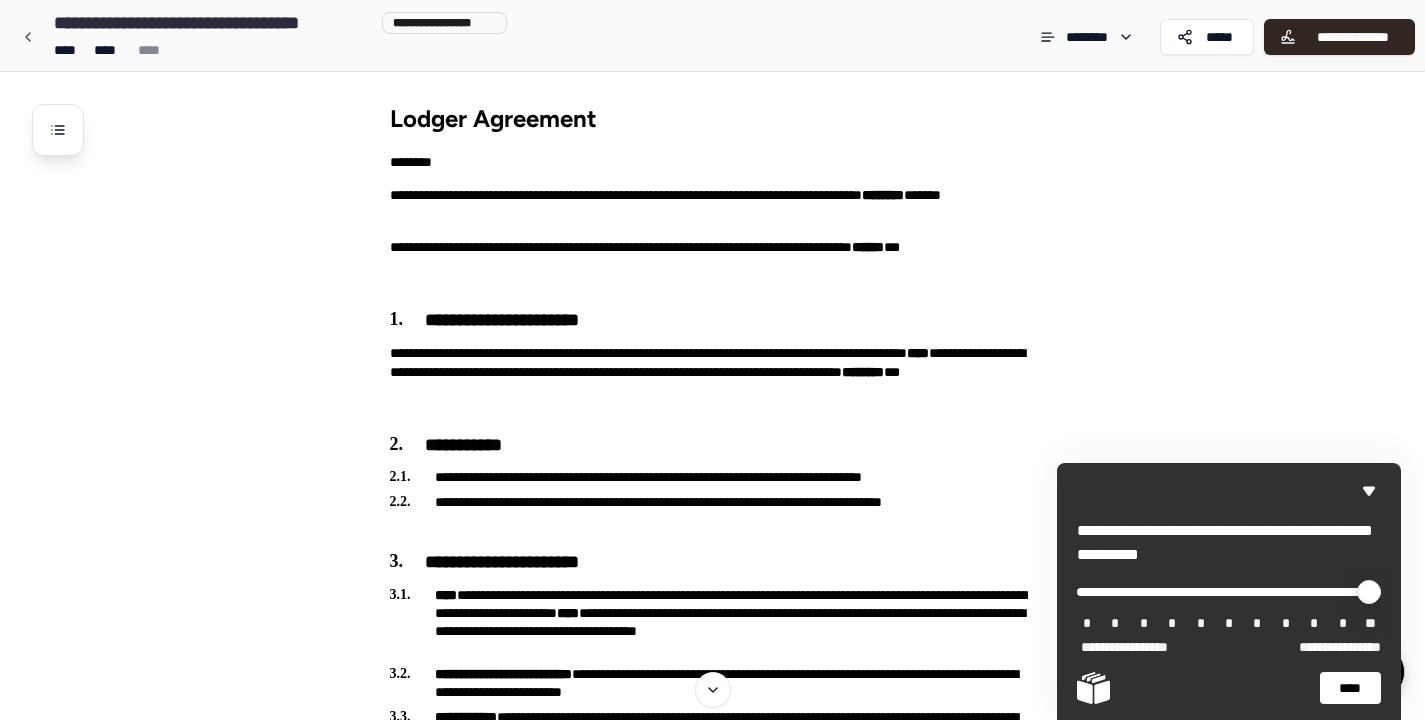 click on "****" at bounding box center [1350, 688] 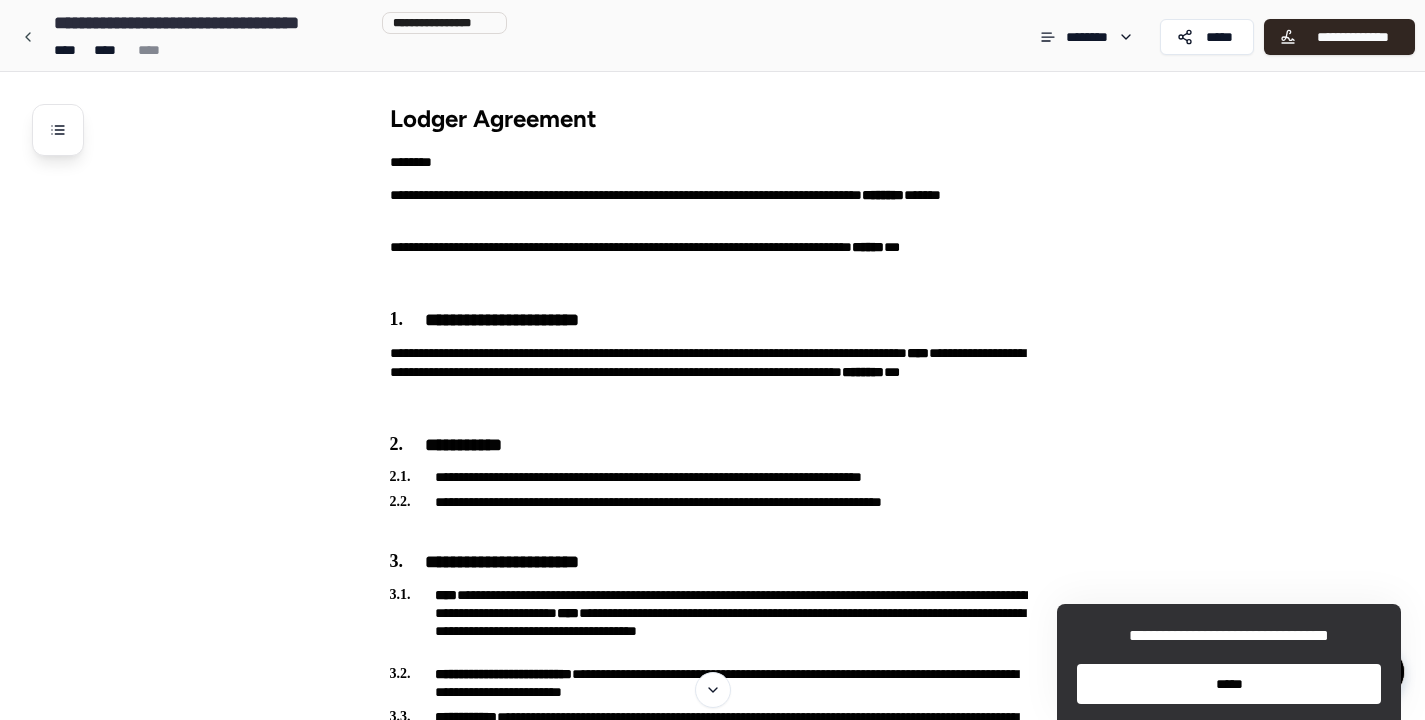 click on "*****" at bounding box center (1229, 684) 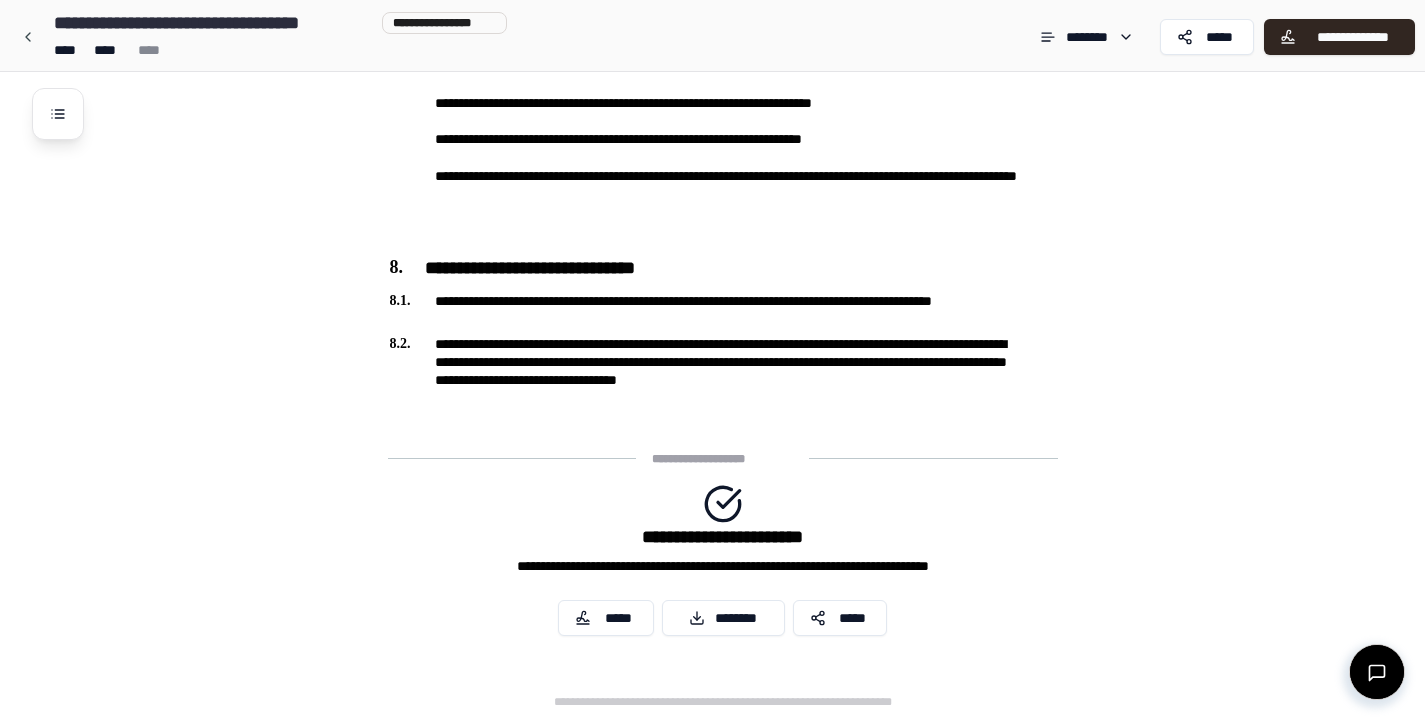 scroll, scrollTop: 2585, scrollLeft: 0, axis: vertical 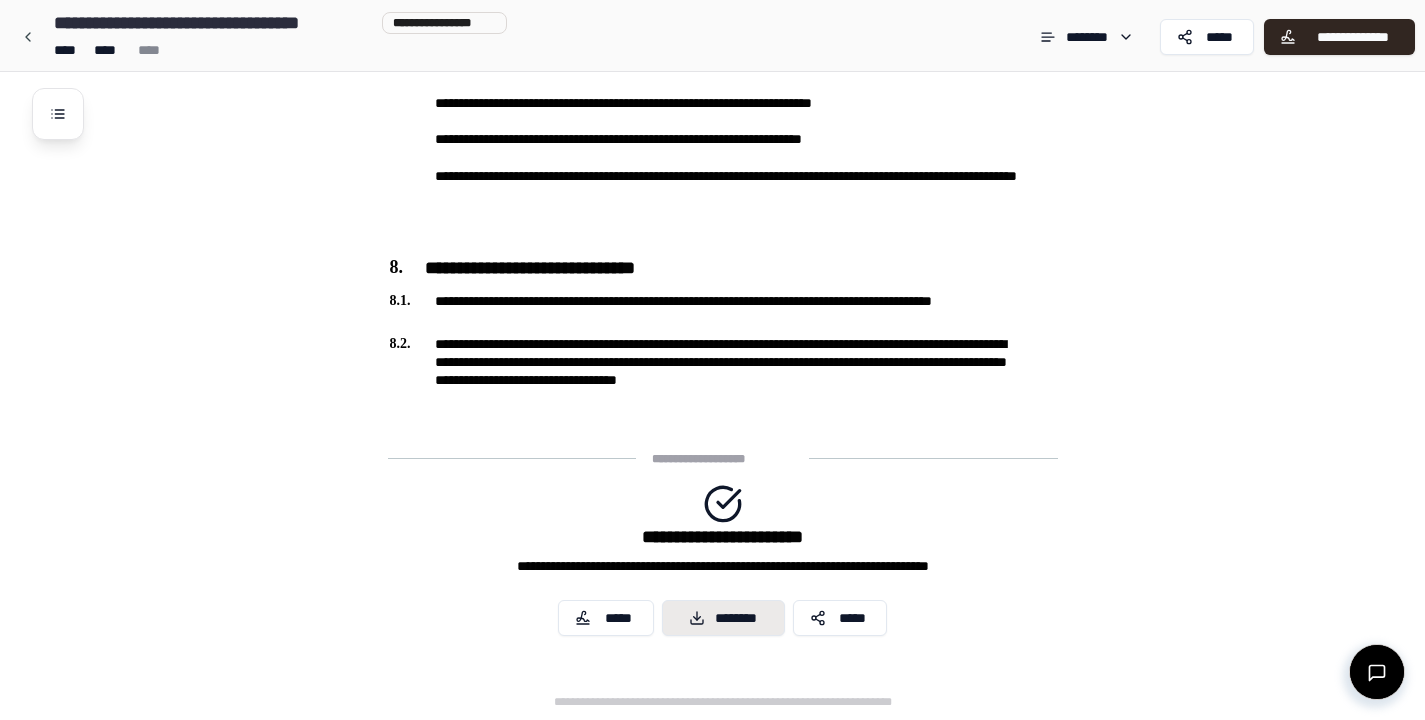 click on "********" at bounding box center (723, 618) 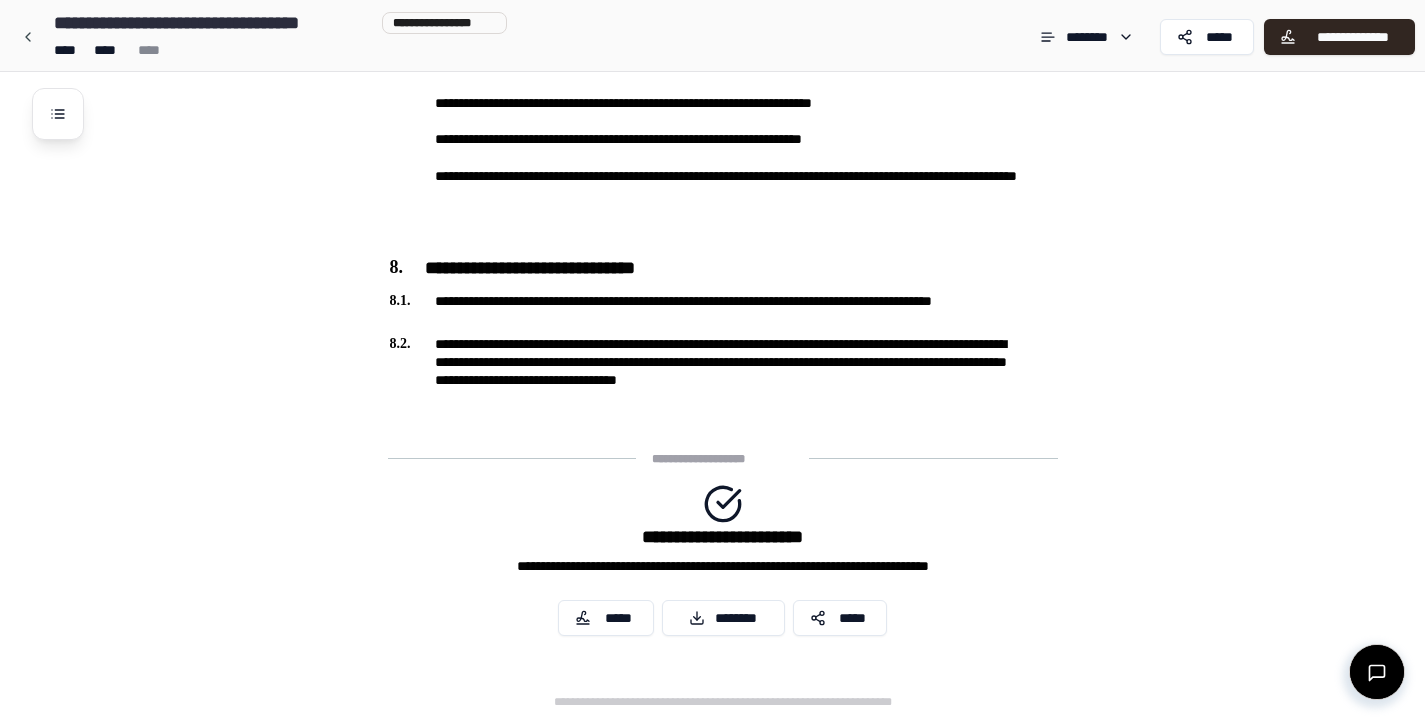 click on "**********" at bounding box center (738, -897) 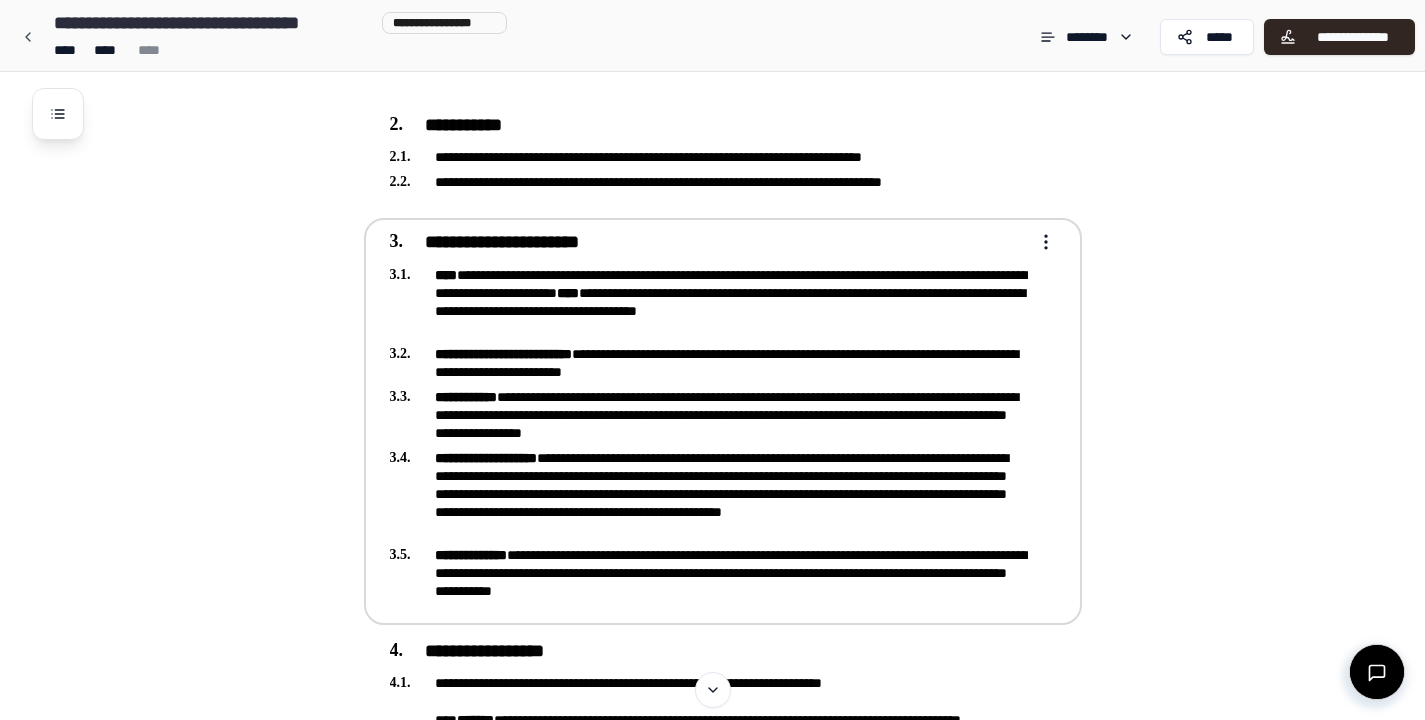 scroll, scrollTop: 320, scrollLeft: 0, axis: vertical 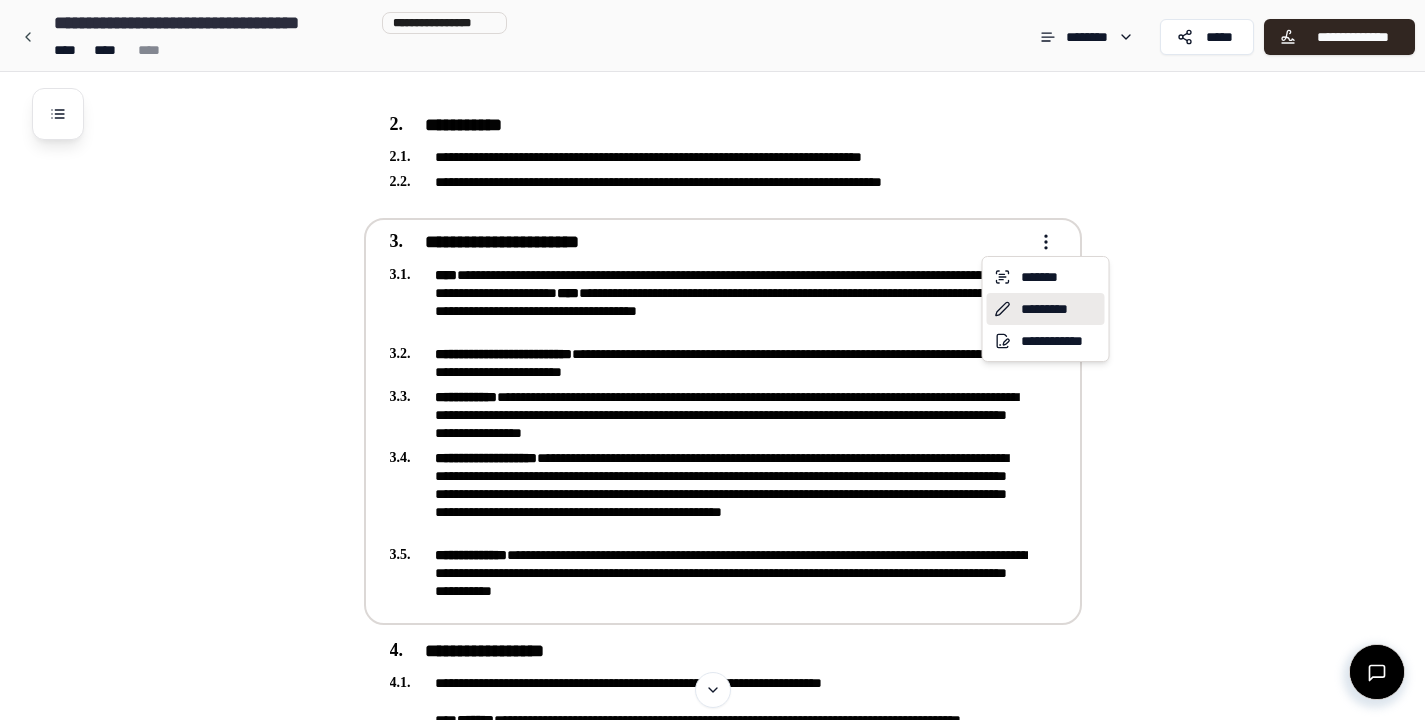 click on "*********" at bounding box center [1046, 309] 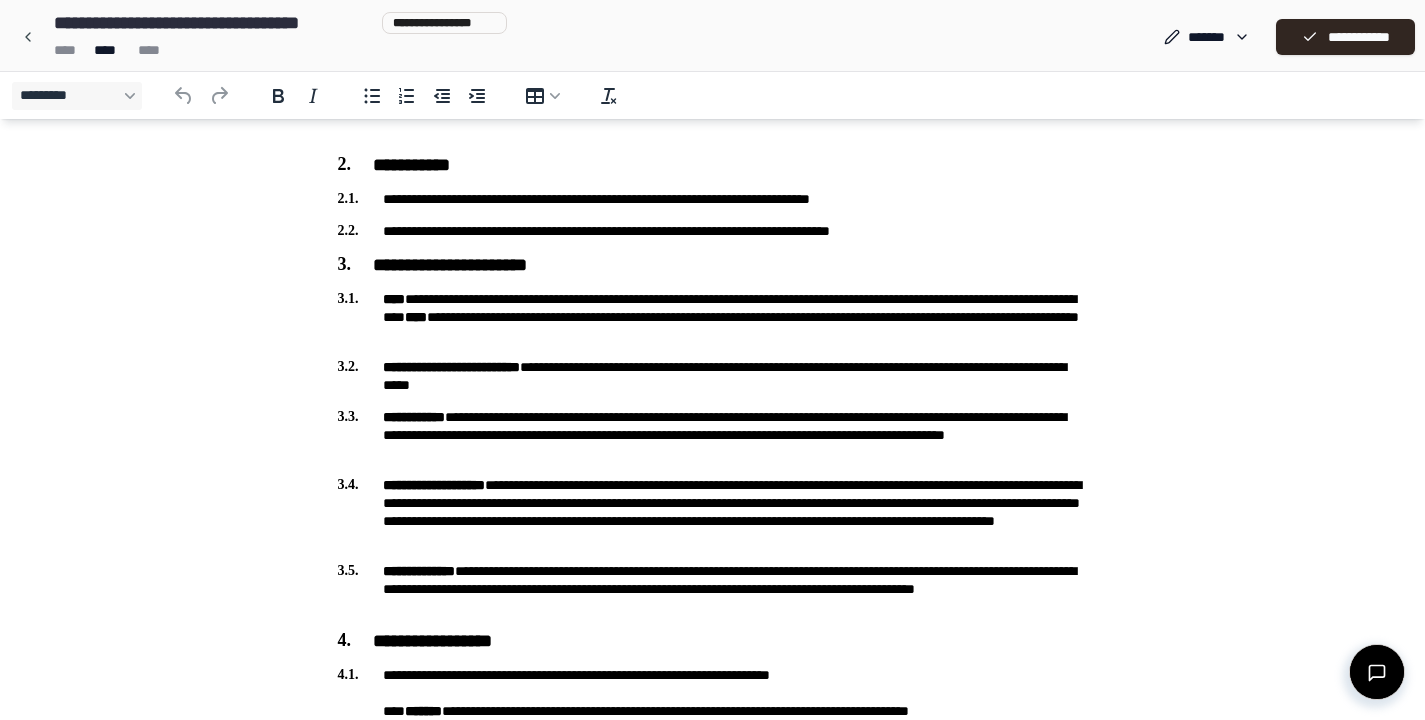 scroll, scrollTop: 251, scrollLeft: 0, axis: vertical 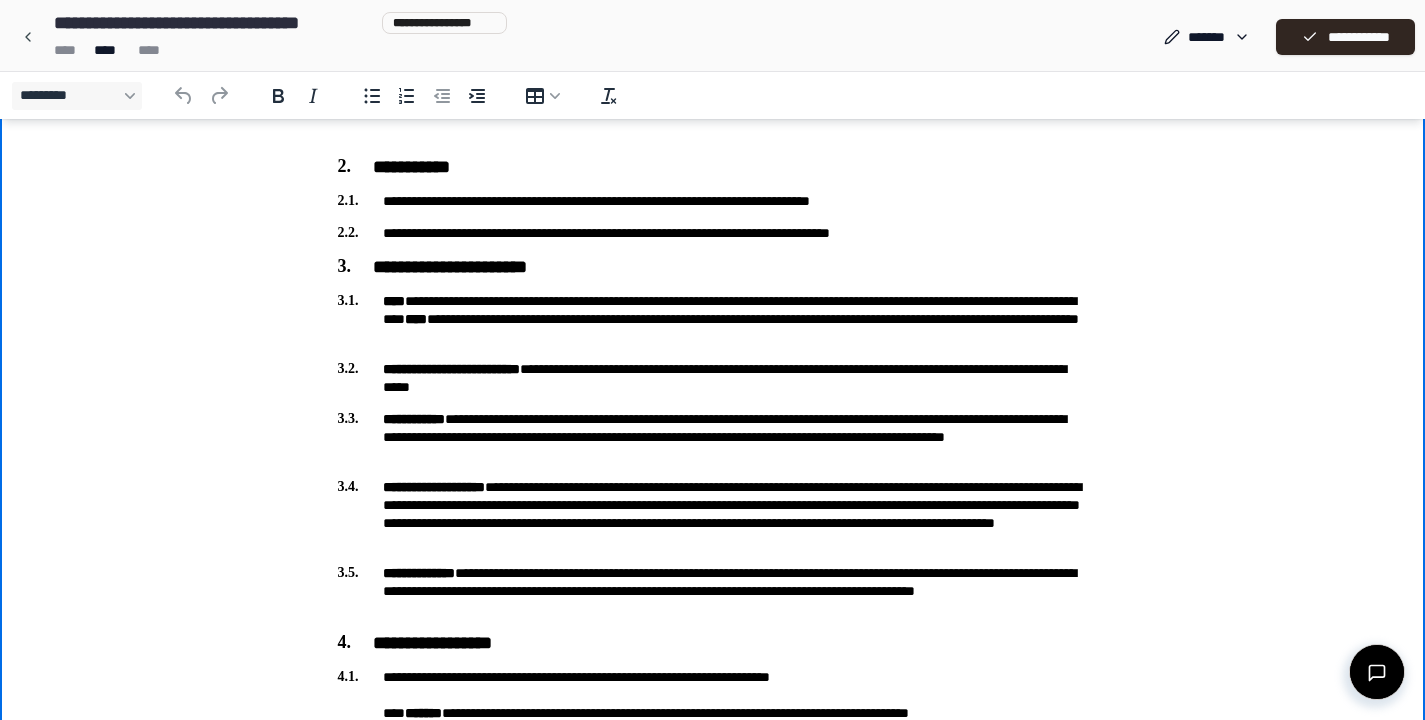 click on "**********" at bounding box center (713, 319) 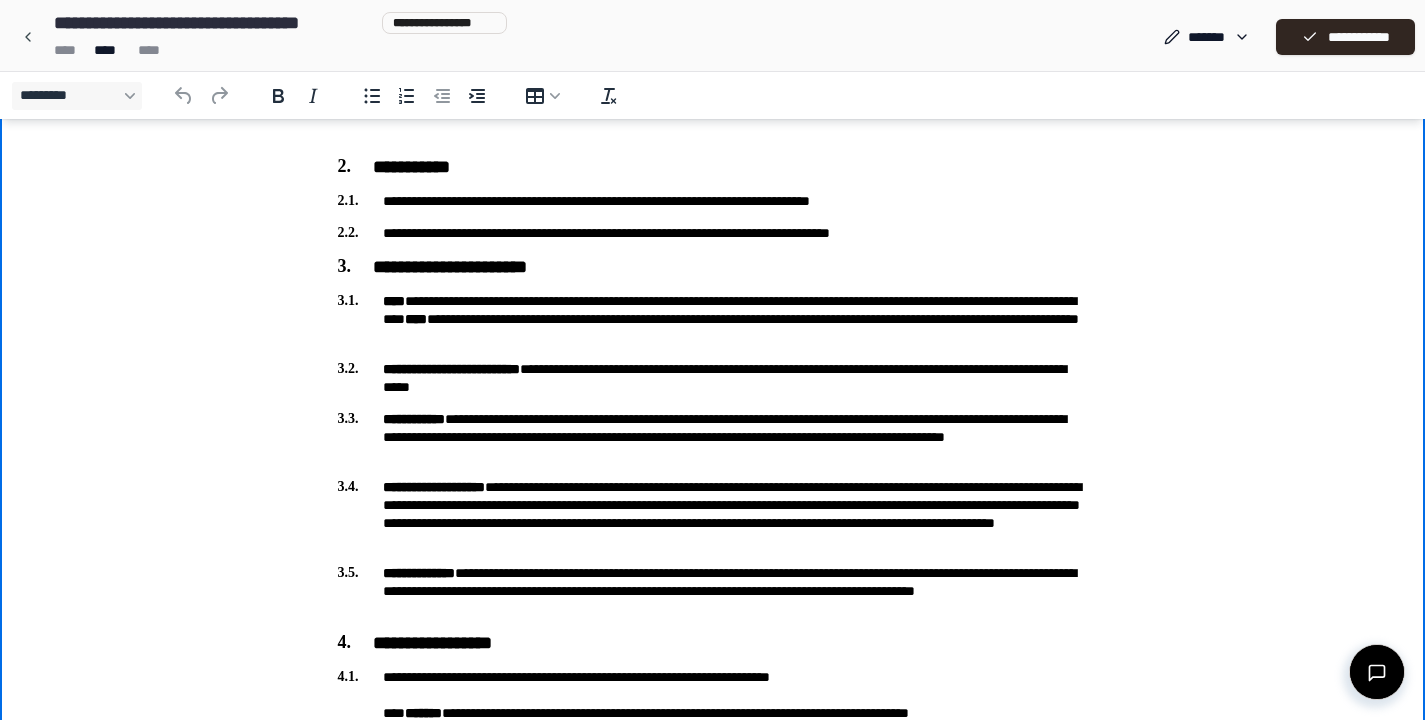 type 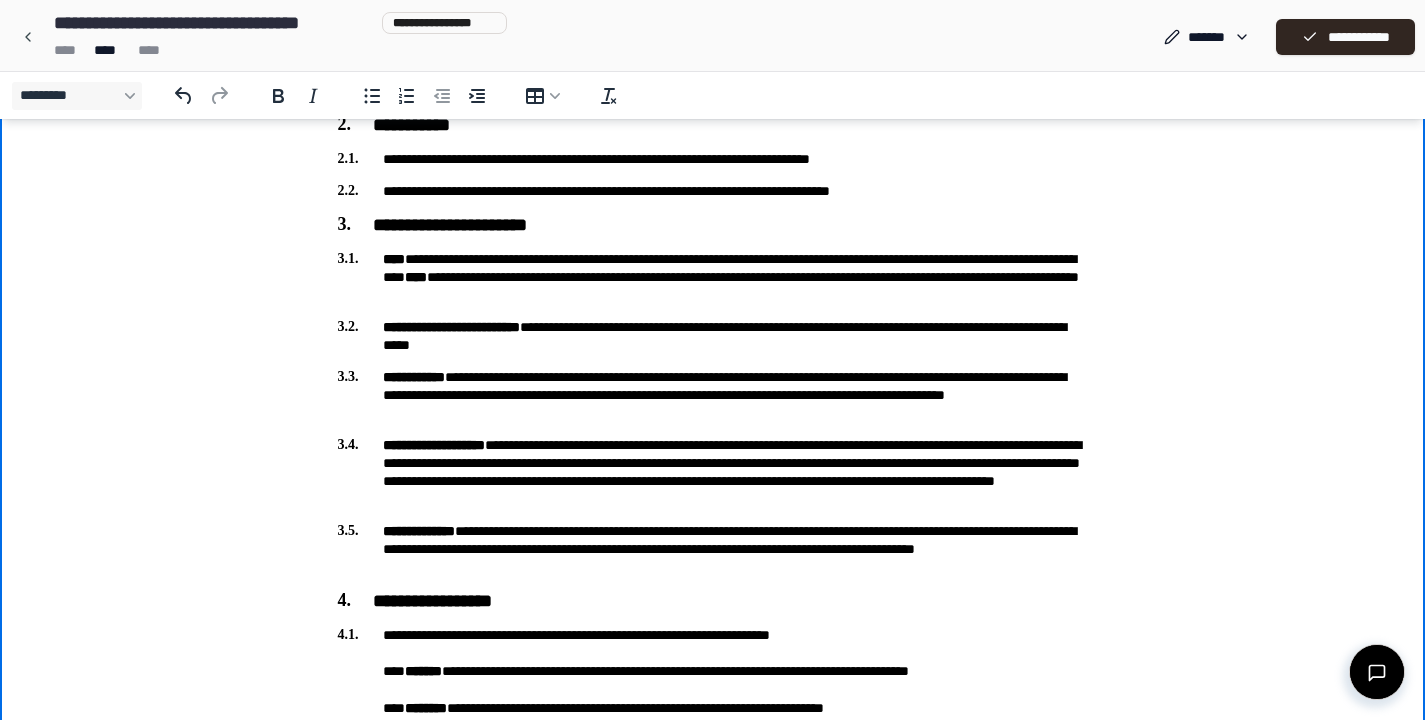 scroll, scrollTop: 323, scrollLeft: 0, axis: vertical 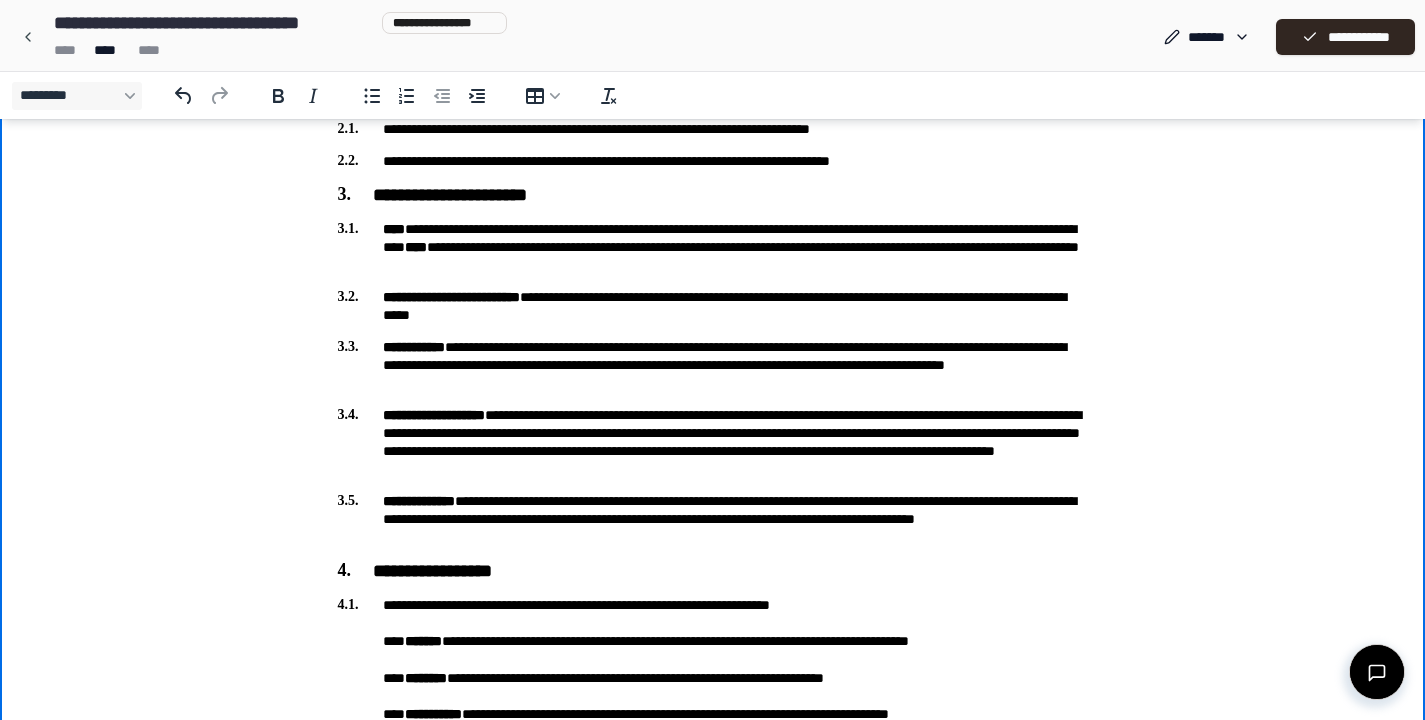 click on "**********" at bounding box center (713, 306) 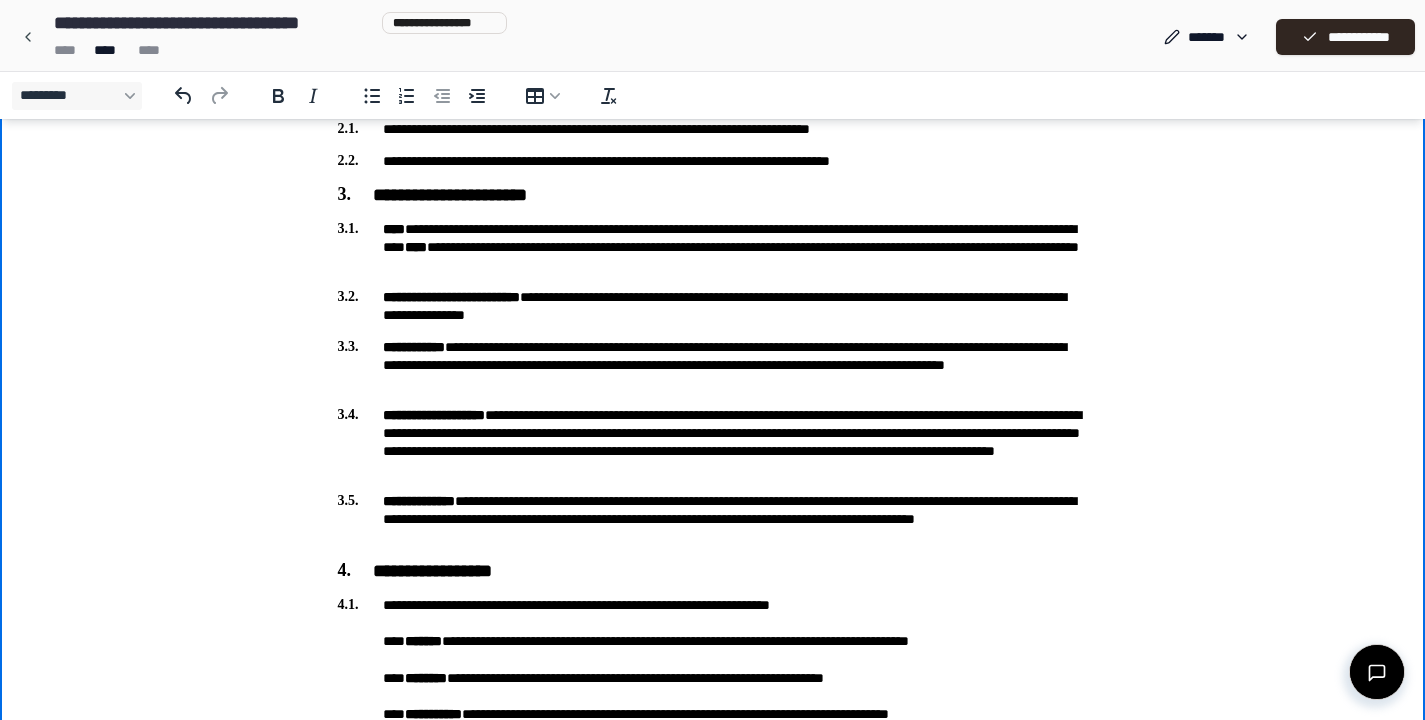 click on "**********" at bounding box center (713, 306) 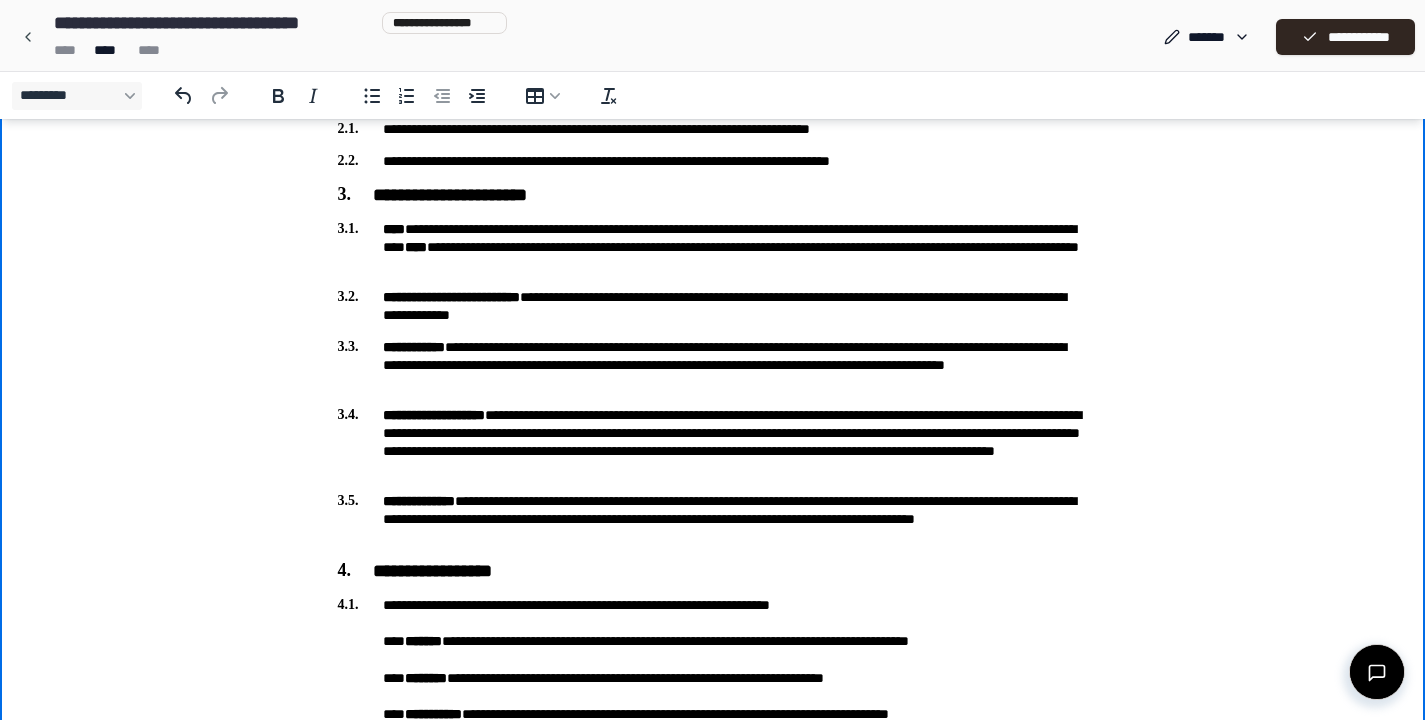 click on "**********" at bounding box center (713, 306) 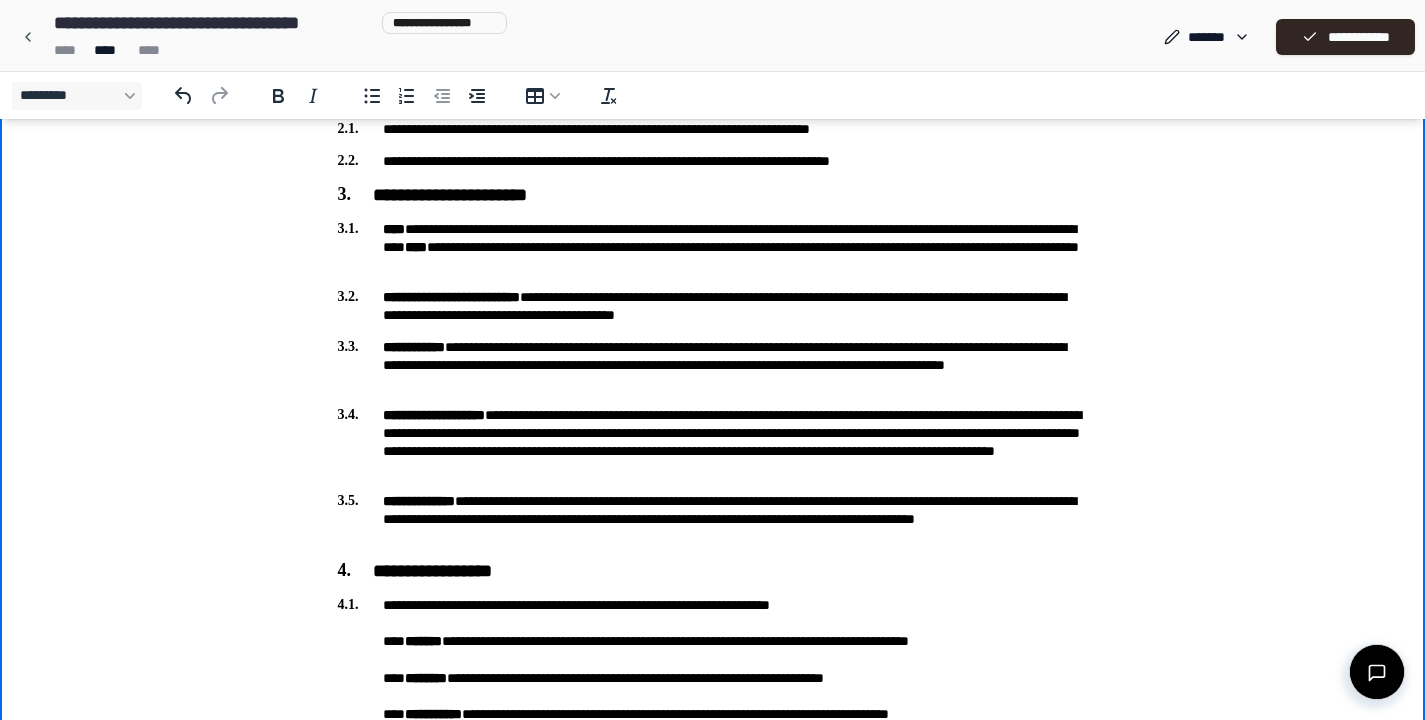click on "**********" at bounding box center (713, 306) 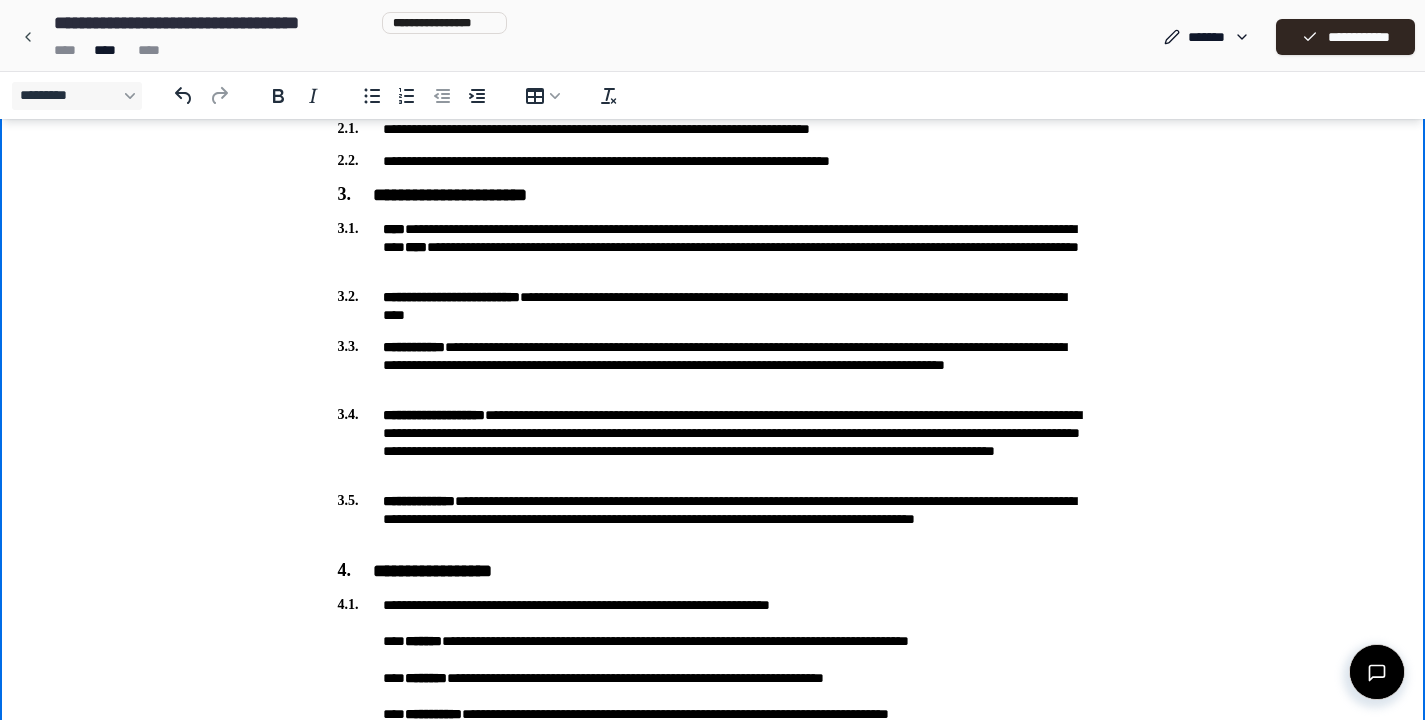 drag, startPoint x: 793, startPoint y: 316, endPoint x: 743, endPoint y: 318, distance: 50.039986 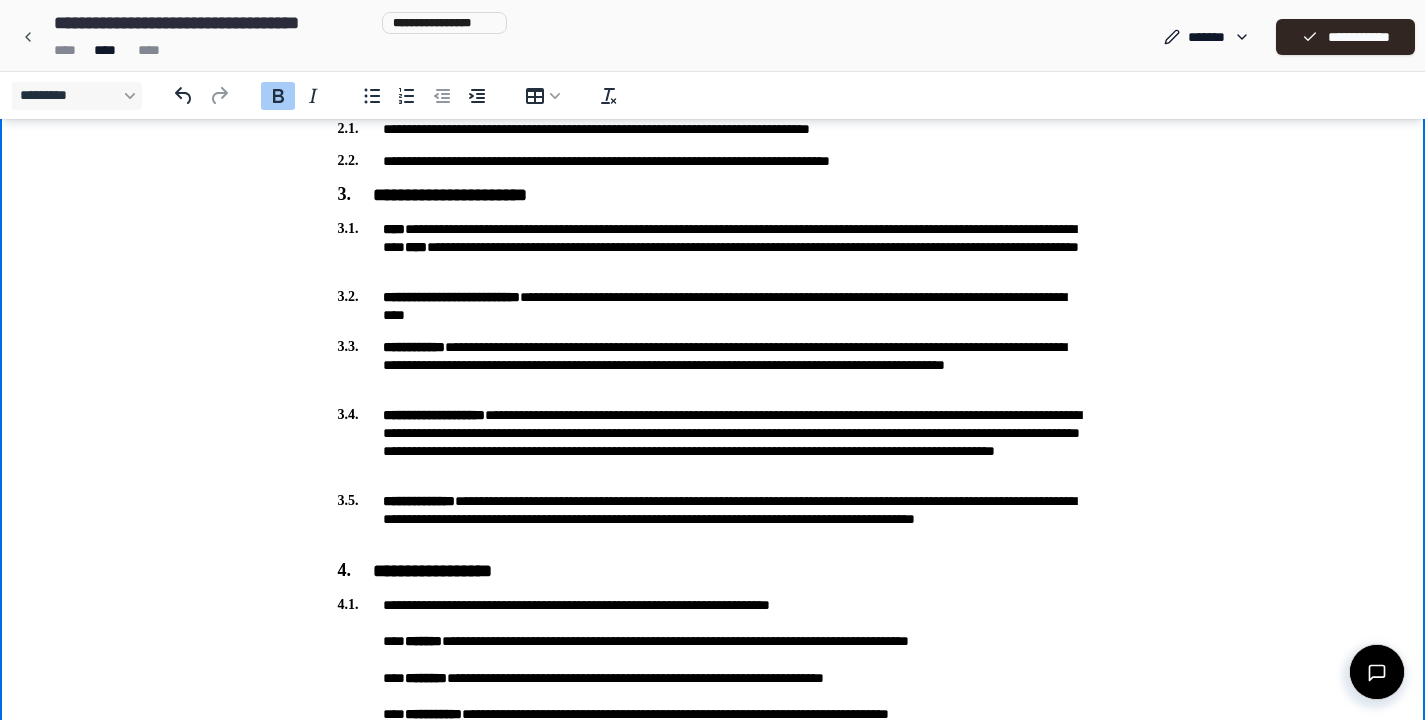 click on "**********" at bounding box center [713, 1061] 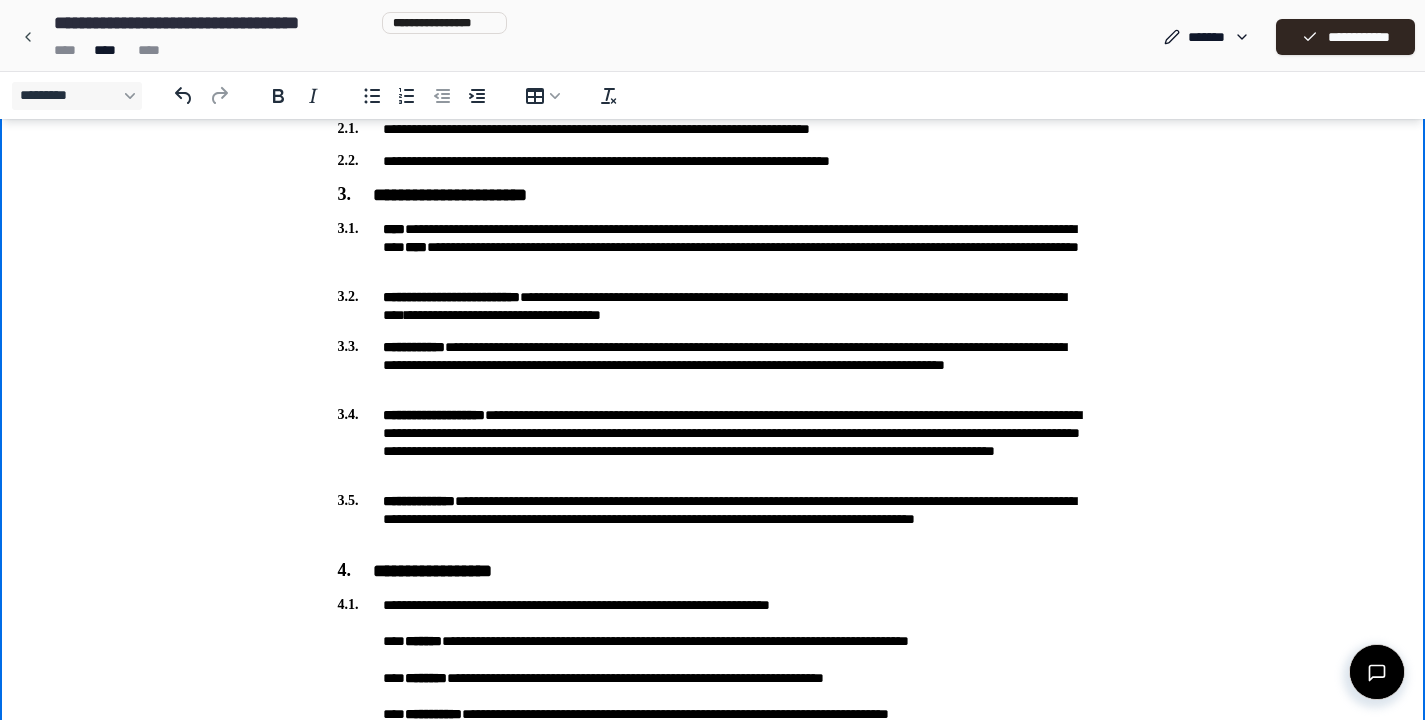 click on "**********" at bounding box center [713, 306] 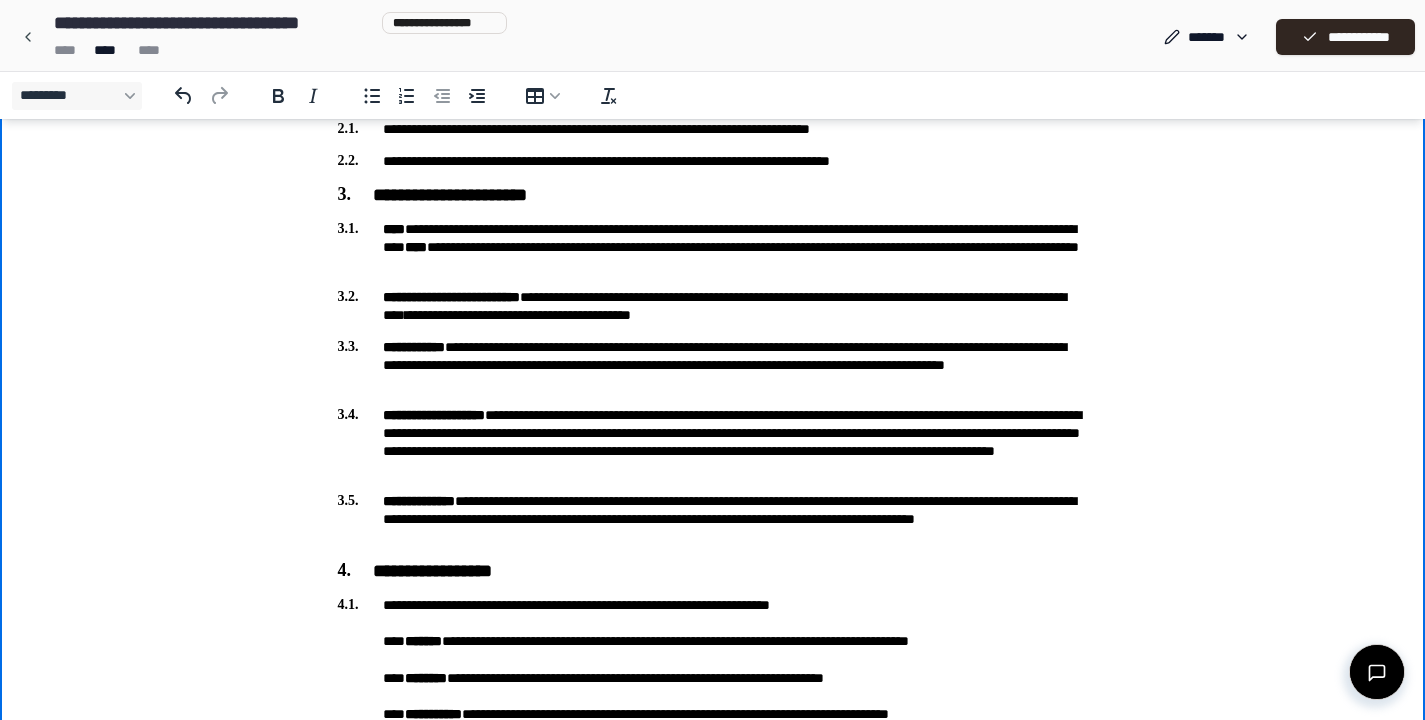 click on "**********" at bounding box center (713, 306) 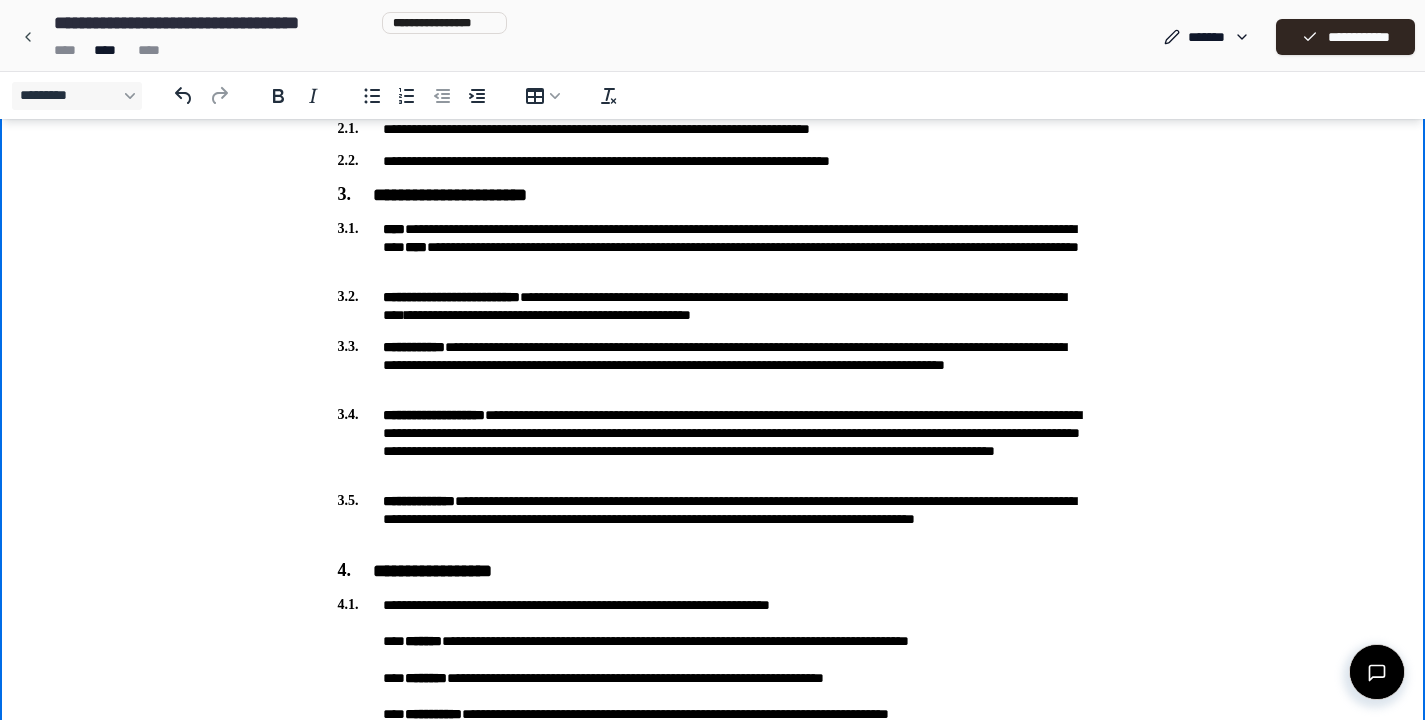 click on "**********" at bounding box center (713, 306) 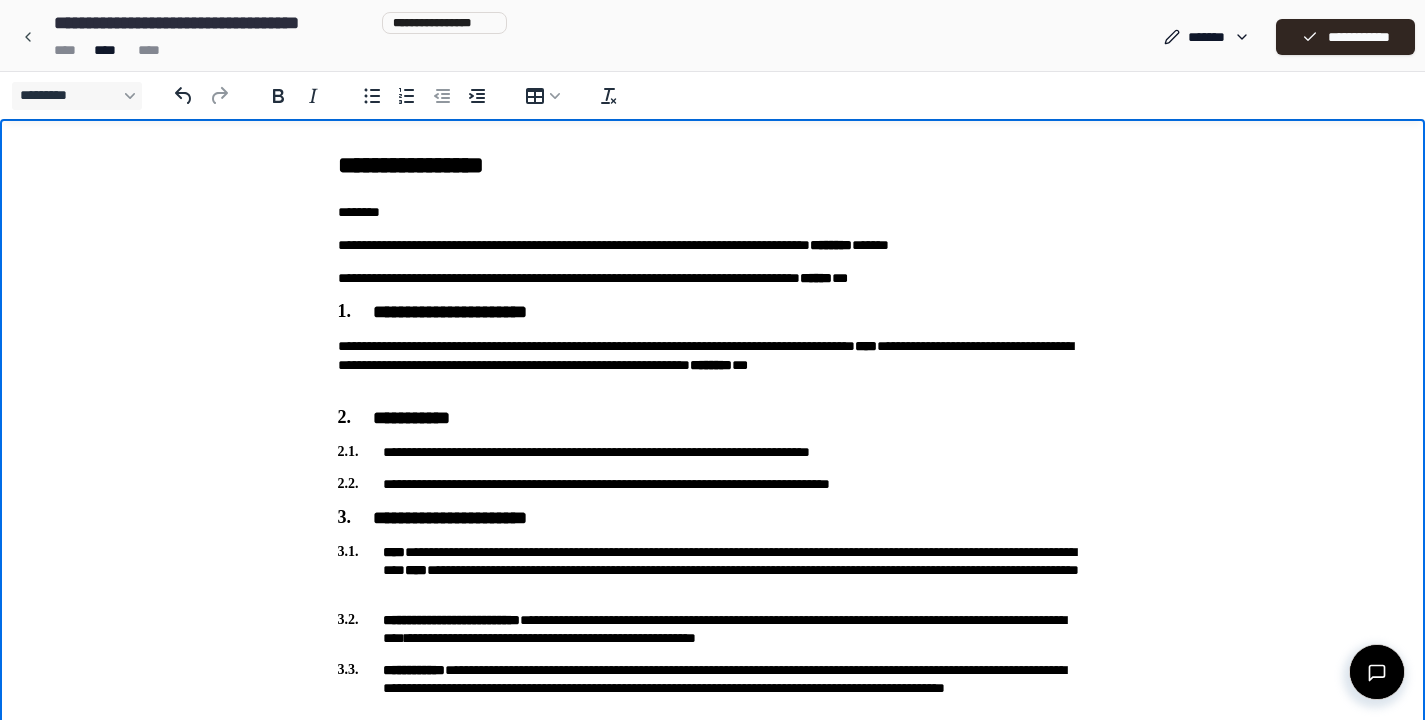 scroll, scrollTop: 0, scrollLeft: 0, axis: both 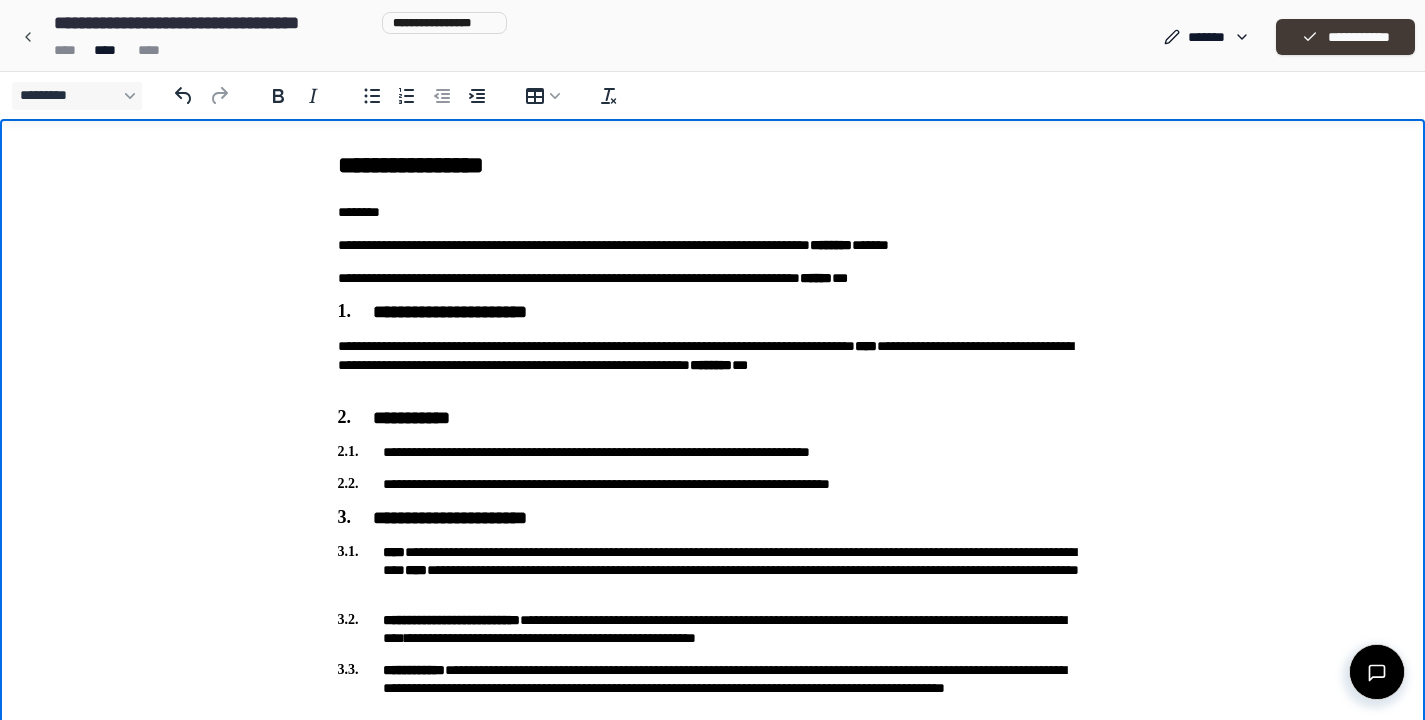 click on "**********" at bounding box center (1345, 37) 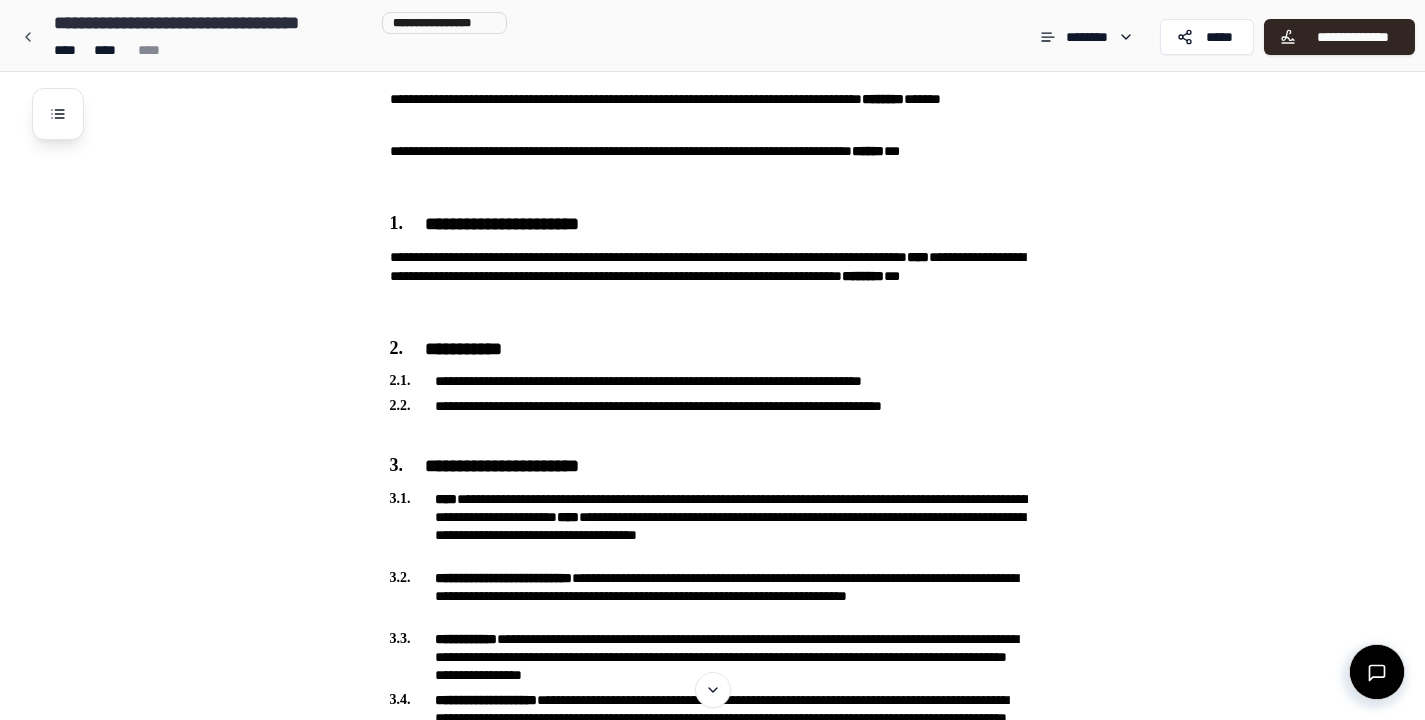 scroll, scrollTop: 107, scrollLeft: 0, axis: vertical 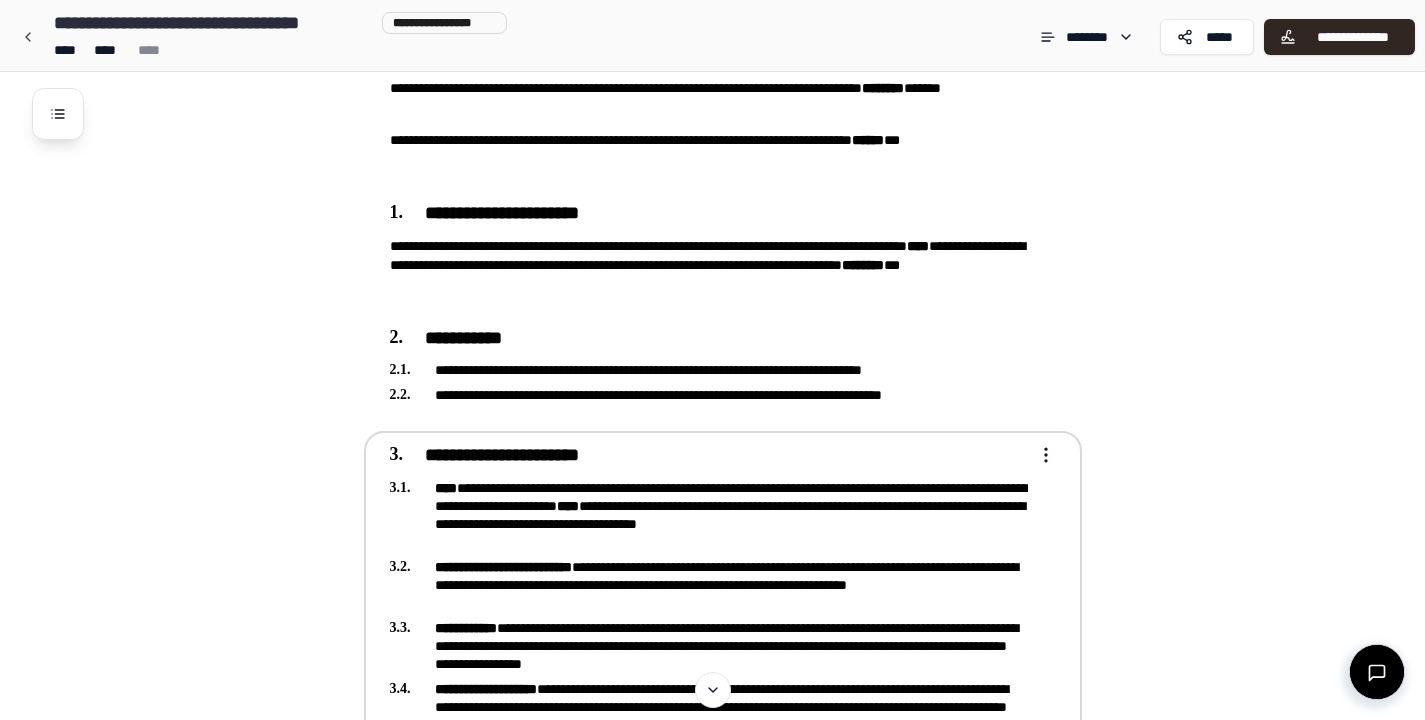 click on "**********" at bounding box center [709, 585] 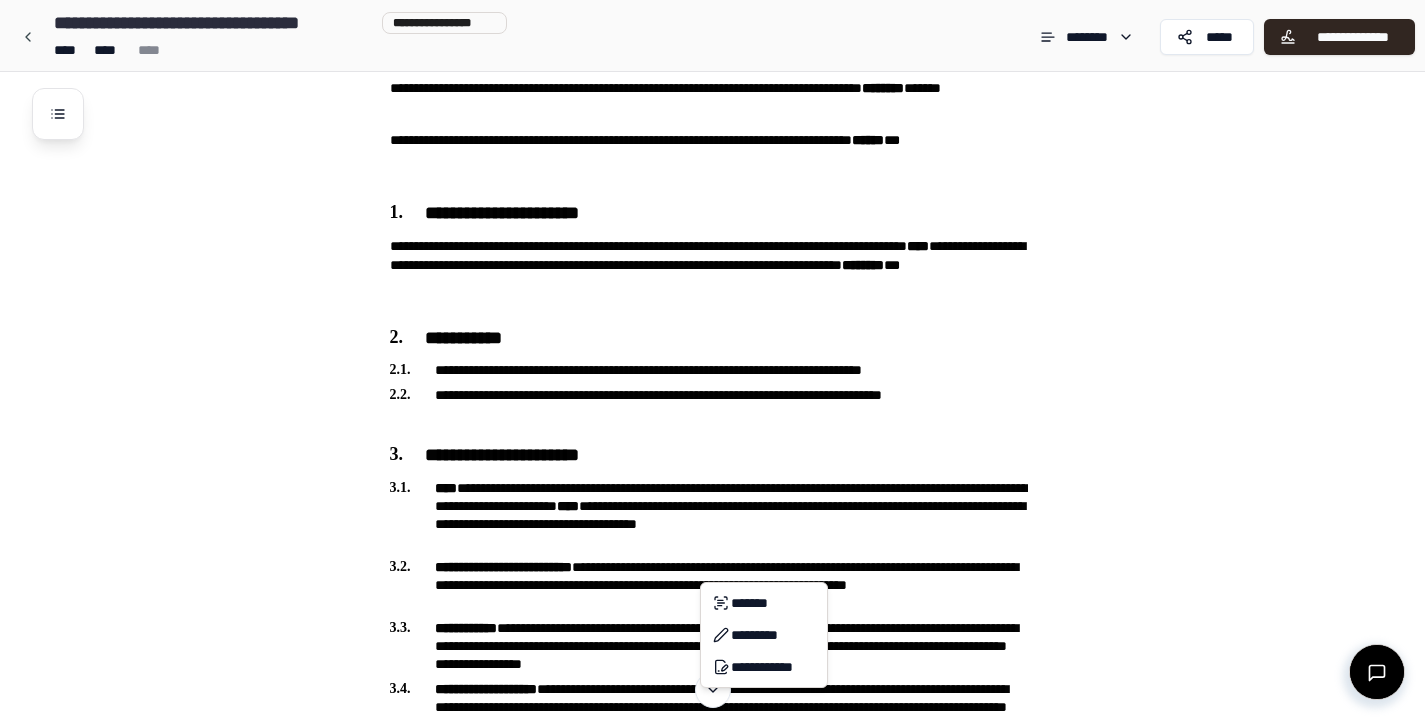 click on "**********" at bounding box center (712, 1554) 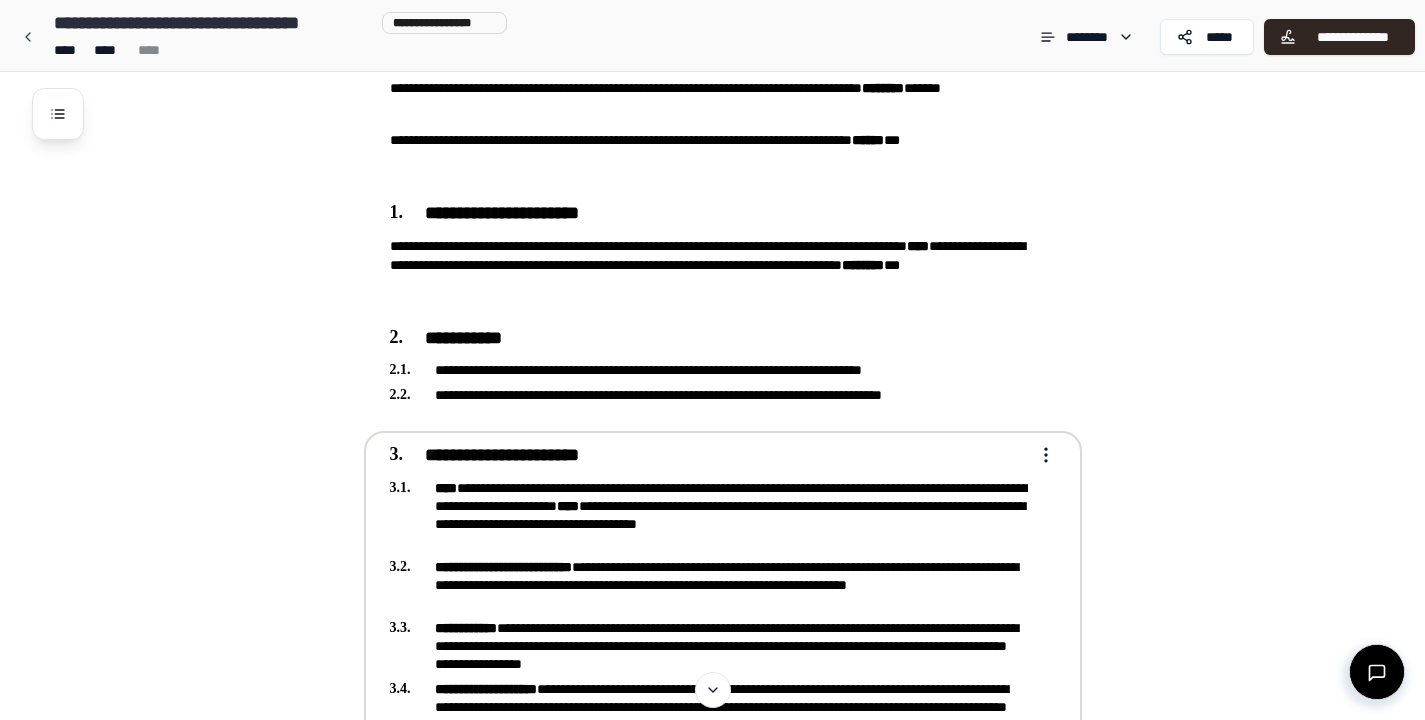 click on "**********" at bounding box center [709, 585] 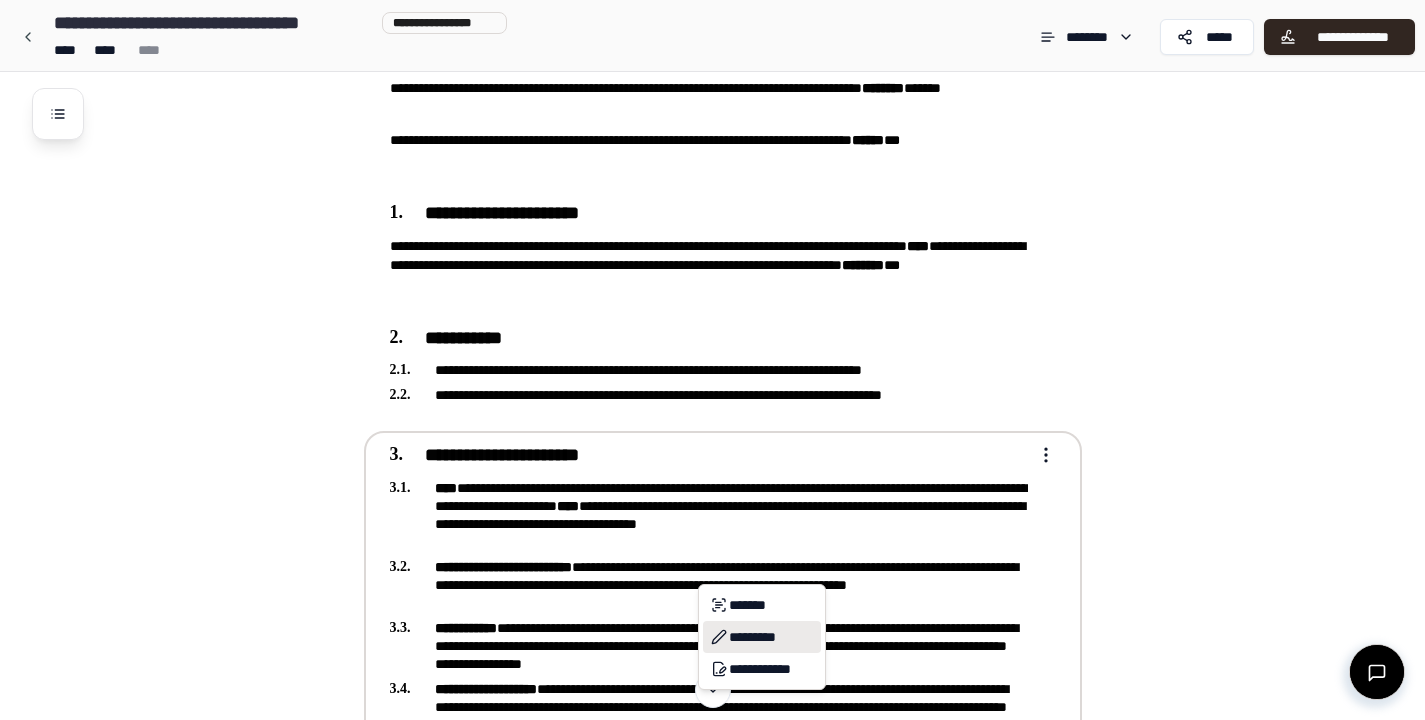 click on "*********" at bounding box center [762, 637] 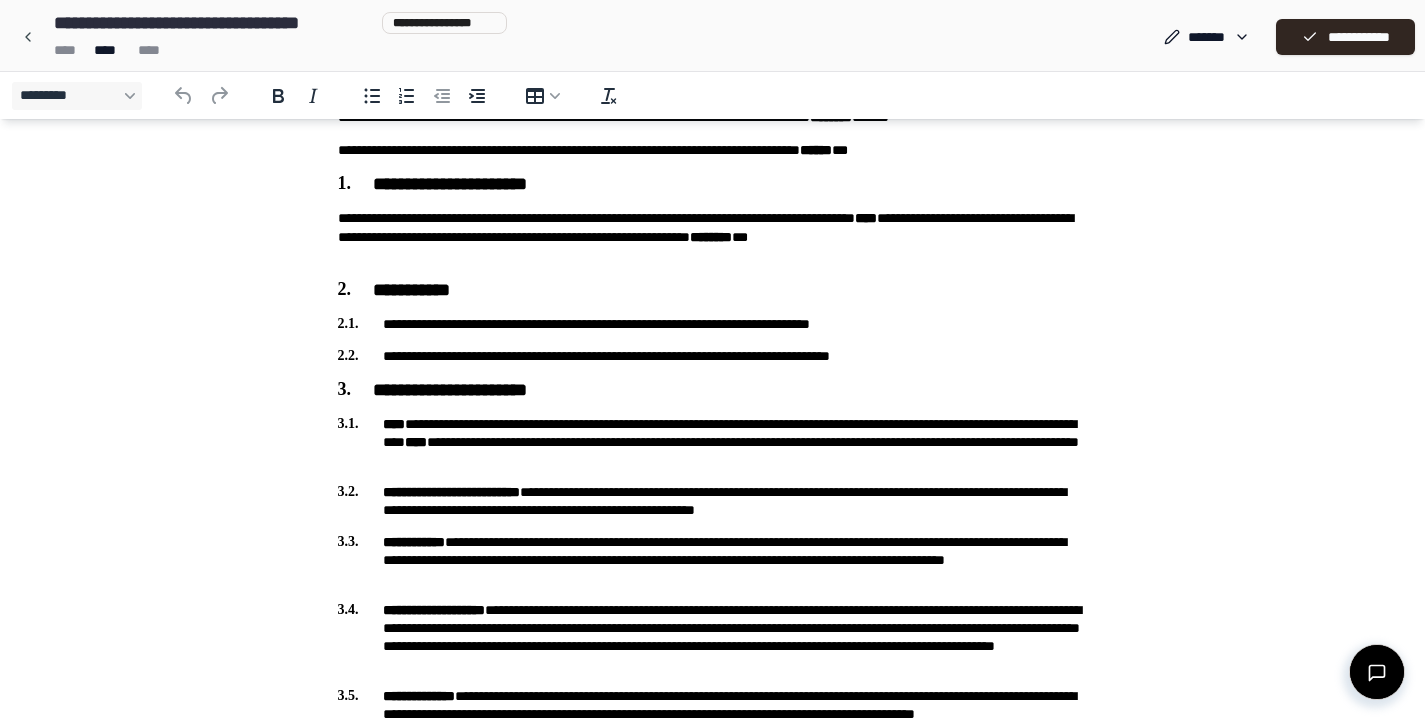 scroll, scrollTop: 180, scrollLeft: 0, axis: vertical 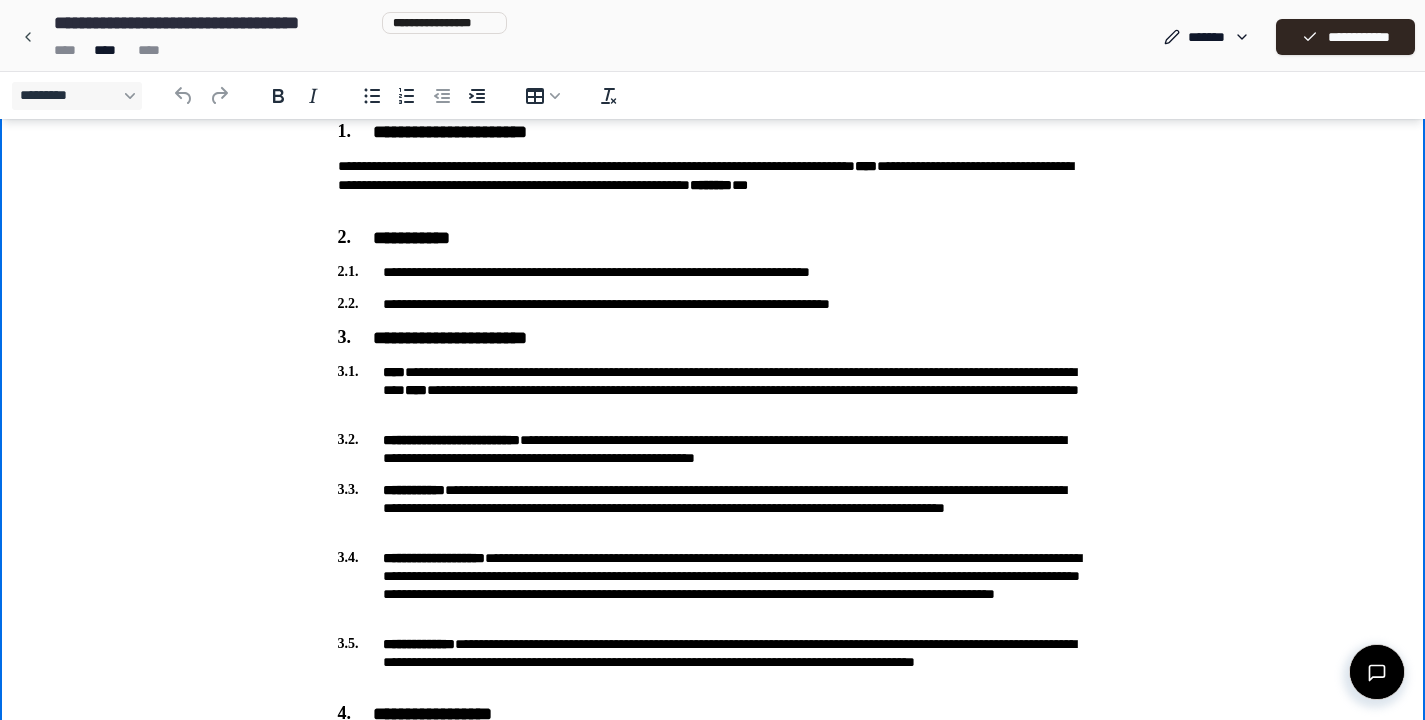 click on "**********" at bounding box center [713, 449] 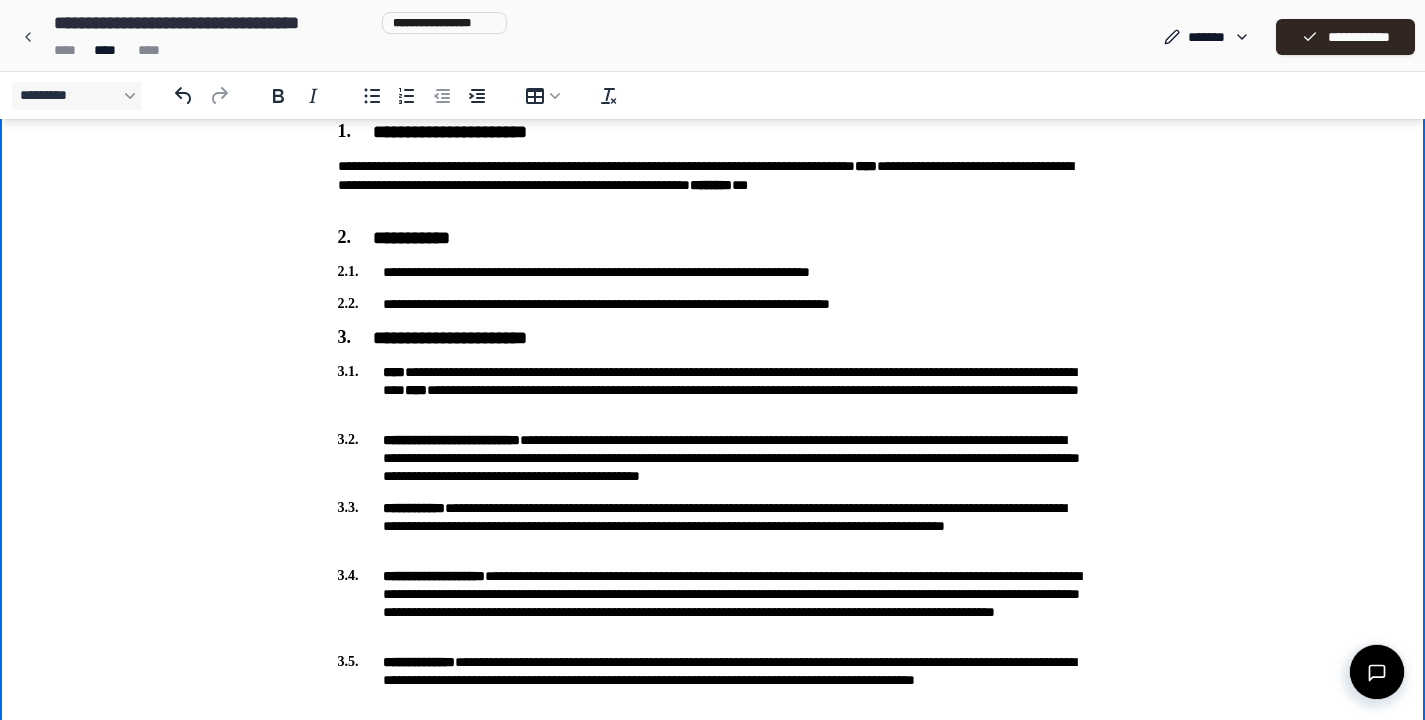 click on "**********" at bounding box center (713, 458) 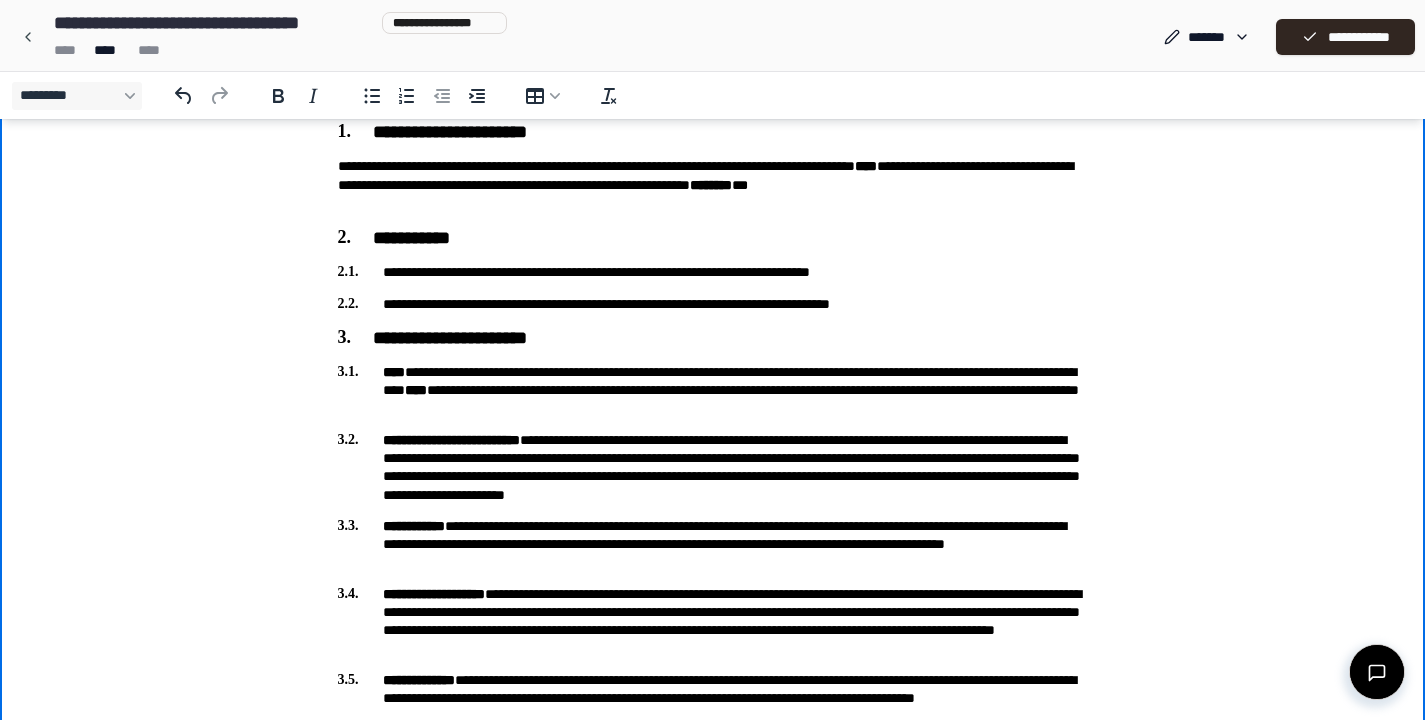 click on "**********" at bounding box center (713, 467) 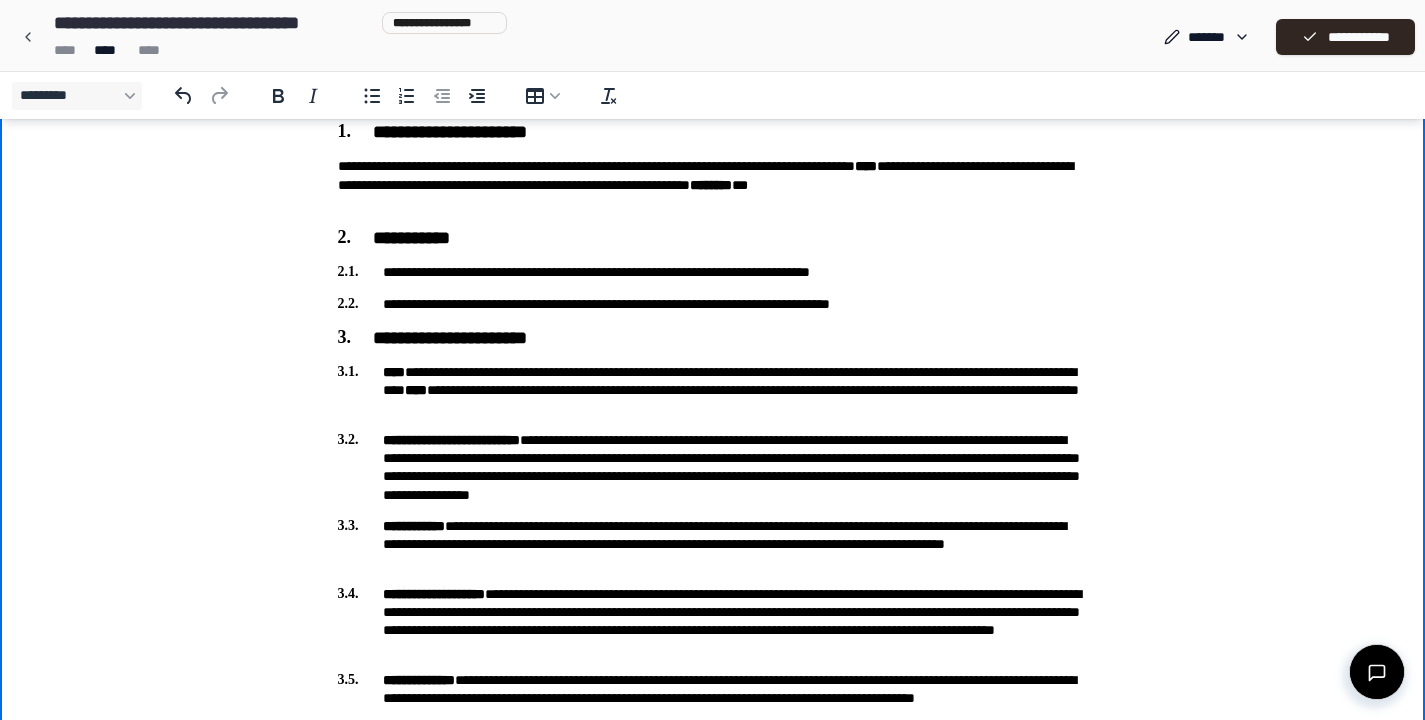 click on "**********" at bounding box center (713, 467) 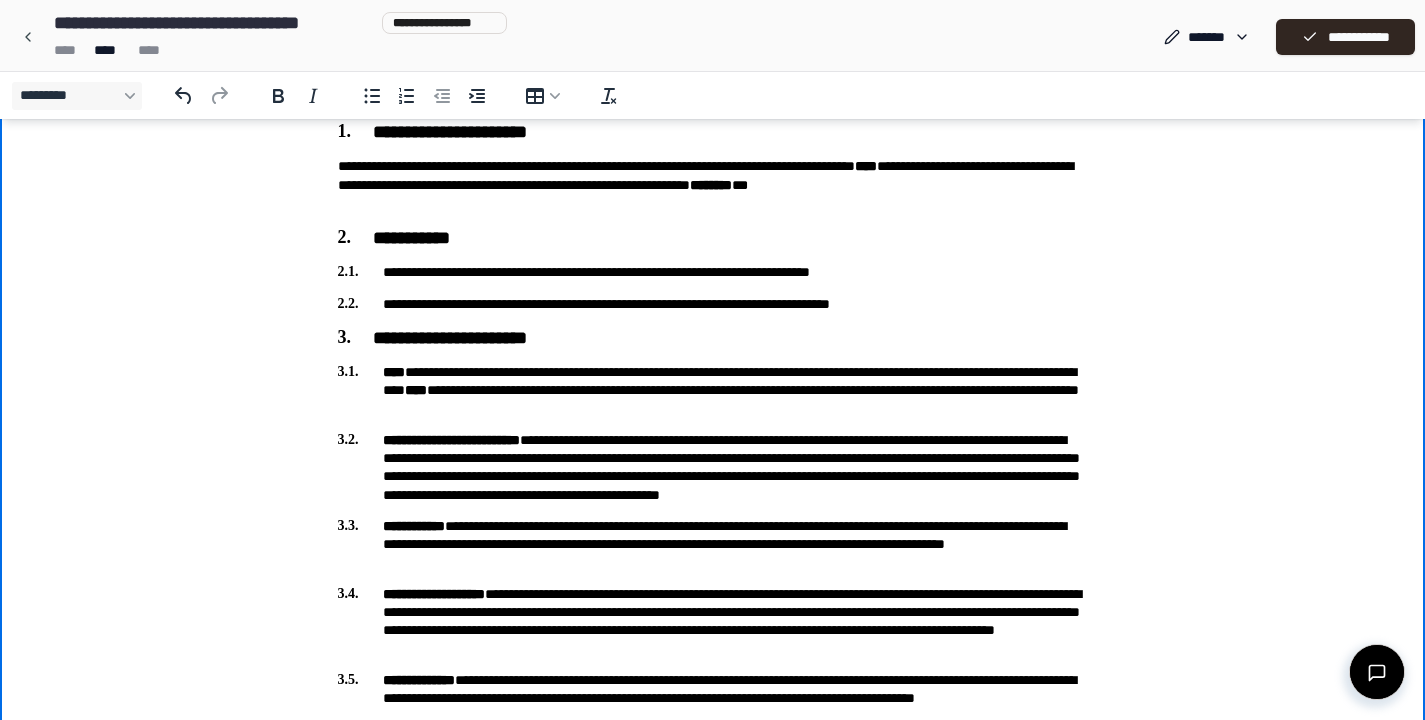 click on "**********" at bounding box center (713, 467) 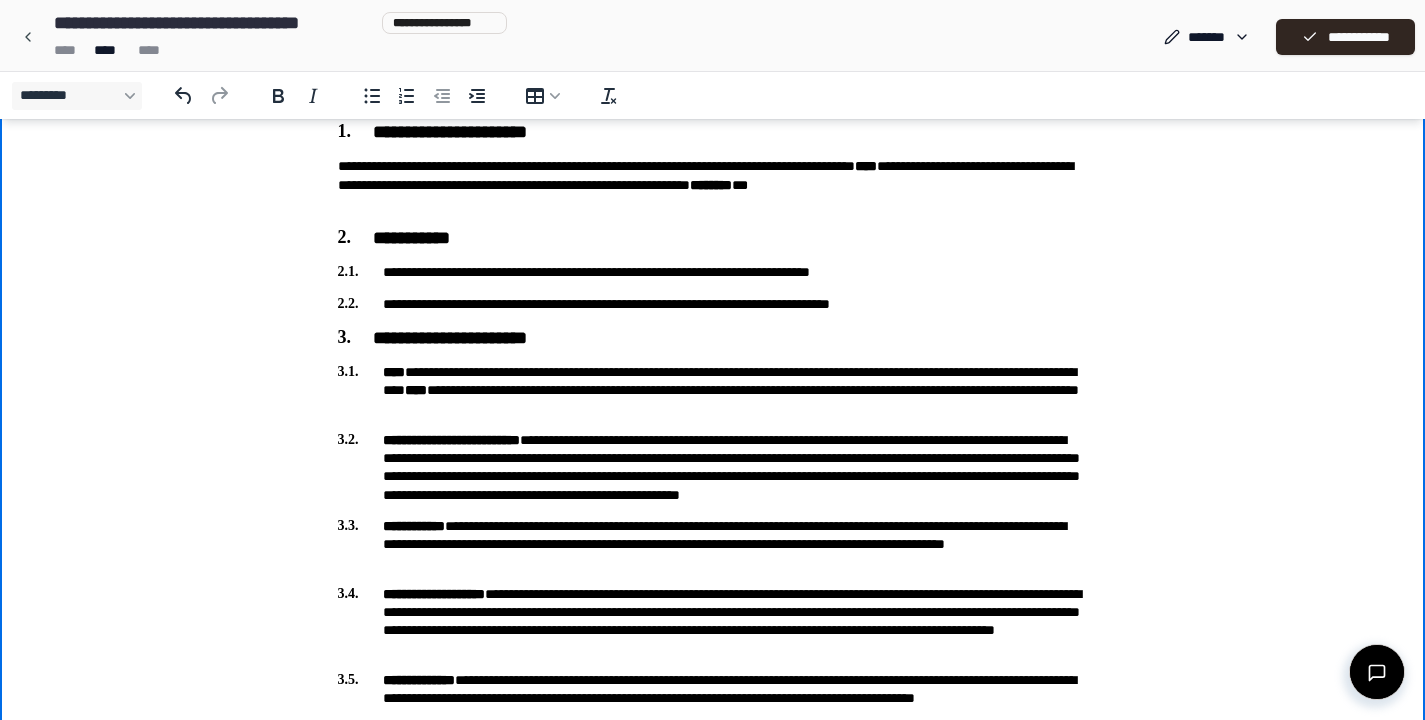 click on "**********" at bounding box center [713, 467] 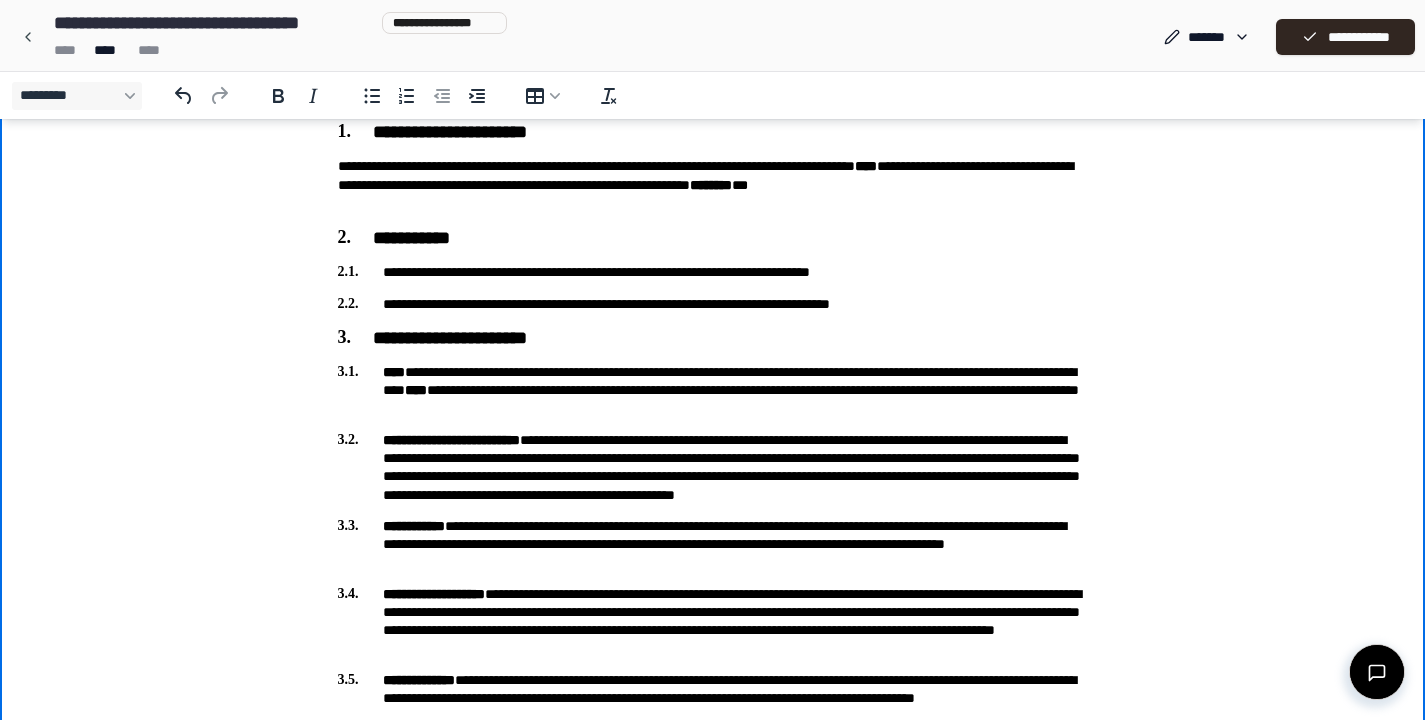 click on "**********" at bounding box center (713, 467) 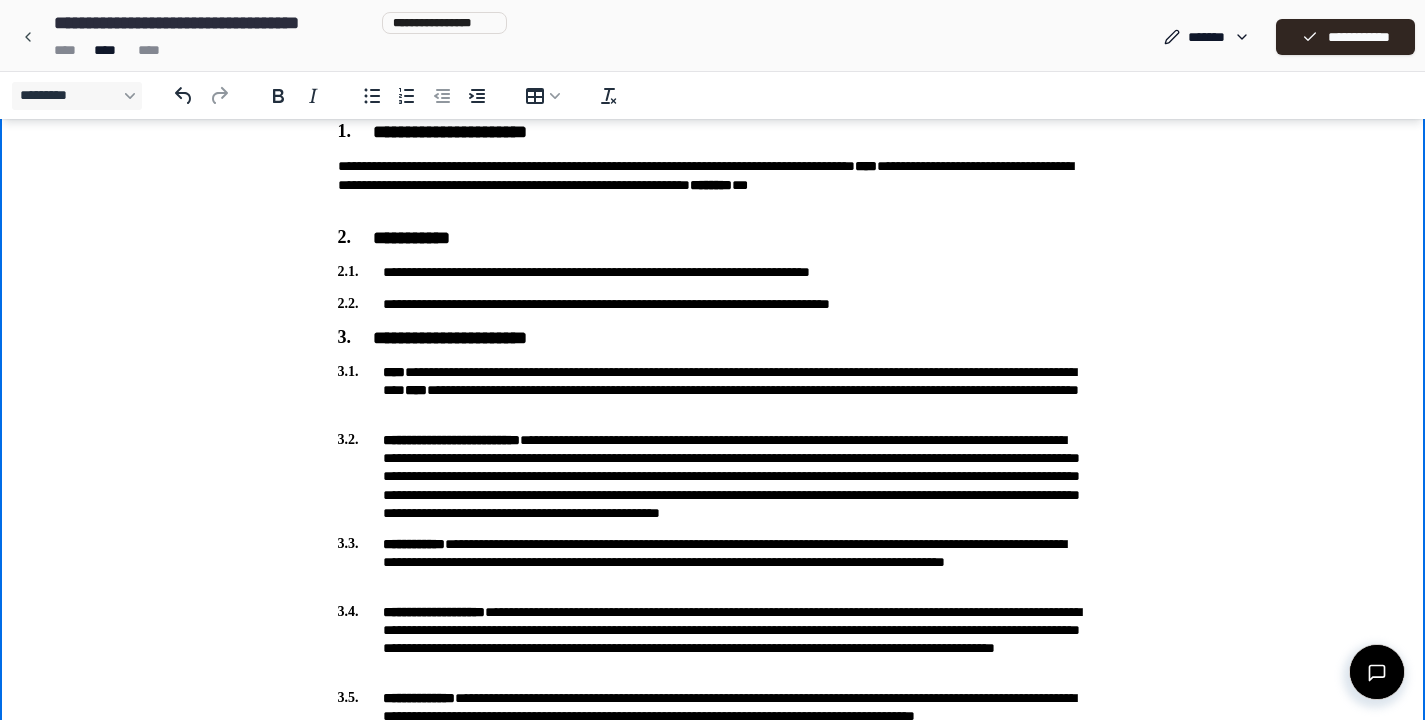 click on "**********" at bounding box center [713, 476] 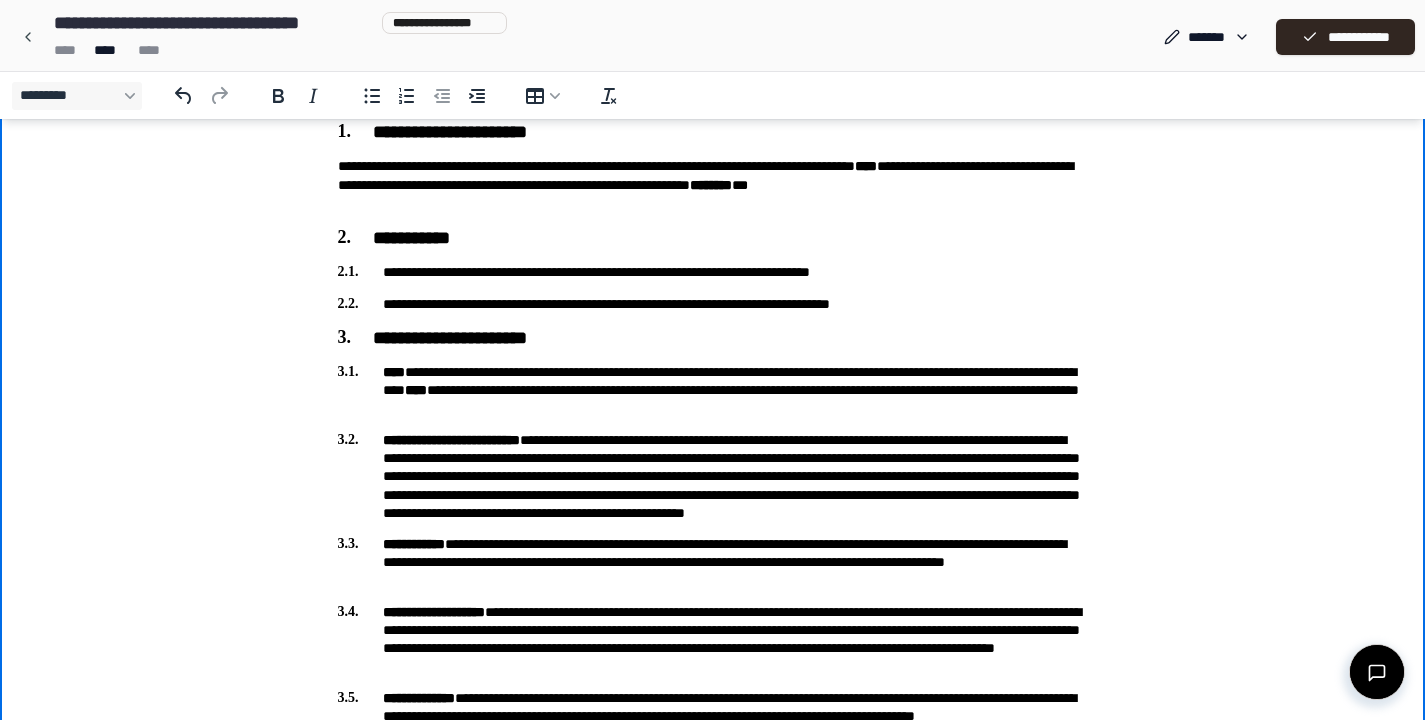 click on "**********" at bounding box center [713, 476] 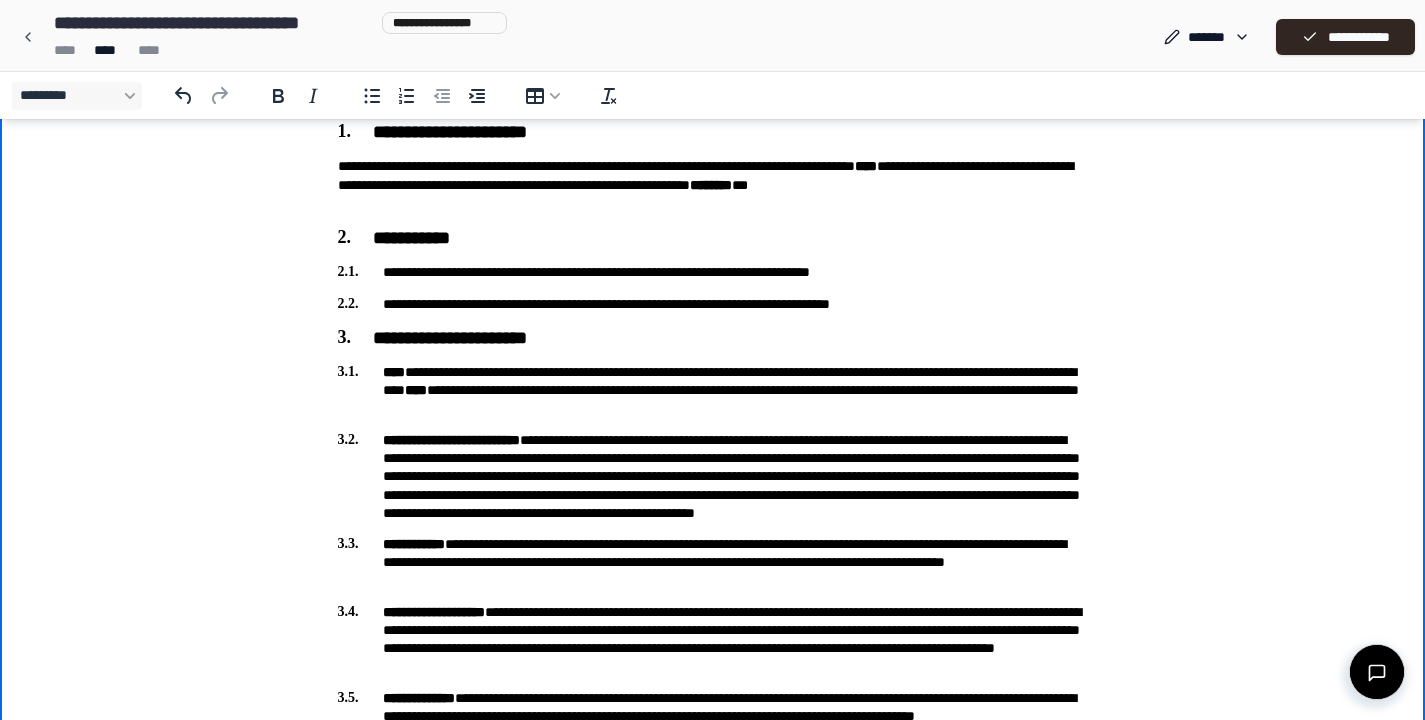click on "**********" at bounding box center [713, 476] 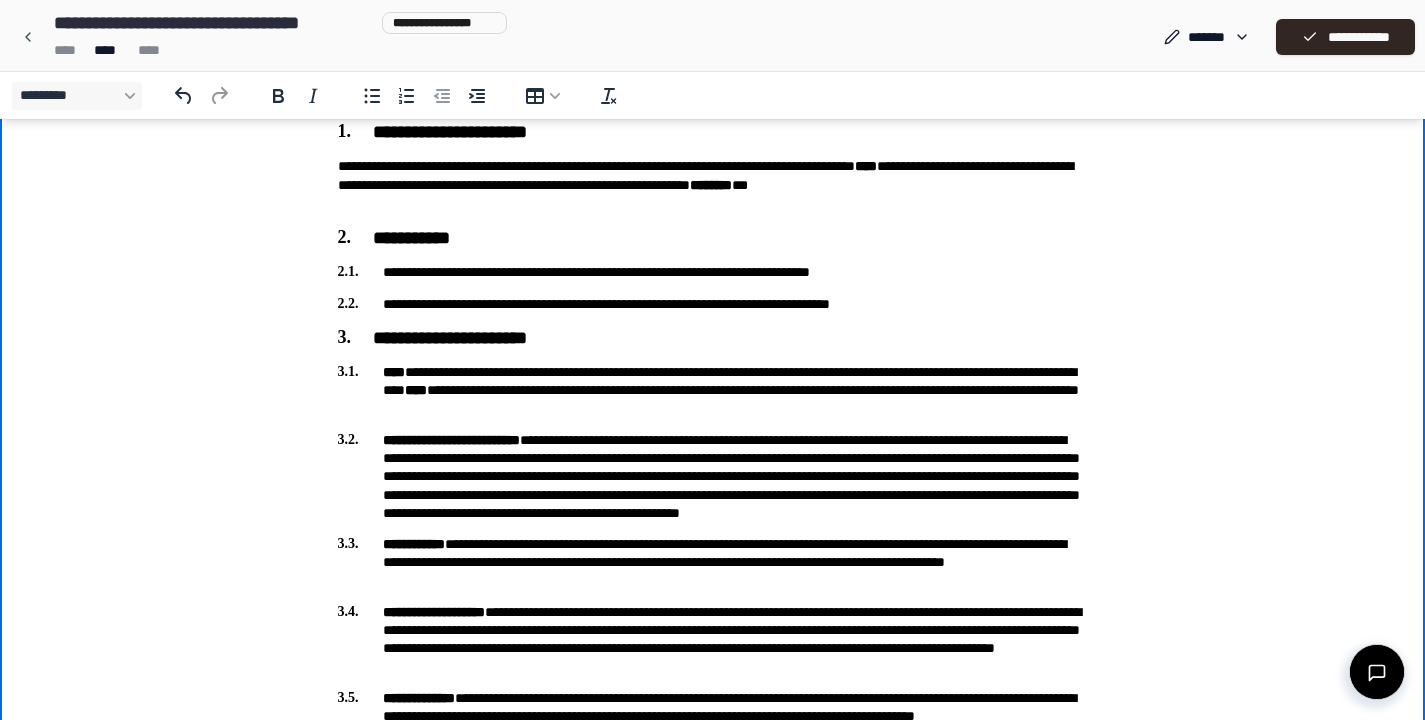 click on "**********" at bounding box center (713, 476) 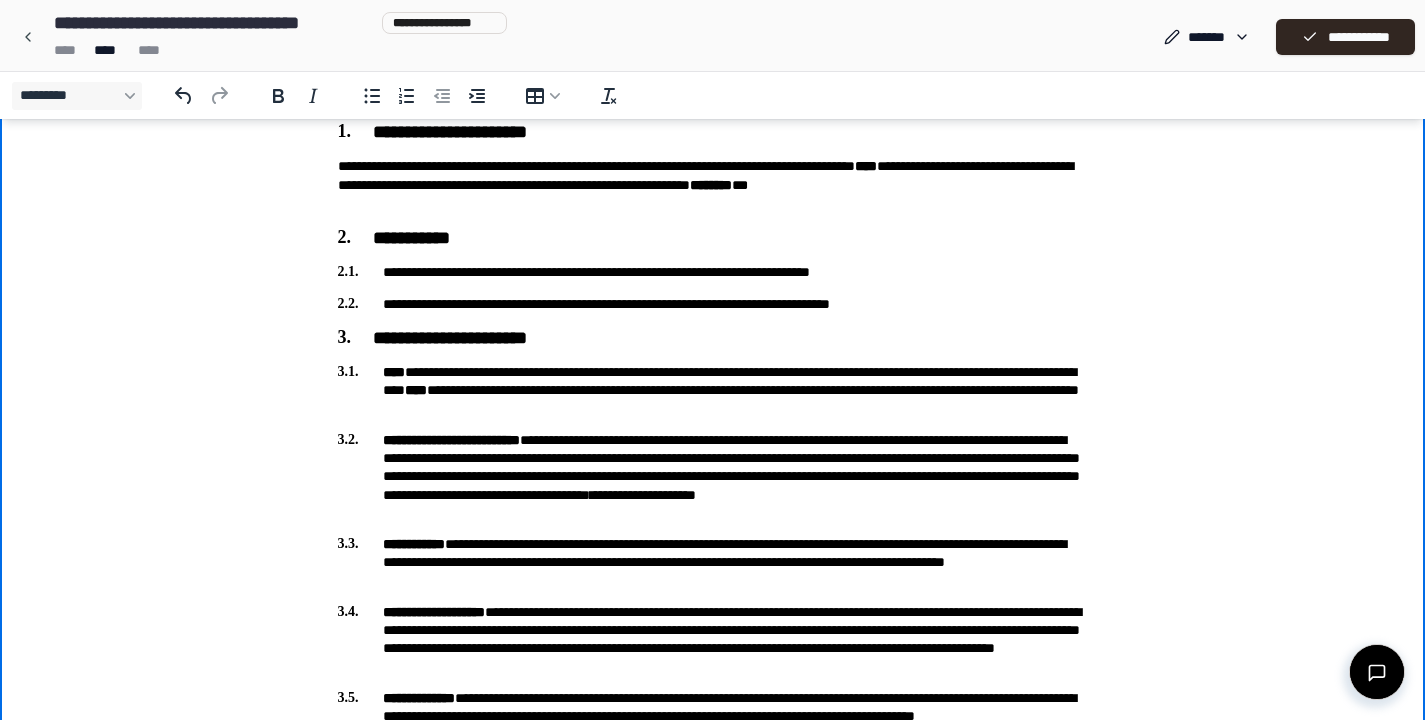 click on "**********" at bounding box center (713, 1231) 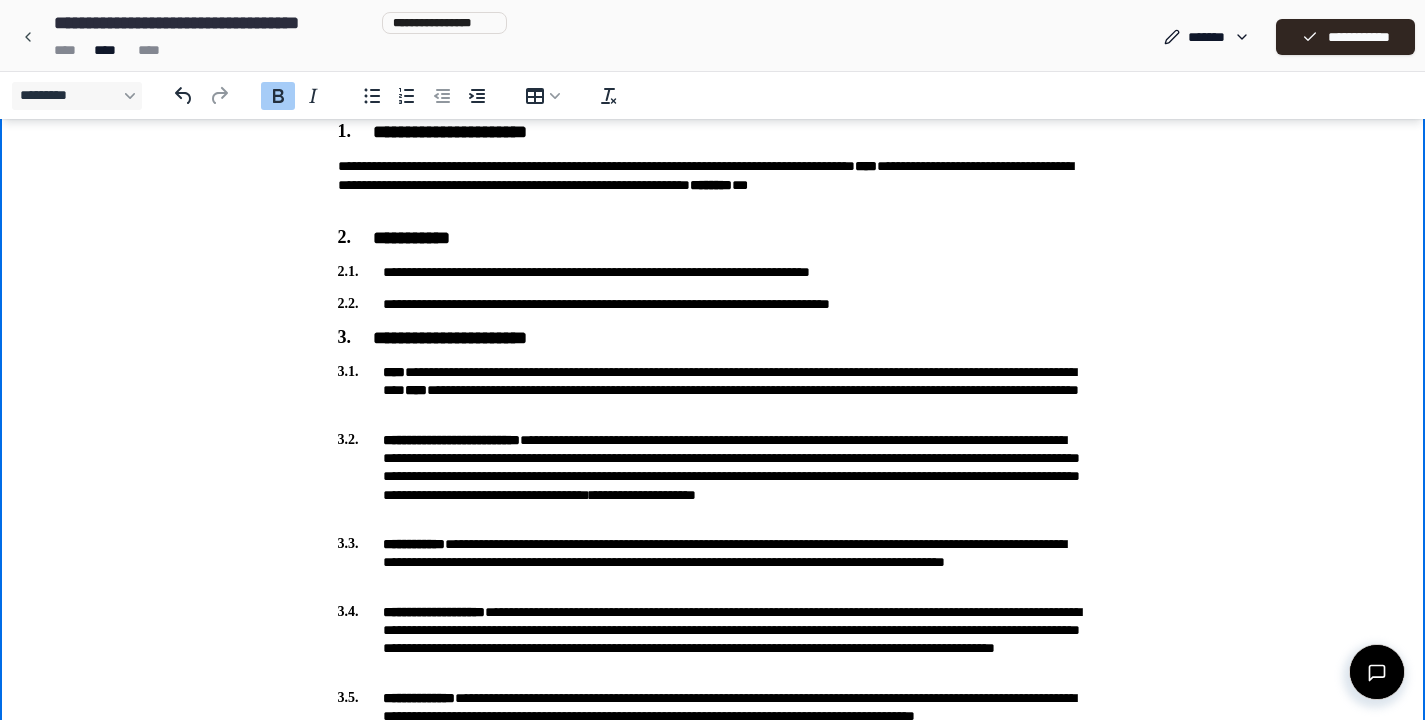 click on "**********" at bounding box center [713, 1231] 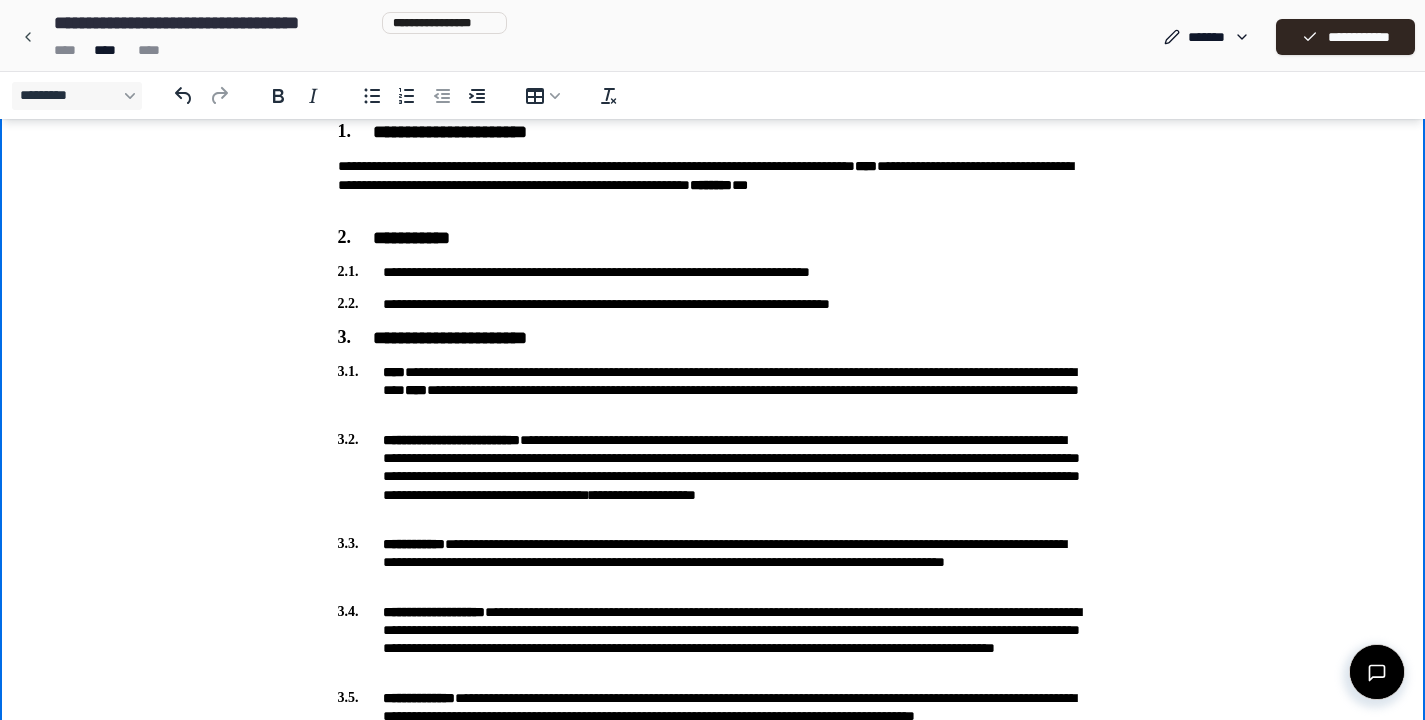 click on "**********" at bounding box center (713, 476) 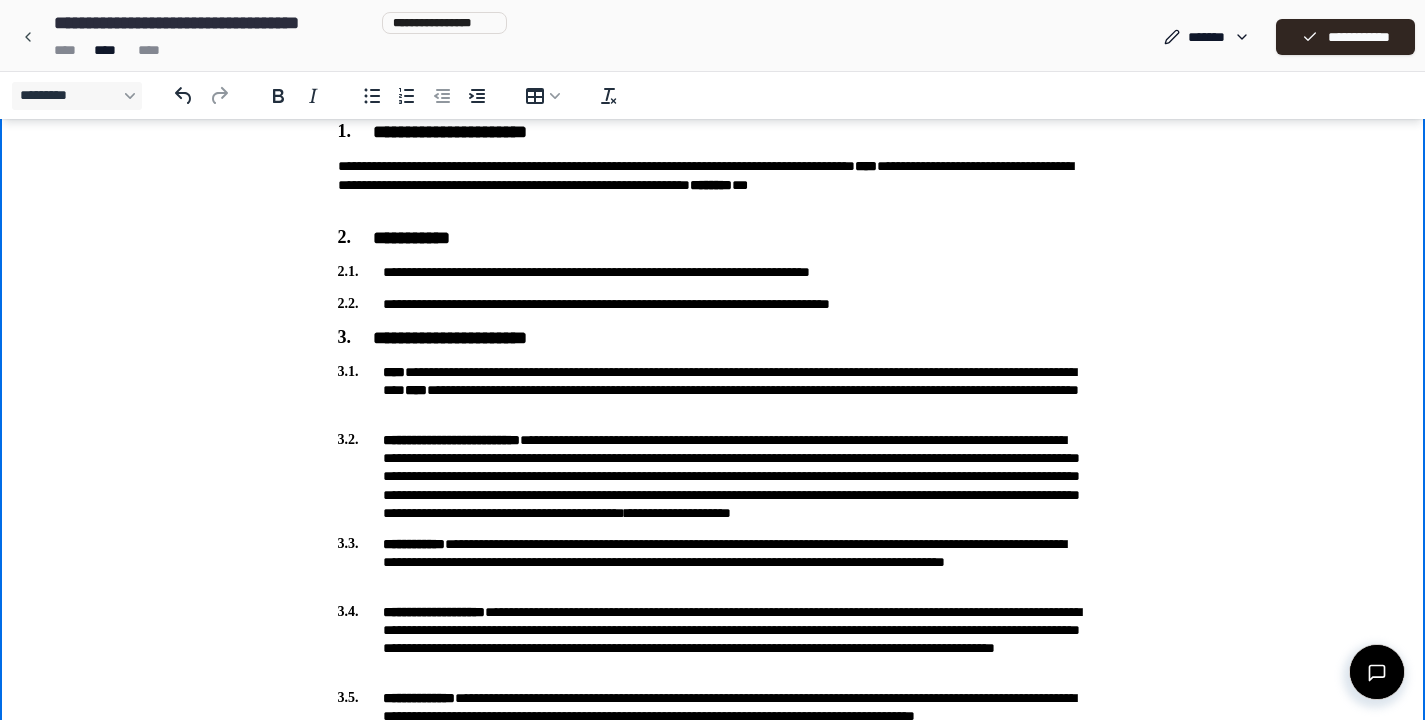 click on "**********" at bounding box center (713, 476) 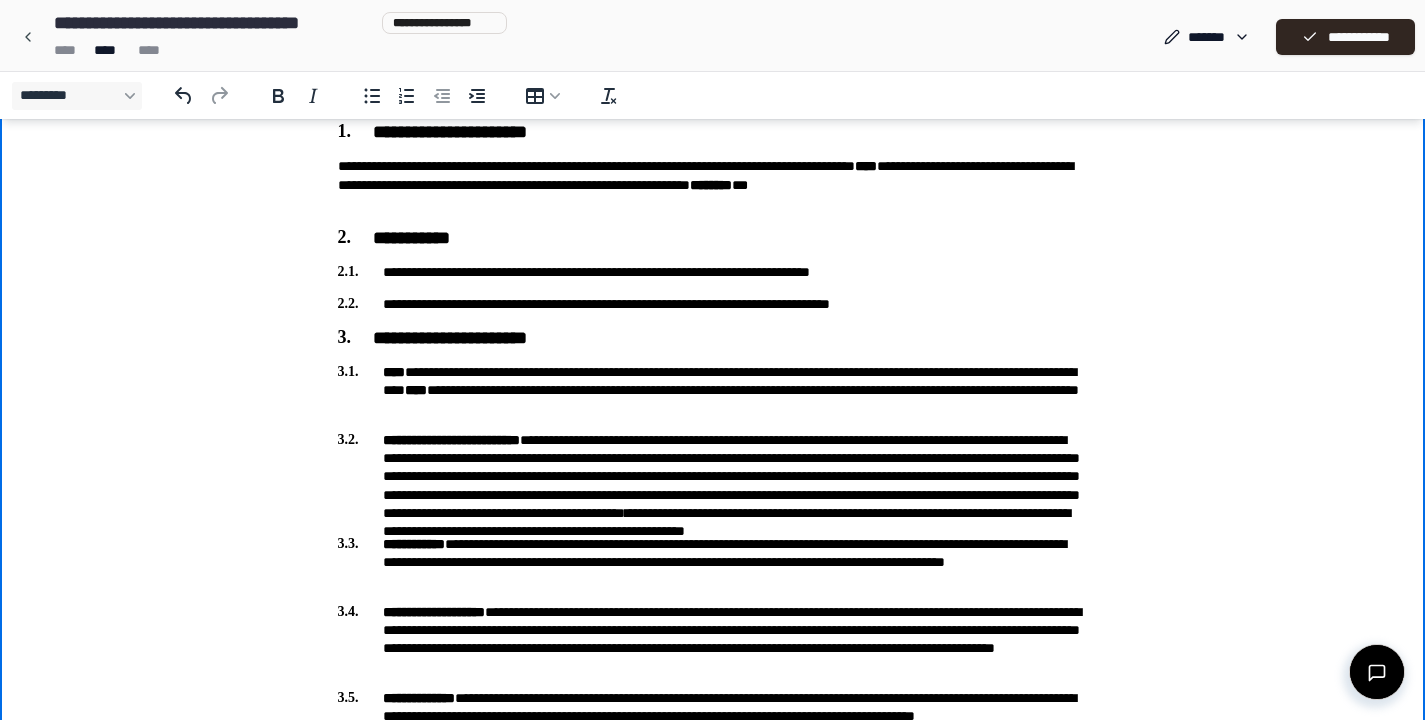 click on "**********" at bounding box center (713, 476) 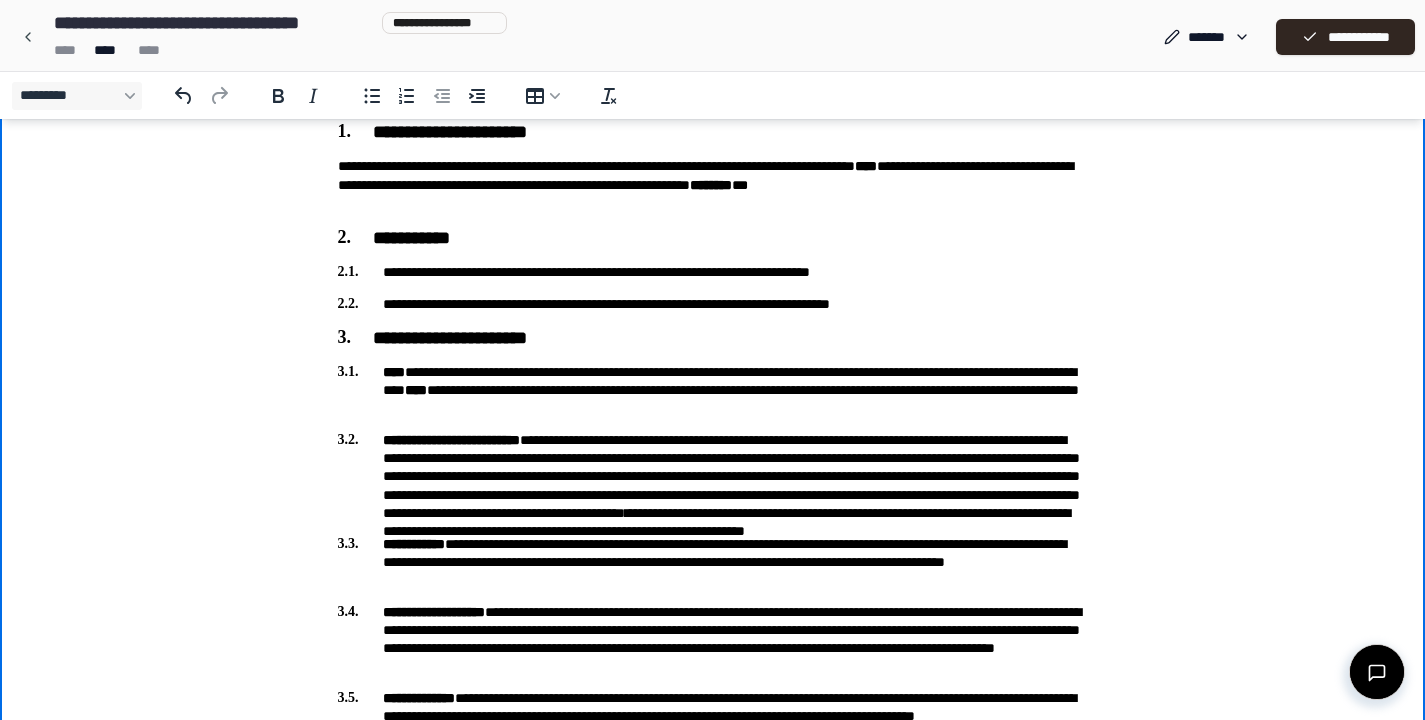 click on "**********" at bounding box center [713, 476] 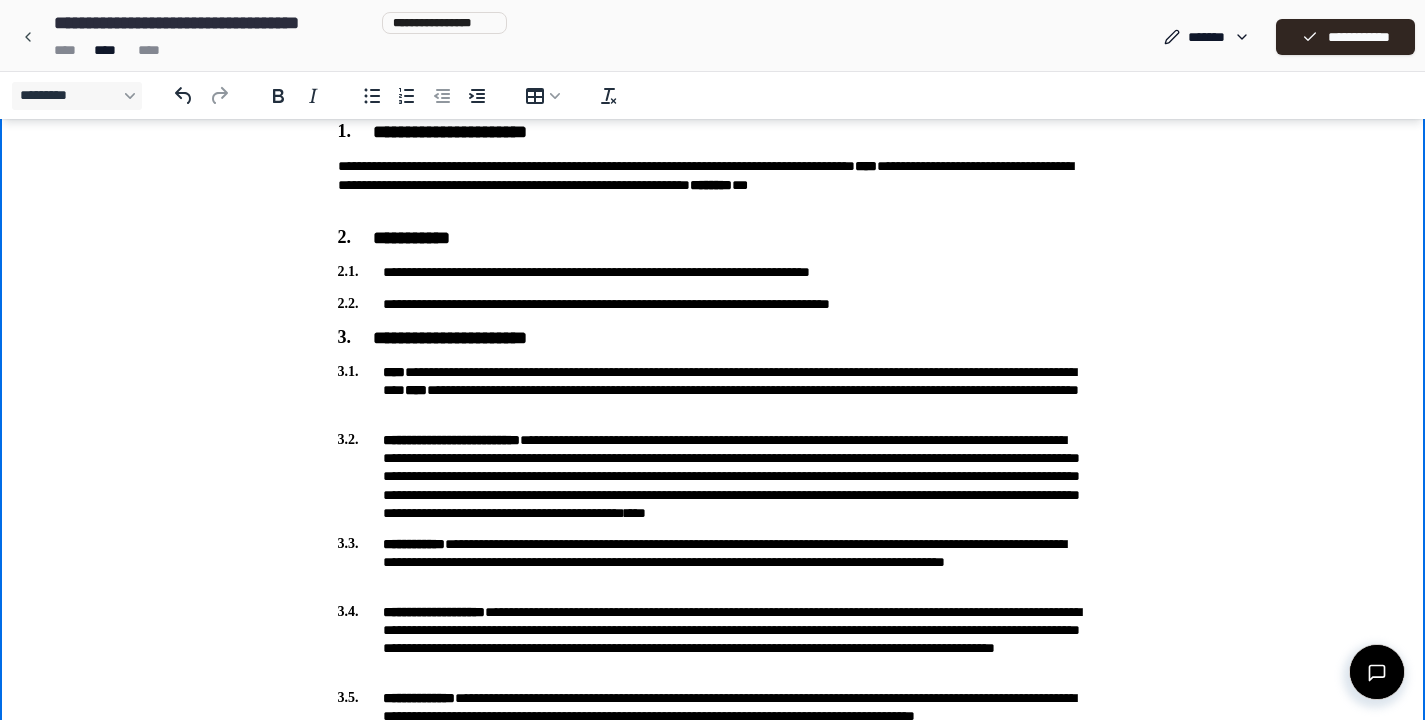 click on "**********" at bounding box center (713, 476) 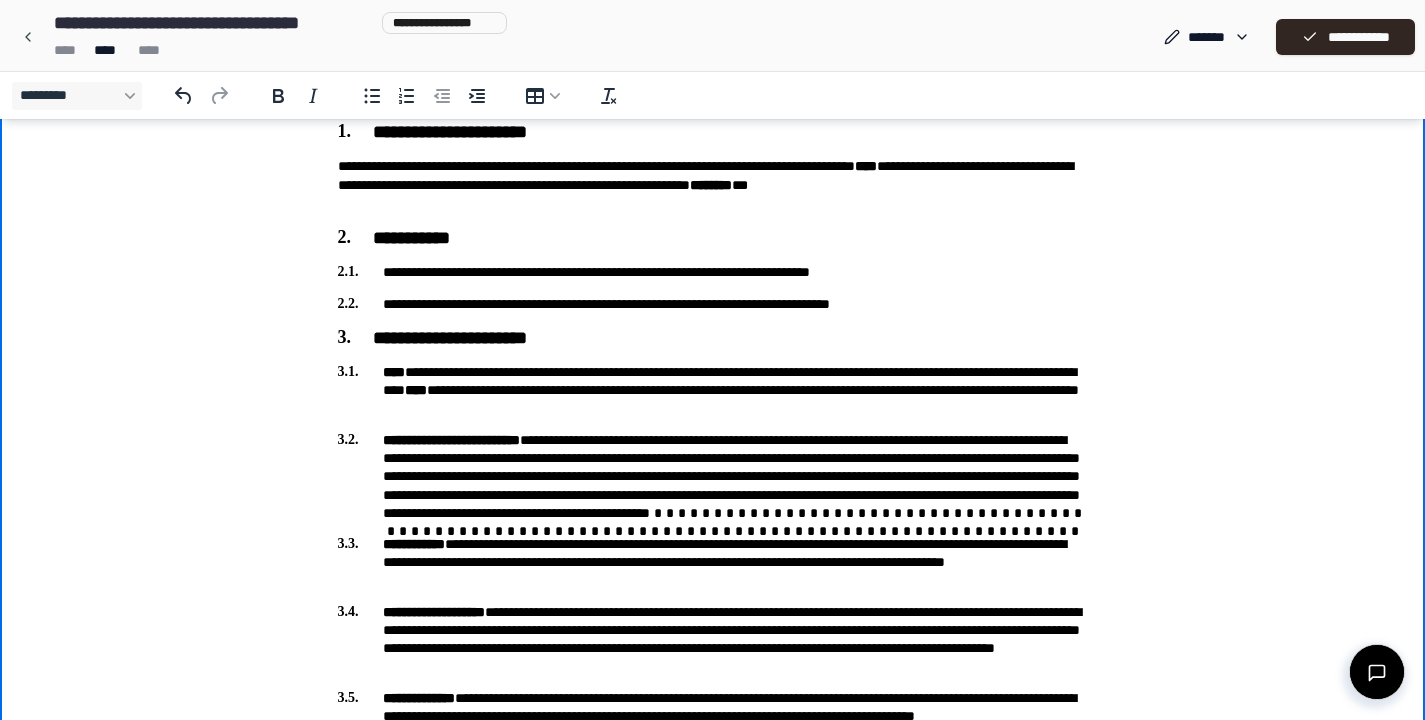 click on "**********" at bounding box center [713, 476] 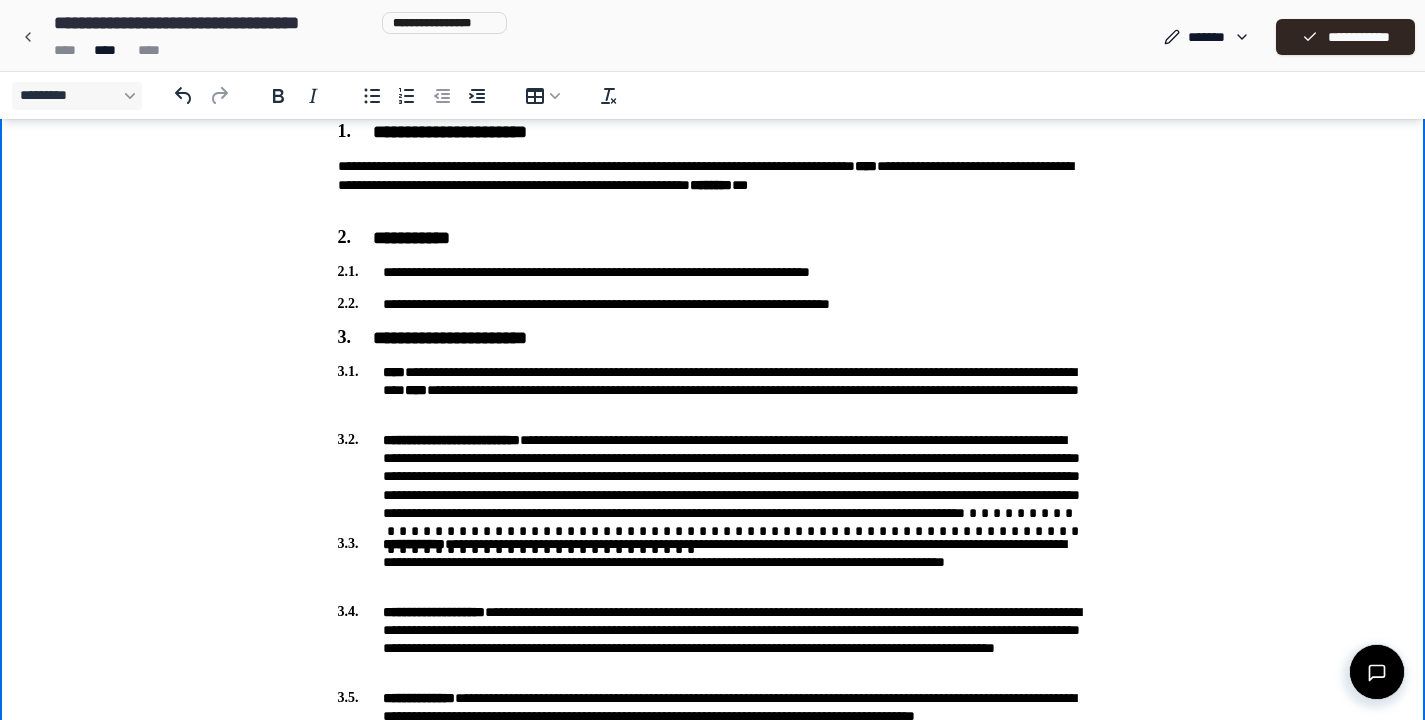 click on "**********" at bounding box center [713, 476] 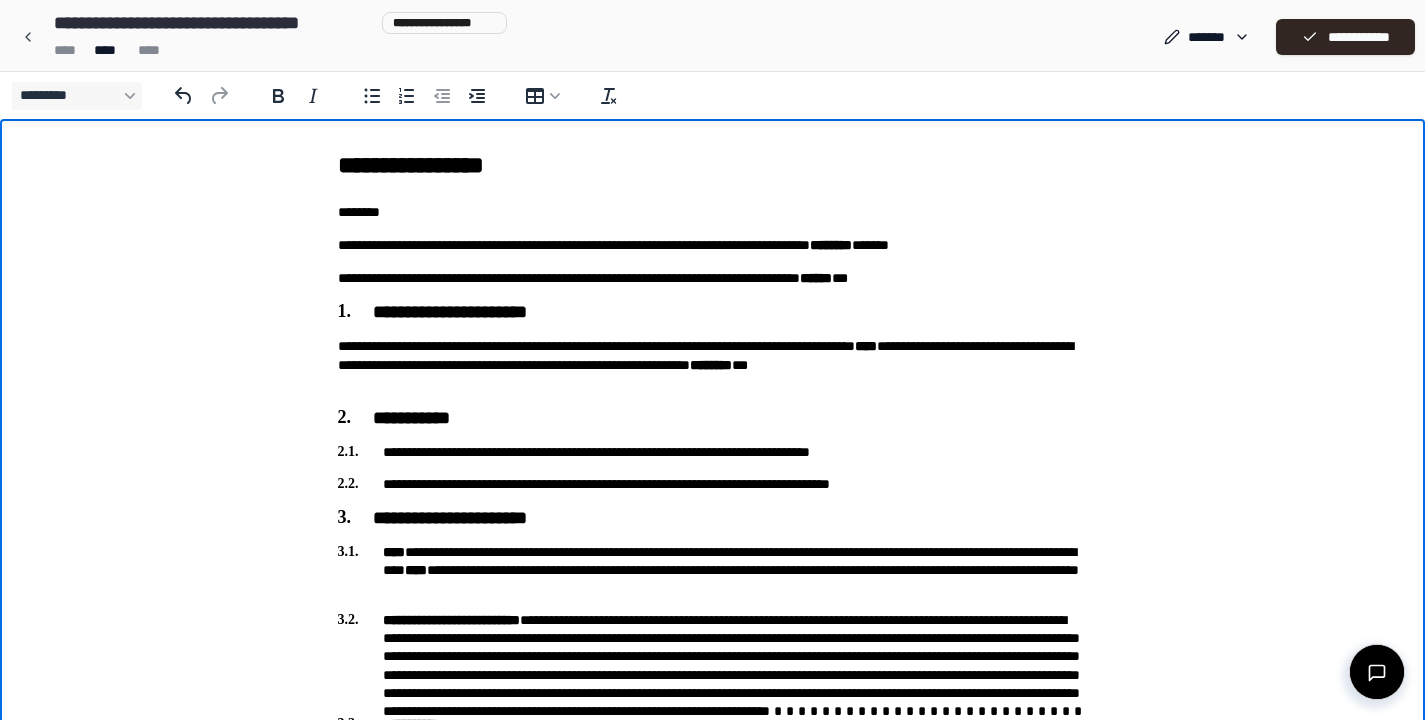 scroll, scrollTop: 0, scrollLeft: 0, axis: both 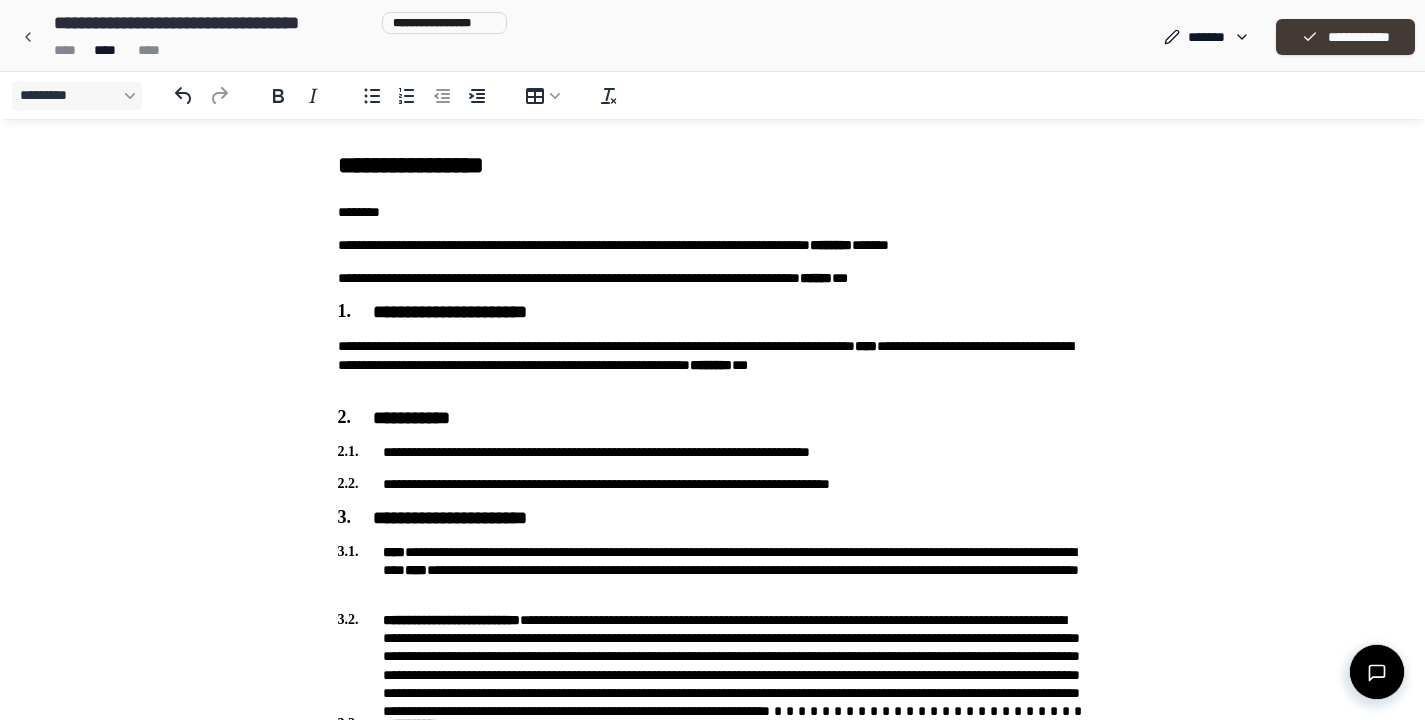 click on "**********" at bounding box center (1345, 37) 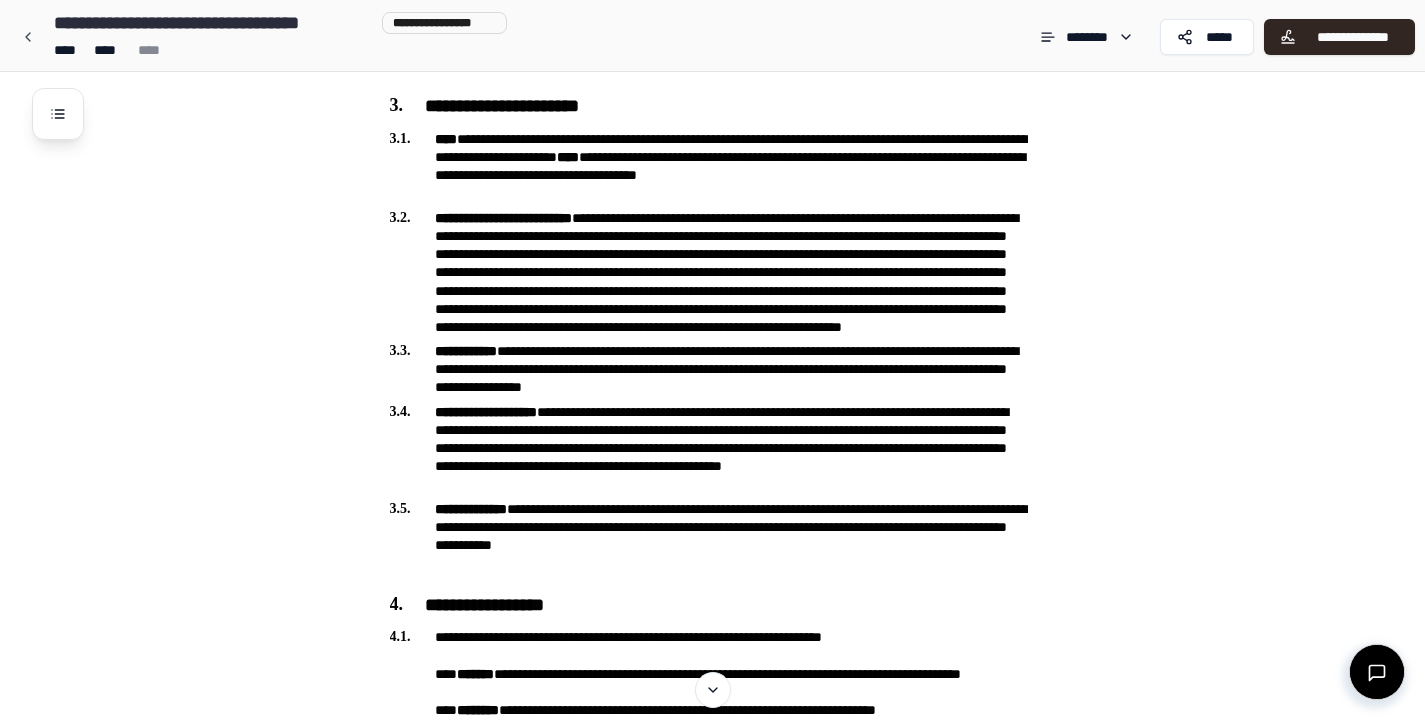 scroll, scrollTop: 459, scrollLeft: 0, axis: vertical 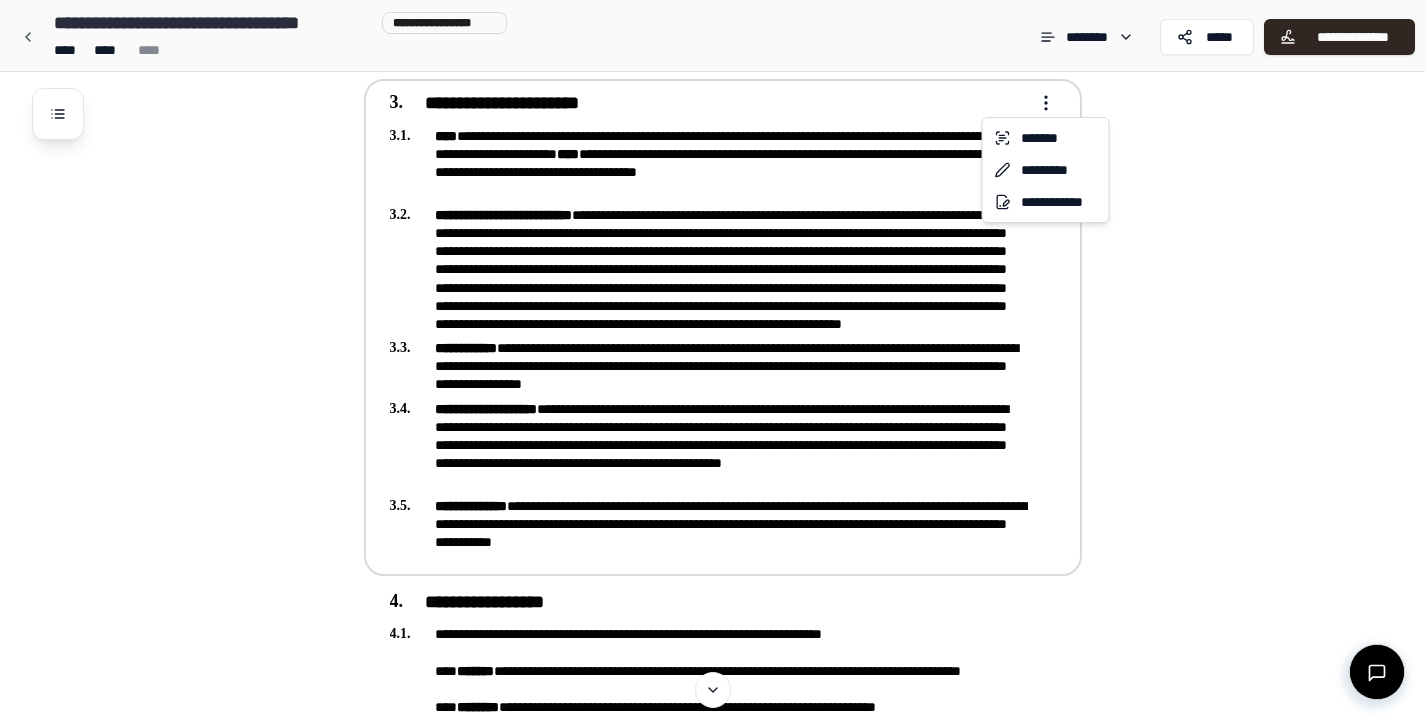click on "**********" at bounding box center (712, 1238) 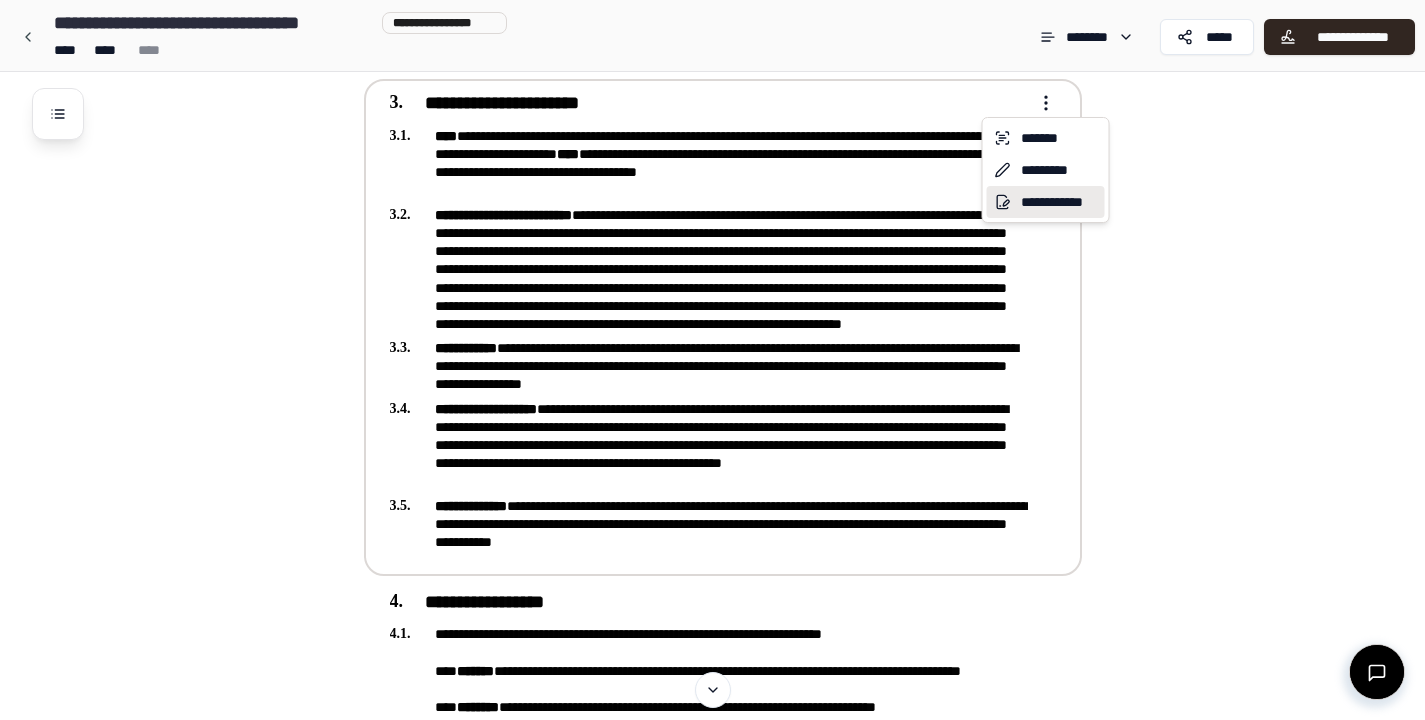 click on "**********" at bounding box center [1046, 202] 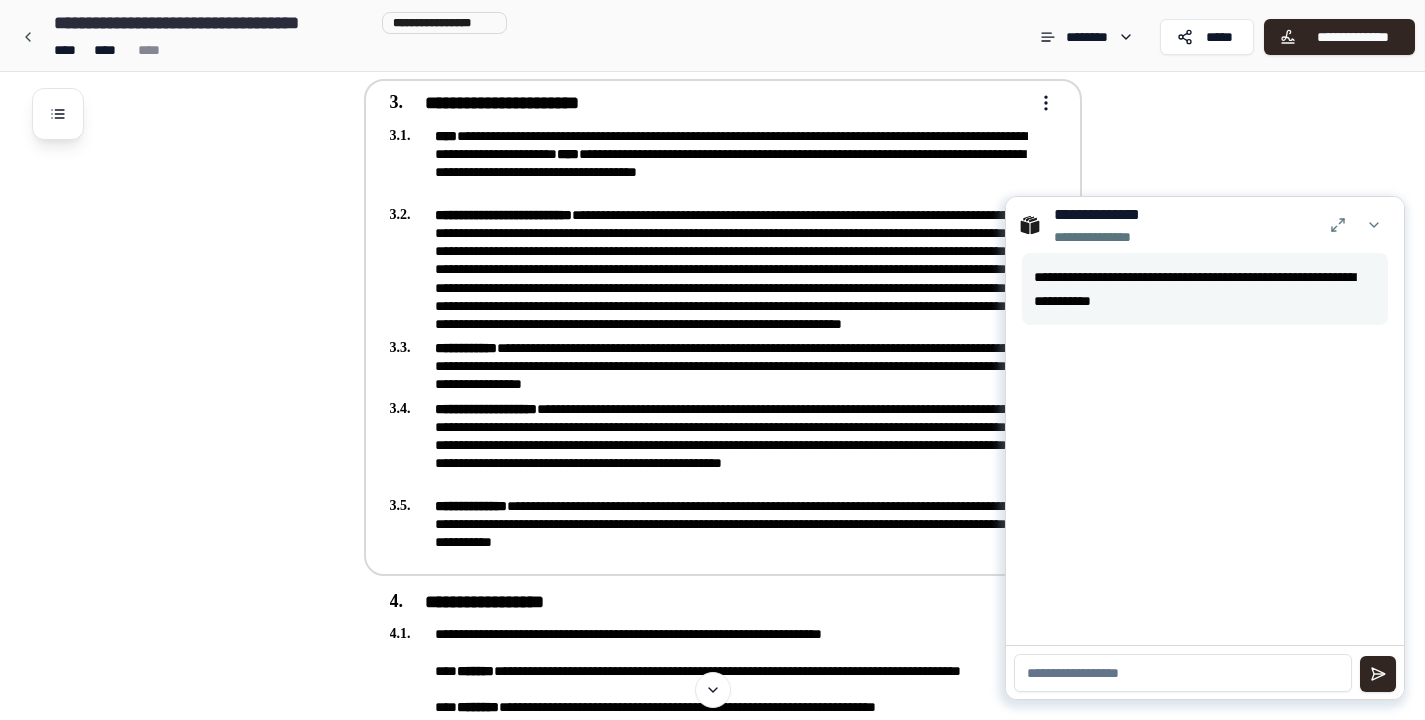 click at bounding box center [1183, 673] 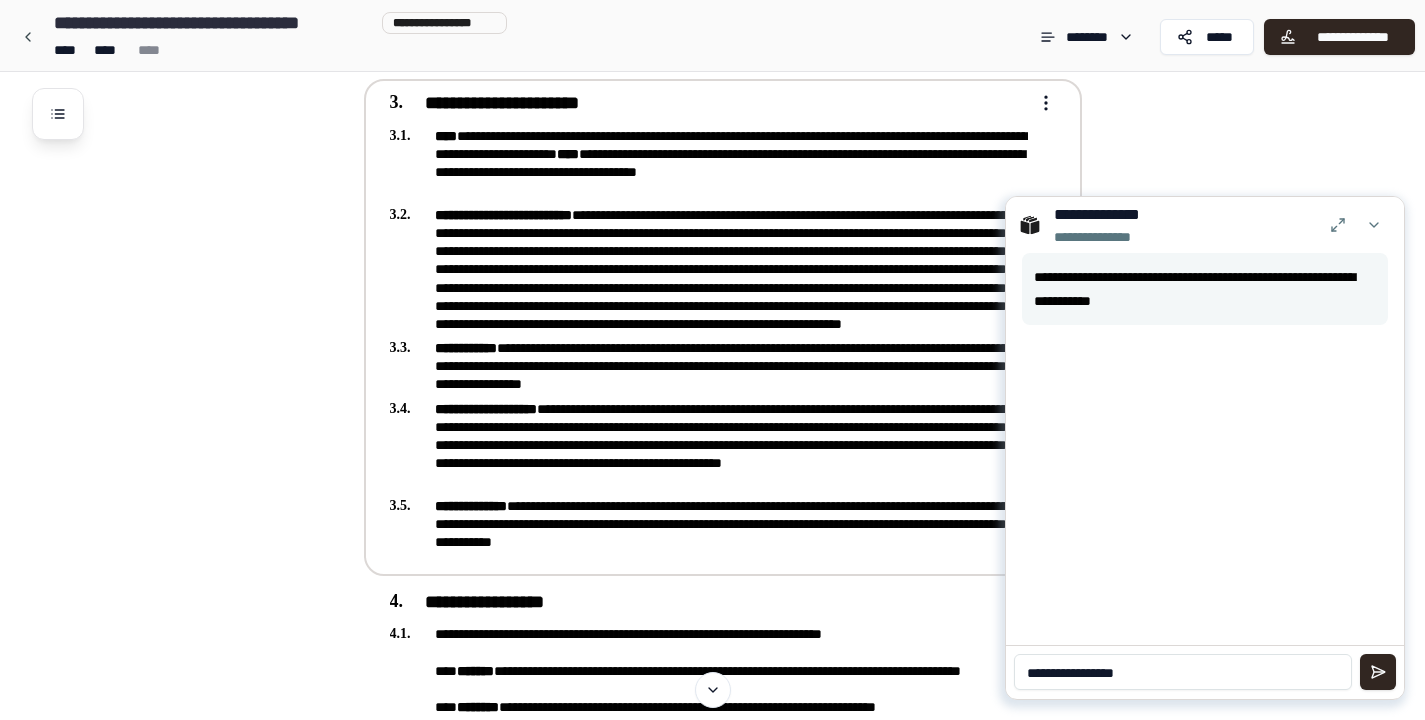 type on "**********" 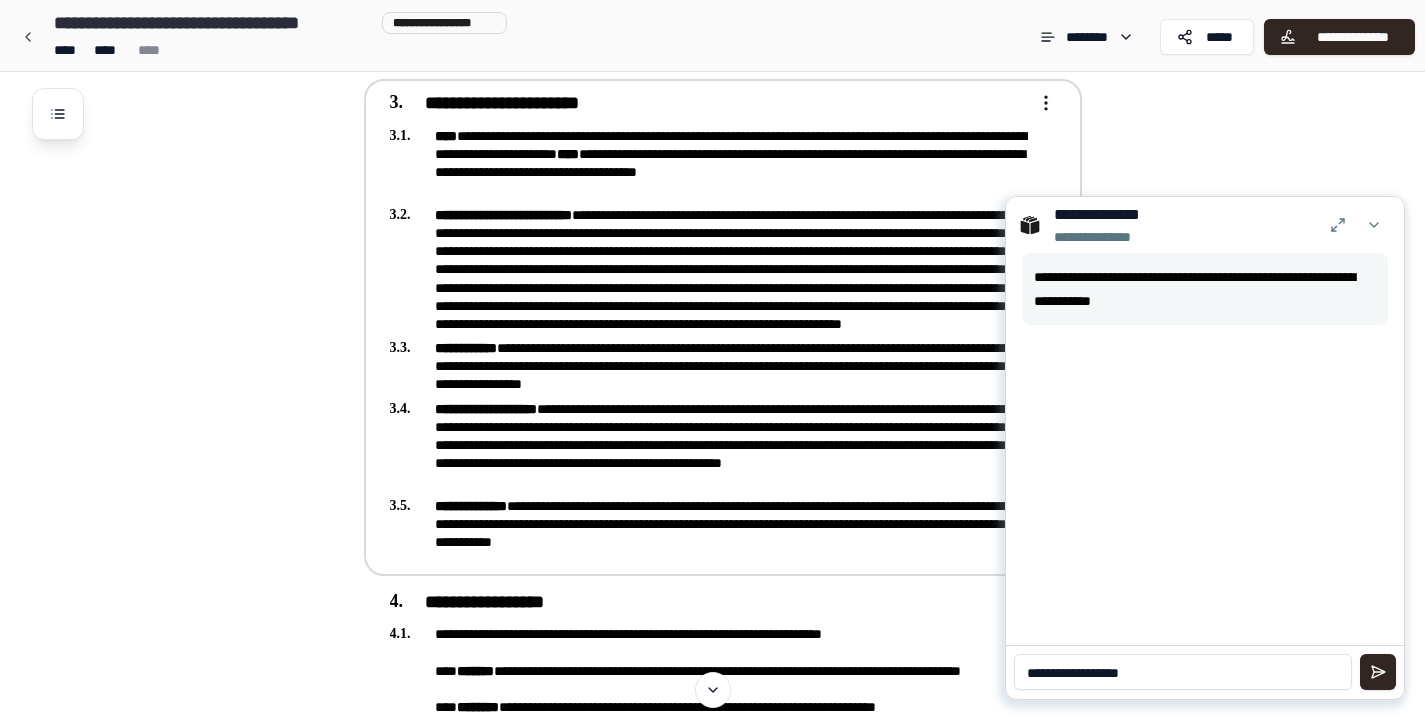 type 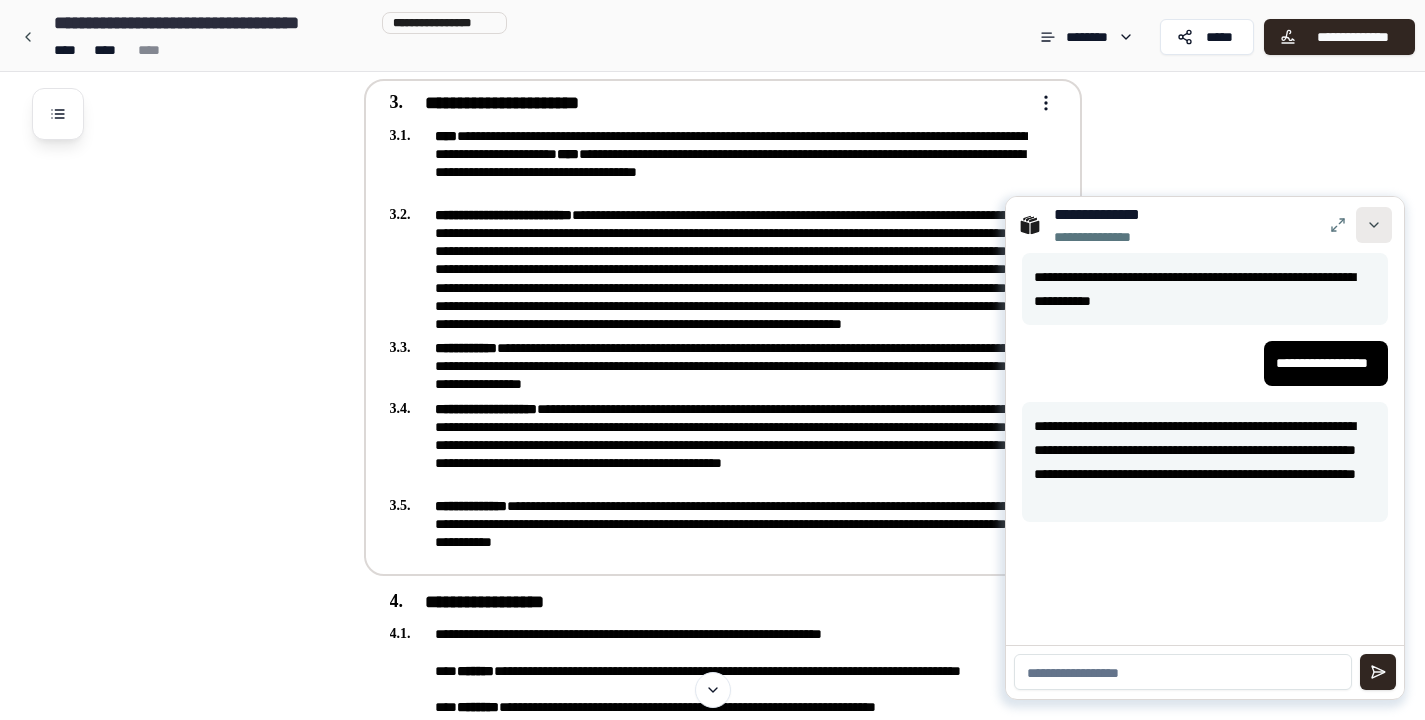 click at bounding box center [1374, 225] 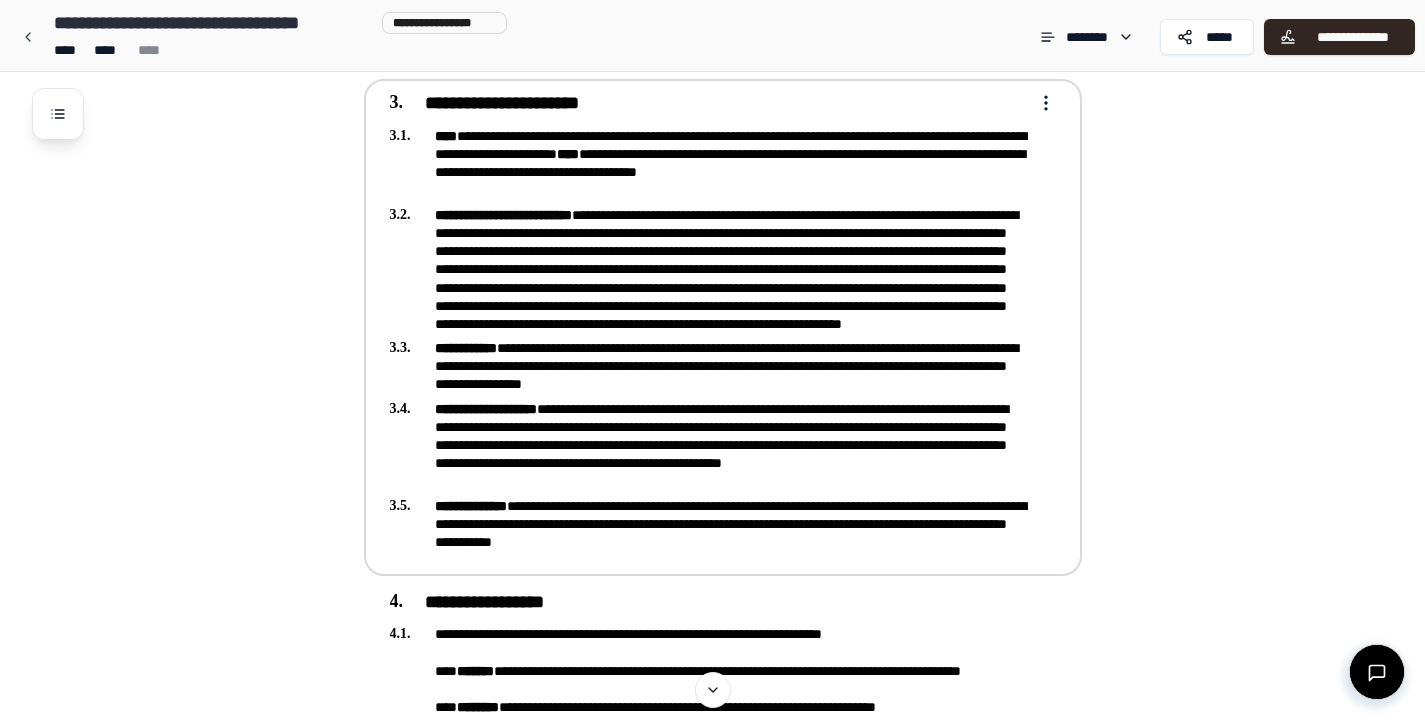 click on "**********" at bounding box center [709, 269] 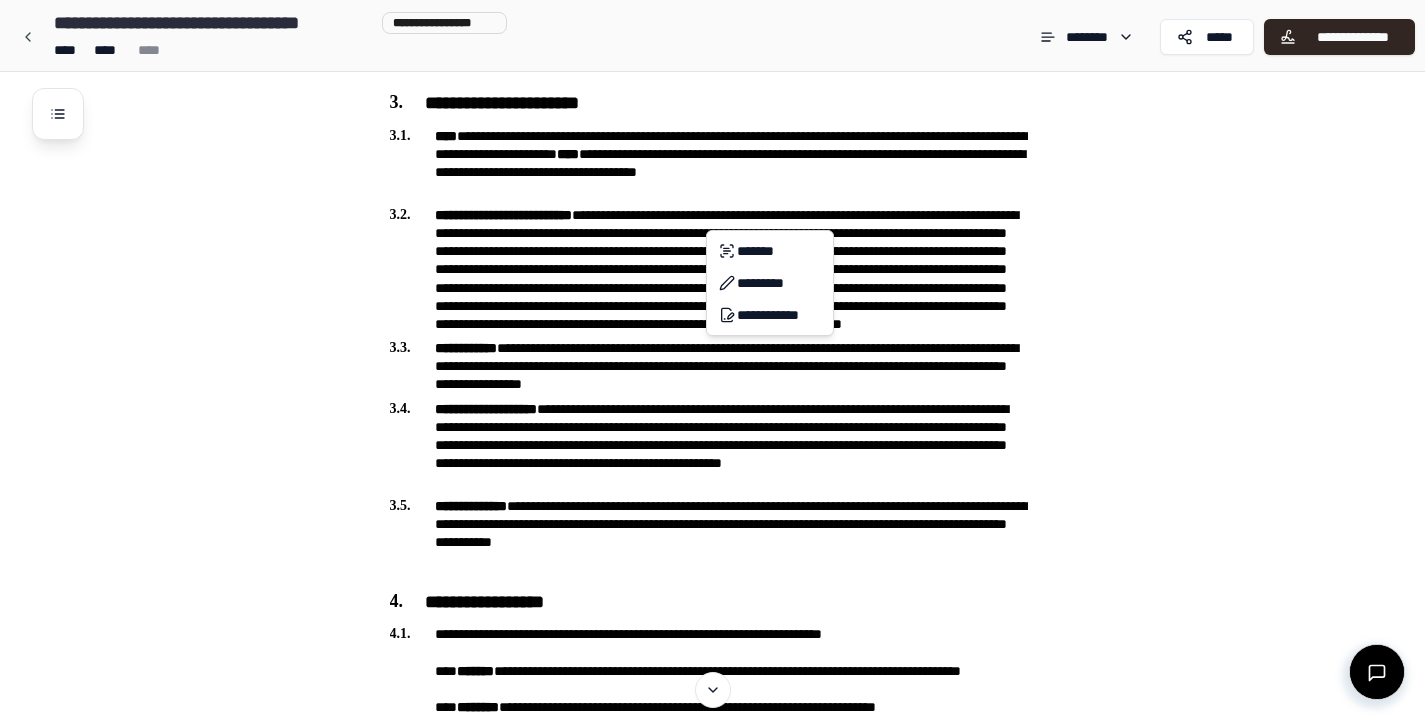 click on "**********" at bounding box center (712, 1238) 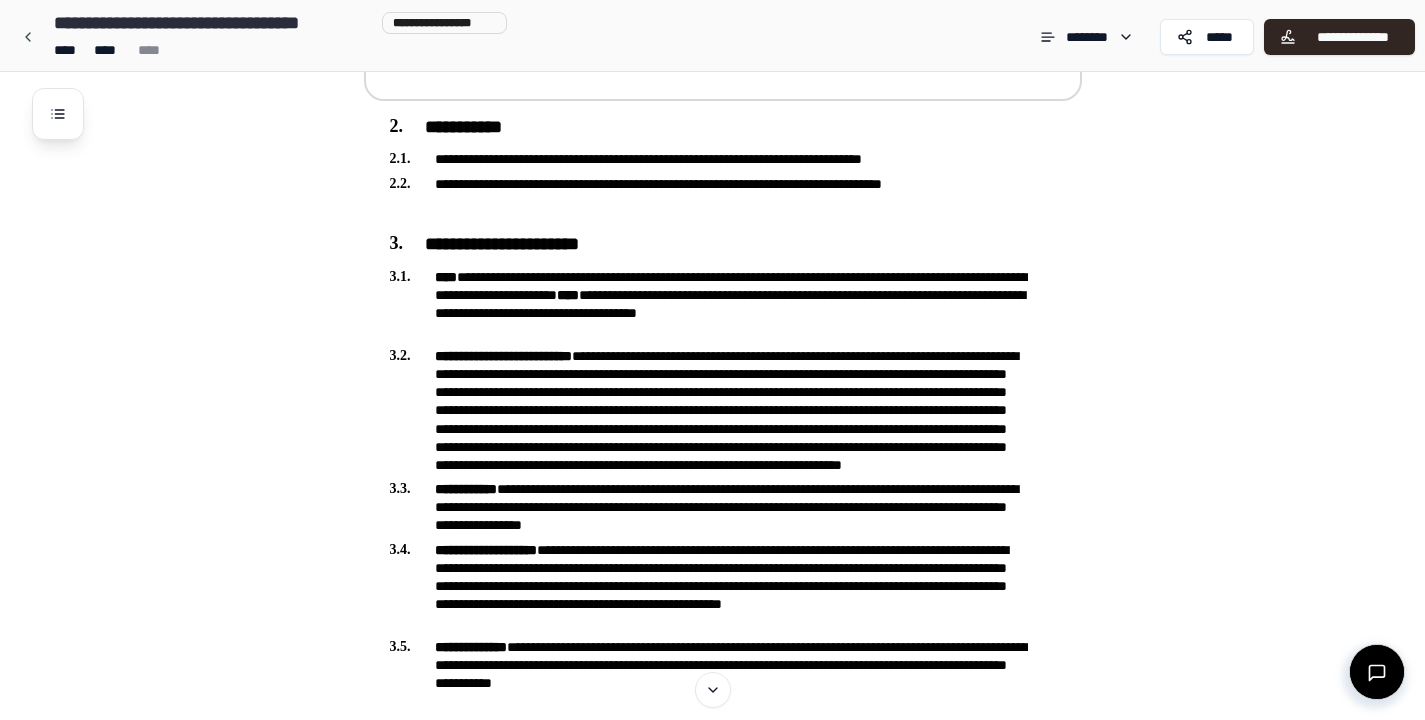 scroll, scrollTop: 329, scrollLeft: 0, axis: vertical 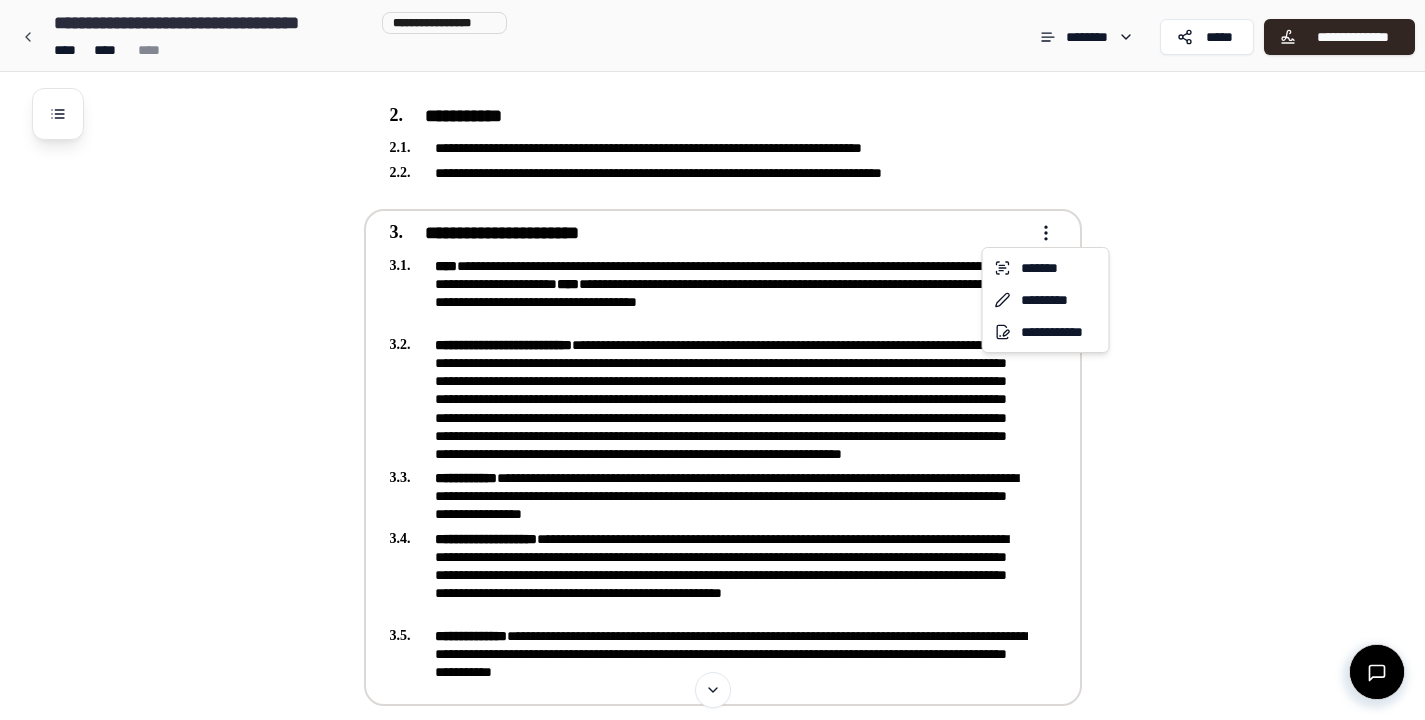 click on "**********" at bounding box center (712, 1368) 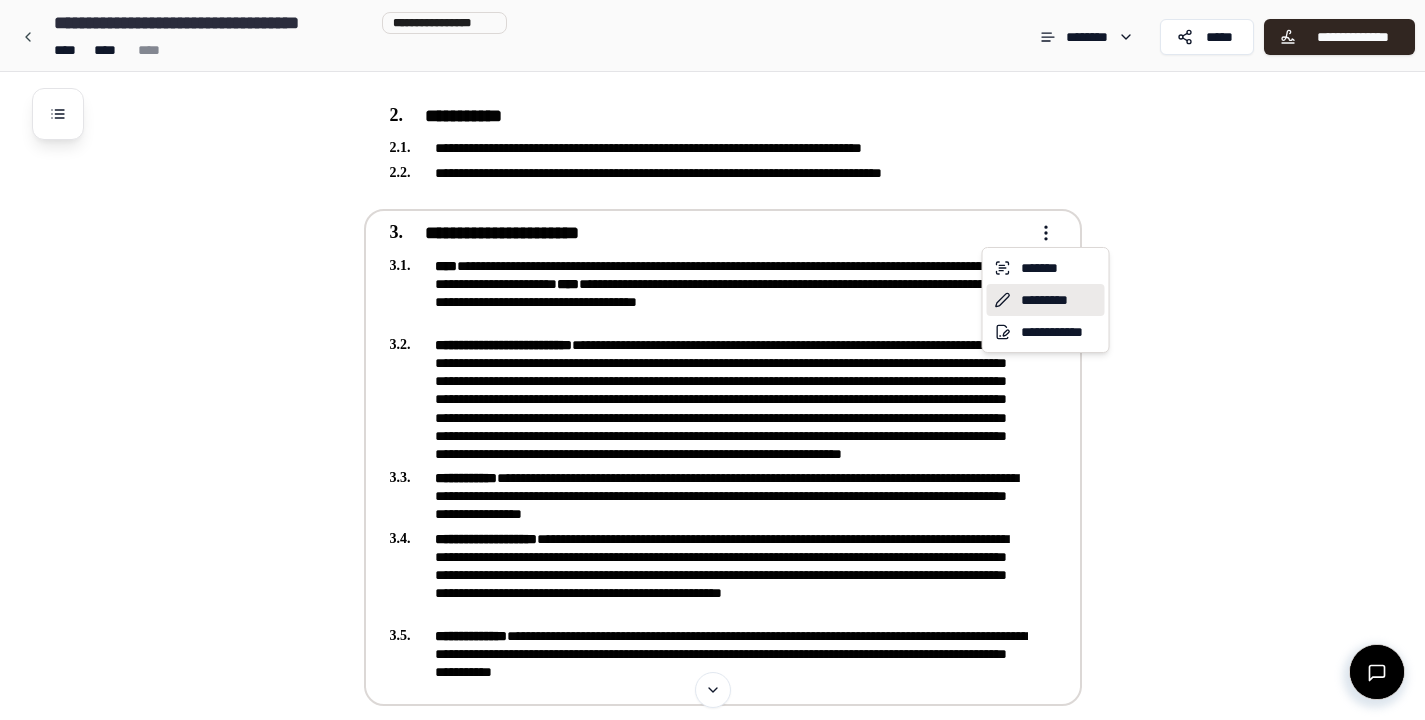 click on "*********" at bounding box center (1046, 300) 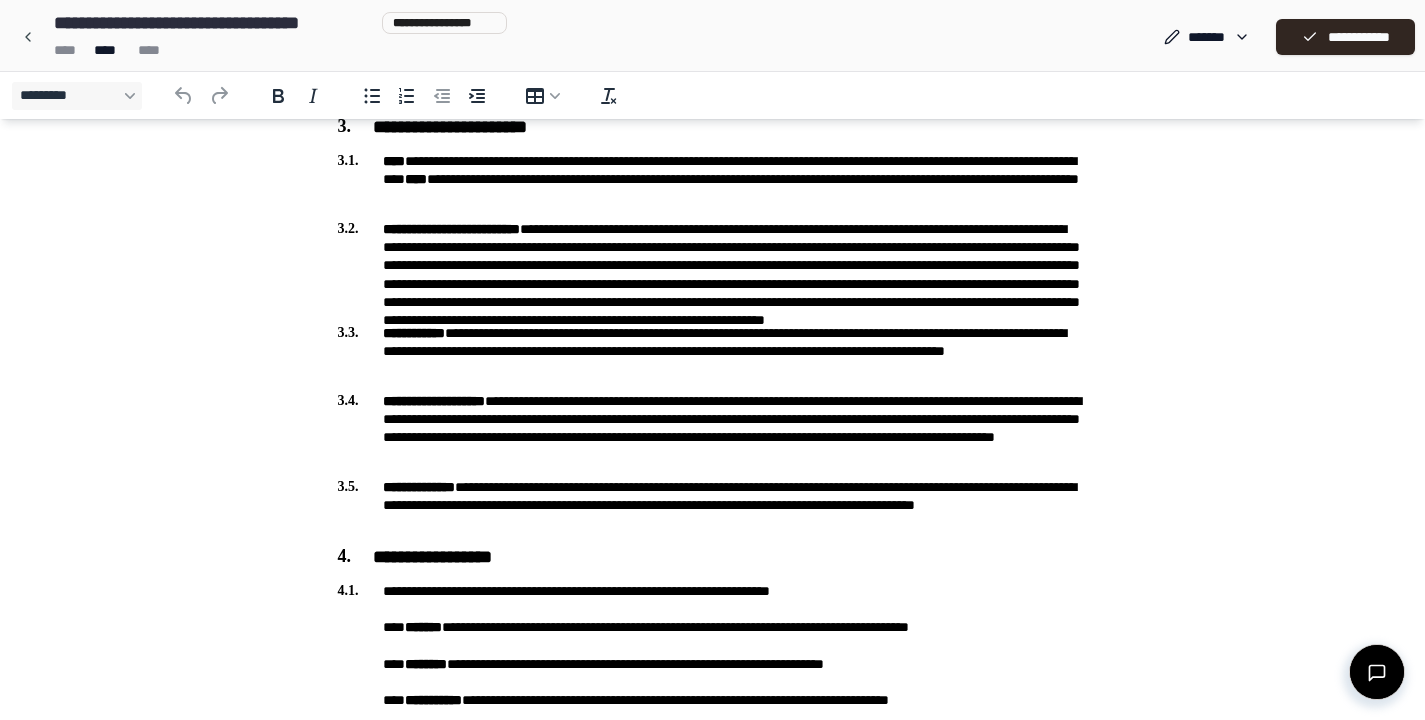 scroll, scrollTop: 390, scrollLeft: 0, axis: vertical 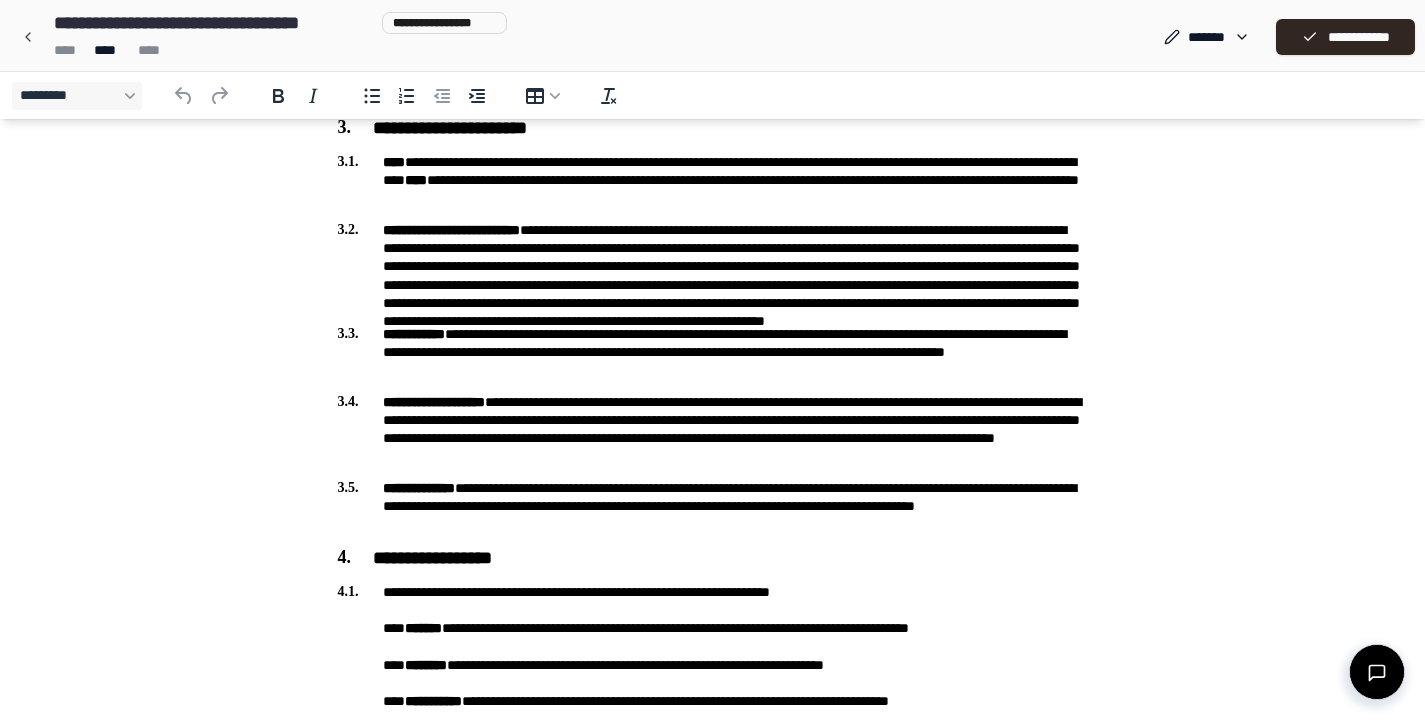 click on "**********" at bounding box center [713, 266] 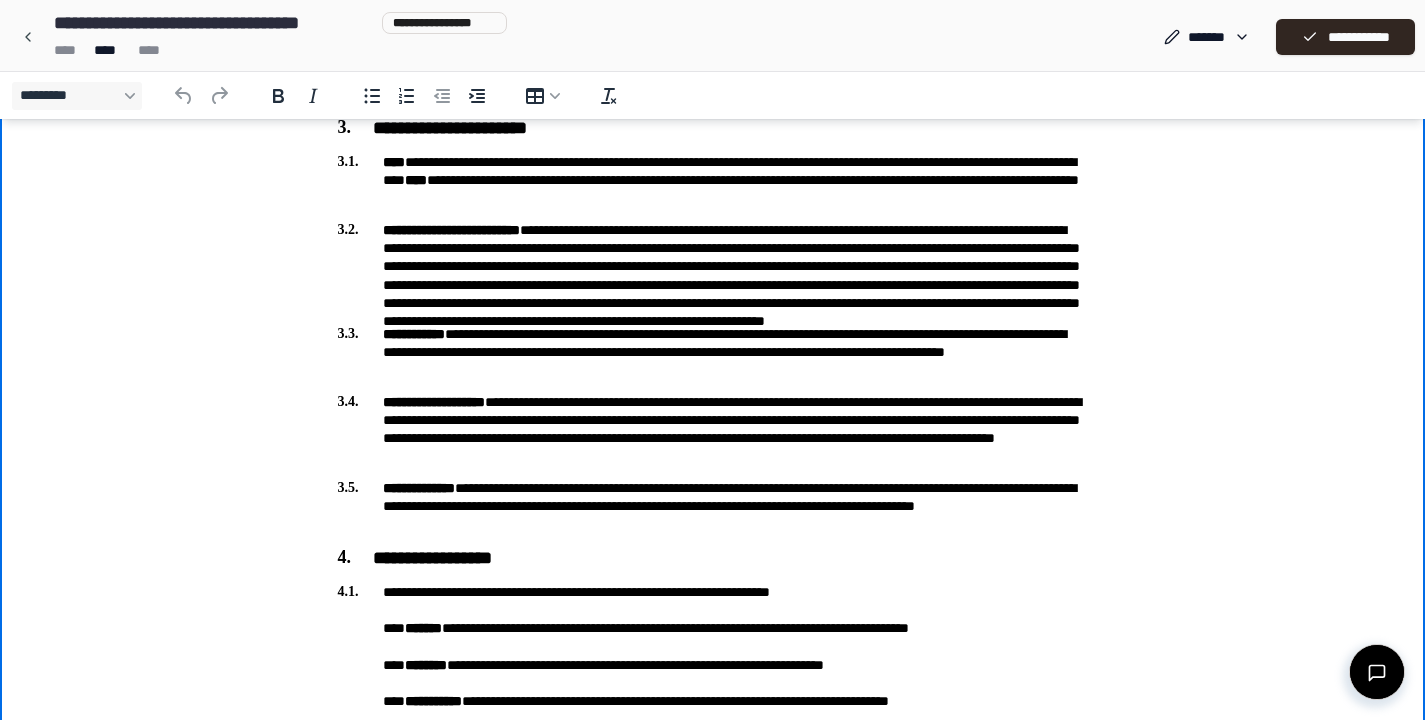 click on "**********" at bounding box center (713, 266) 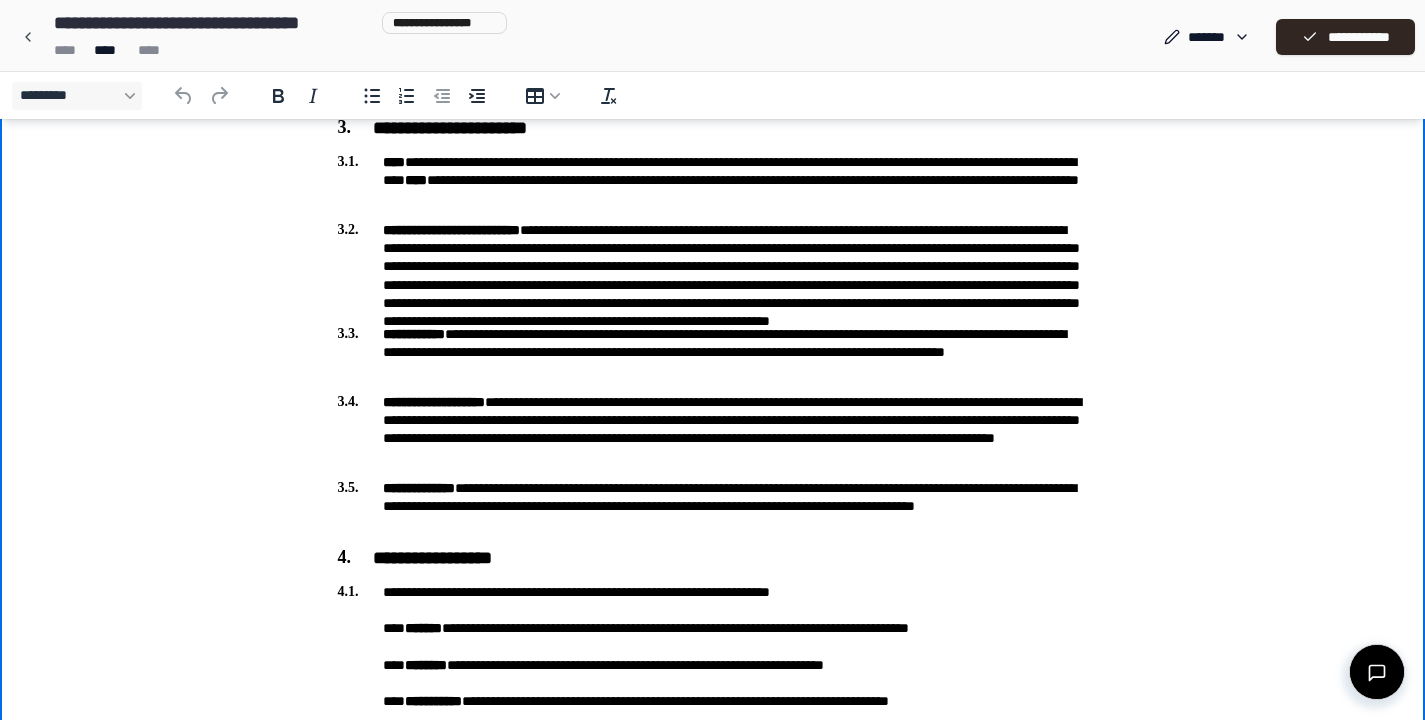 type 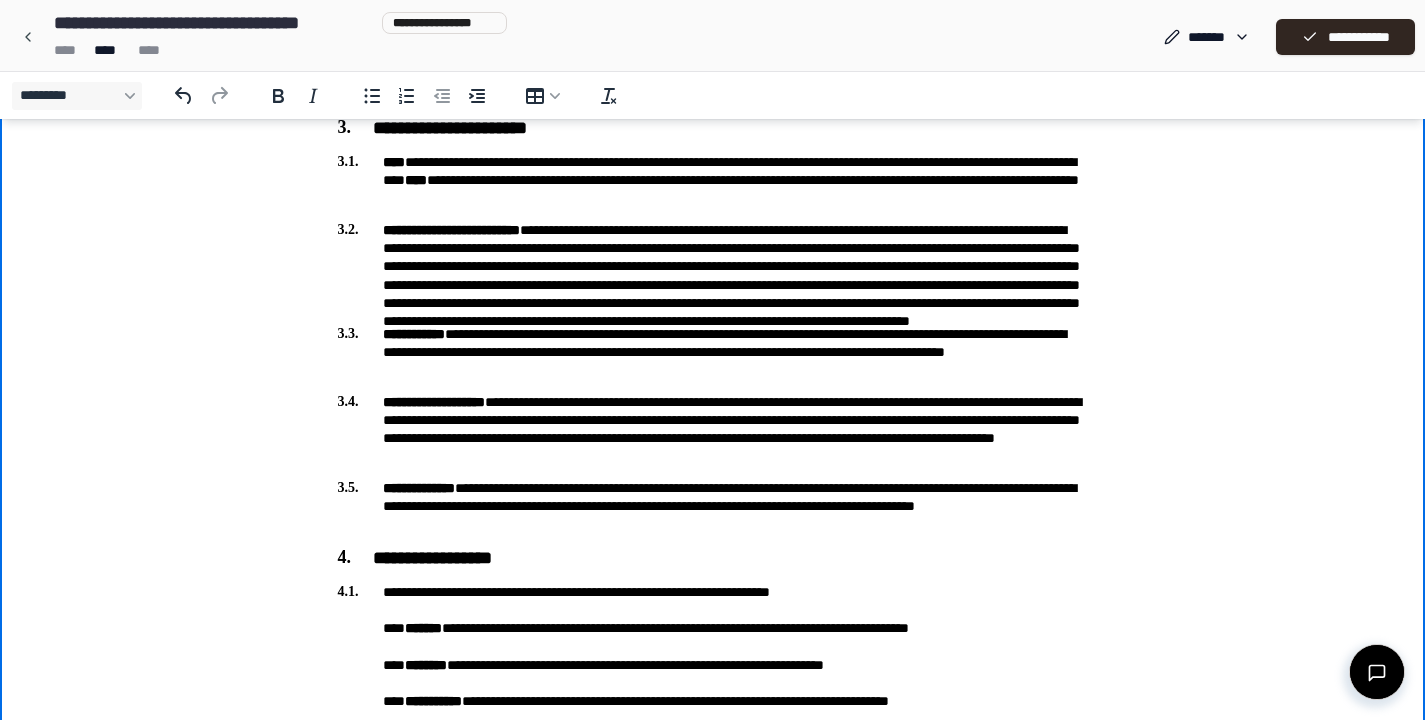 click on "**********" at bounding box center (713, 266) 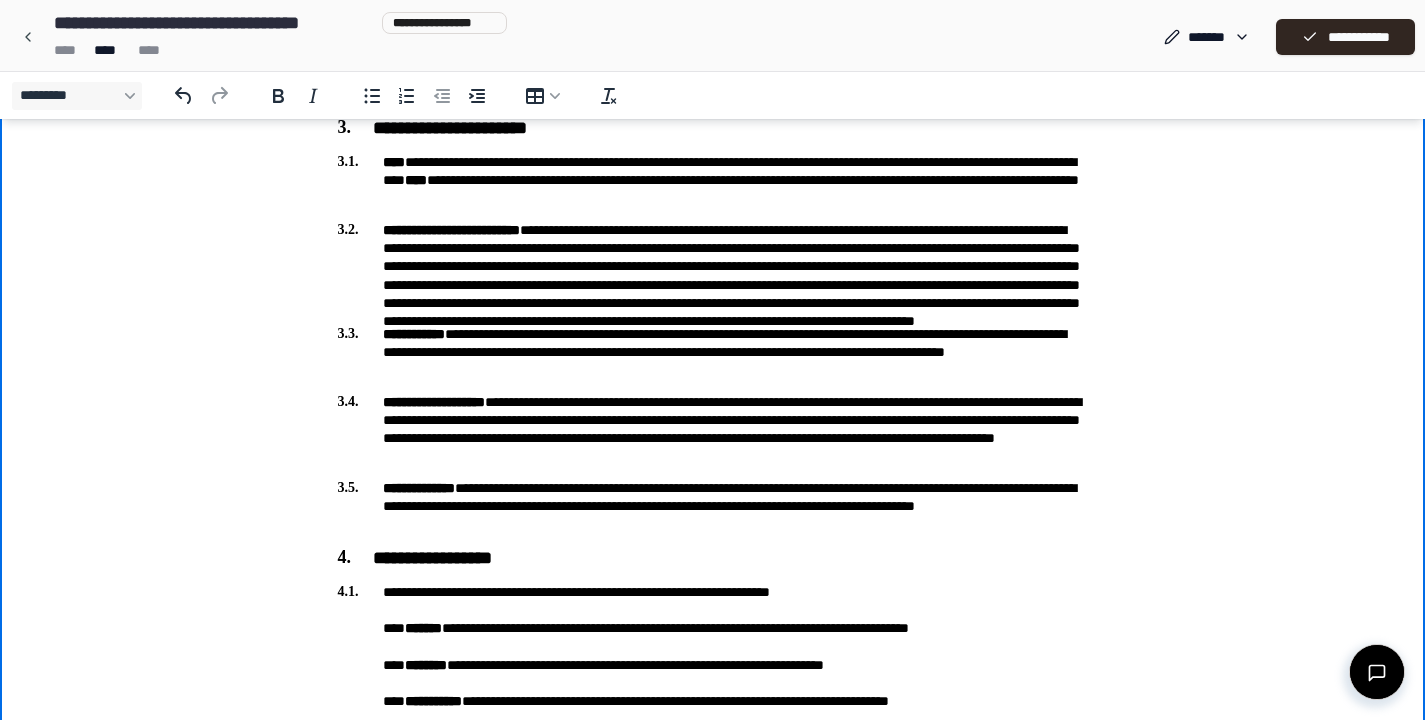 click on "**********" at bounding box center (713, 266) 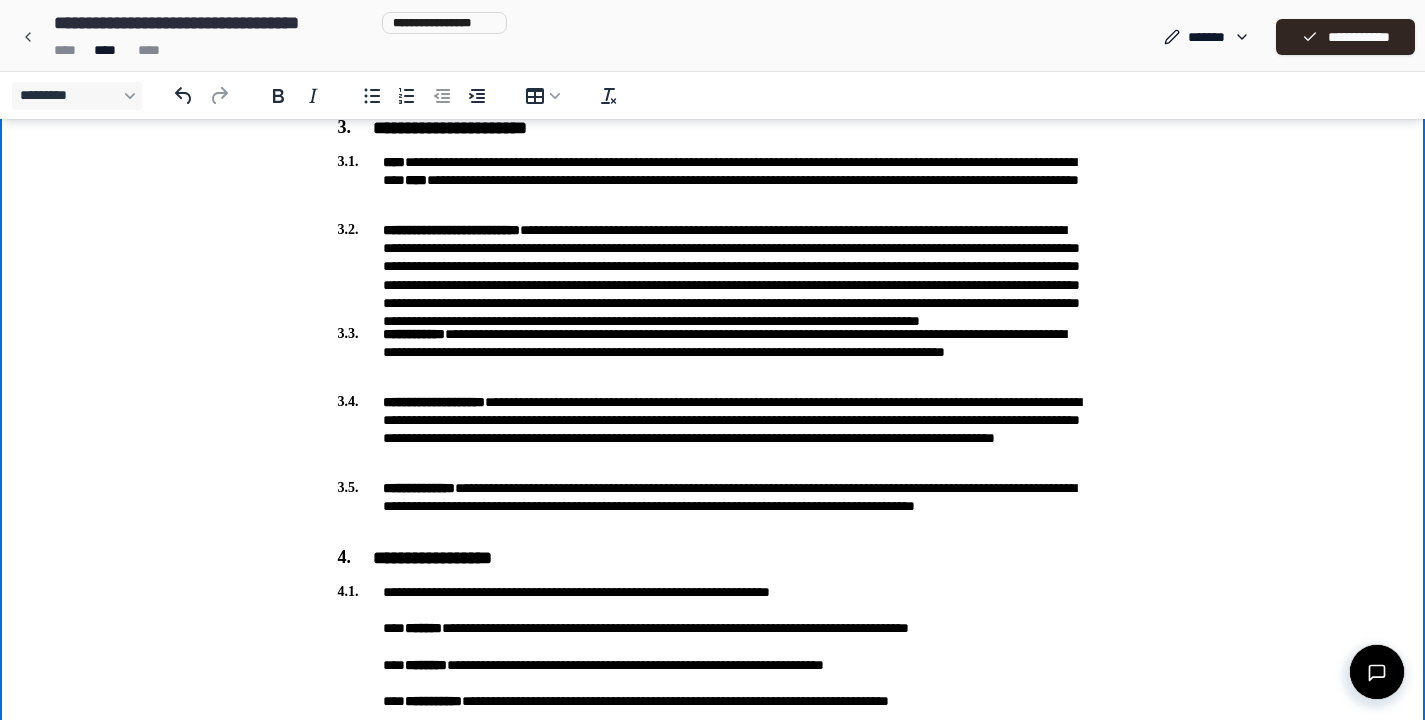 click on "**********" at bounding box center (713, 266) 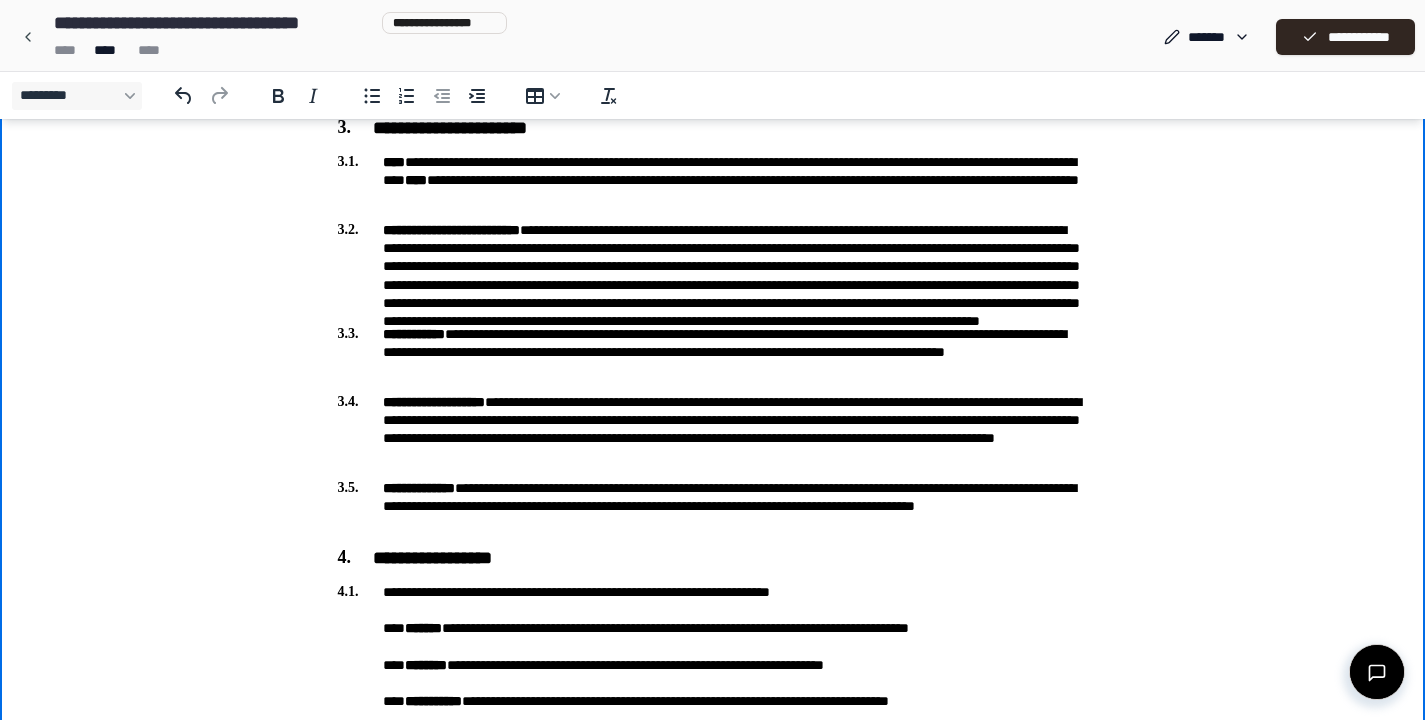 click on "**********" at bounding box center (713, 266) 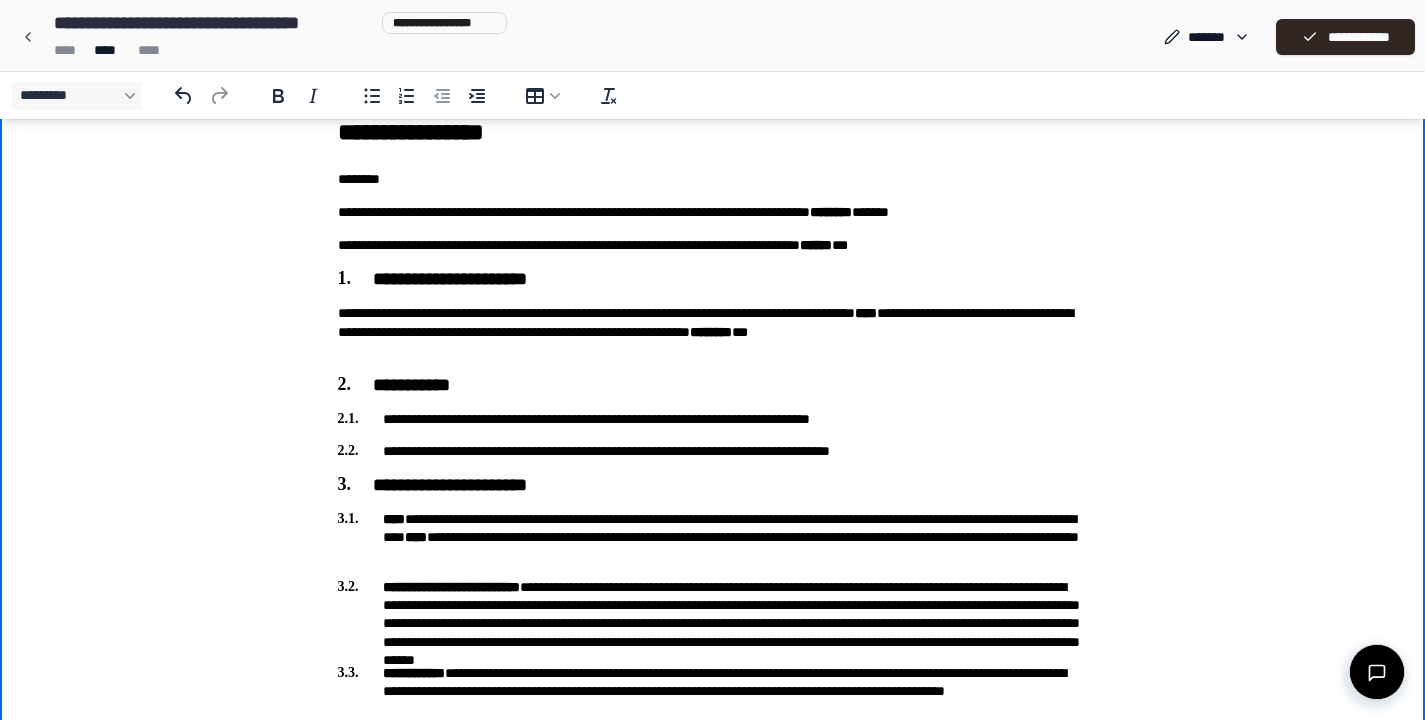 scroll, scrollTop: 33, scrollLeft: 0, axis: vertical 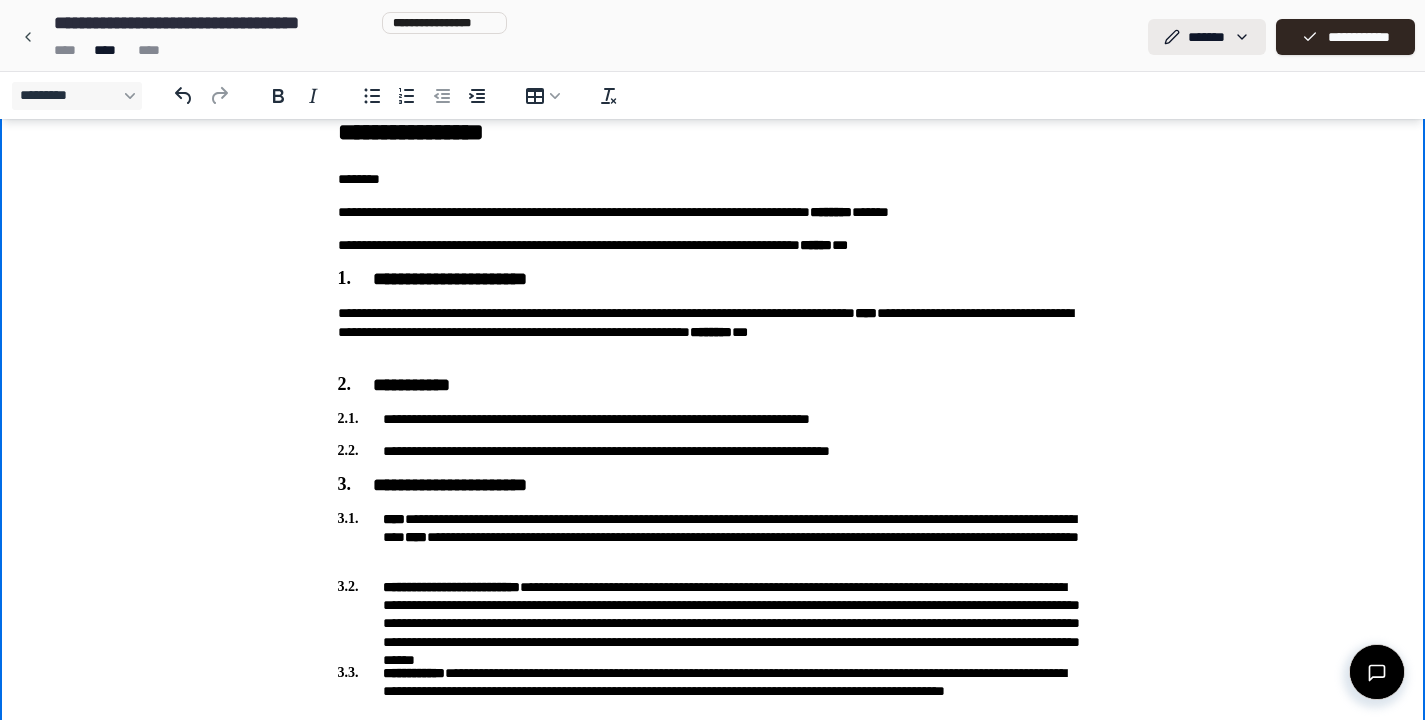 click on "**********" at bounding box center (712, 1339) 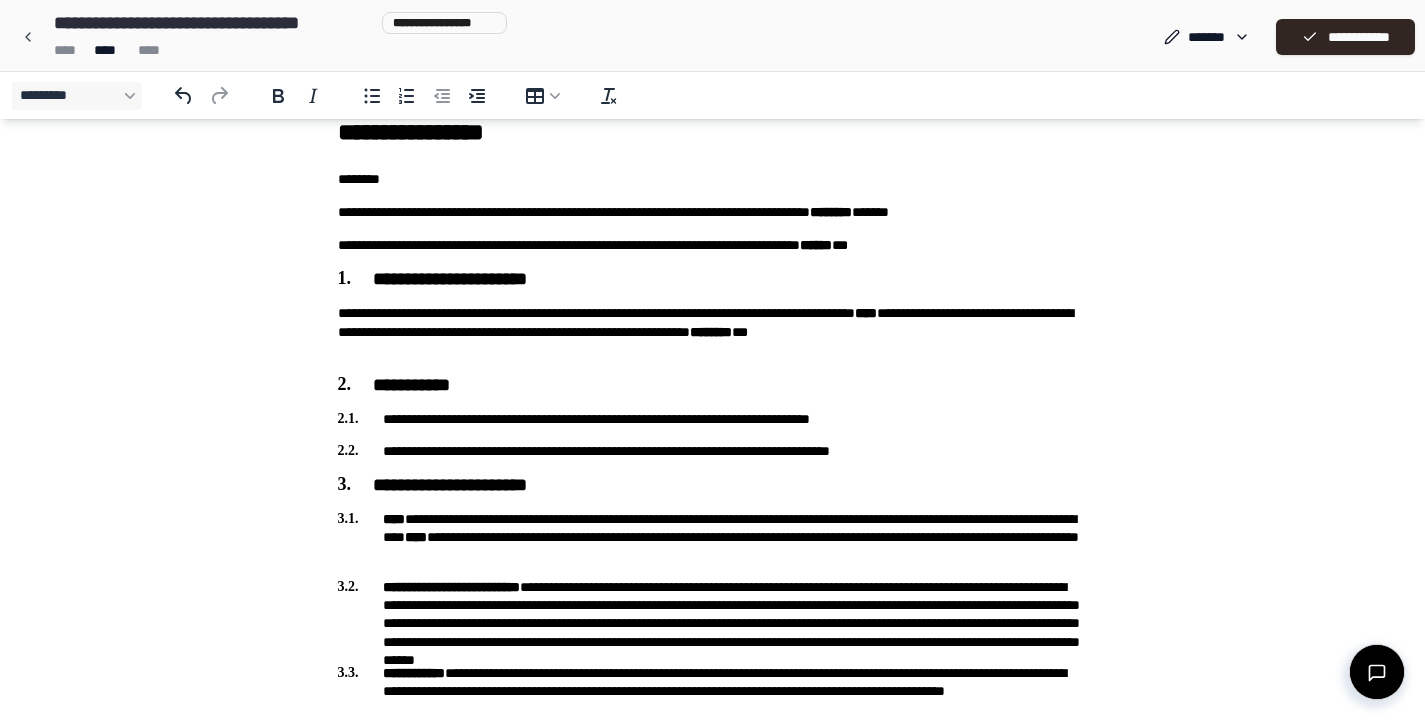 drag, startPoint x: 506, startPoint y: 725, endPoint x: 375, endPoint y: 645, distance: 153.49593 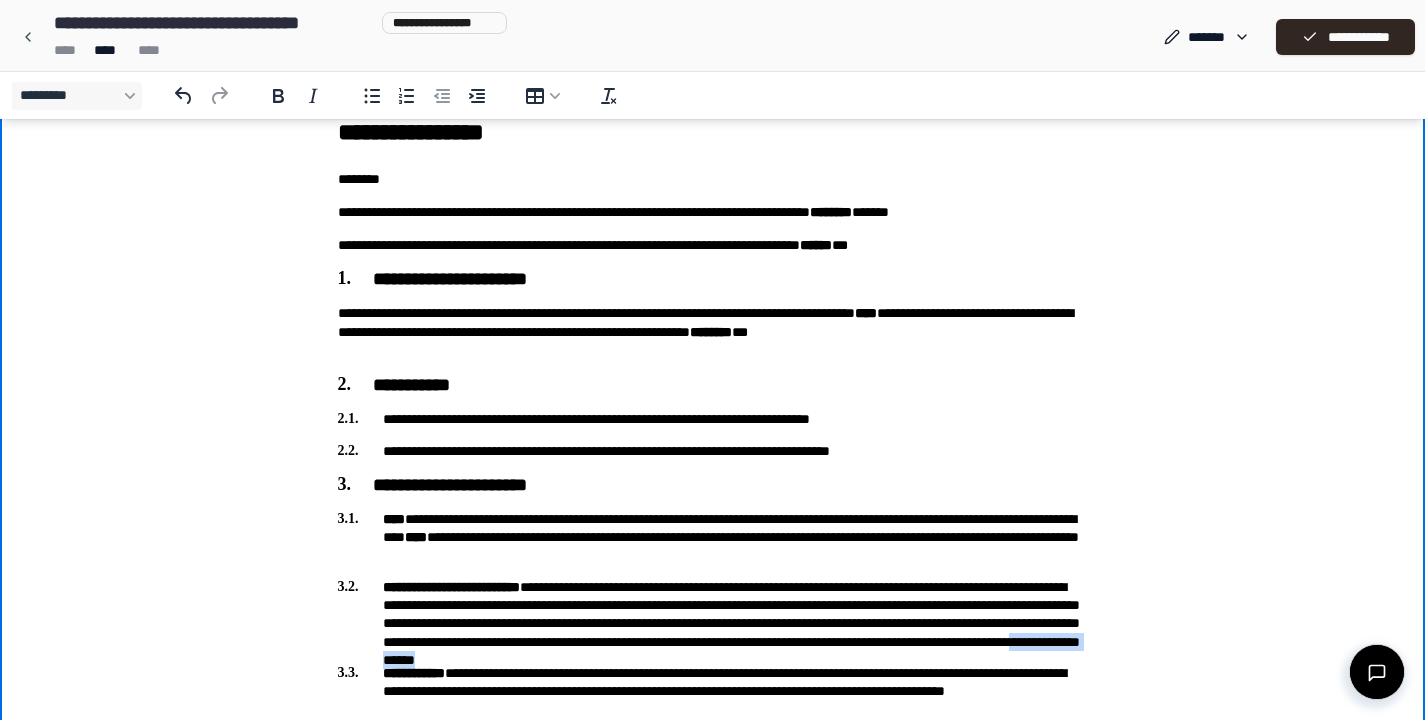 drag, startPoint x: 375, startPoint y: 641, endPoint x: 505, endPoint y: 643, distance: 130.01538 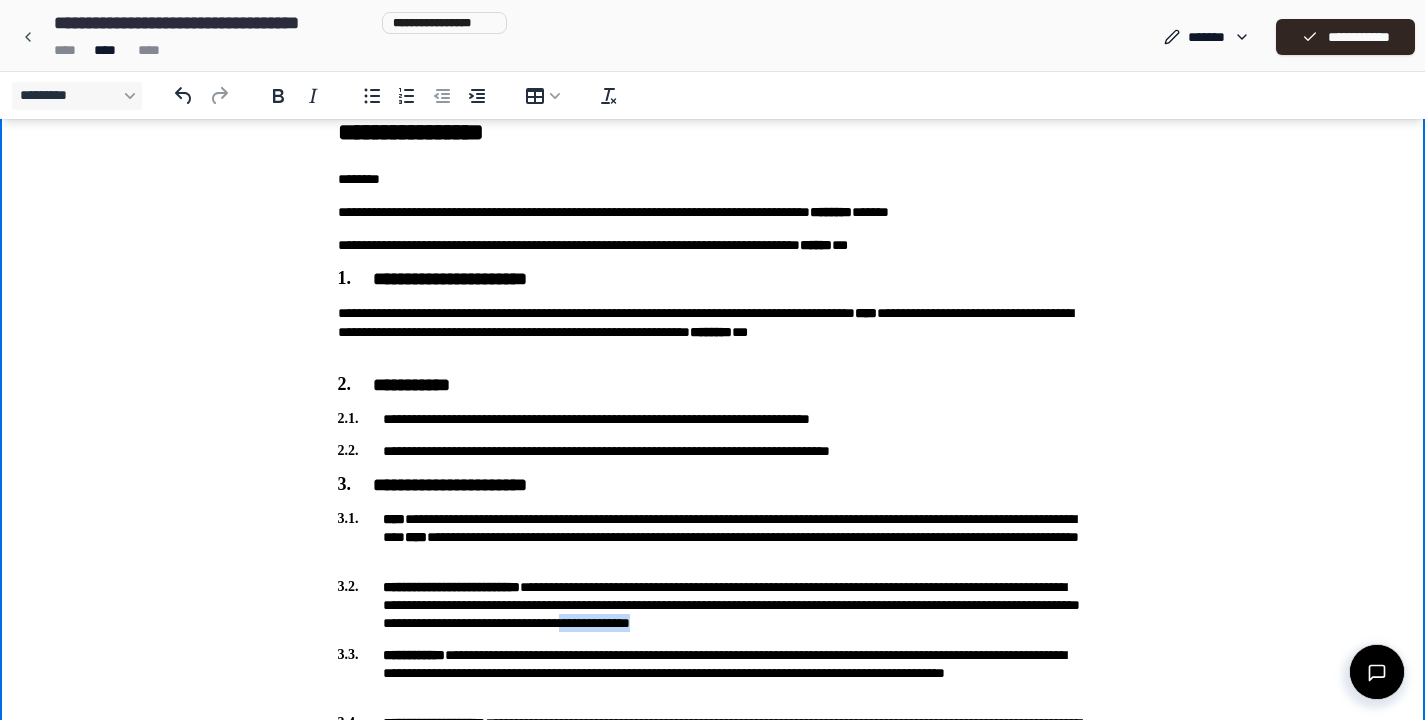 drag, startPoint x: 377, startPoint y: 625, endPoint x: 476, endPoint y: 621, distance: 99.08077 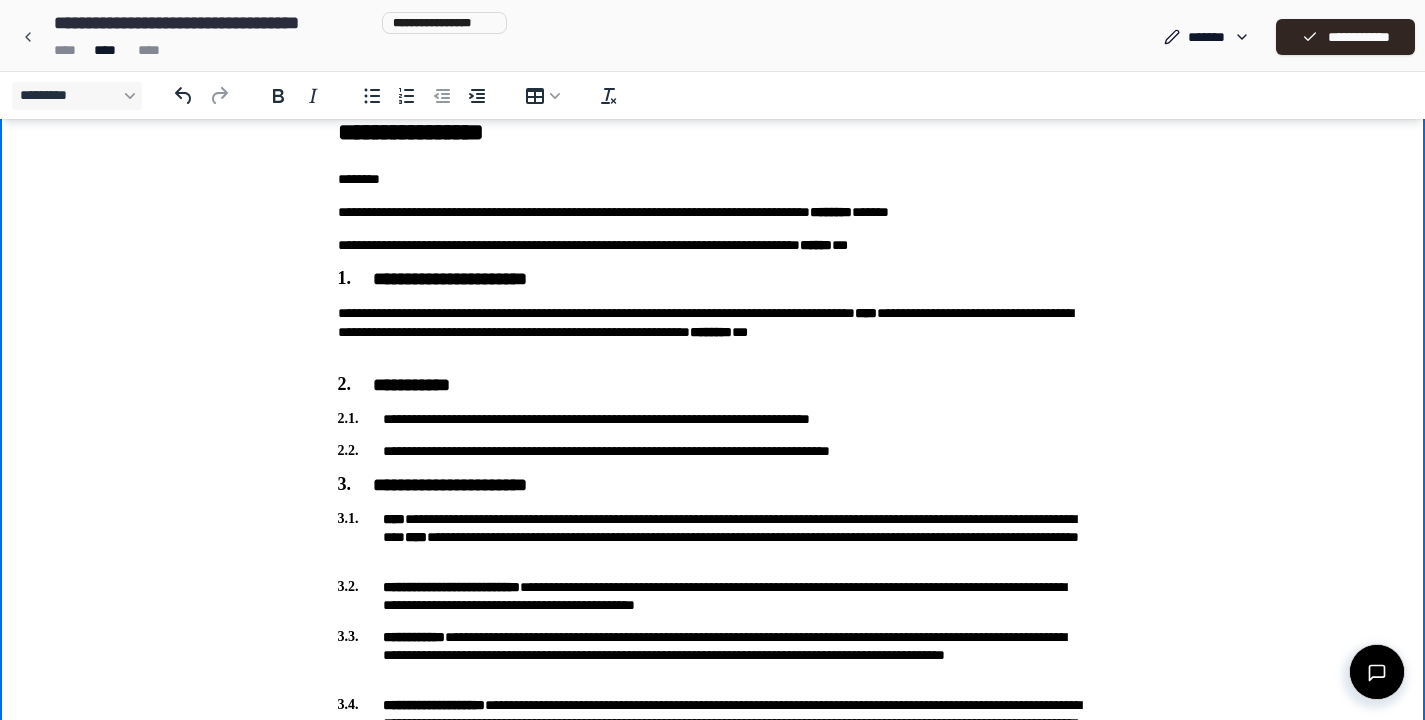 click on "**********" at bounding box center [713, 596] 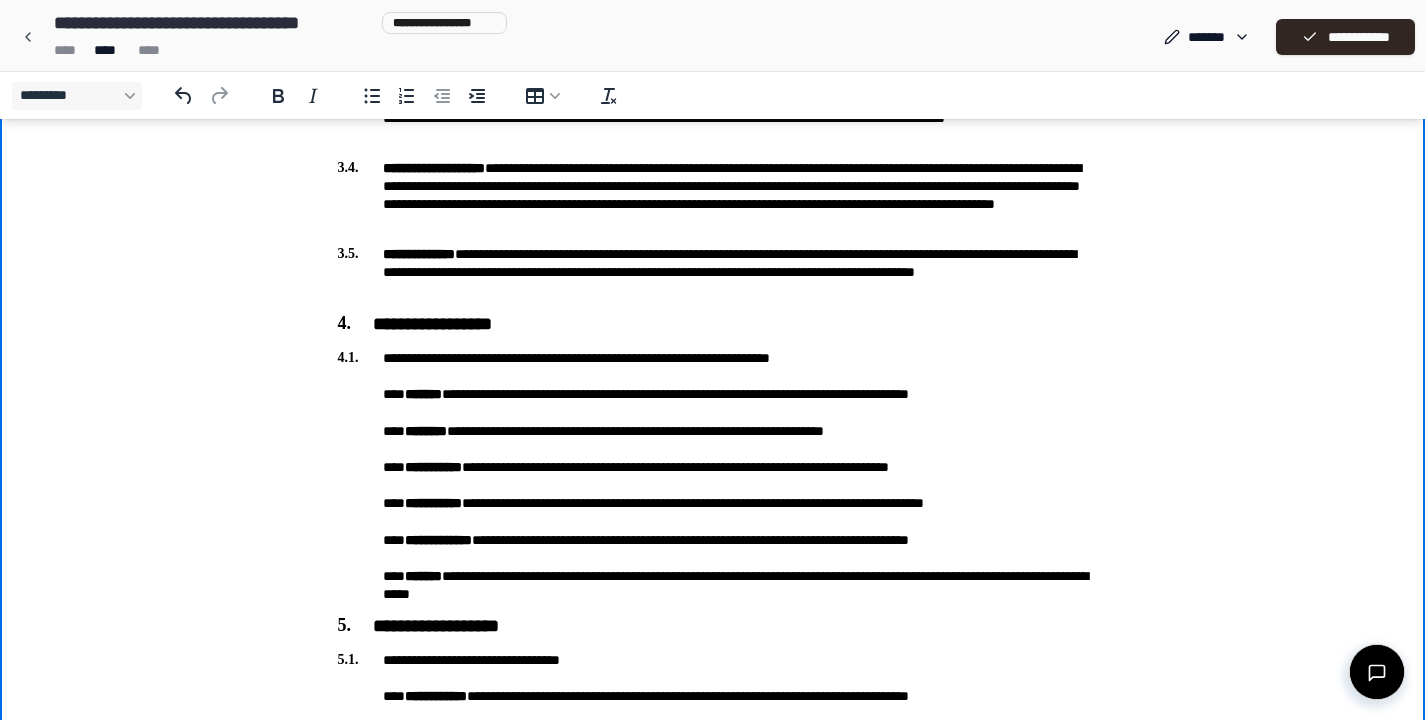 scroll, scrollTop: 565, scrollLeft: 0, axis: vertical 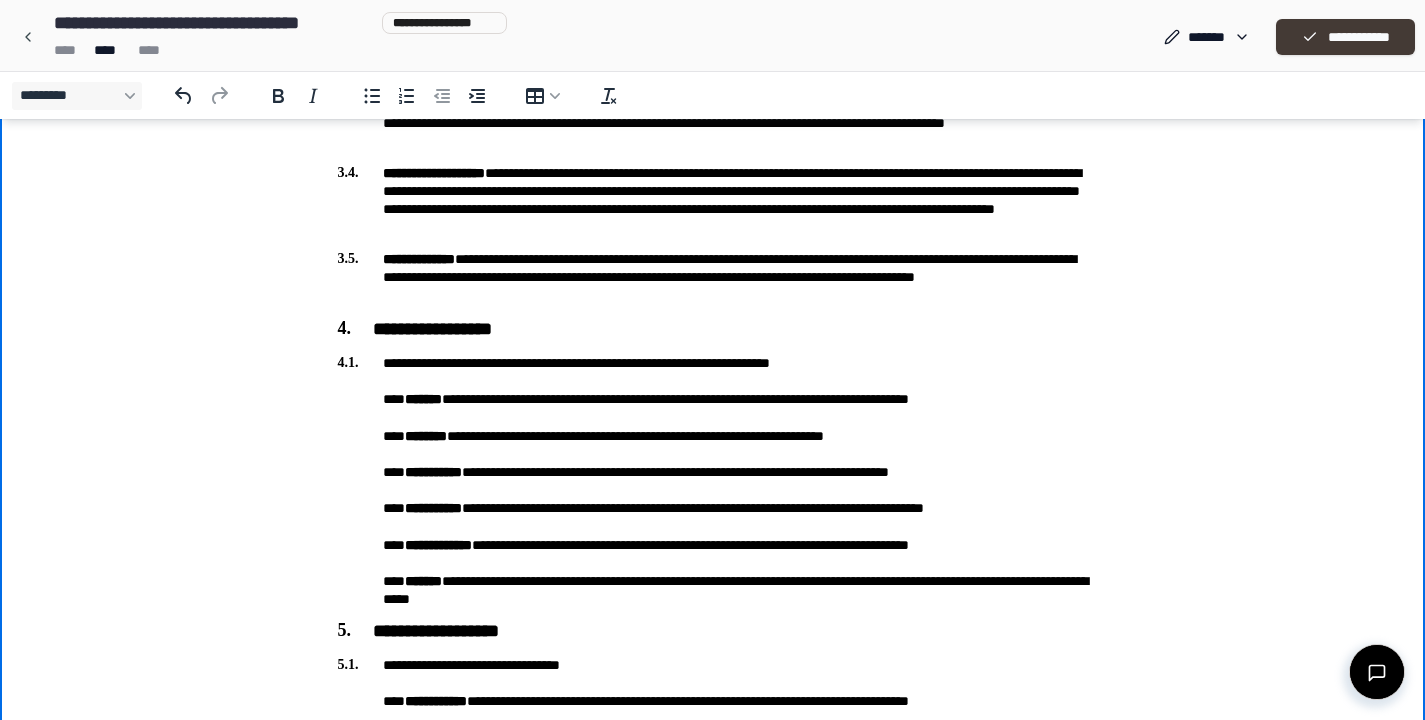click on "**********" at bounding box center [1345, 37] 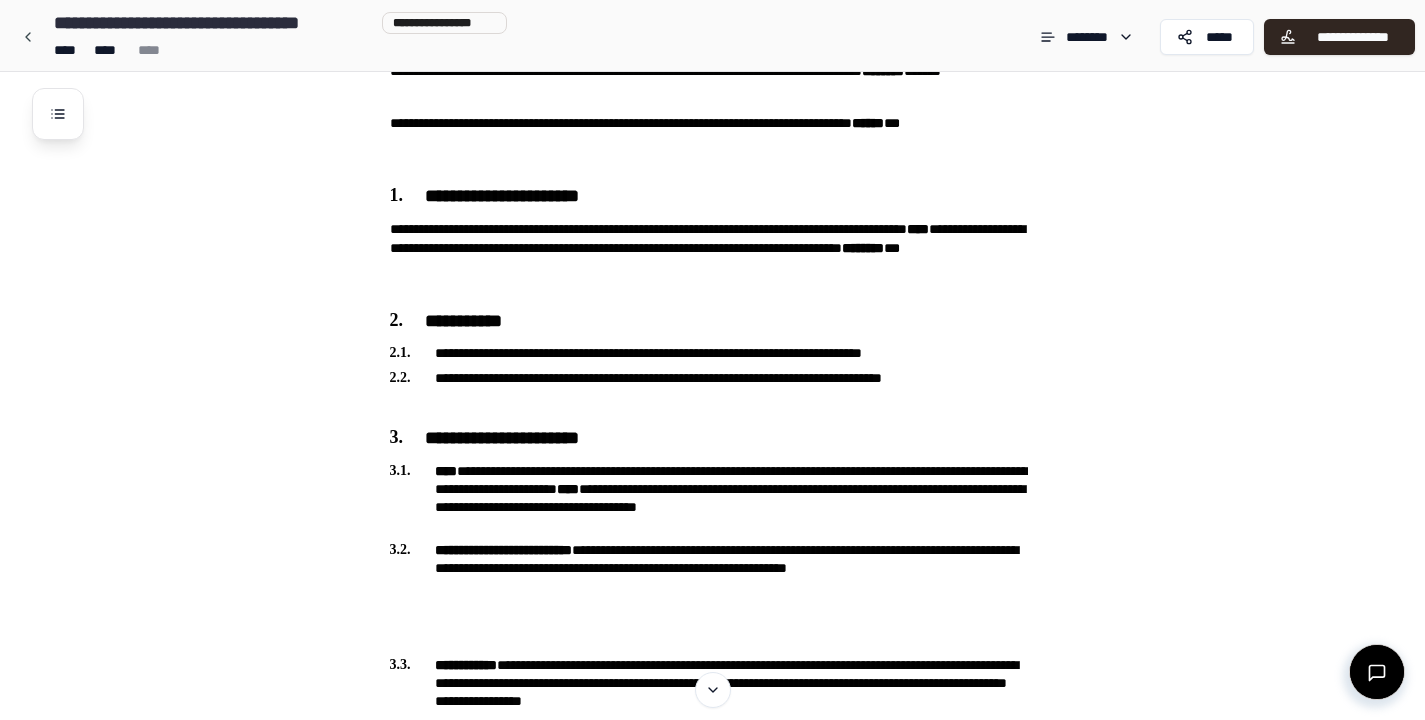 scroll, scrollTop: 128, scrollLeft: 0, axis: vertical 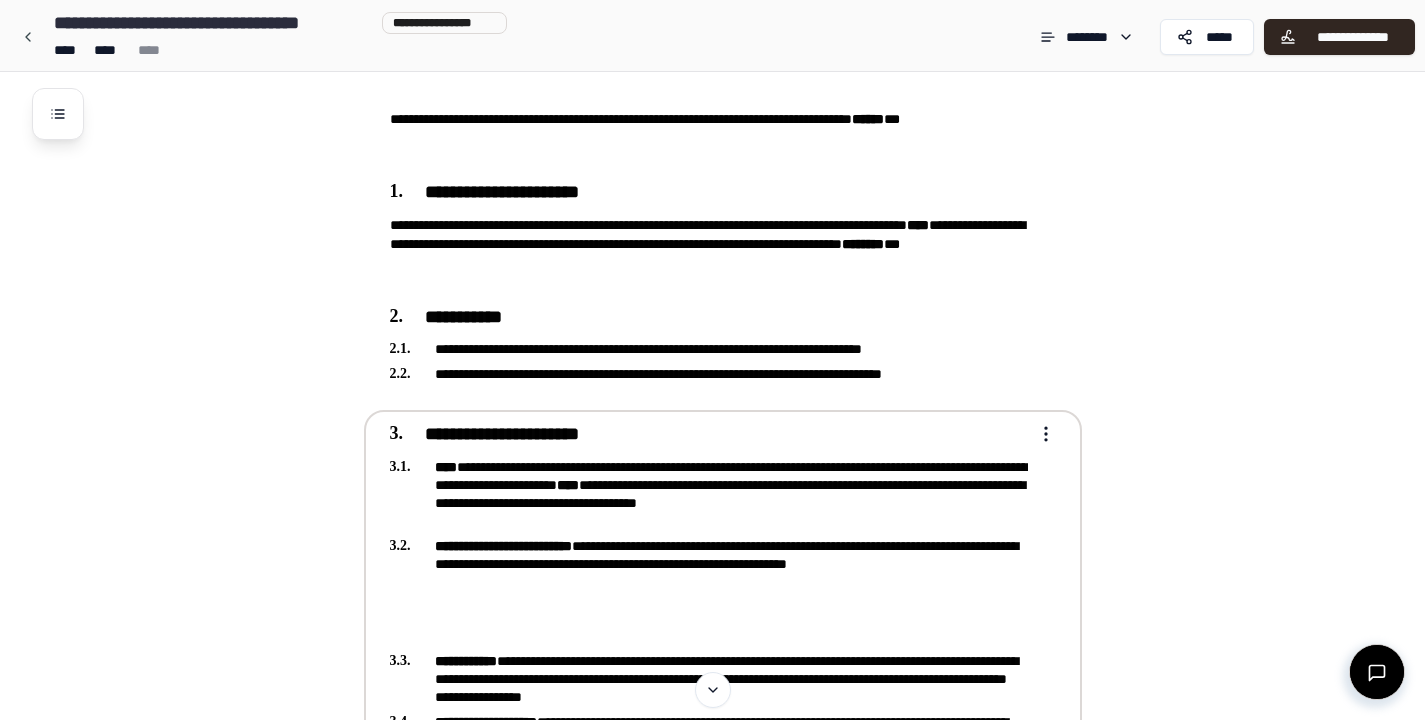 click on "**********" at bounding box center (712, 1560) 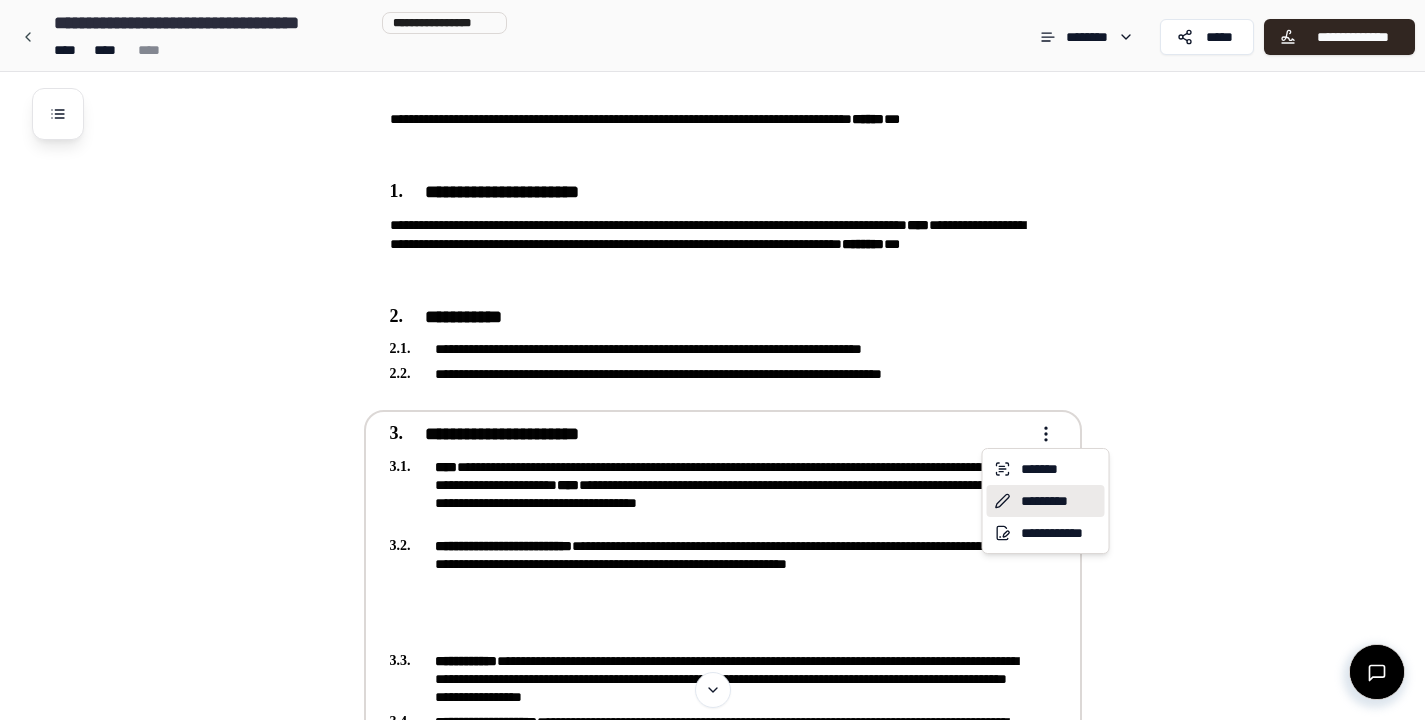 click on "*********" at bounding box center (1046, 501) 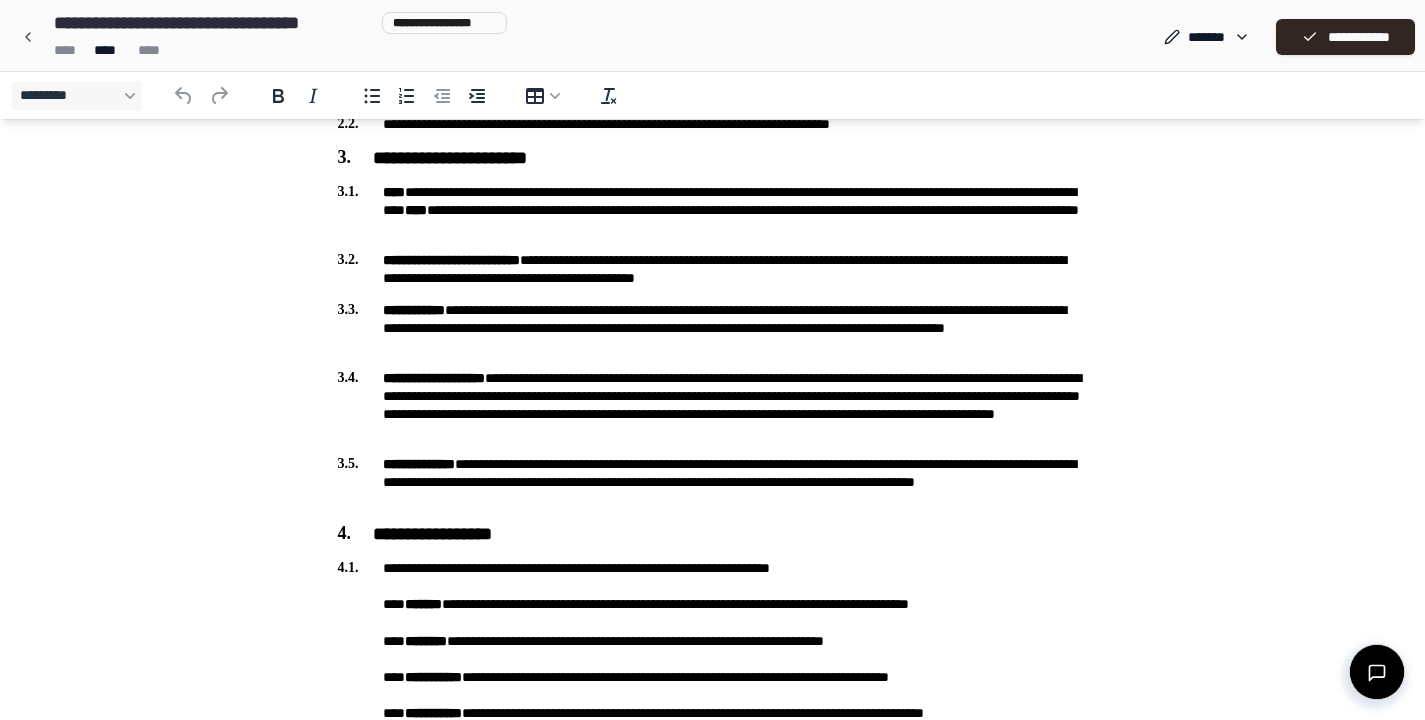 scroll, scrollTop: 273, scrollLeft: 0, axis: vertical 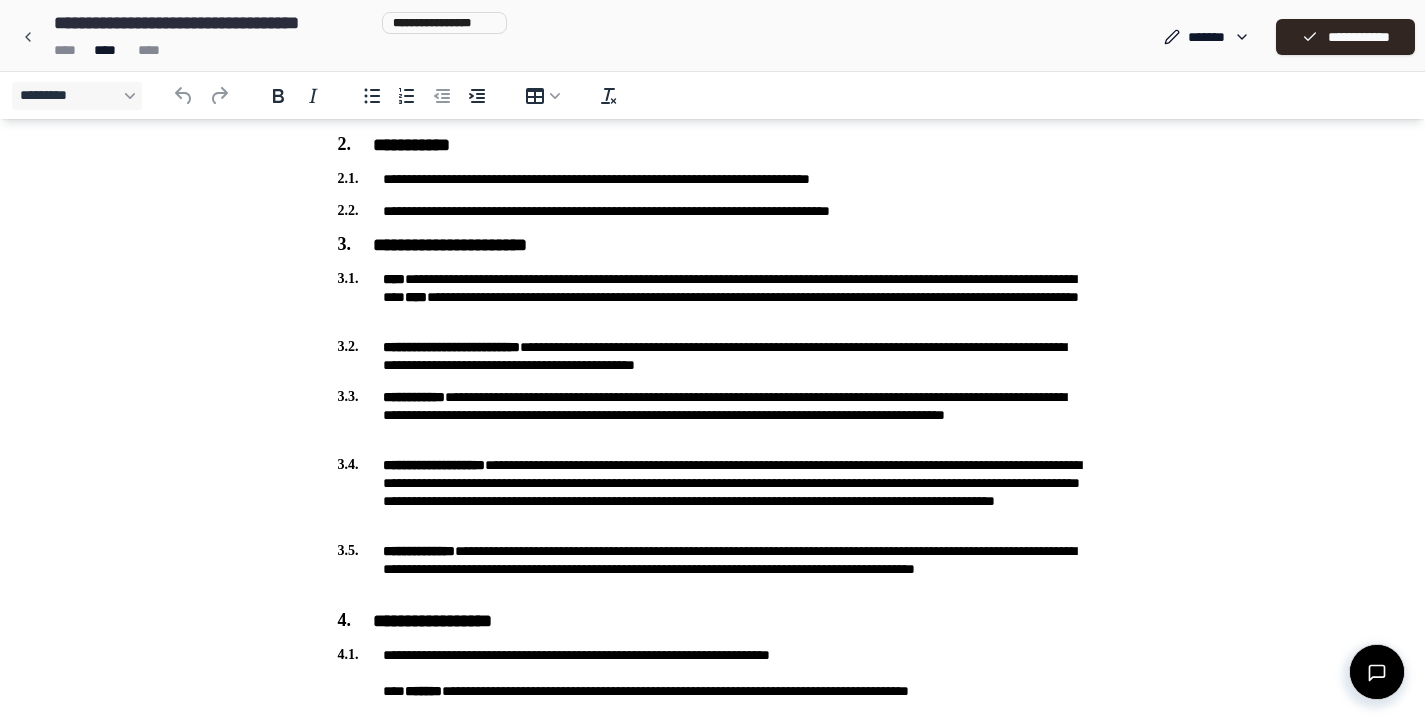 click on "**********" at bounding box center [713, 356] 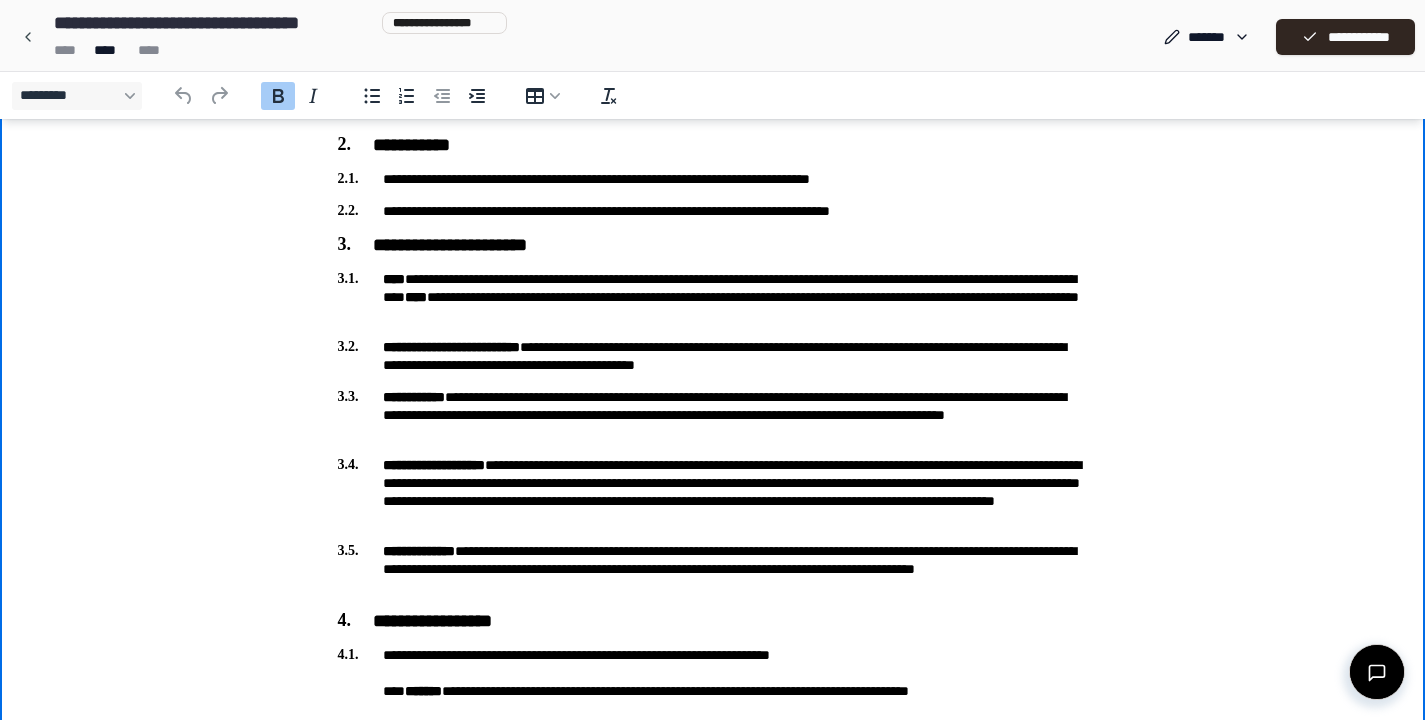 click on "**********" at bounding box center [713, 415] 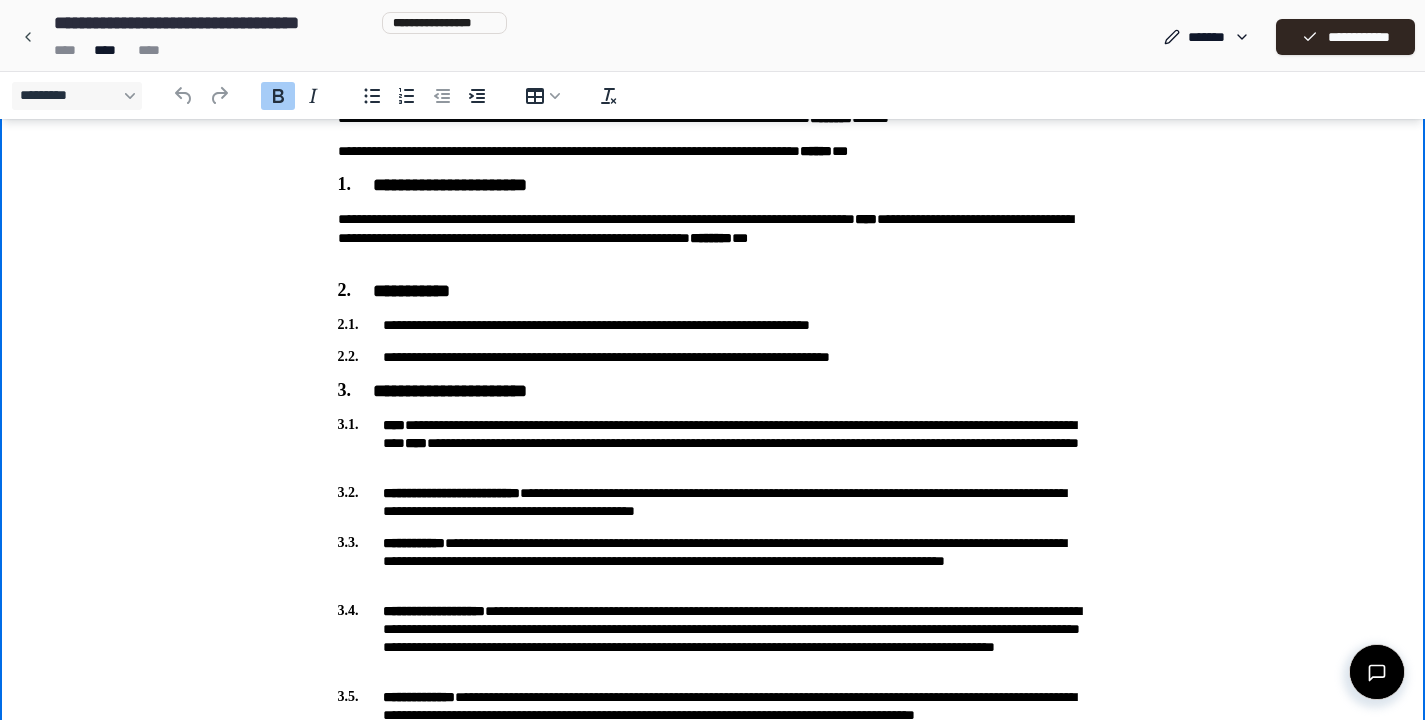 scroll, scrollTop: 149, scrollLeft: 0, axis: vertical 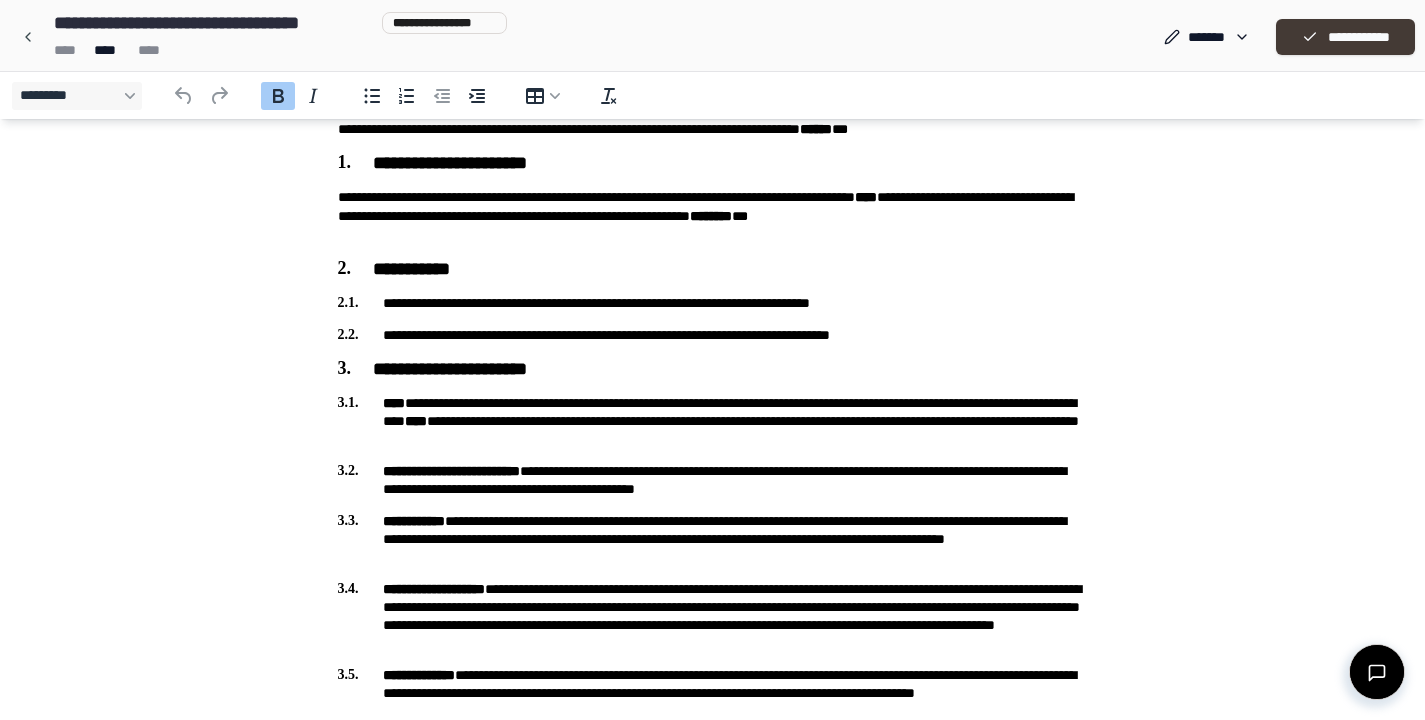 click on "**********" at bounding box center (1345, 37) 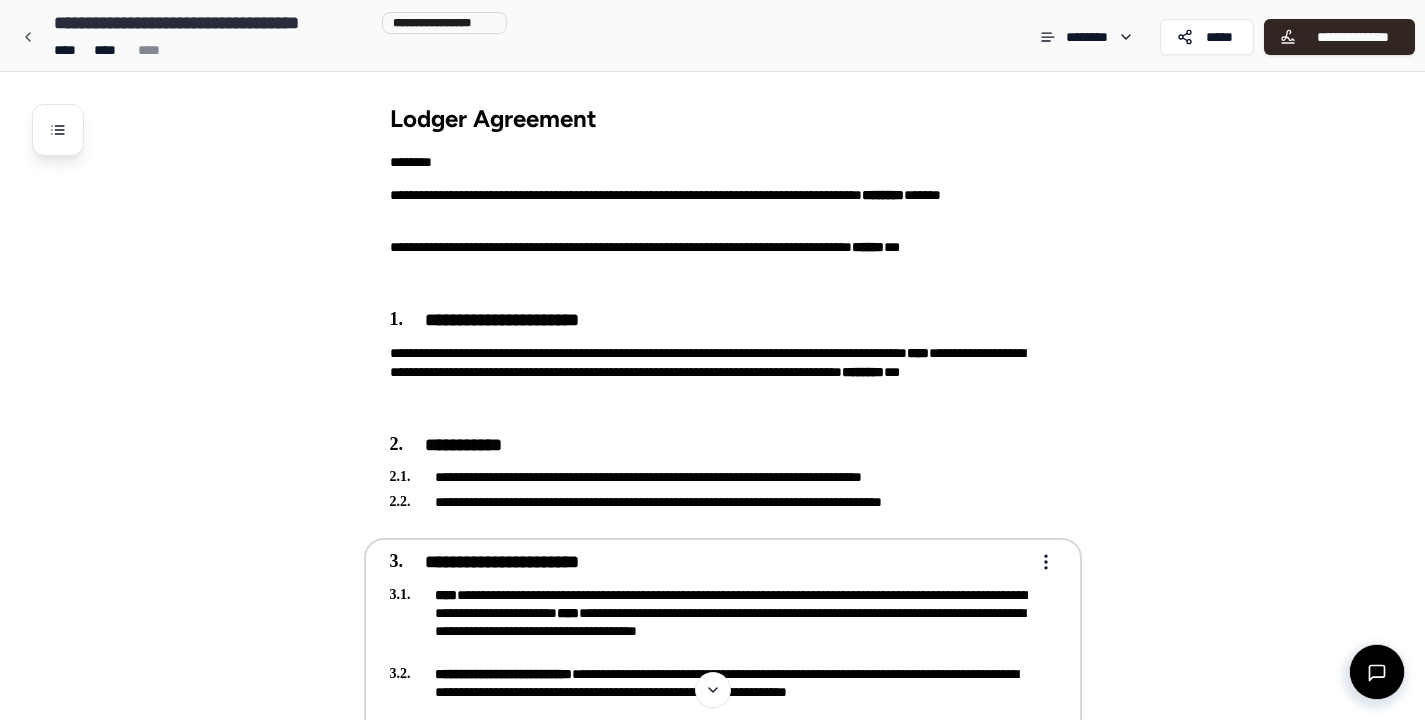 scroll, scrollTop: 0, scrollLeft: 0, axis: both 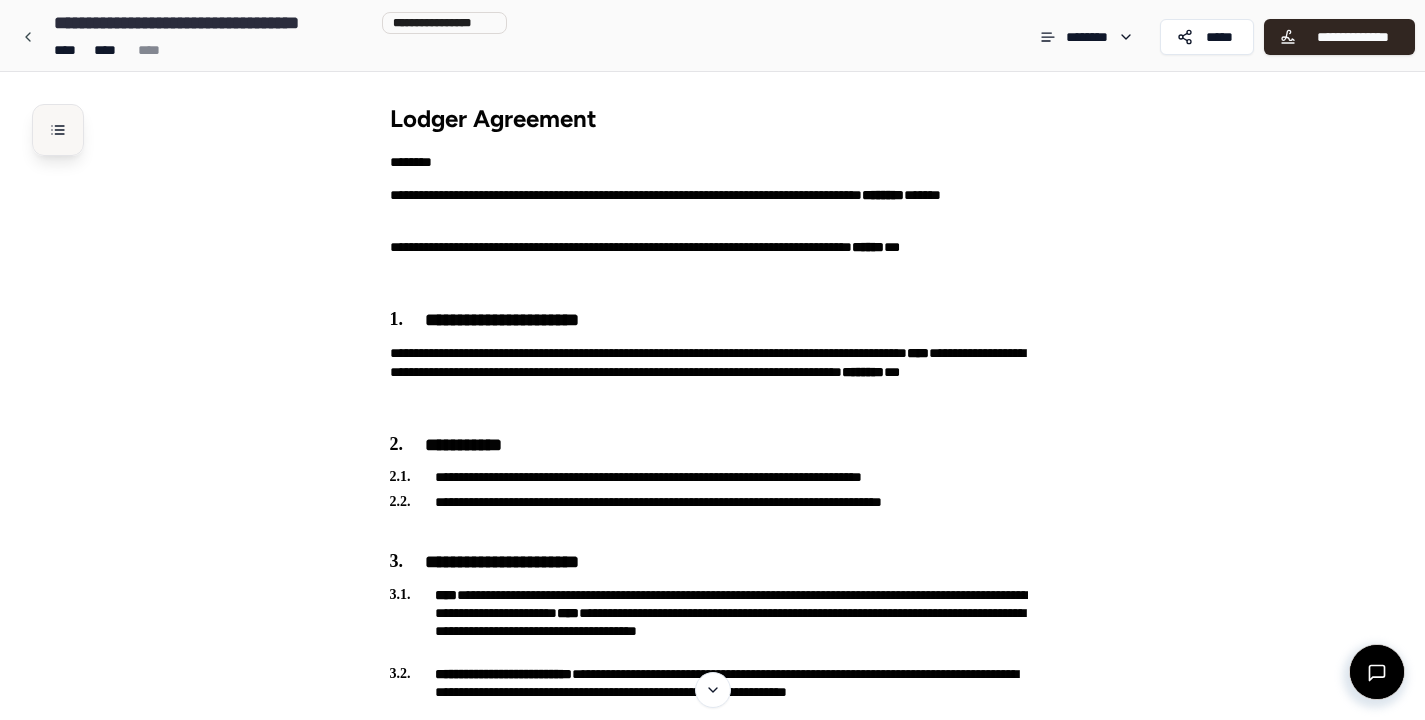 click at bounding box center [58, 130] 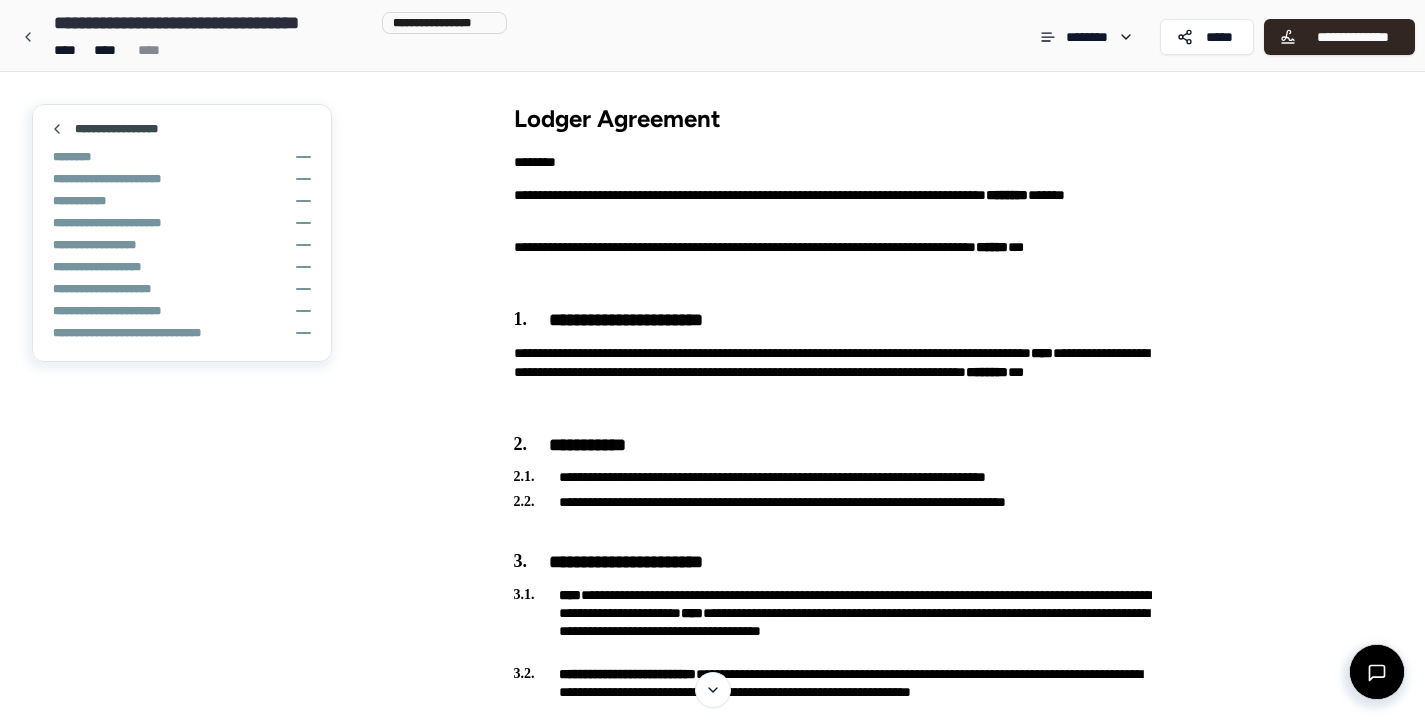 click on "**********" at bounding box center (712, 1724) 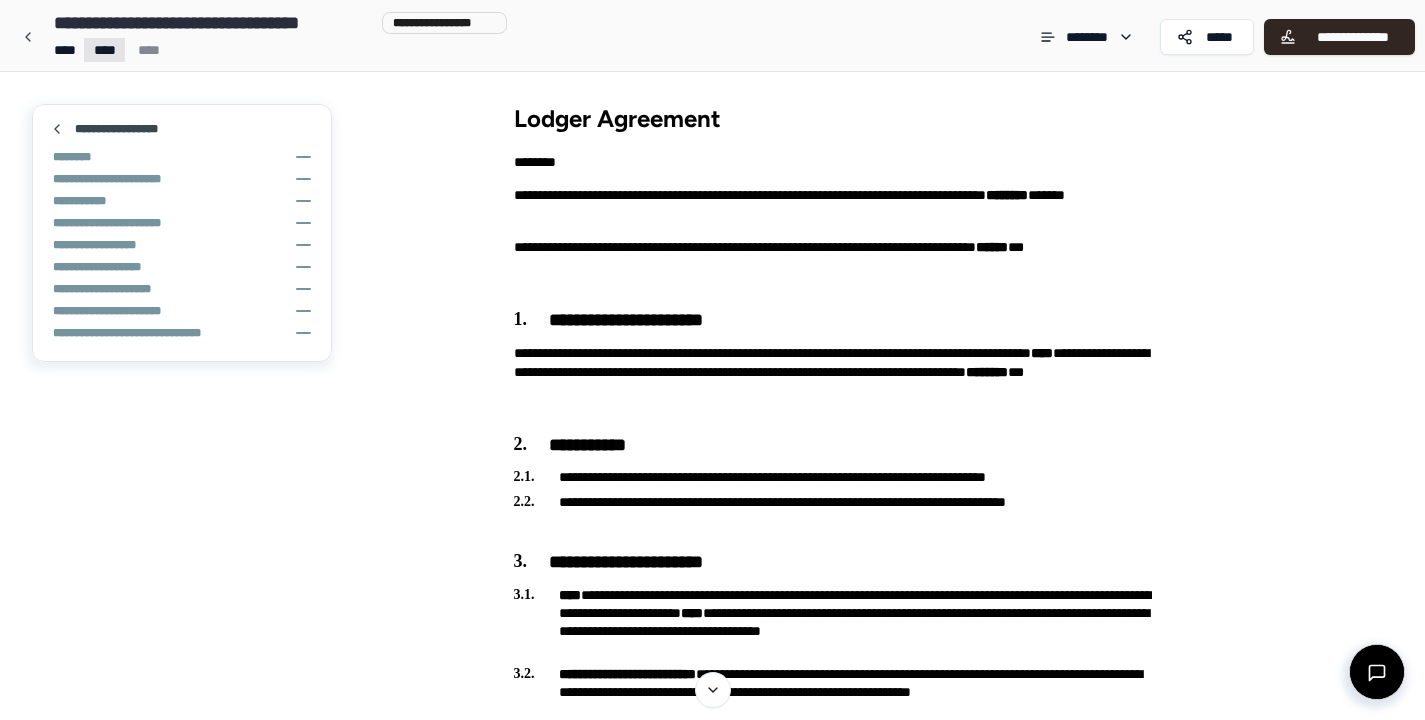 click on "**********" at bounding box center (712, 1688) 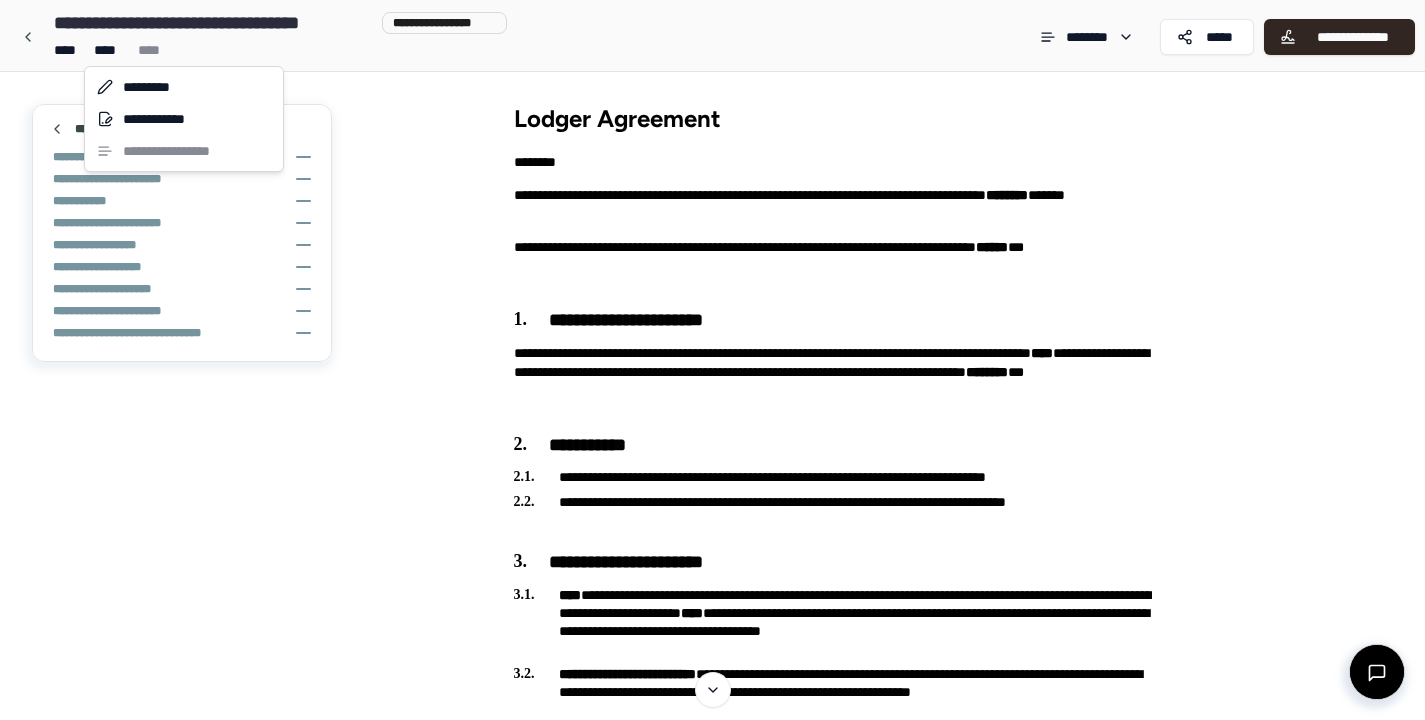 click on "**********" at bounding box center [712, 1688] 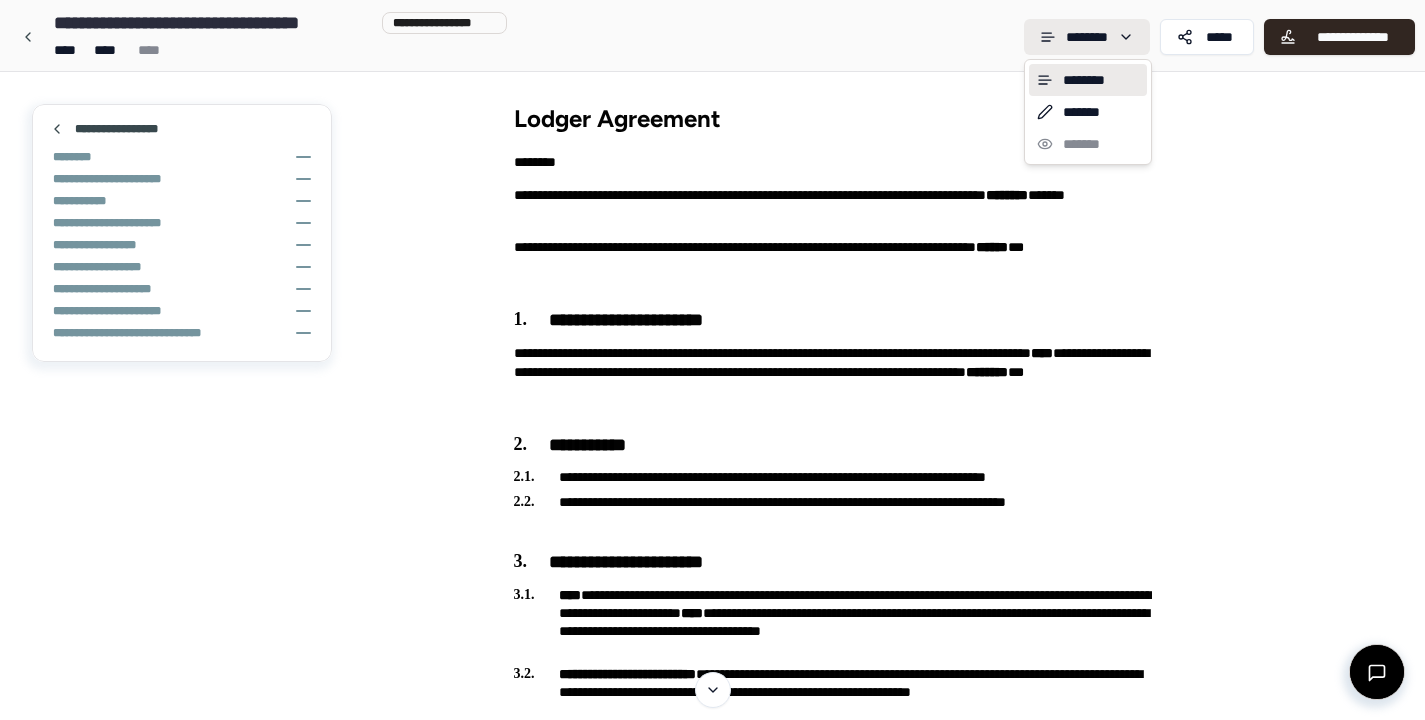 click on "**********" at bounding box center (712, 1688) 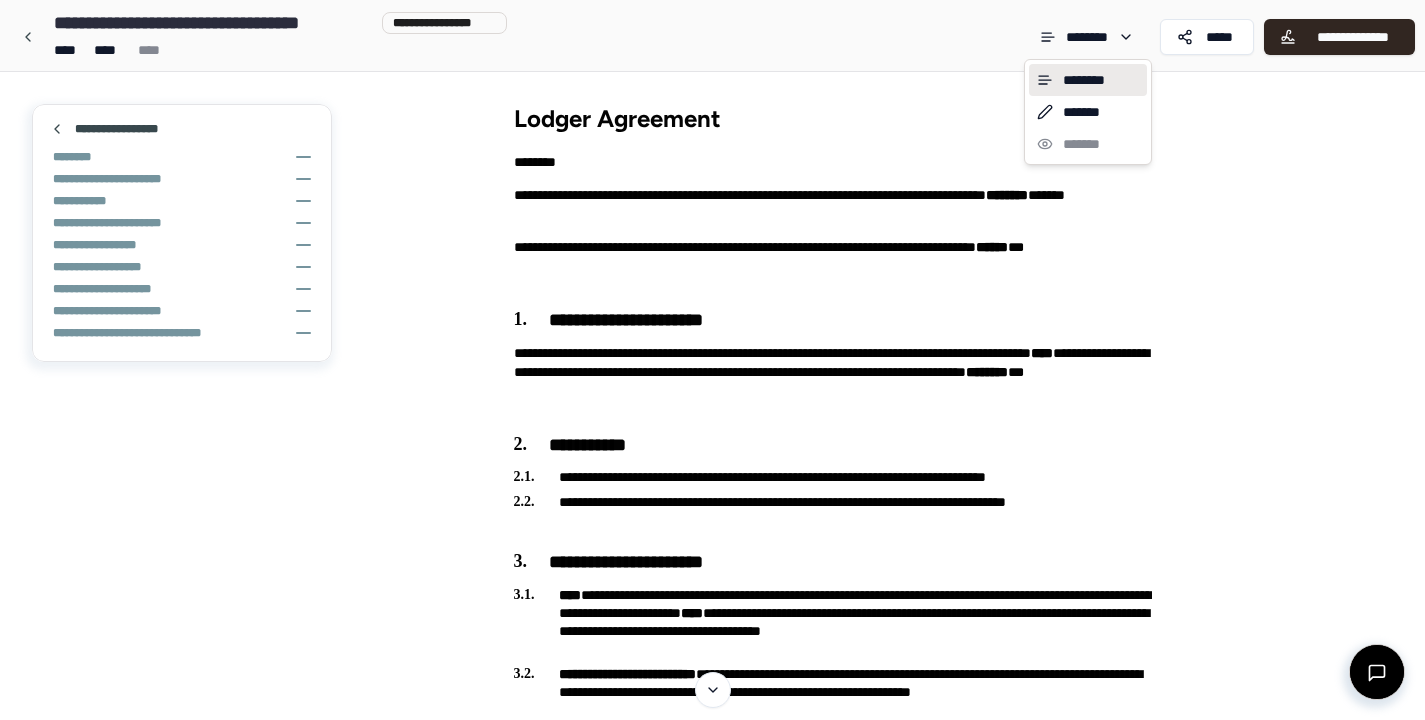 click on "********" at bounding box center [1088, 80] 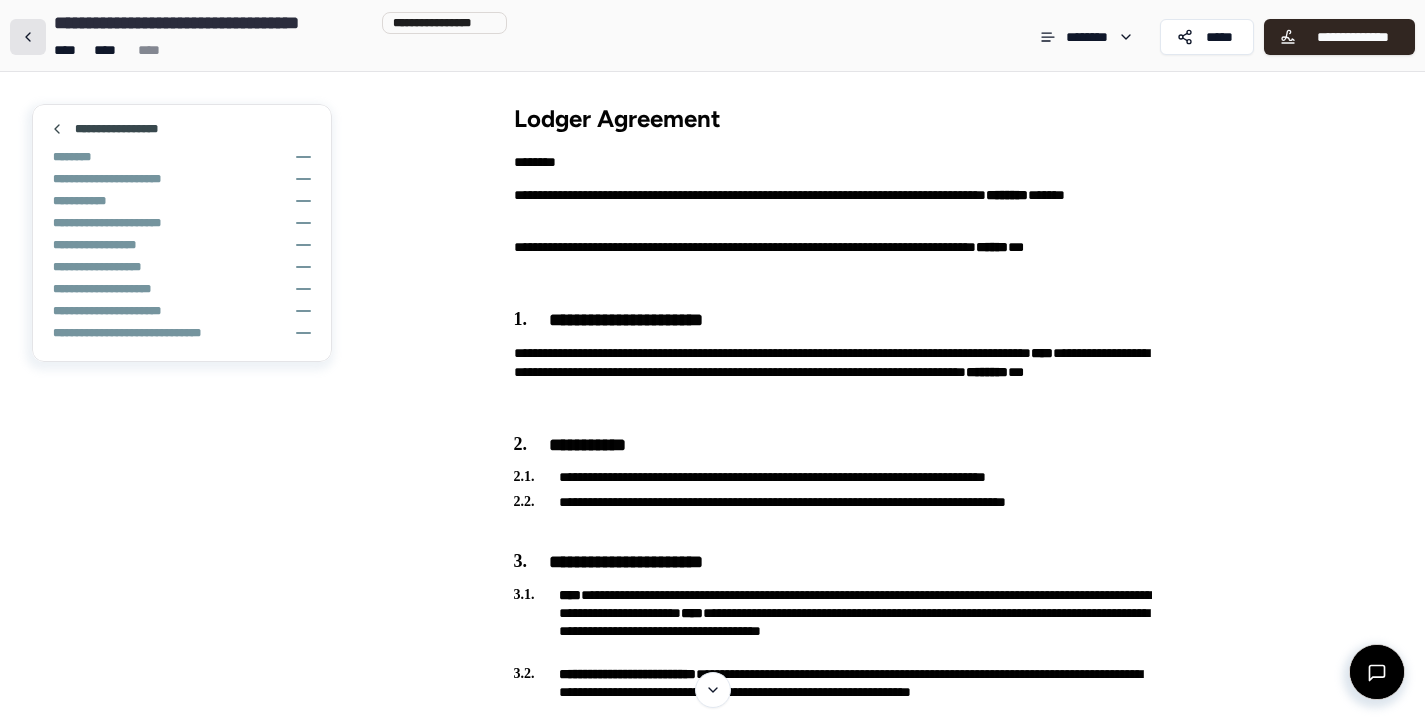 click at bounding box center [28, 37] 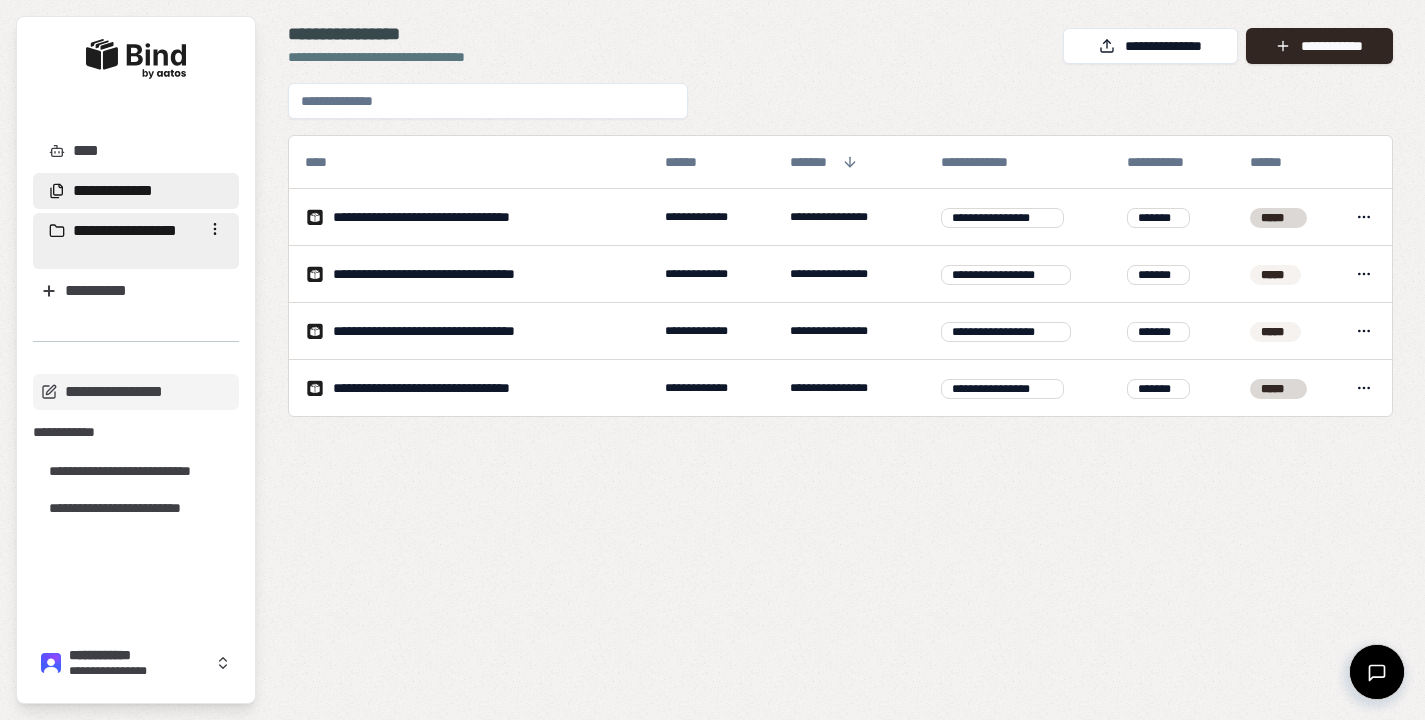 click on "**********" at bounding box center (136, 241) 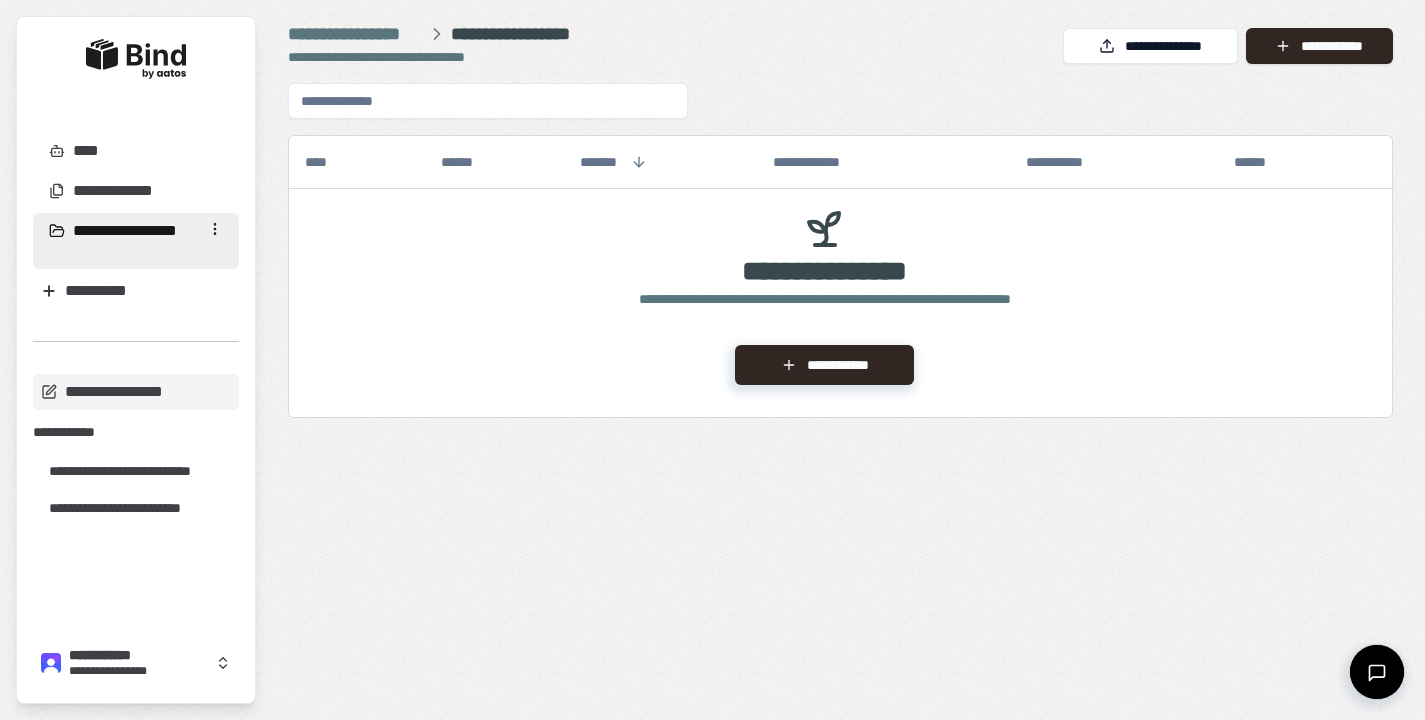 click on "**********" at bounding box center [840, 385] 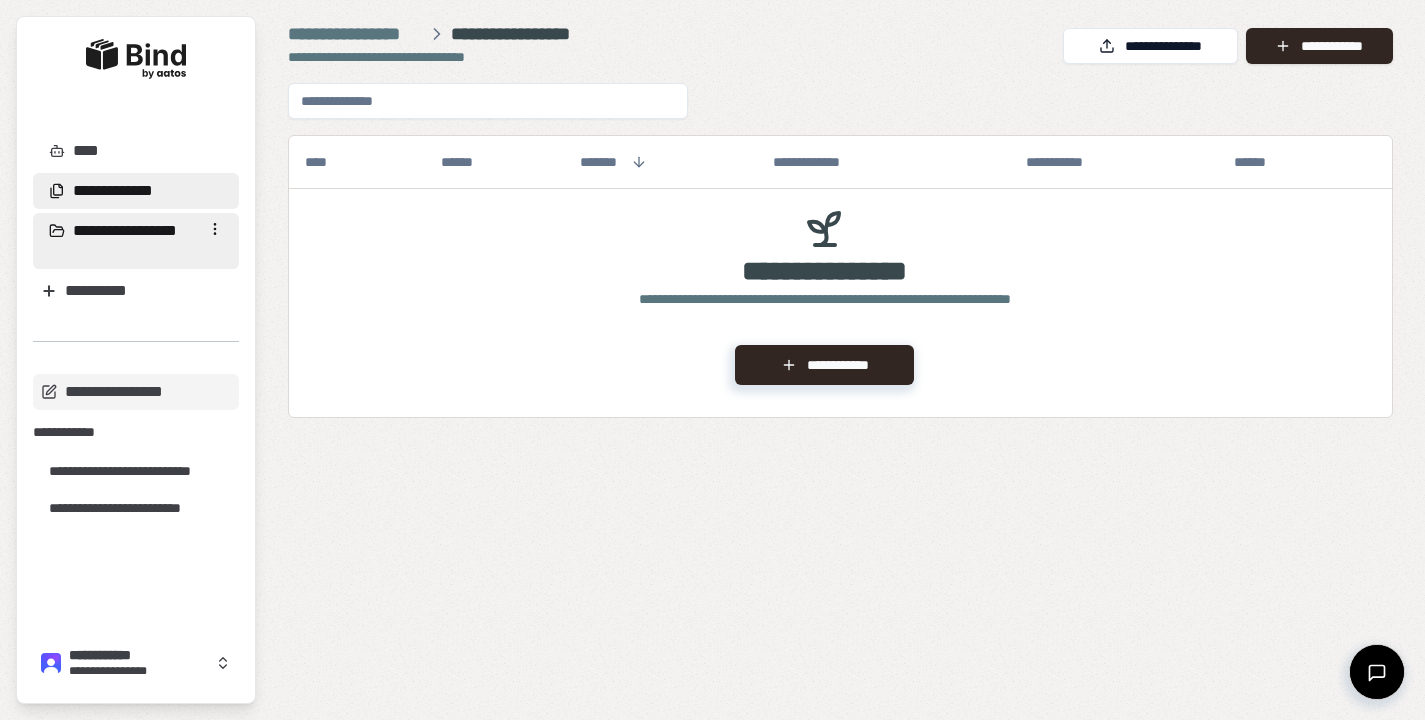 click on "**********" at bounding box center (113, 191) 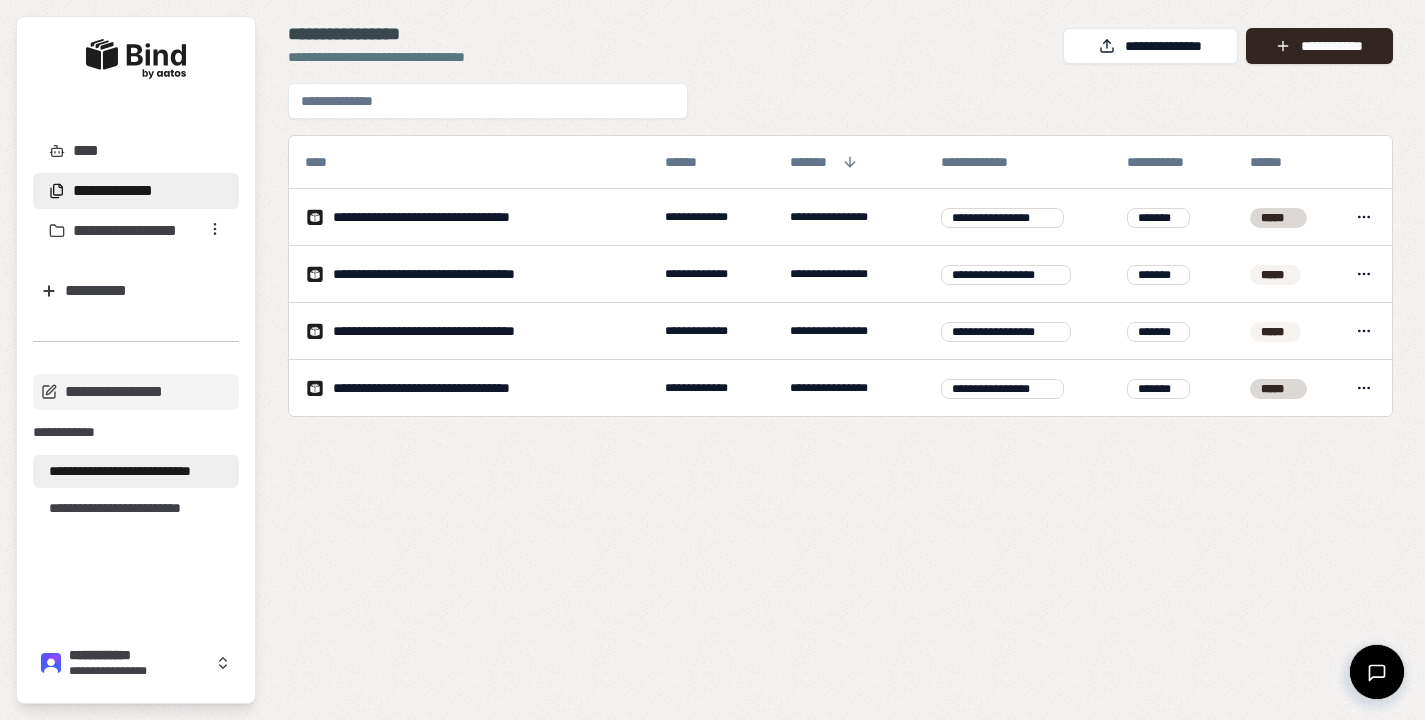 click on "**********" at bounding box center (136, 471) 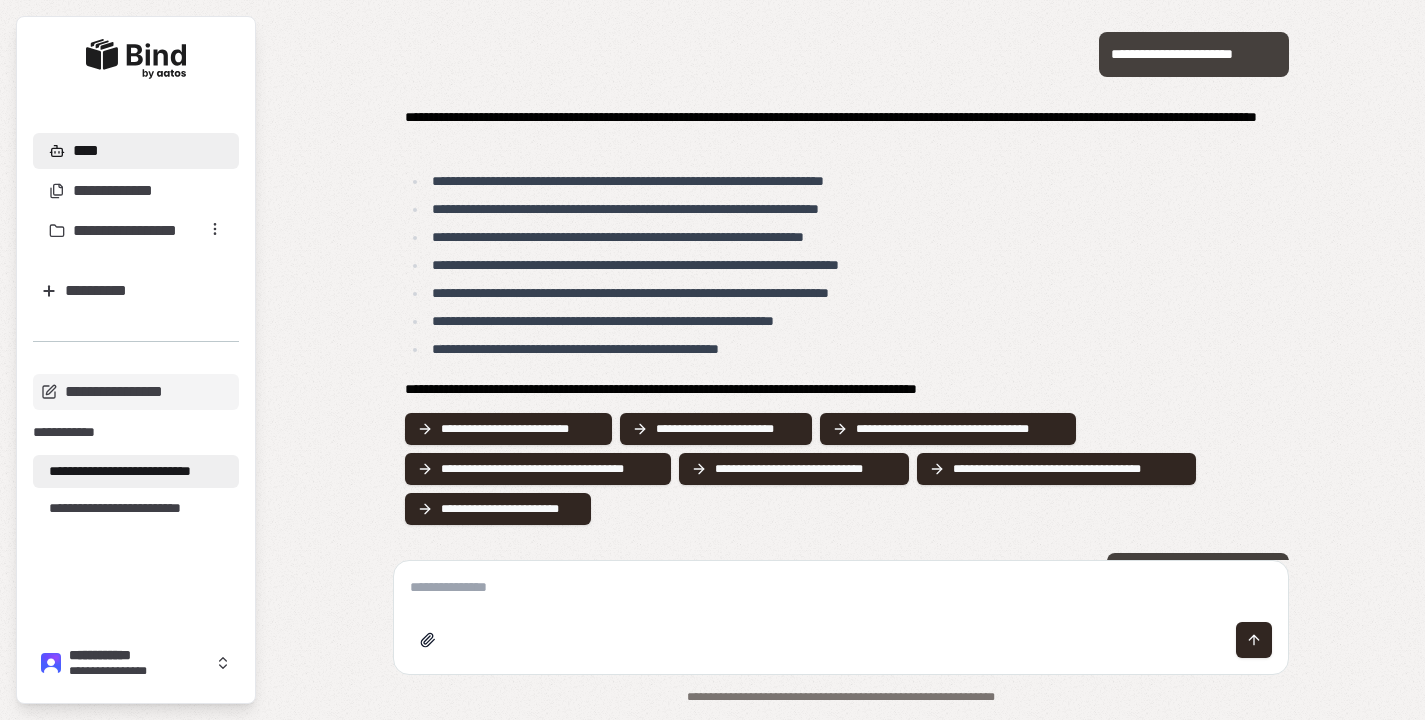scroll, scrollTop: 521, scrollLeft: 0, axis: vertical 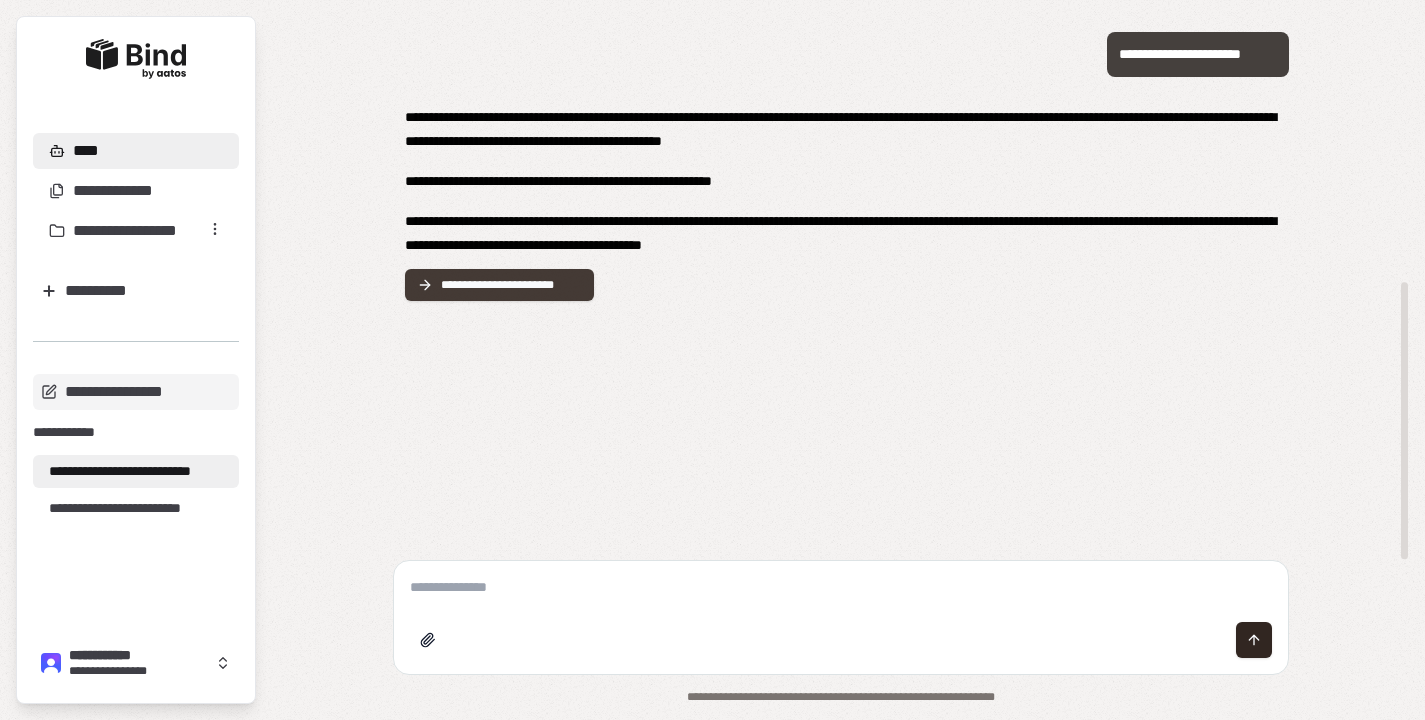 click on "**********" at bounding box center (512, 285) 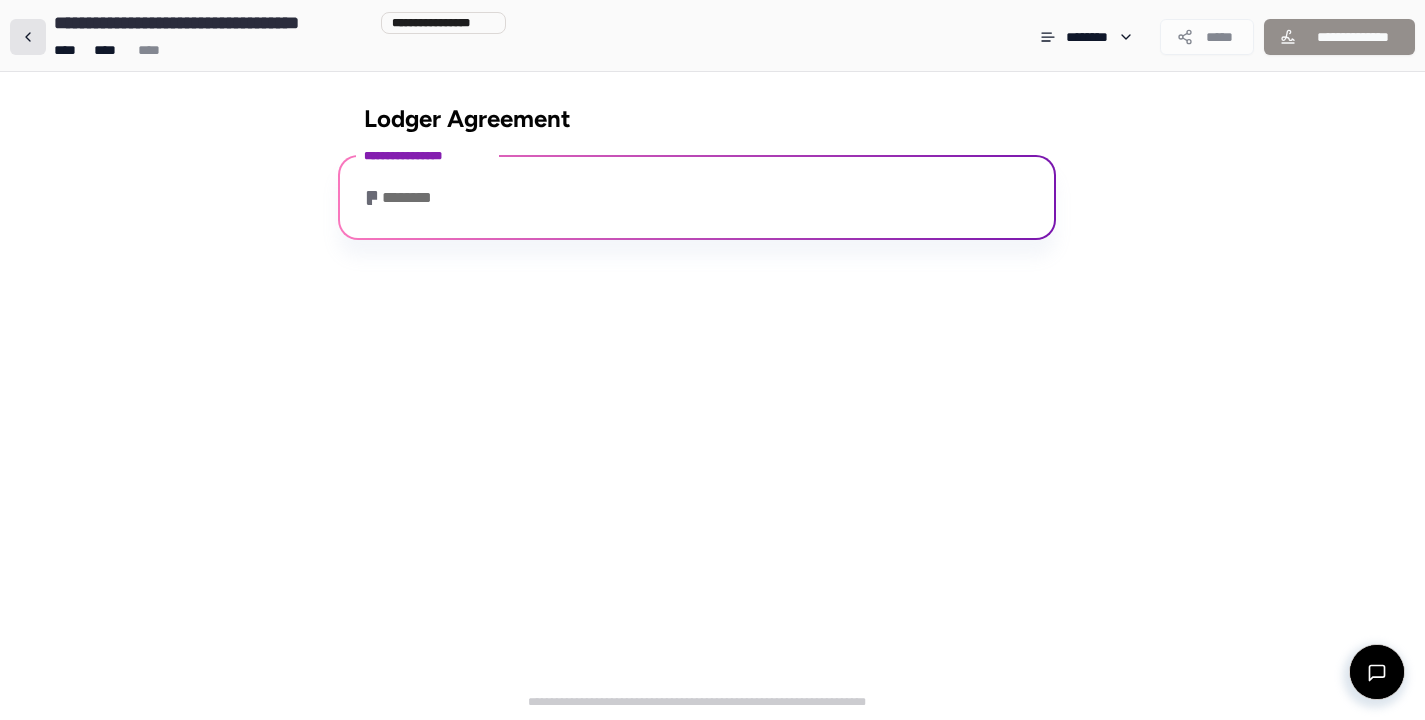 click at bounding box center [28, 37] 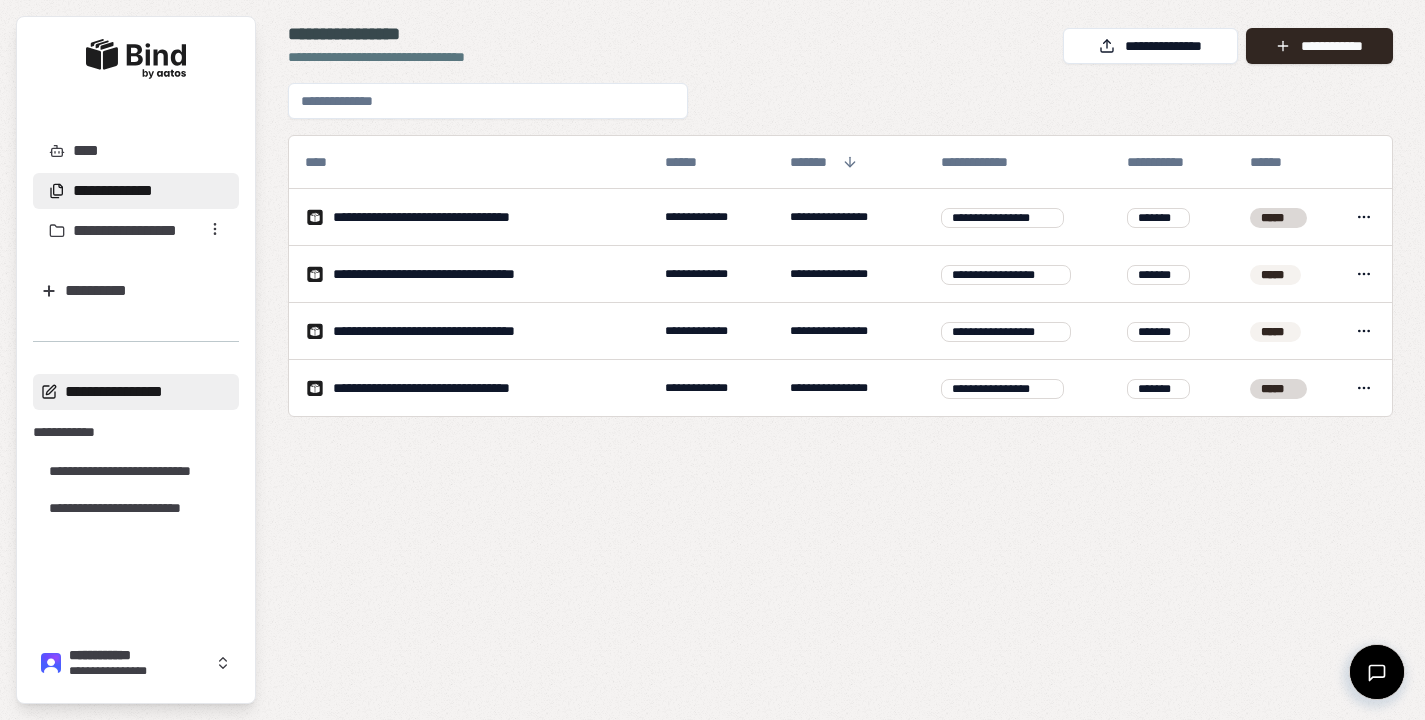 click on "**********" at bounding box center [136, 392] 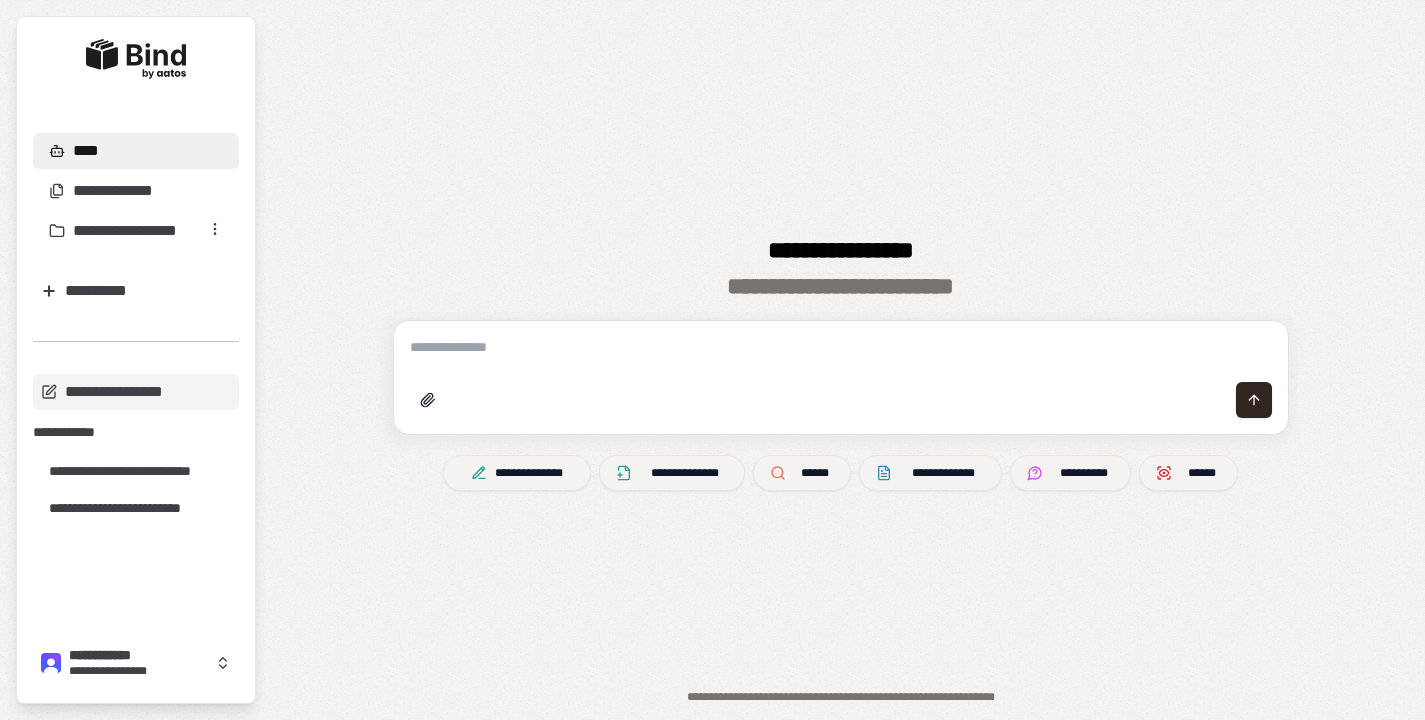 click on "**********" at bounding box center (136, 432) 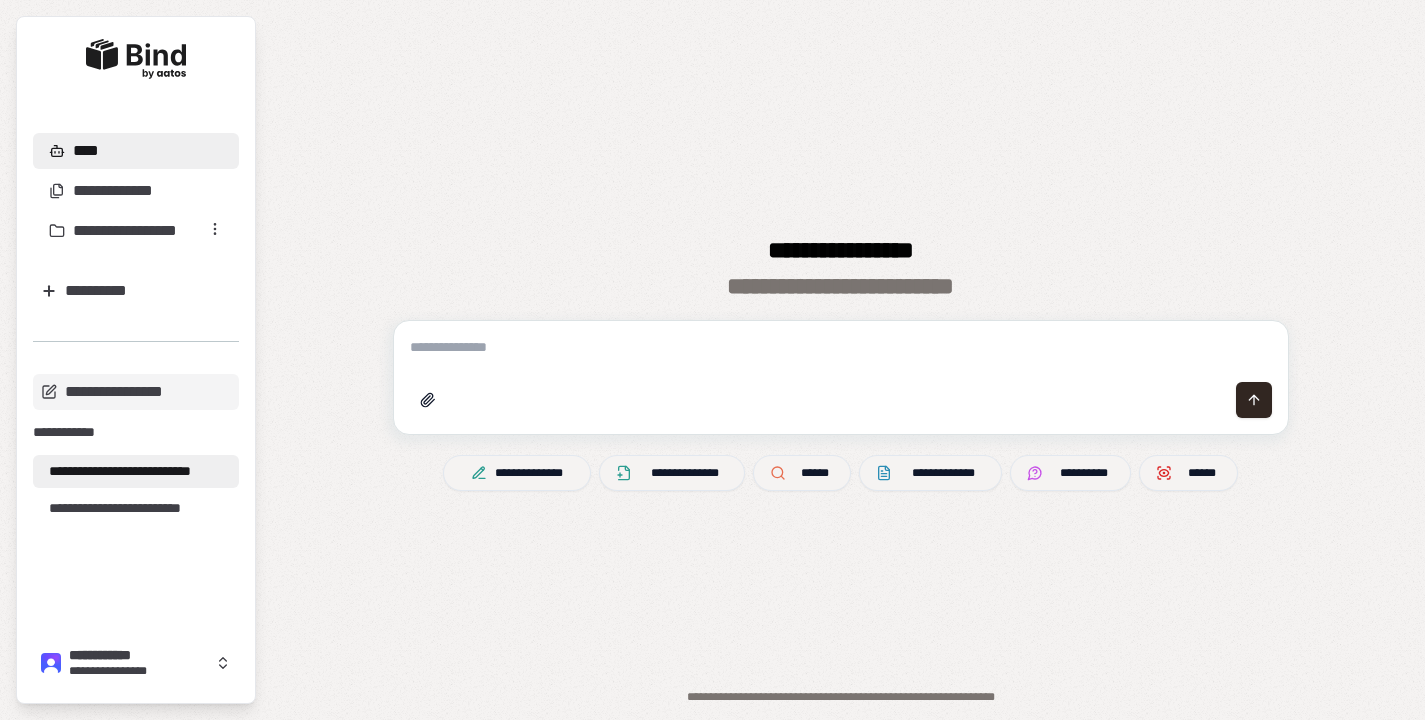 click on "**********" at bounding box center (136, 471) 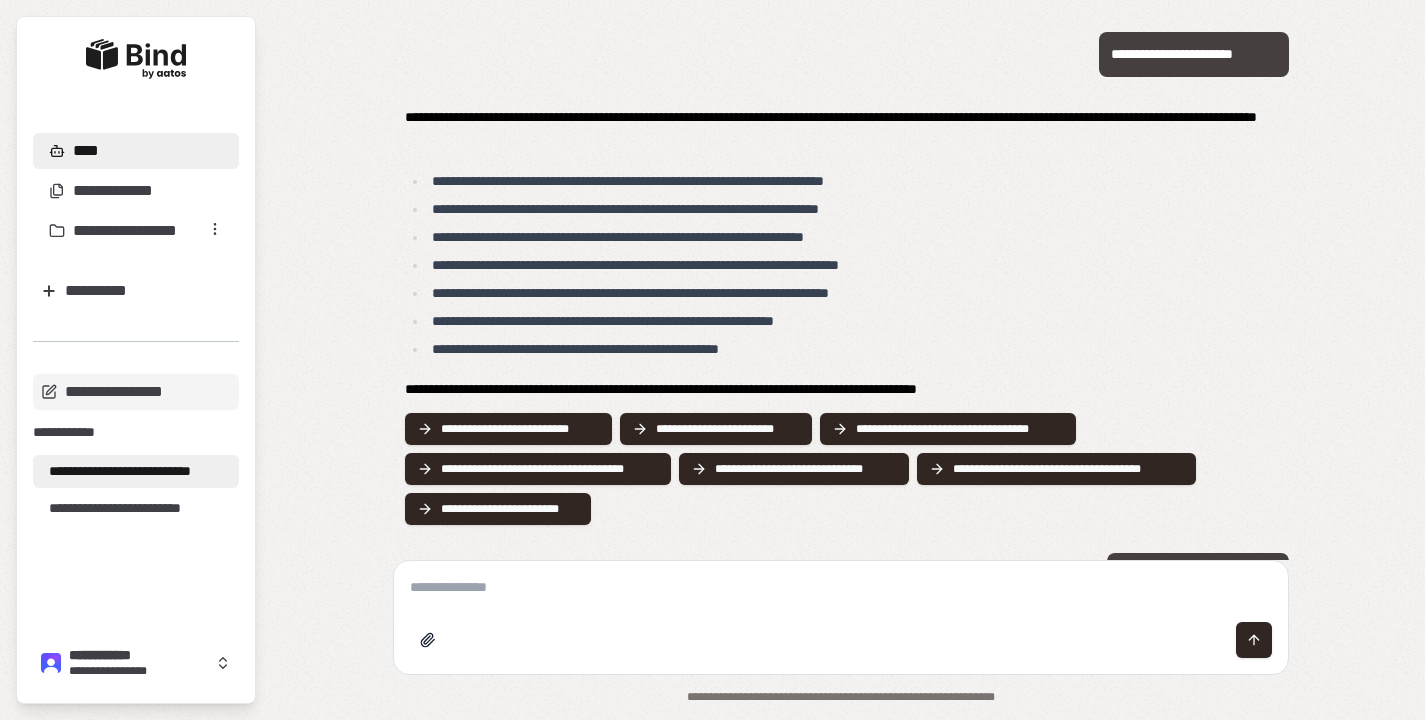 scroll, scrollTop: 521, scrollLeft: 0, axis: vertical 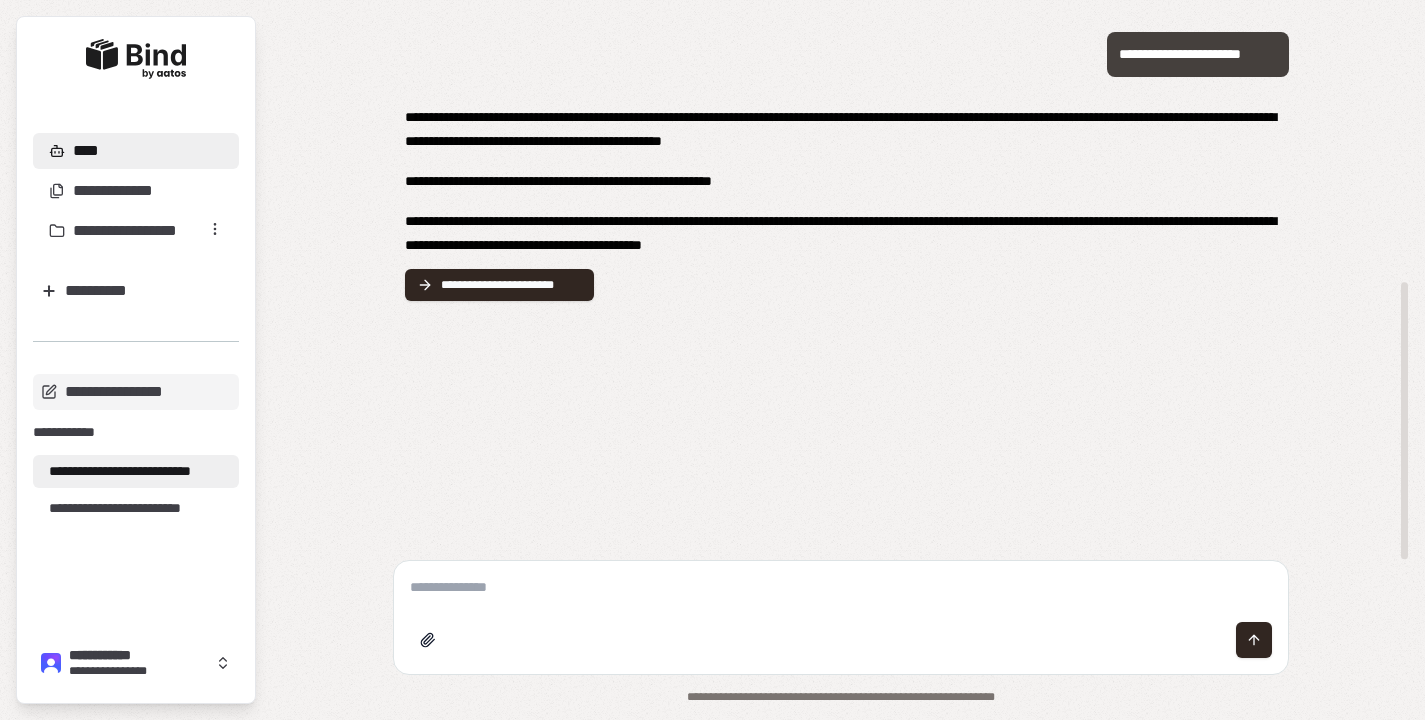click on "**********" at bounding box center (1198, 54) 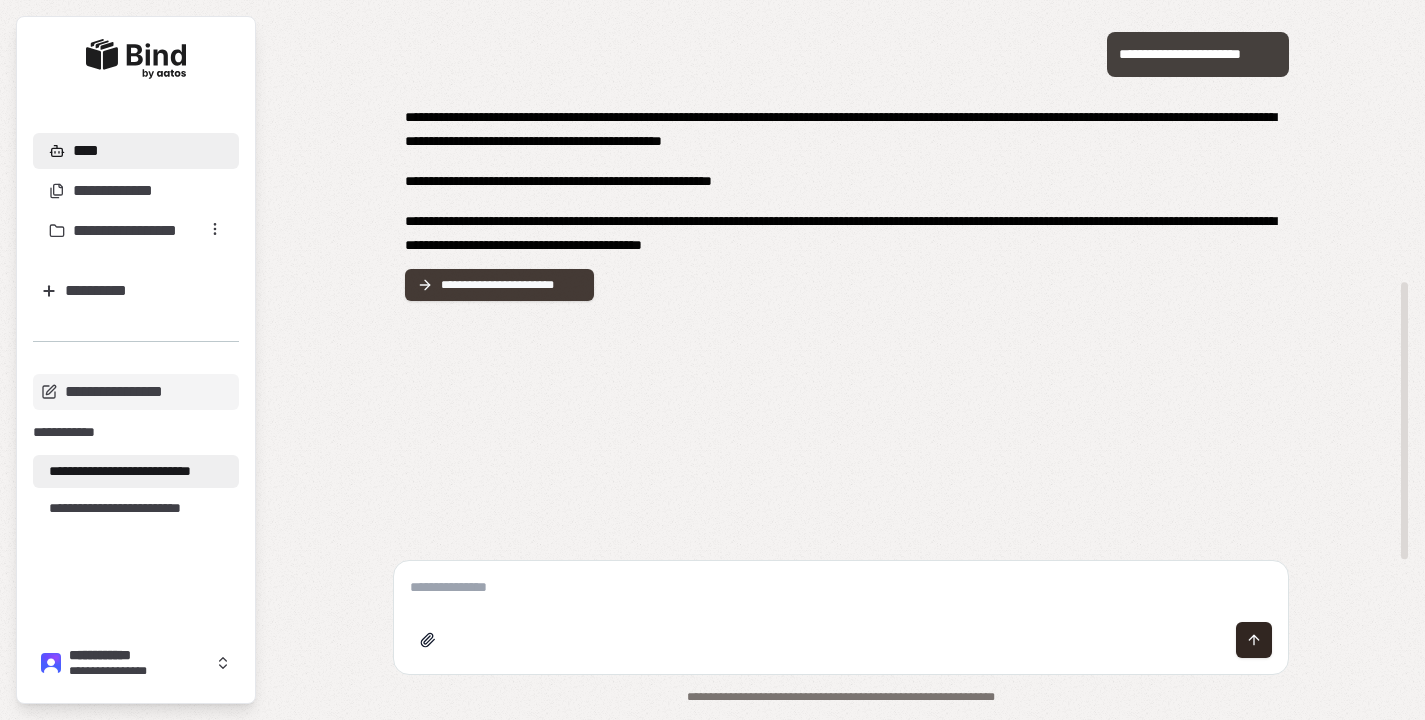 click on "**********" at bounding box center [512, 285] 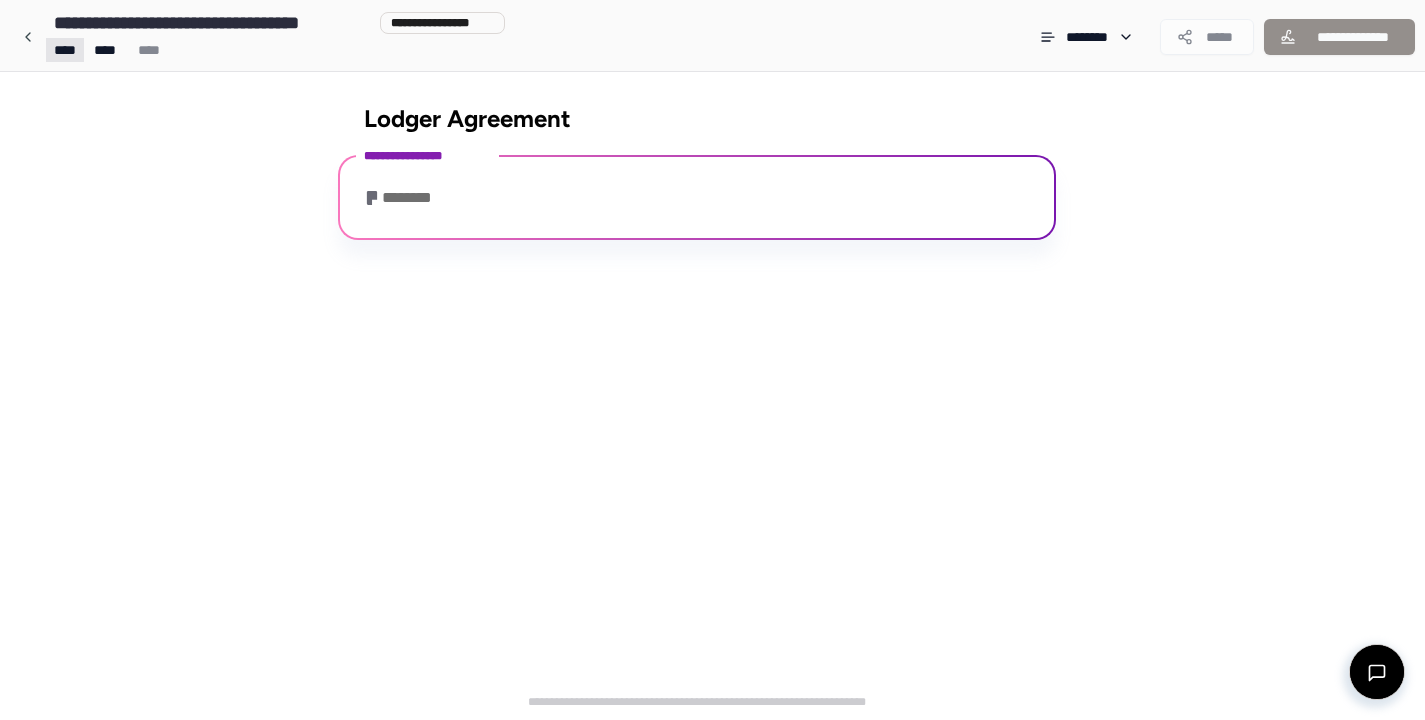 click on "**********" at bounding box center (712, 360) 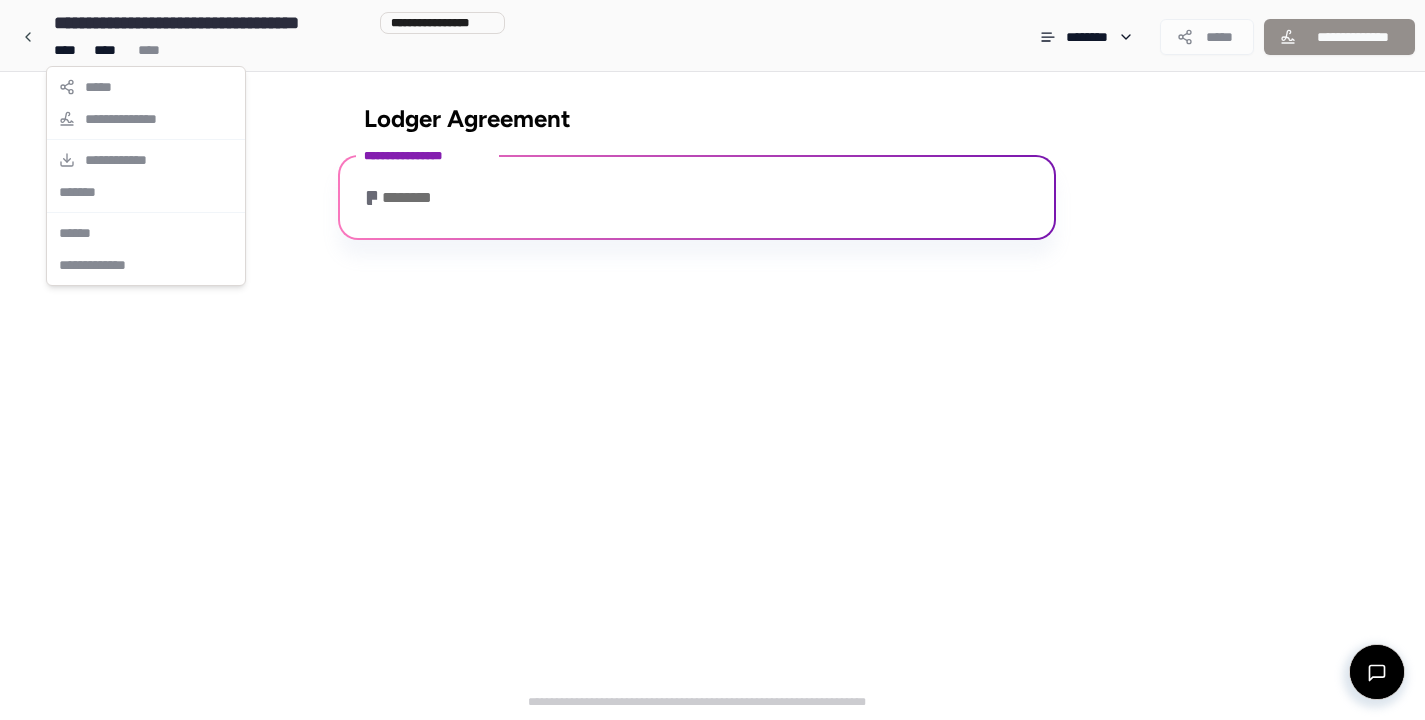 click on "**********" at bounding box center (712, 360) 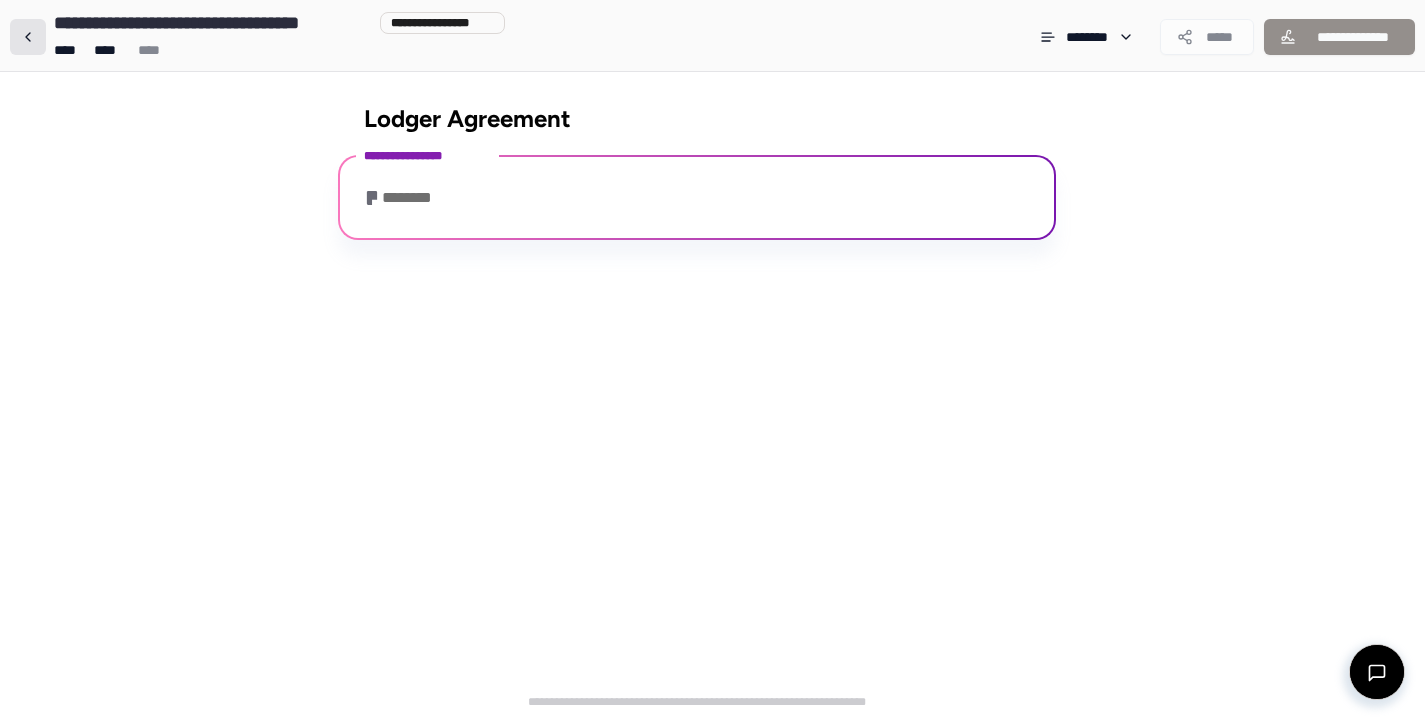 click at bounding box center (28, 37) 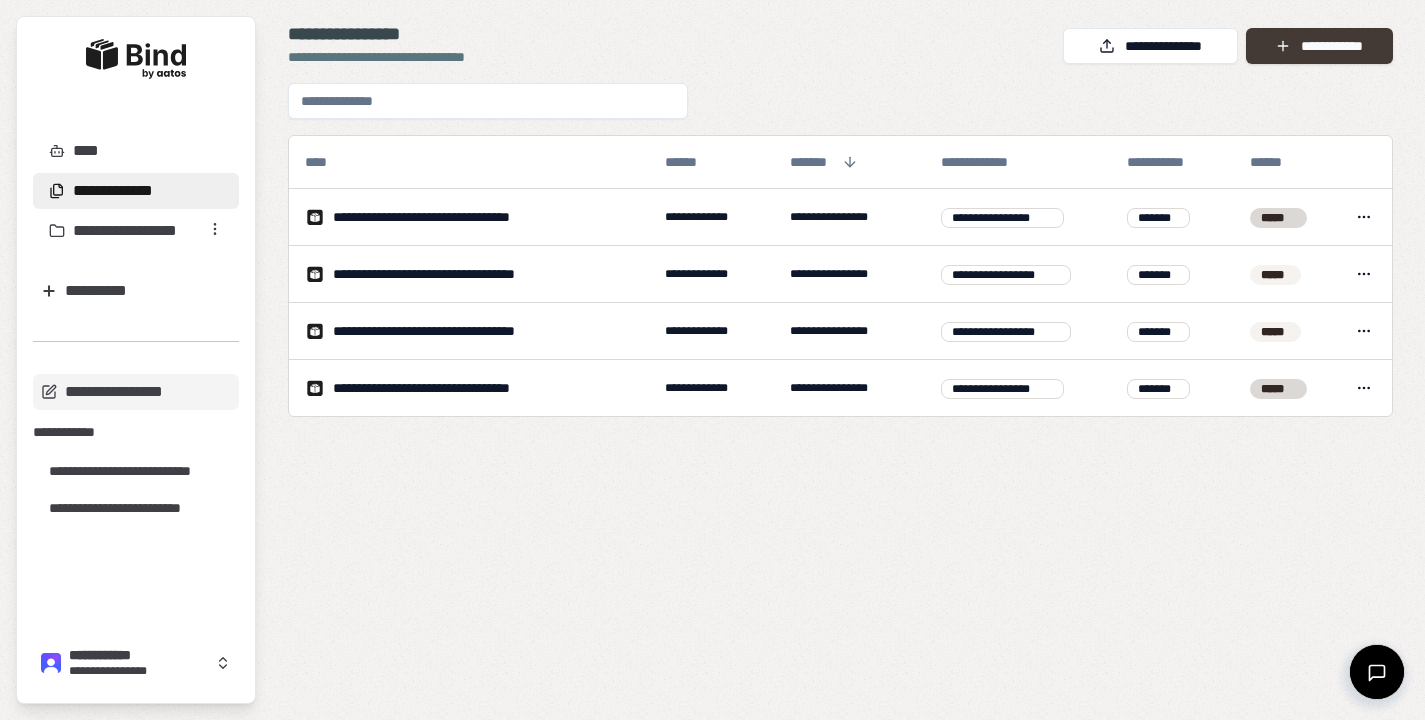 click on "**********" at bounding box center [1319, 46] 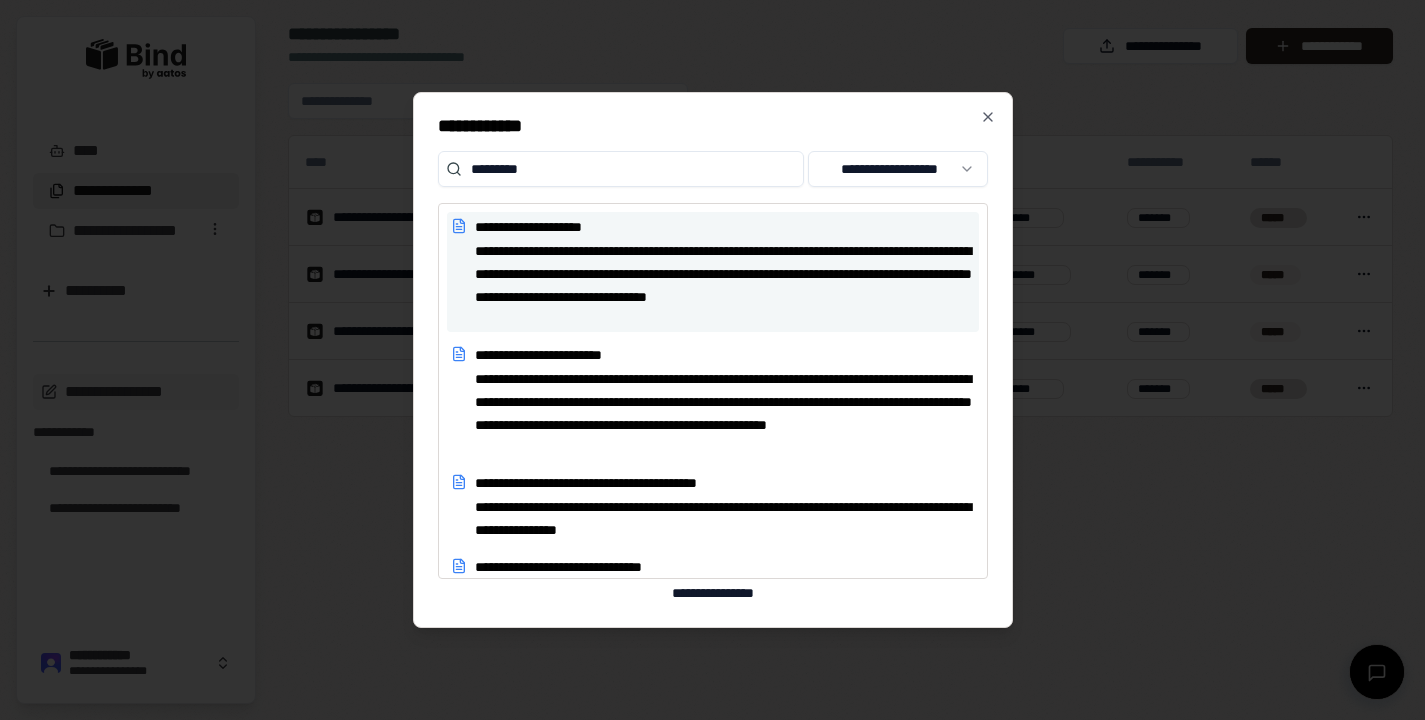 type on "*********" 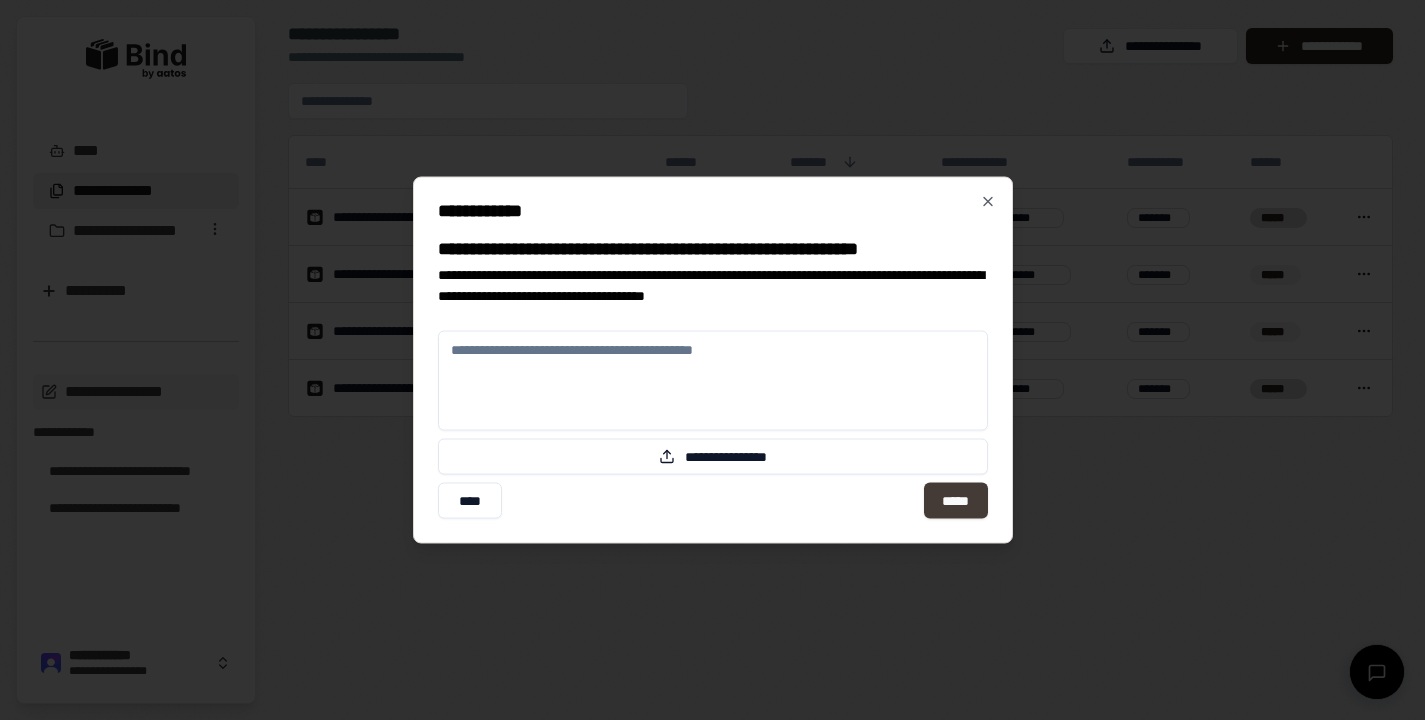 click on "*****" at bounding box center [955, 501] 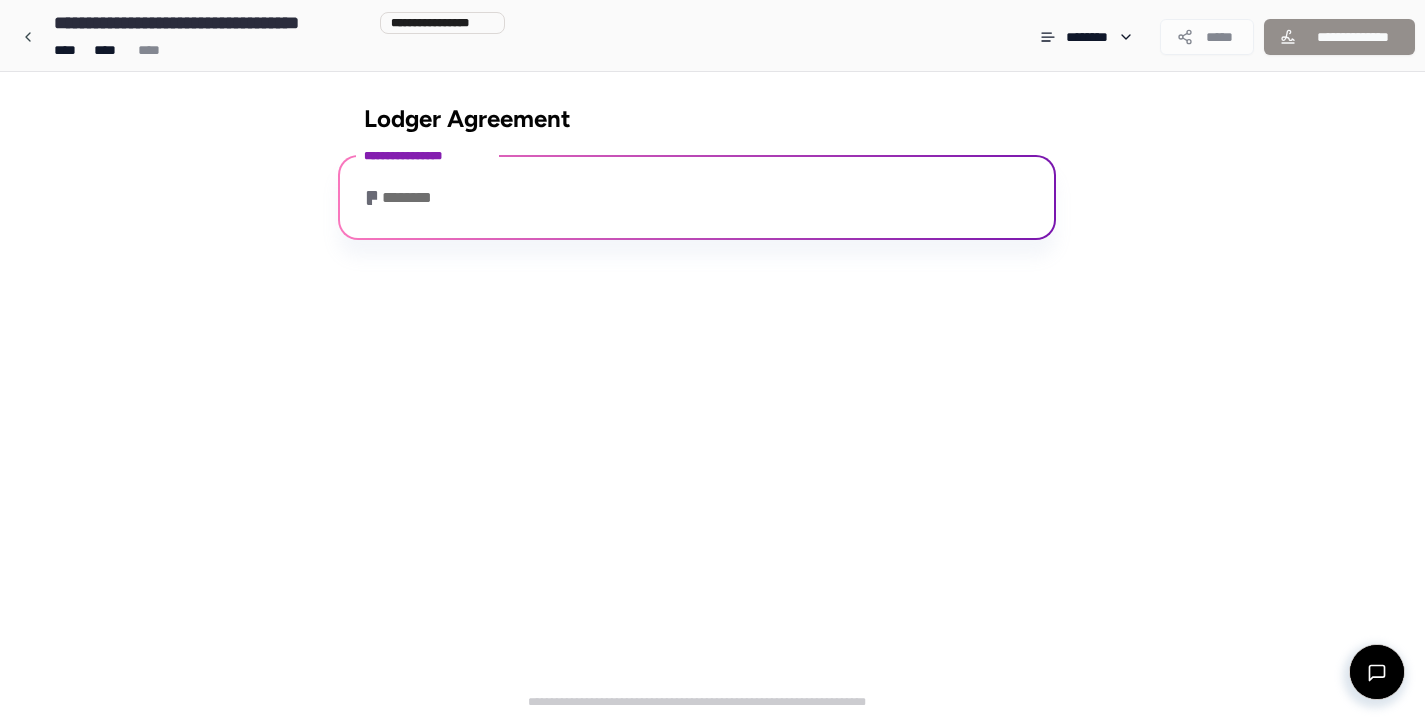 click on "********" at bounding box center (403, 198) 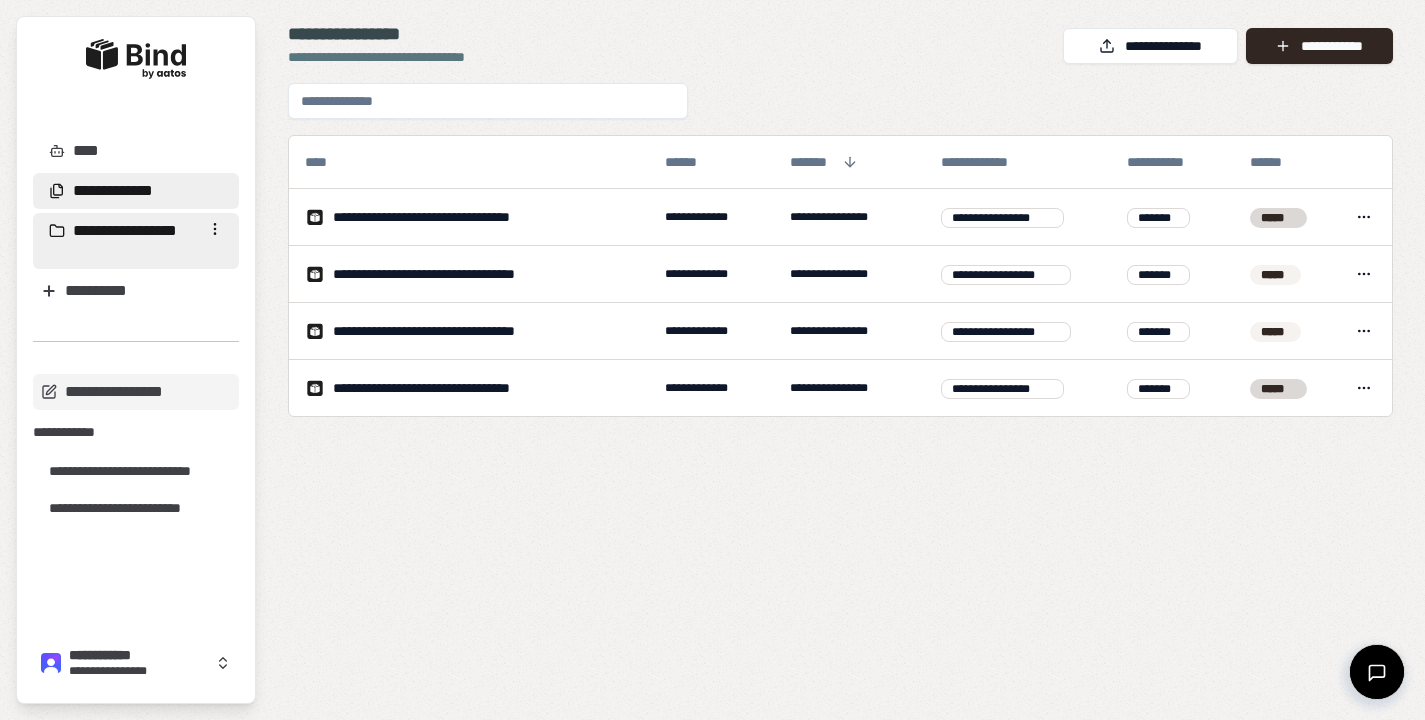 click on "**********" at bounding box center (136, 241) 